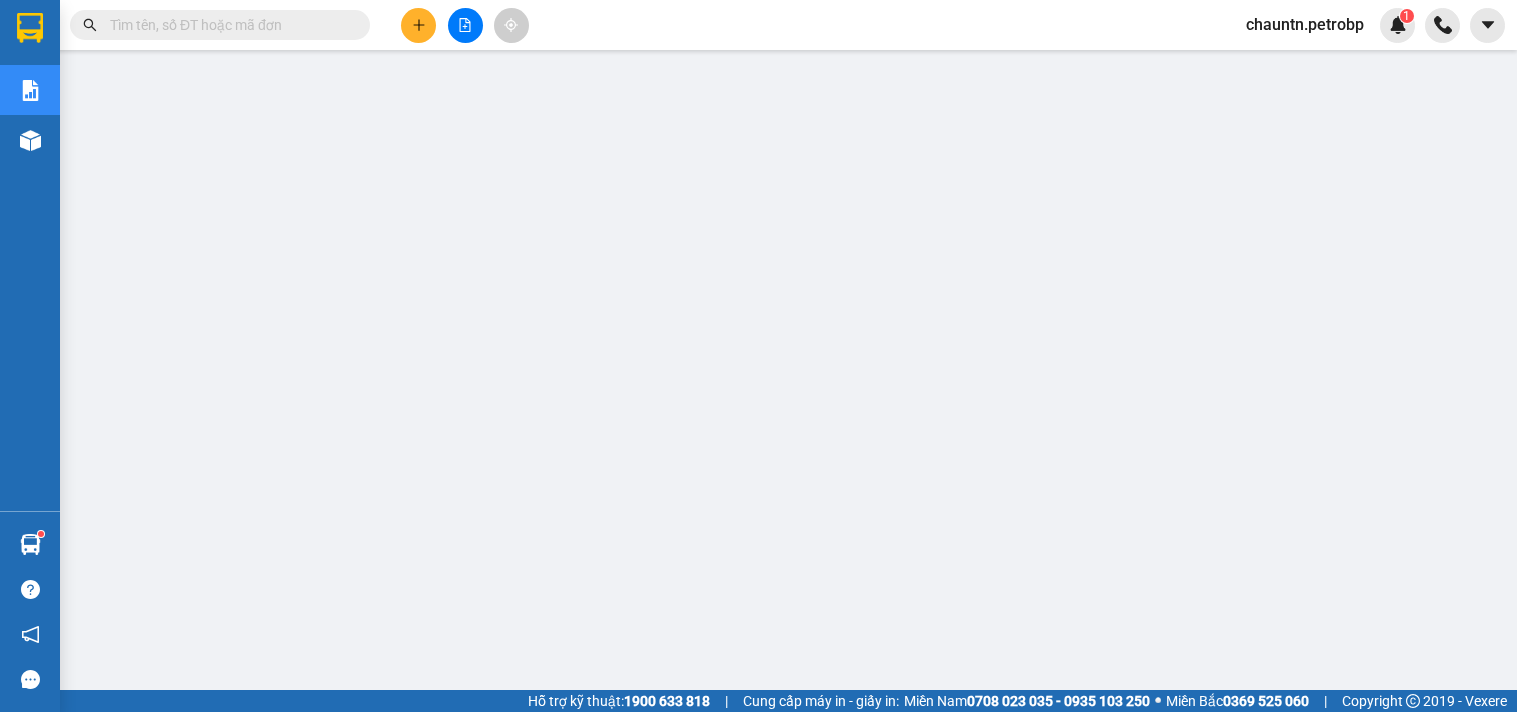 scroll, scrollTop: 0, scrollLeft: 0, axis: both 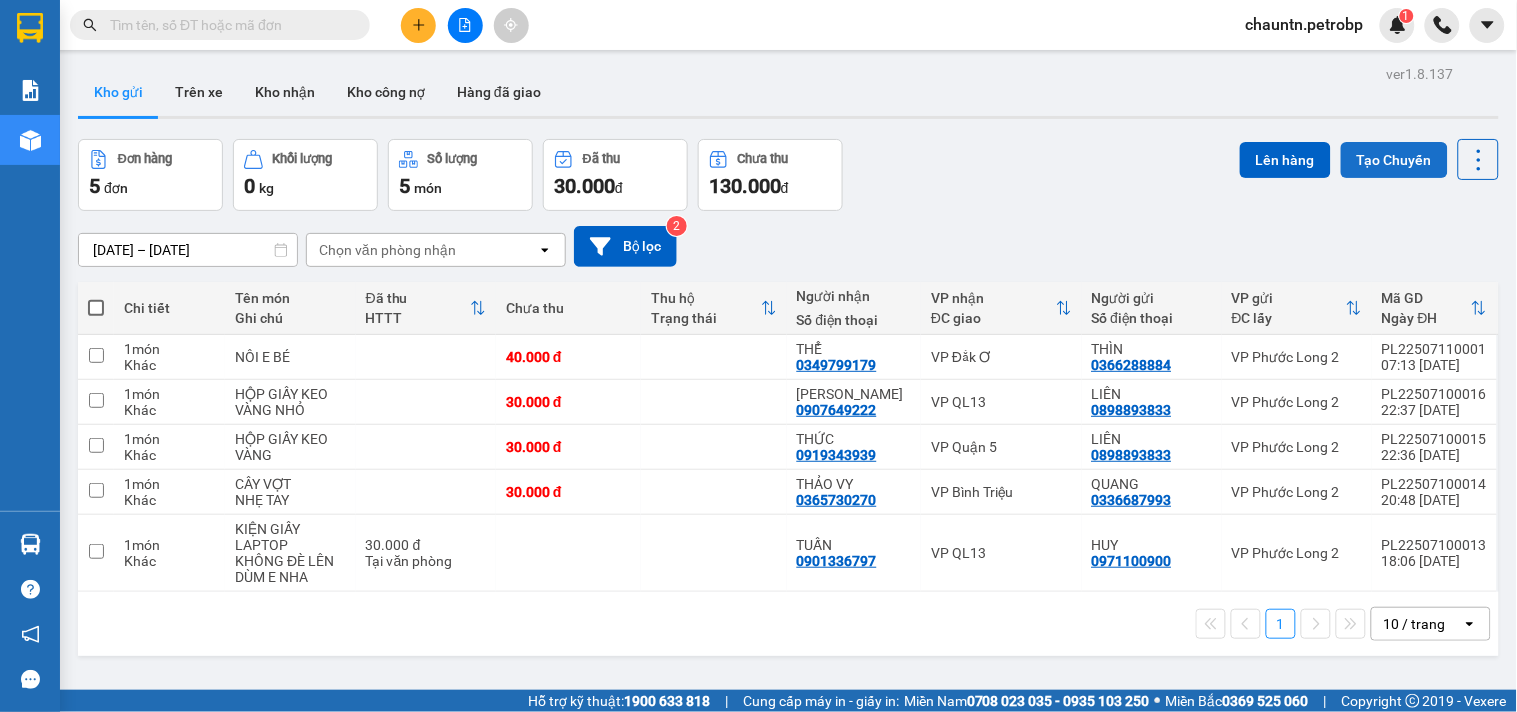 click on "Tạo Chuyến" at bounding box center [1394, 160] 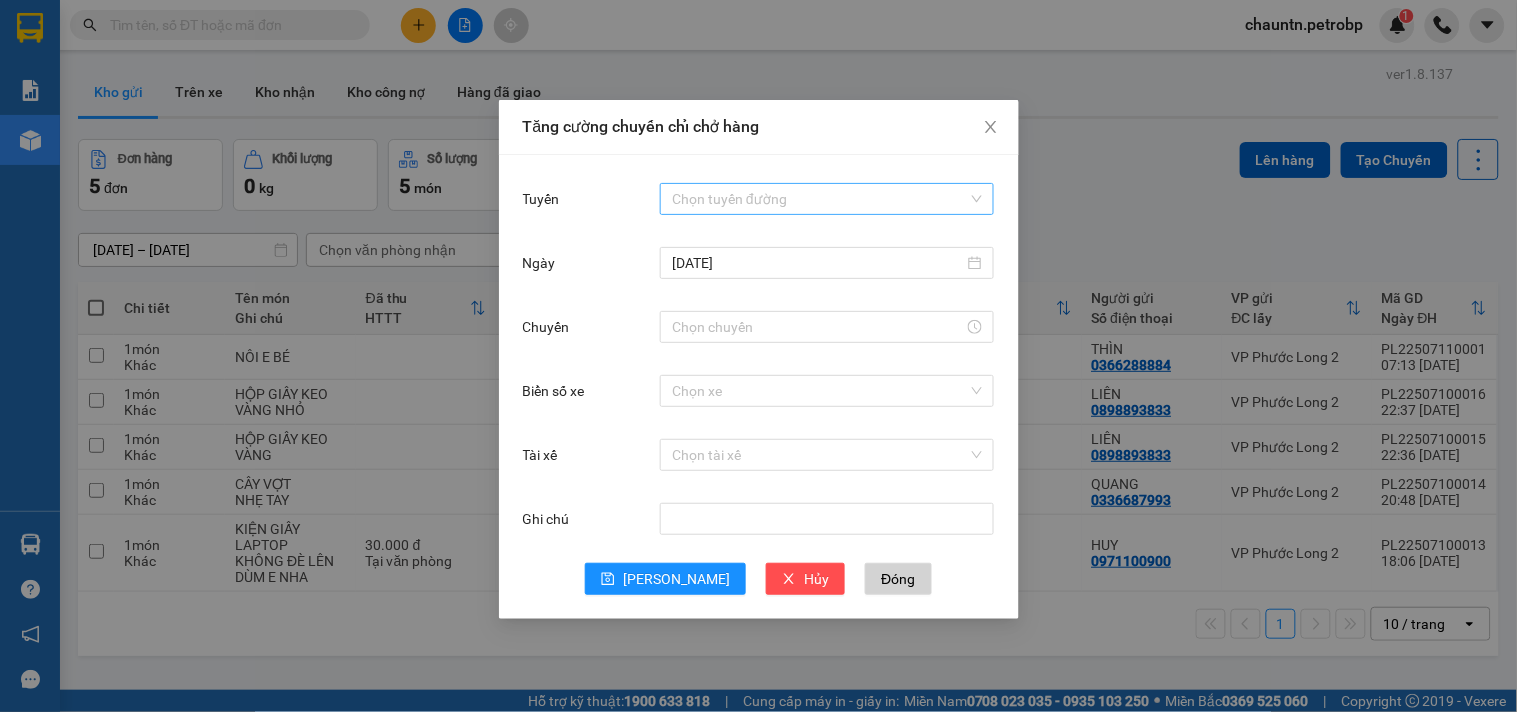 click on "Tuyến" at bounding box center (820, 199) 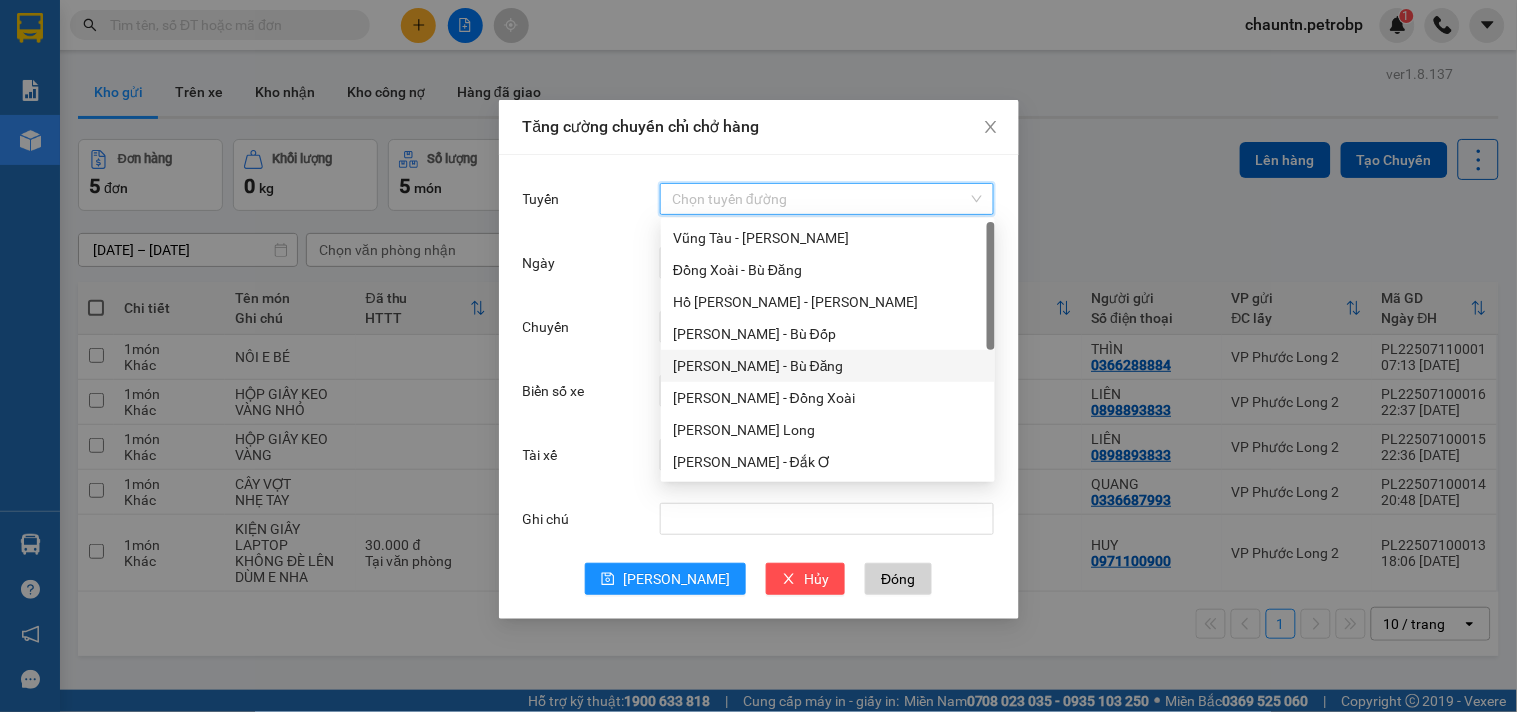 scroll, scrollTop: 207, scrollLeft: 0, axis: vertical 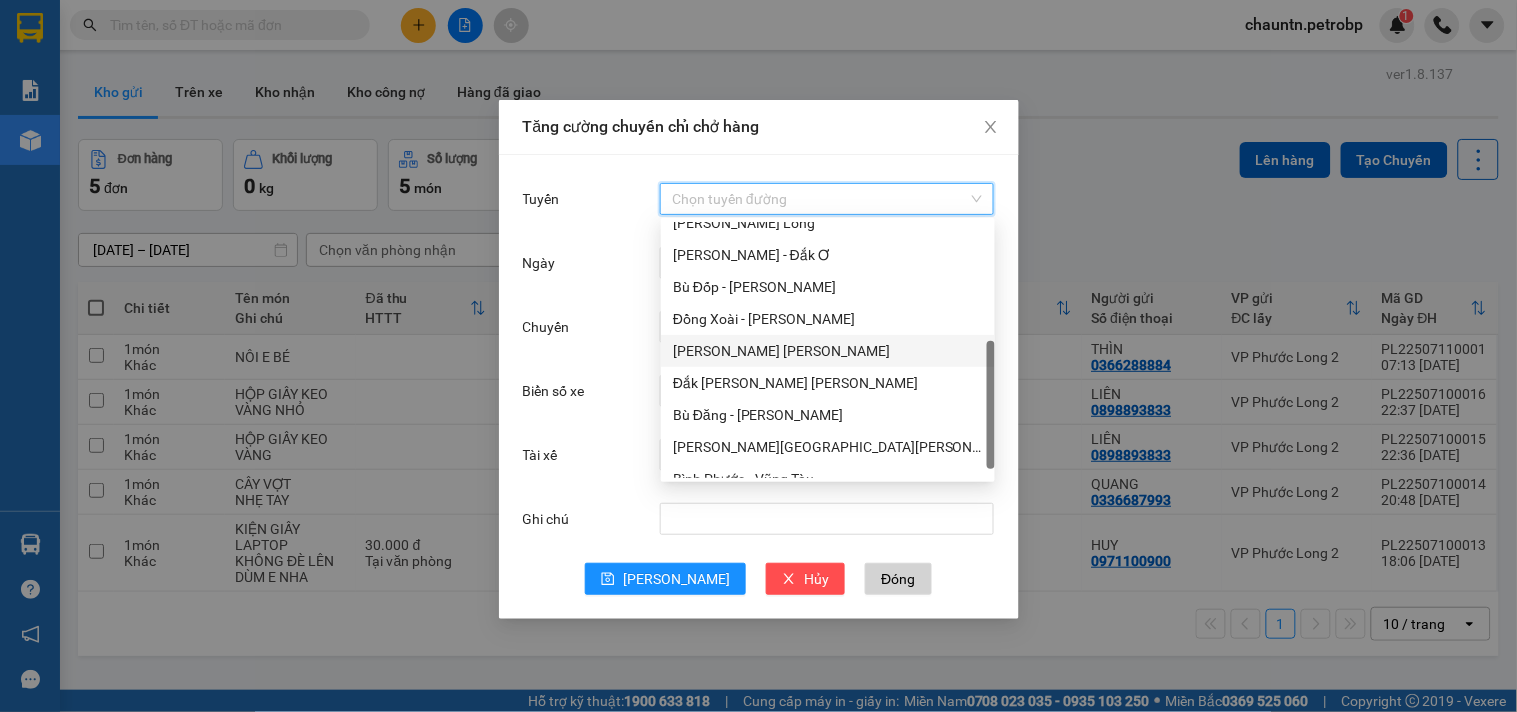 click on "Phước Long - Hồ Chí Minh" at bounding box center (828, 351) 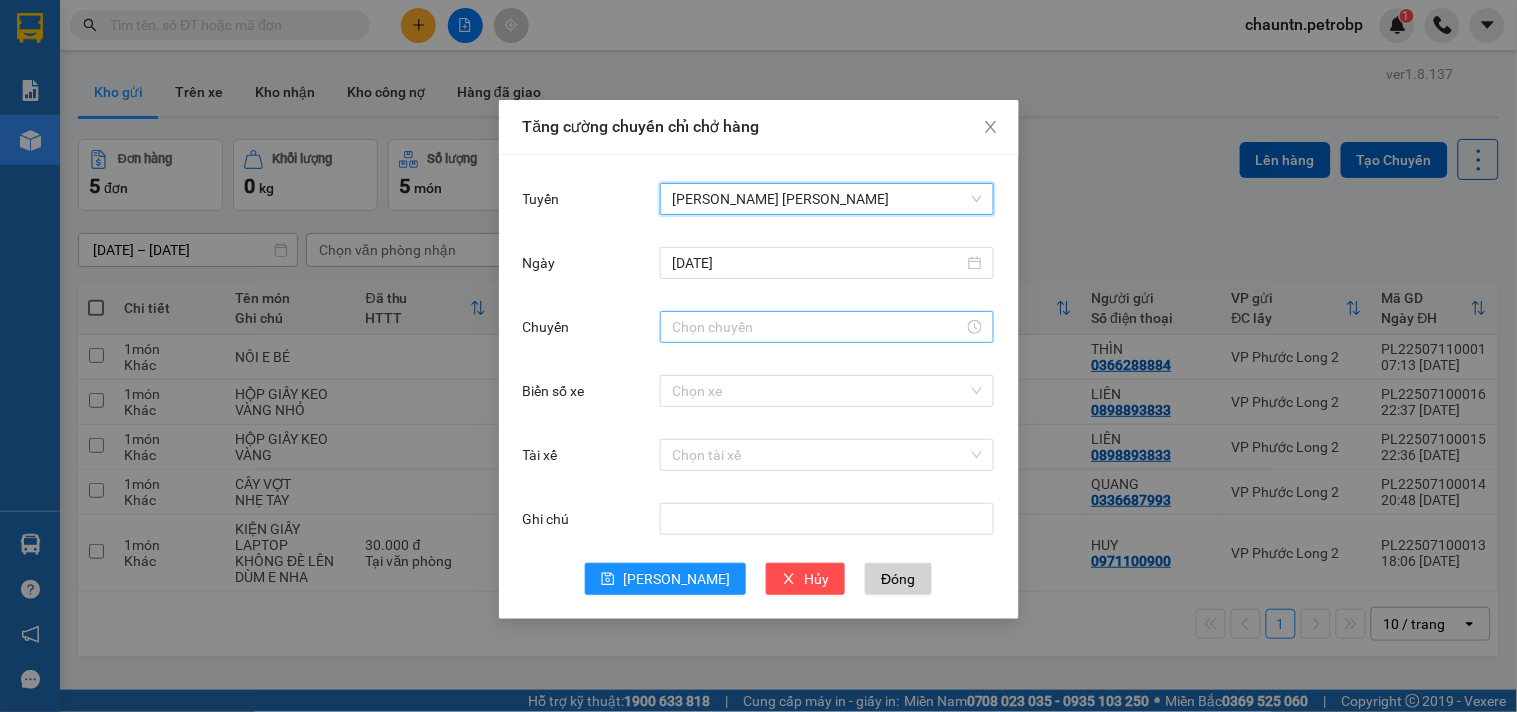 click at bounding box center (827, 327) 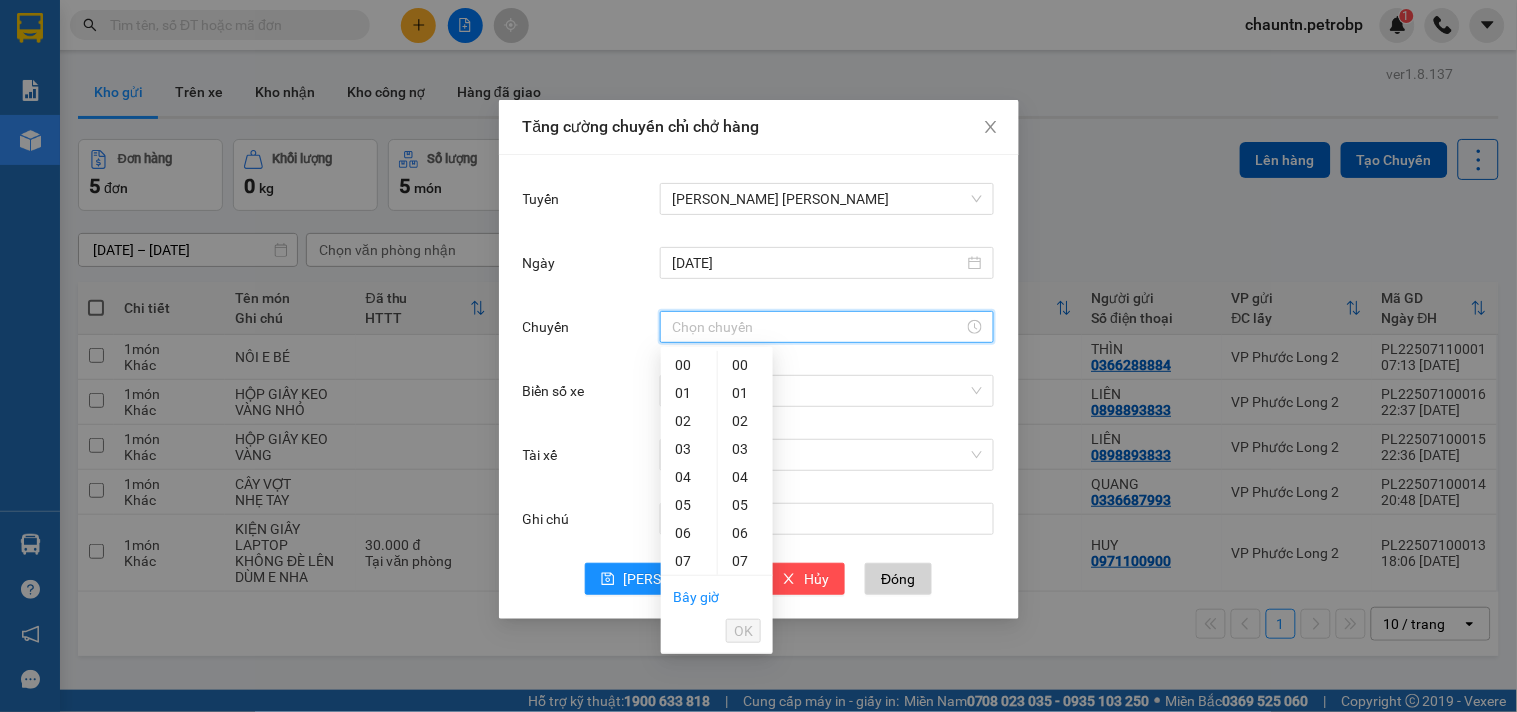 scroll, scrollTop: 111, scrollLeft: 0, axis: vertical 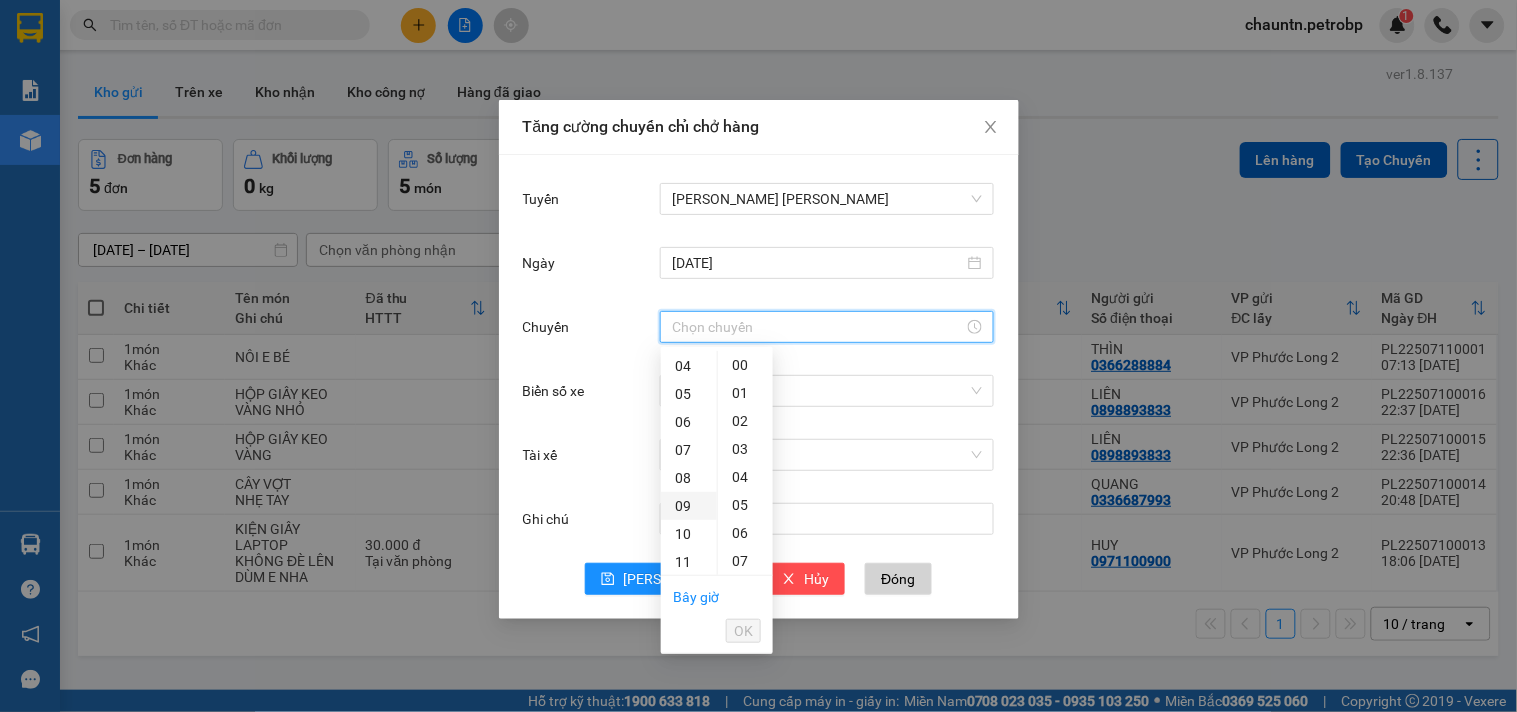 click on "09" at bounding box center [689, 506] 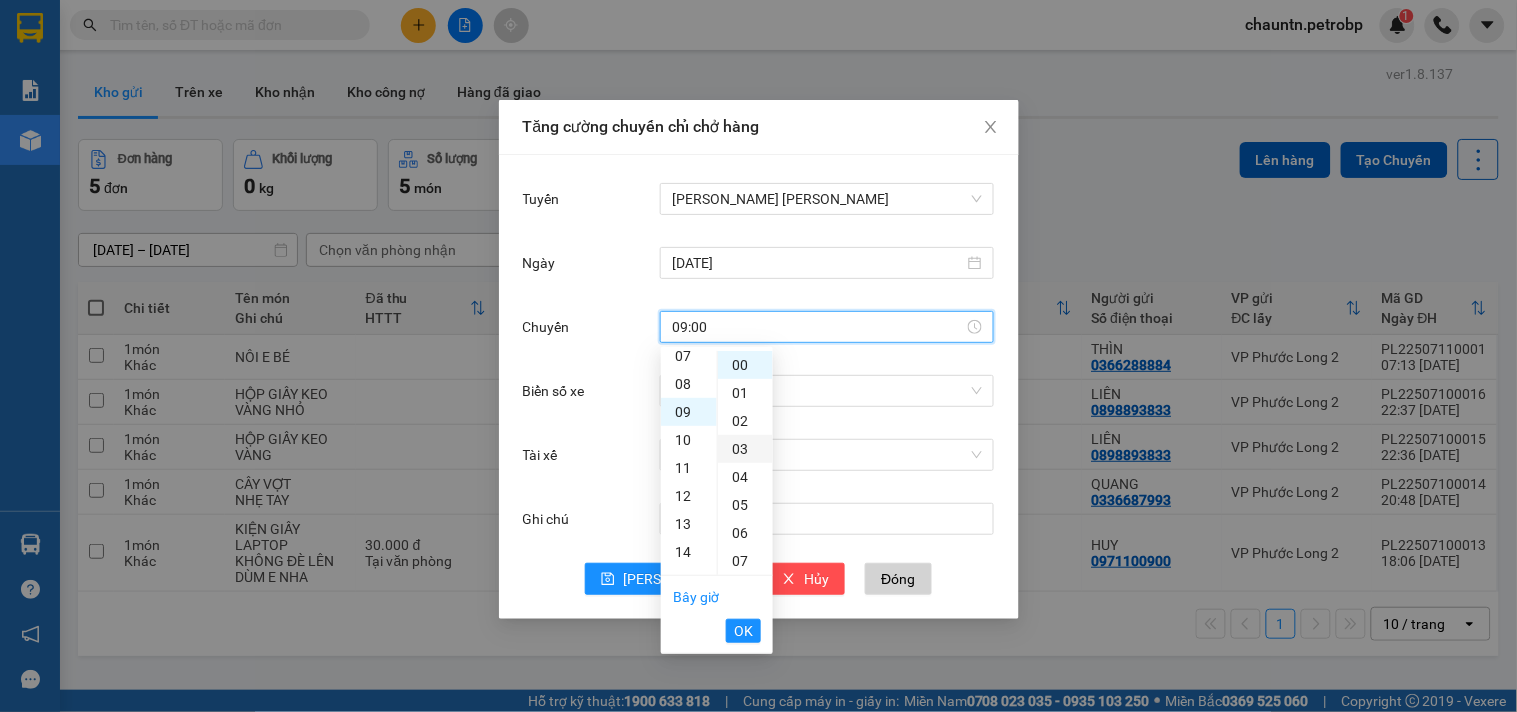 scroll, scrollTop: 252, scrollLeft: 0, axis: vertical 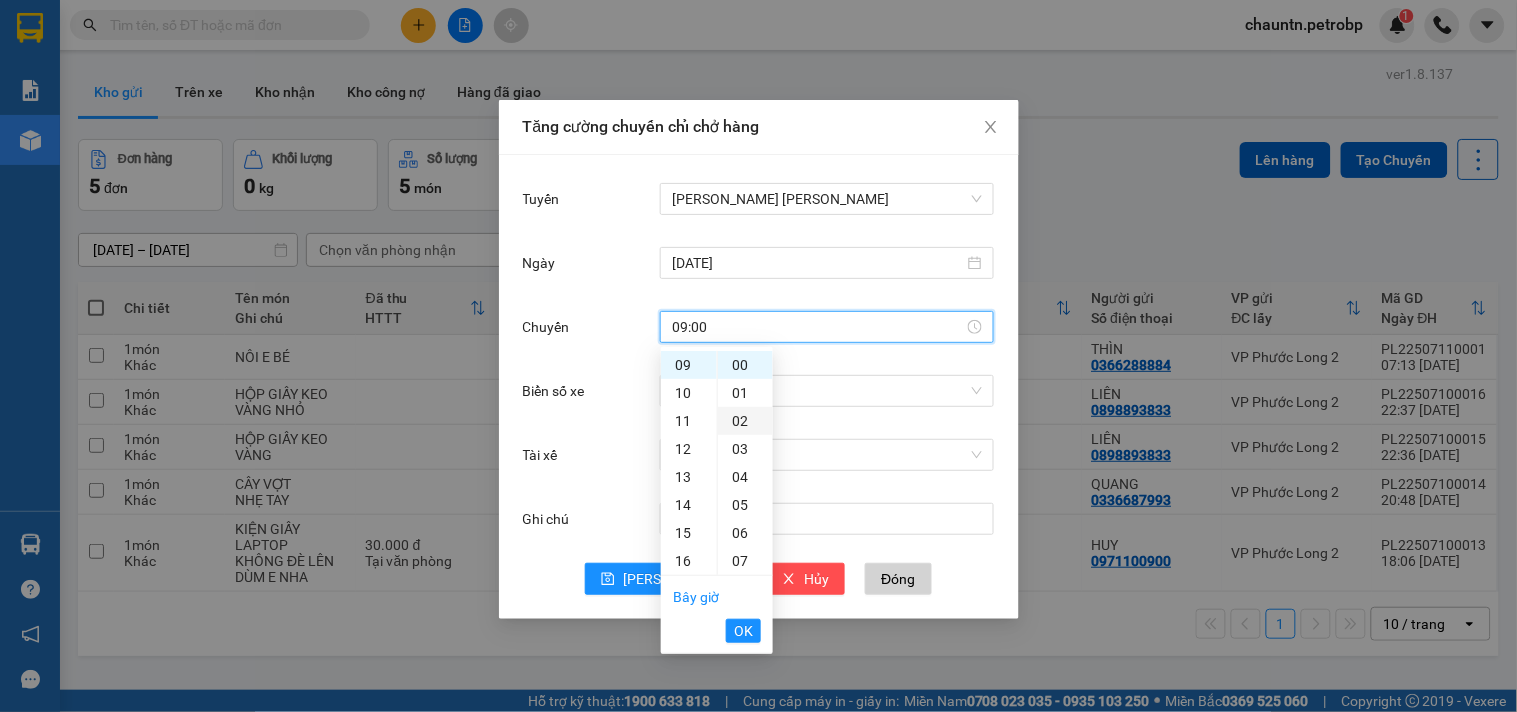 click on "02" at bounding box center [745, 421] 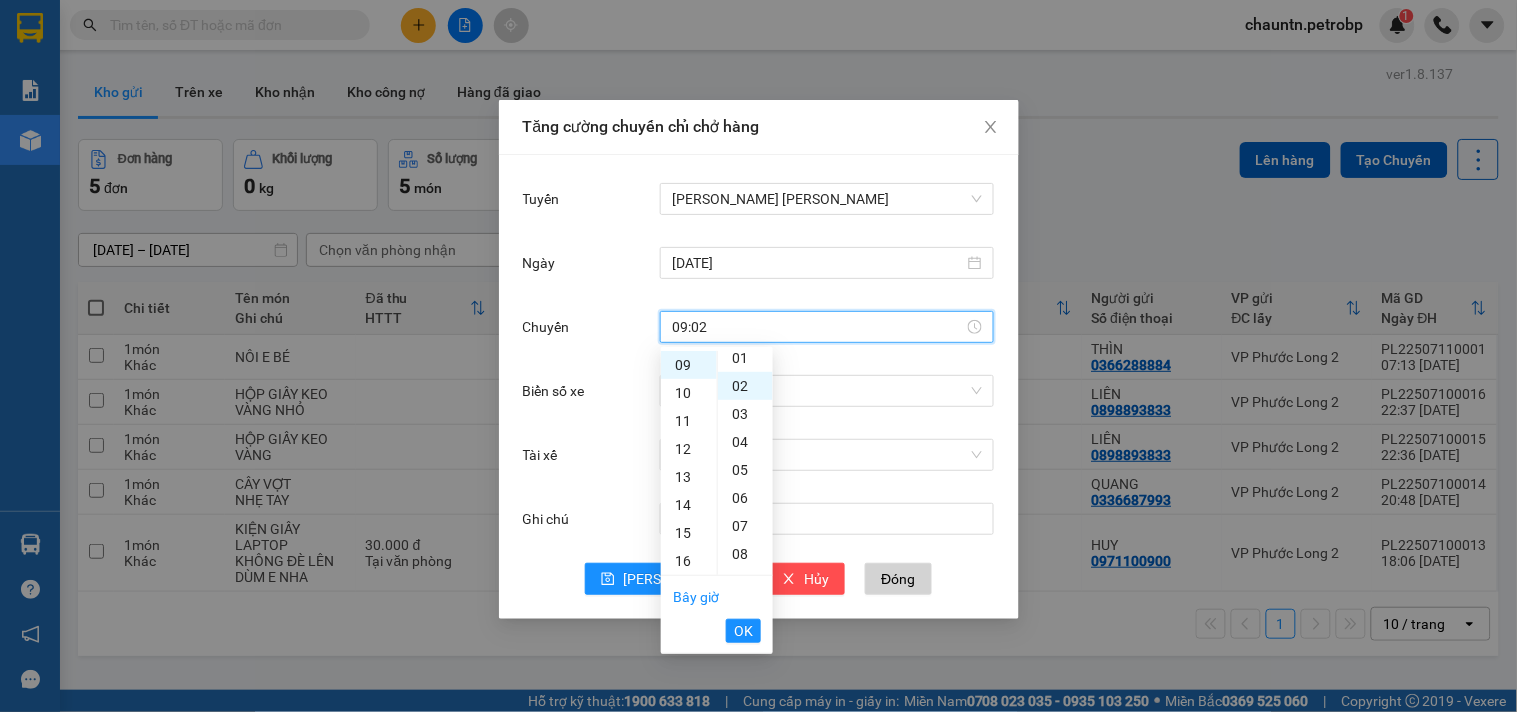 scroll, scrollTop: 55, scrollLeft: 0, axis: vertical 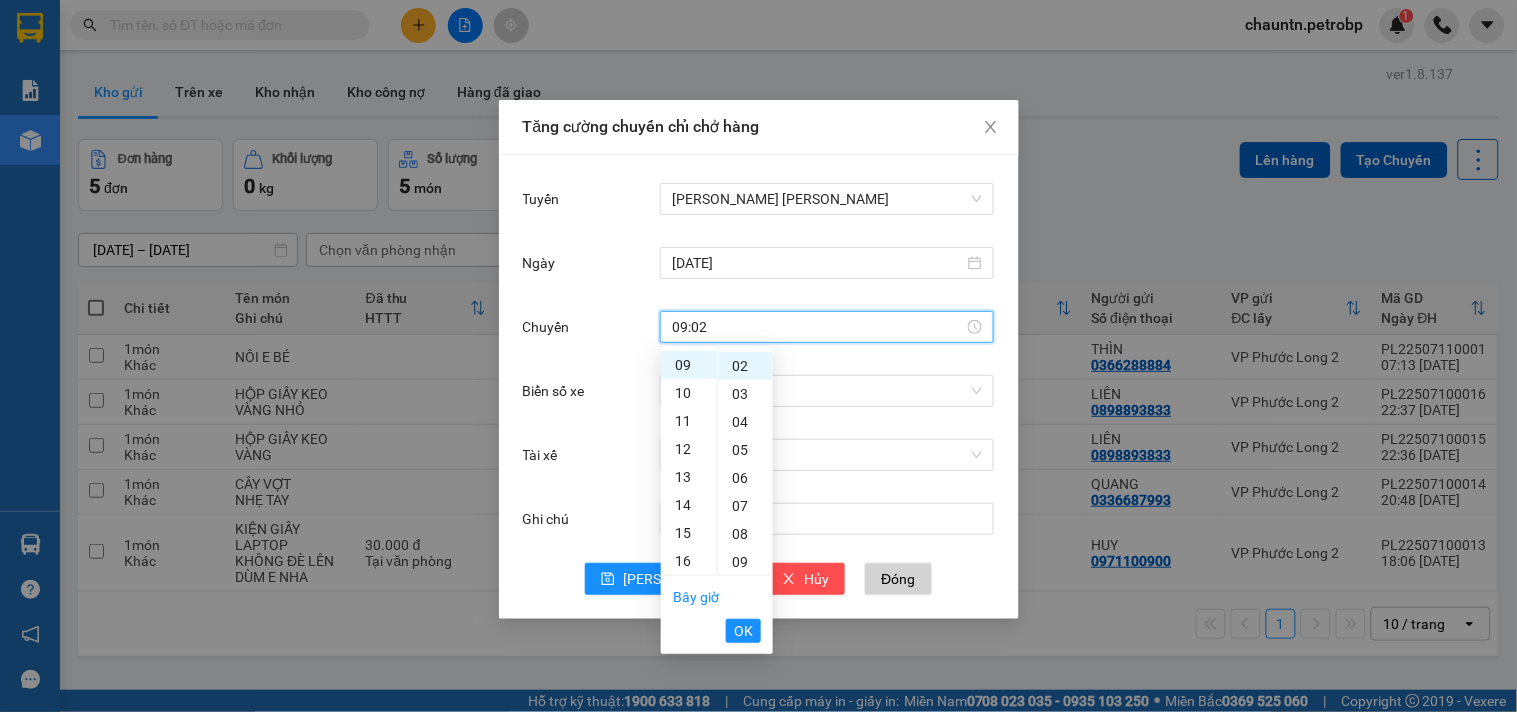 click on "Bây giờ OK" at bounding box center (717, 614) 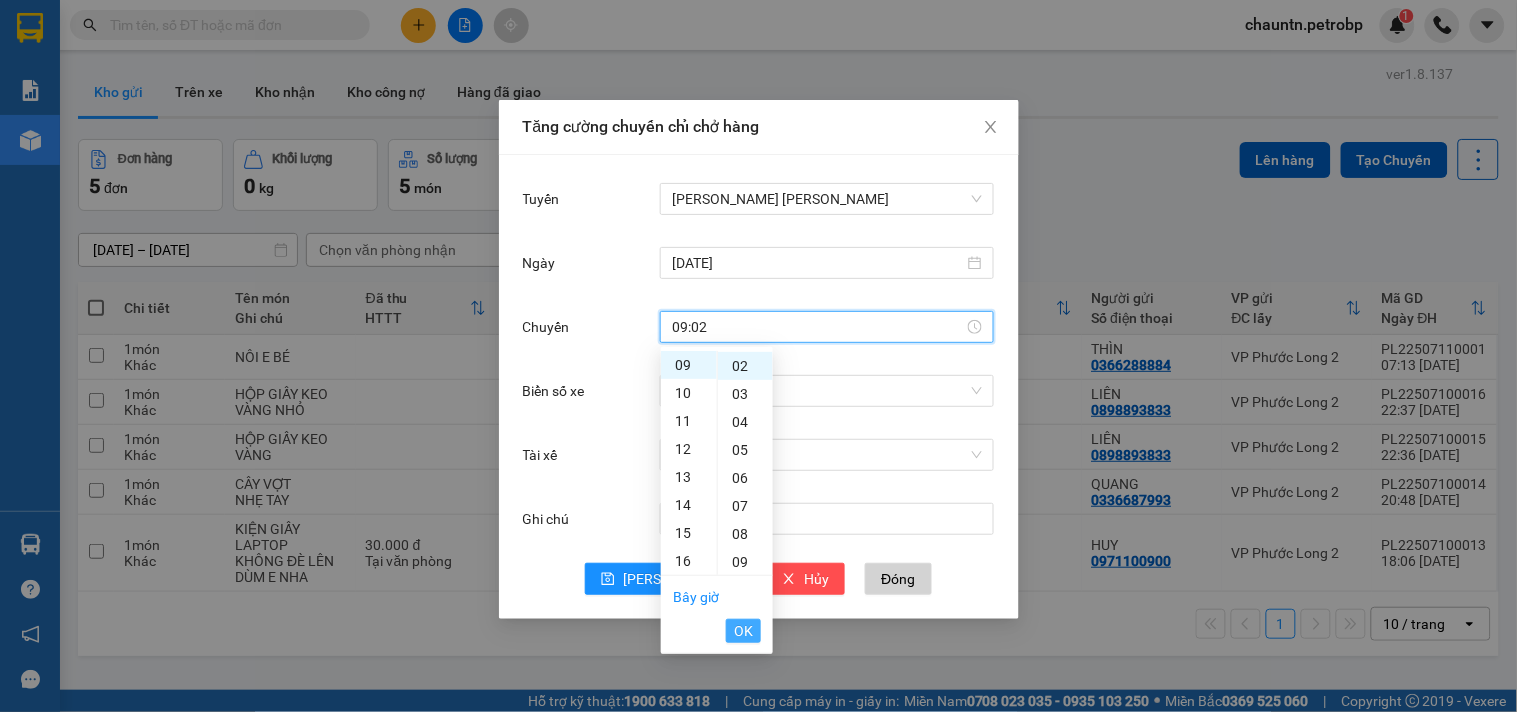 click on "OK" at bounding box center [743, 631] 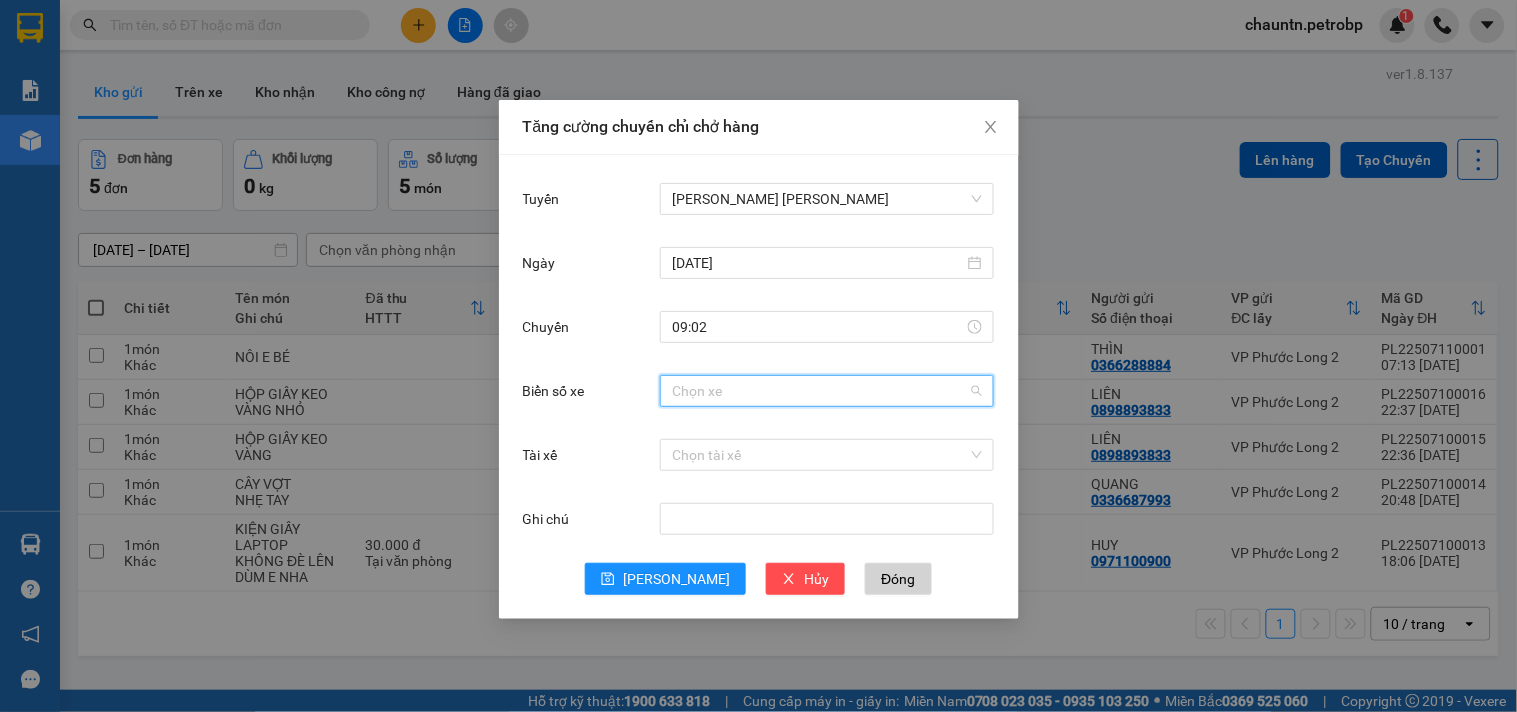 click on "Biển số xe" at bounding box center [820, 391] 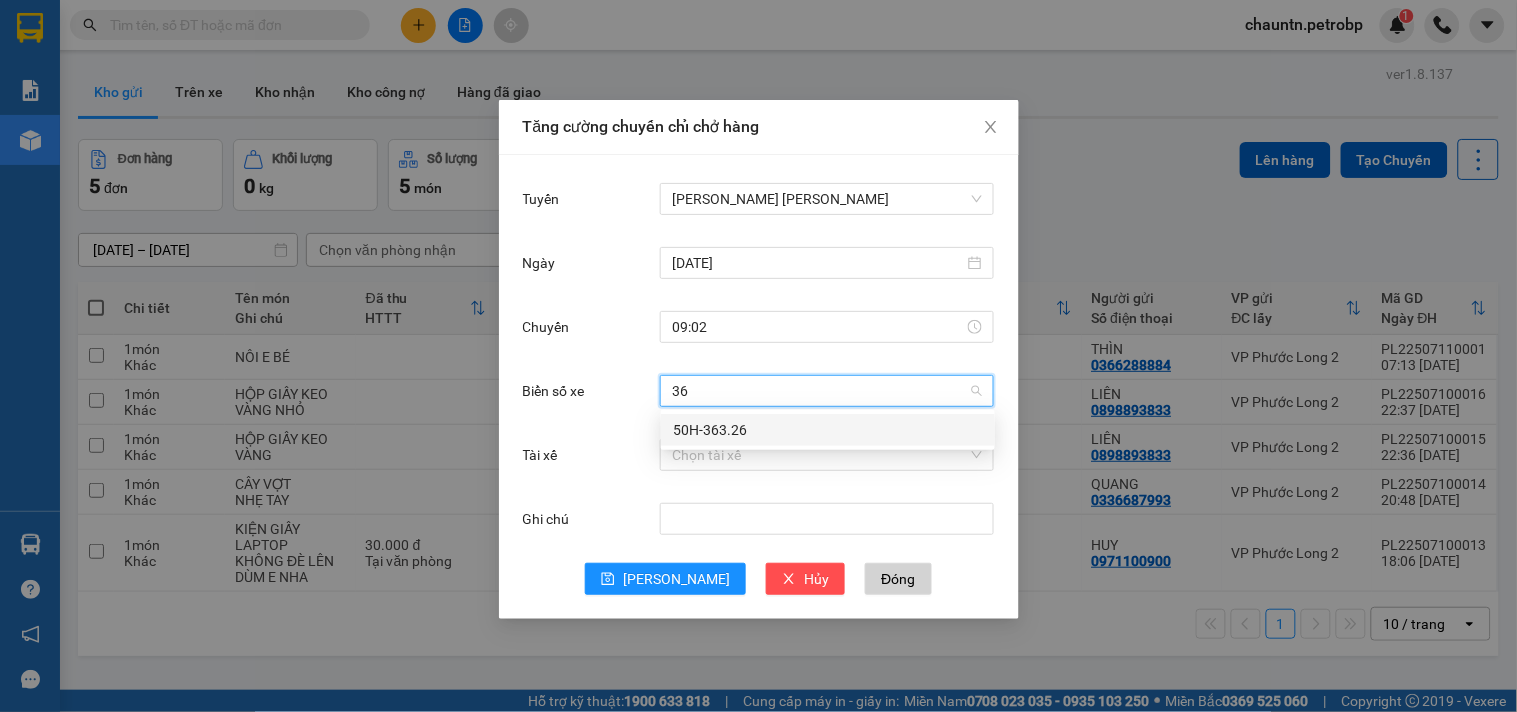 type on "363" 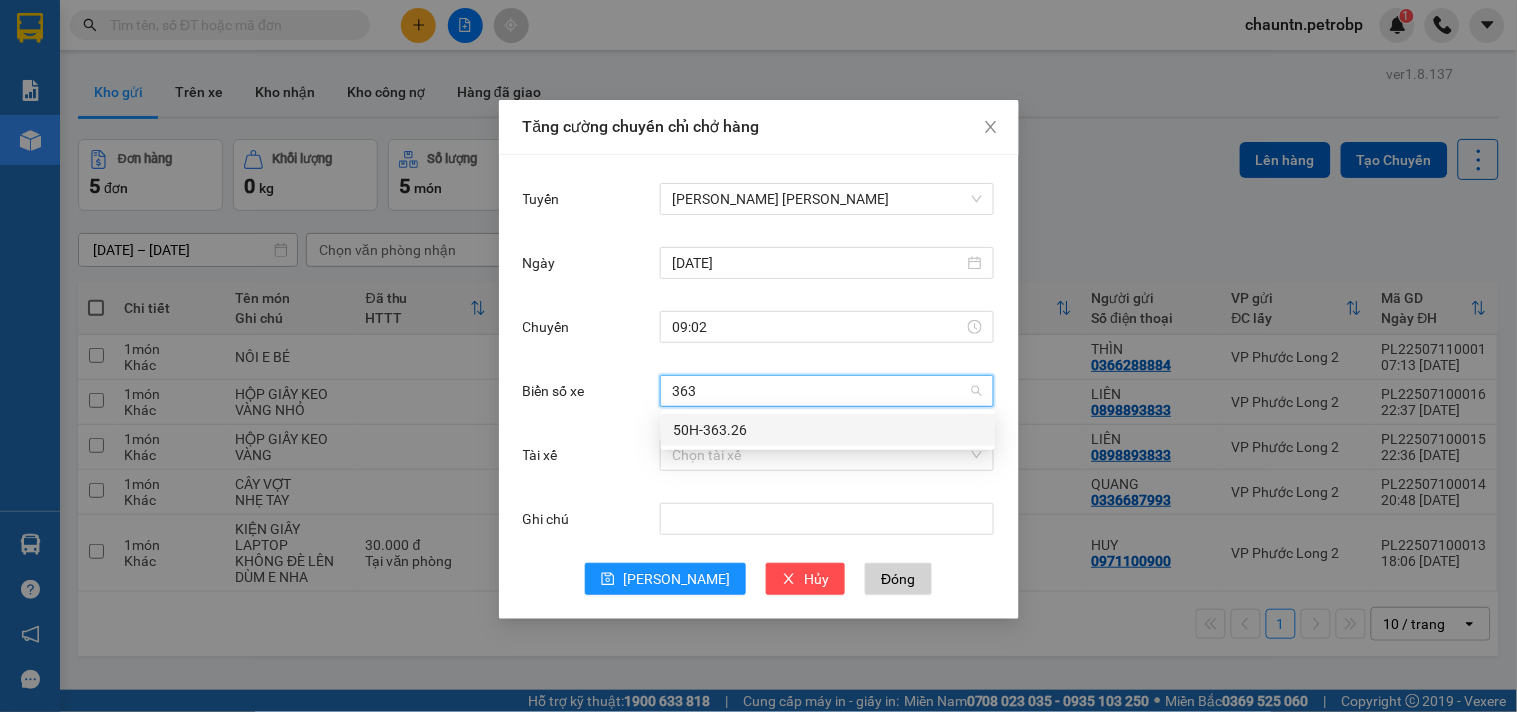 click on "50H-363.26" at bounding box center [828, 430] 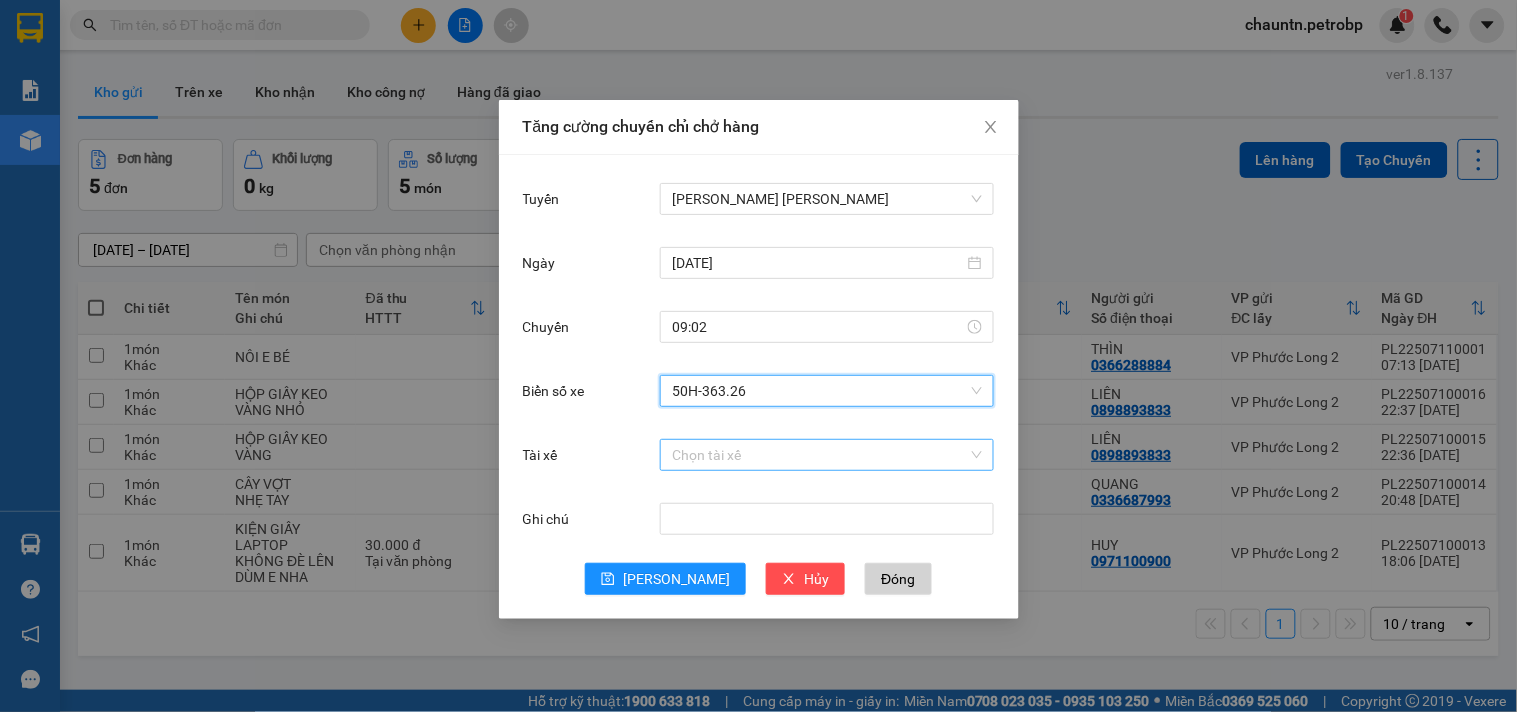 click on "Tài xế" at bounding box center (820, 455) 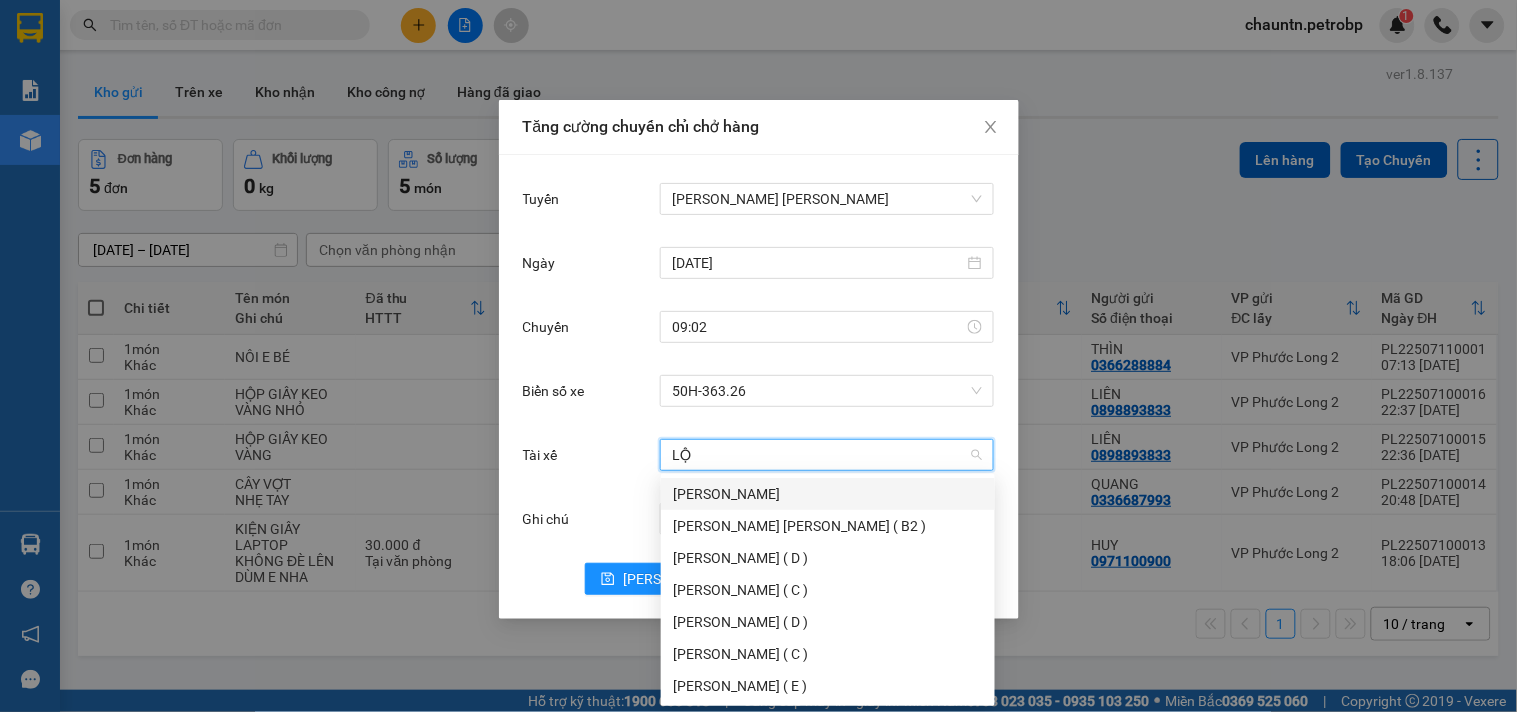 type on "LỘC" 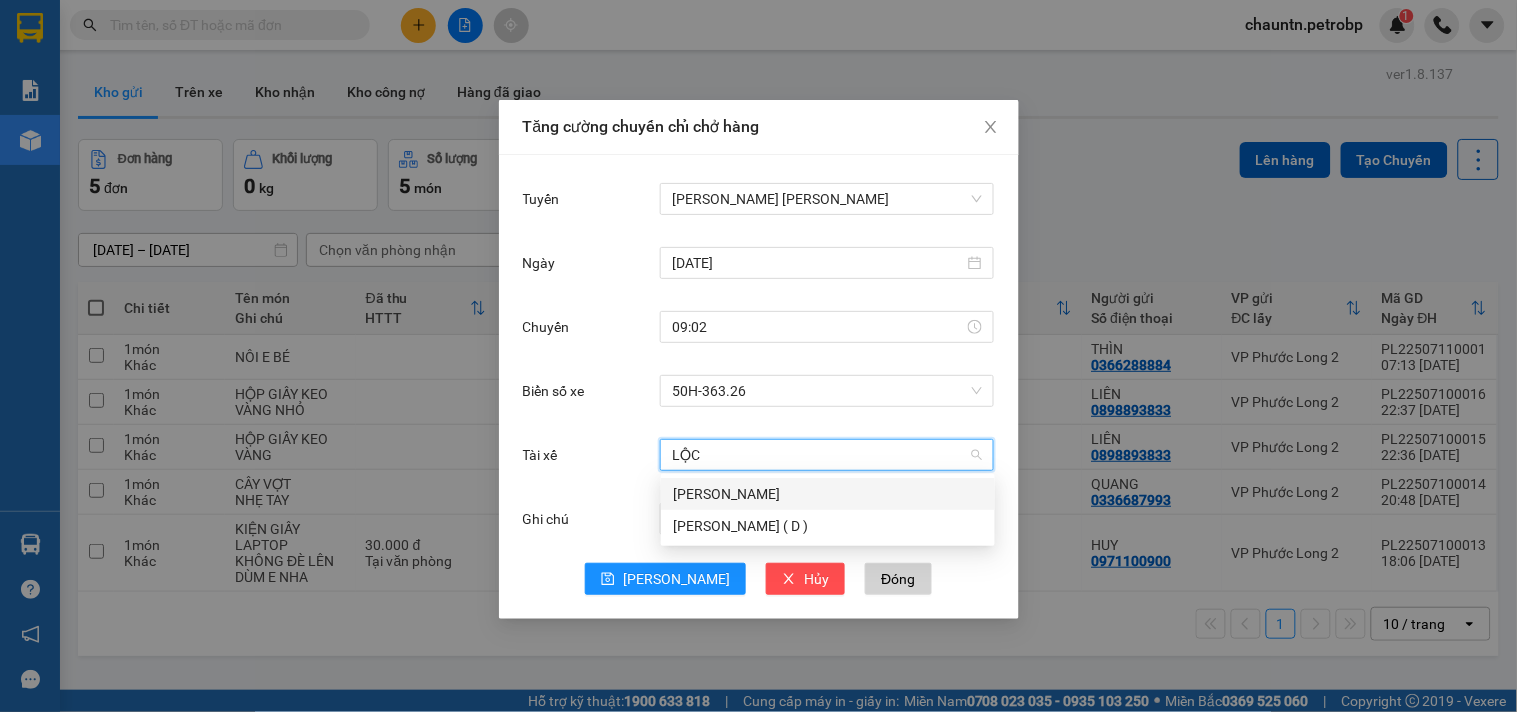 click on "PHẠM THÀNH LỘC" at bounding box center [828, 494] 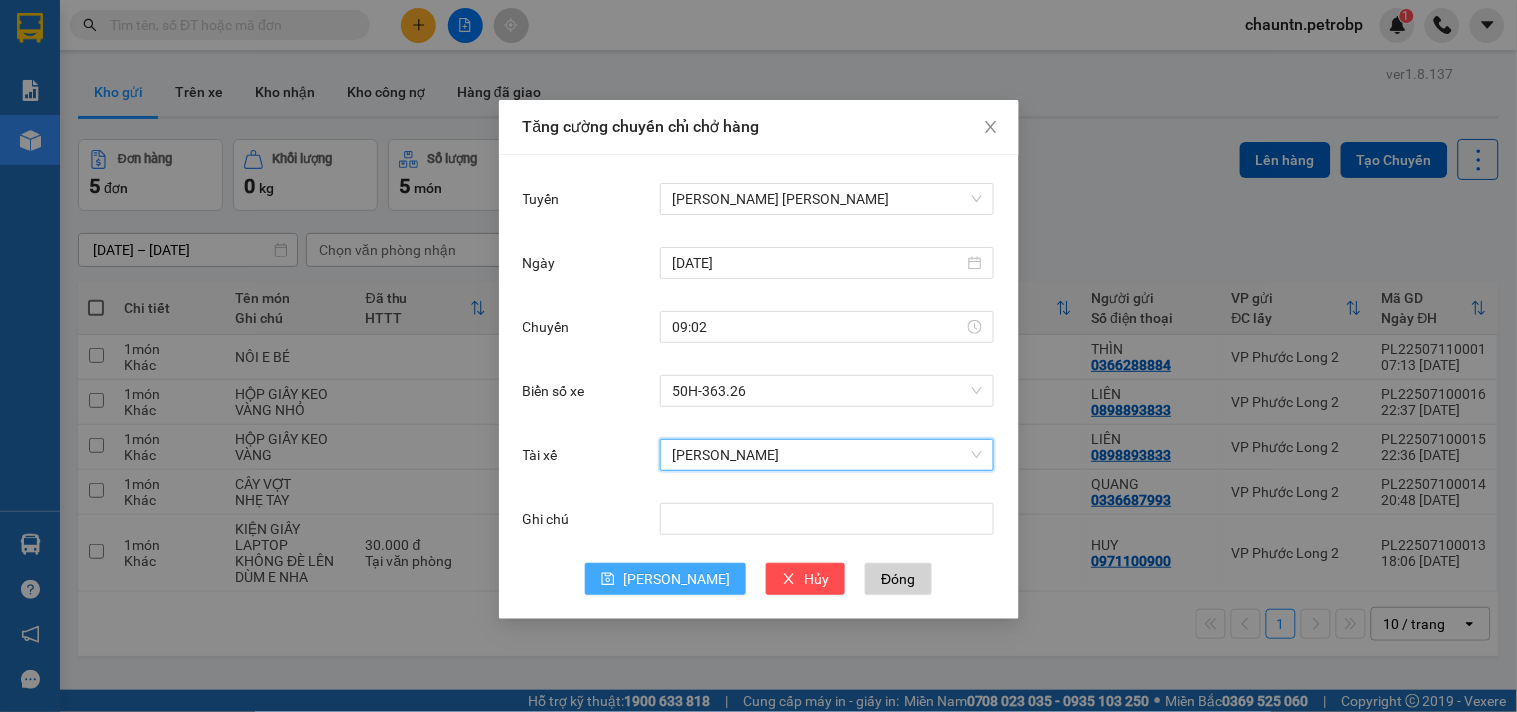 click on "Lưu" at bounding box center (665, 579) 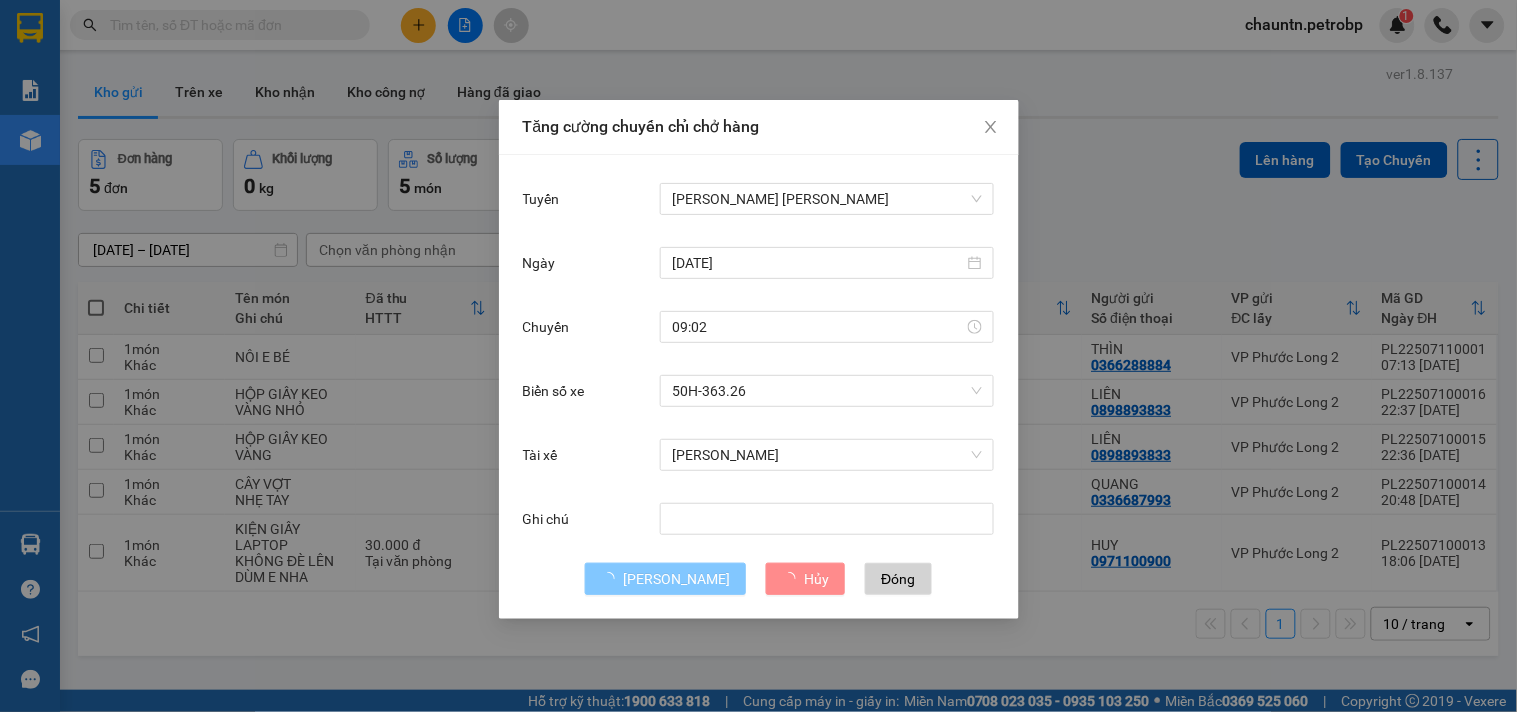 type 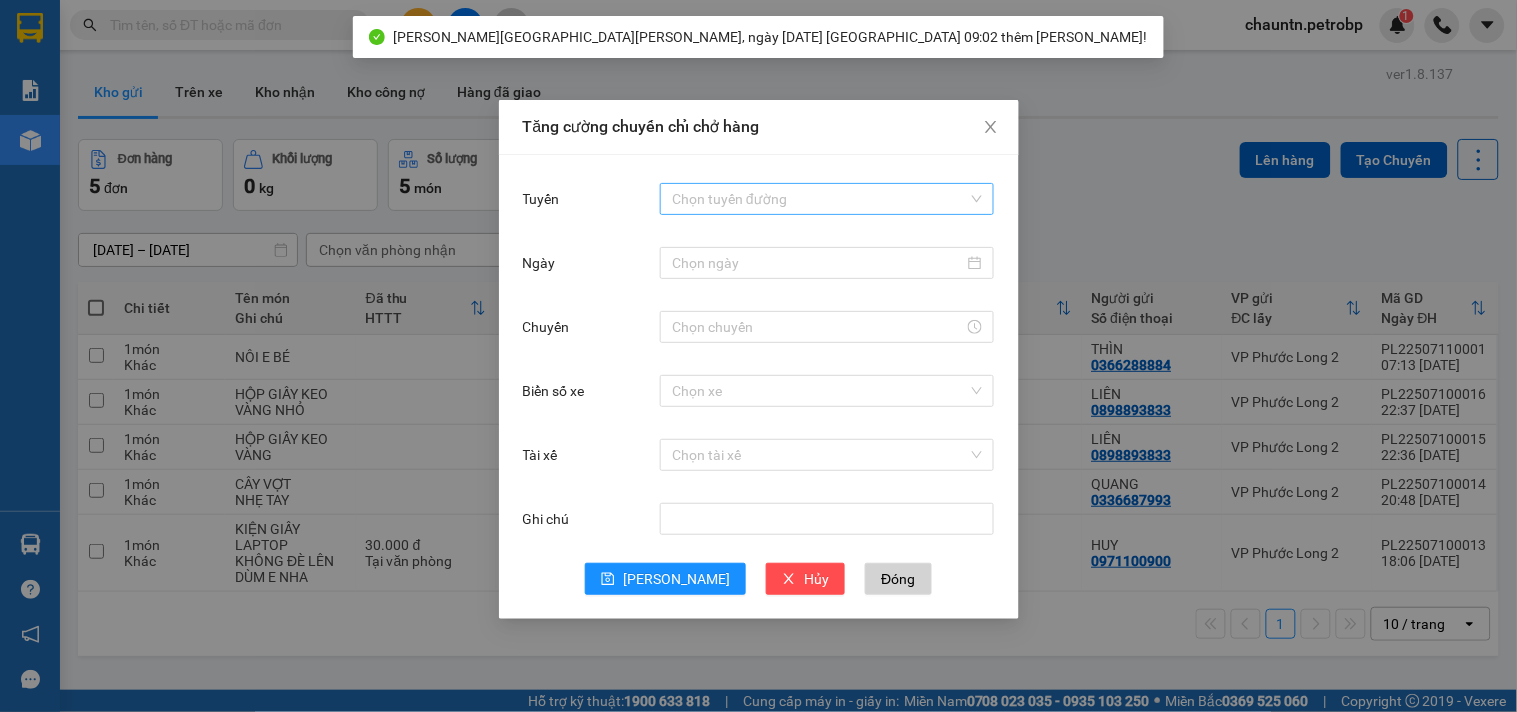 click on "Tuyến" at bounding box center (820, 199) 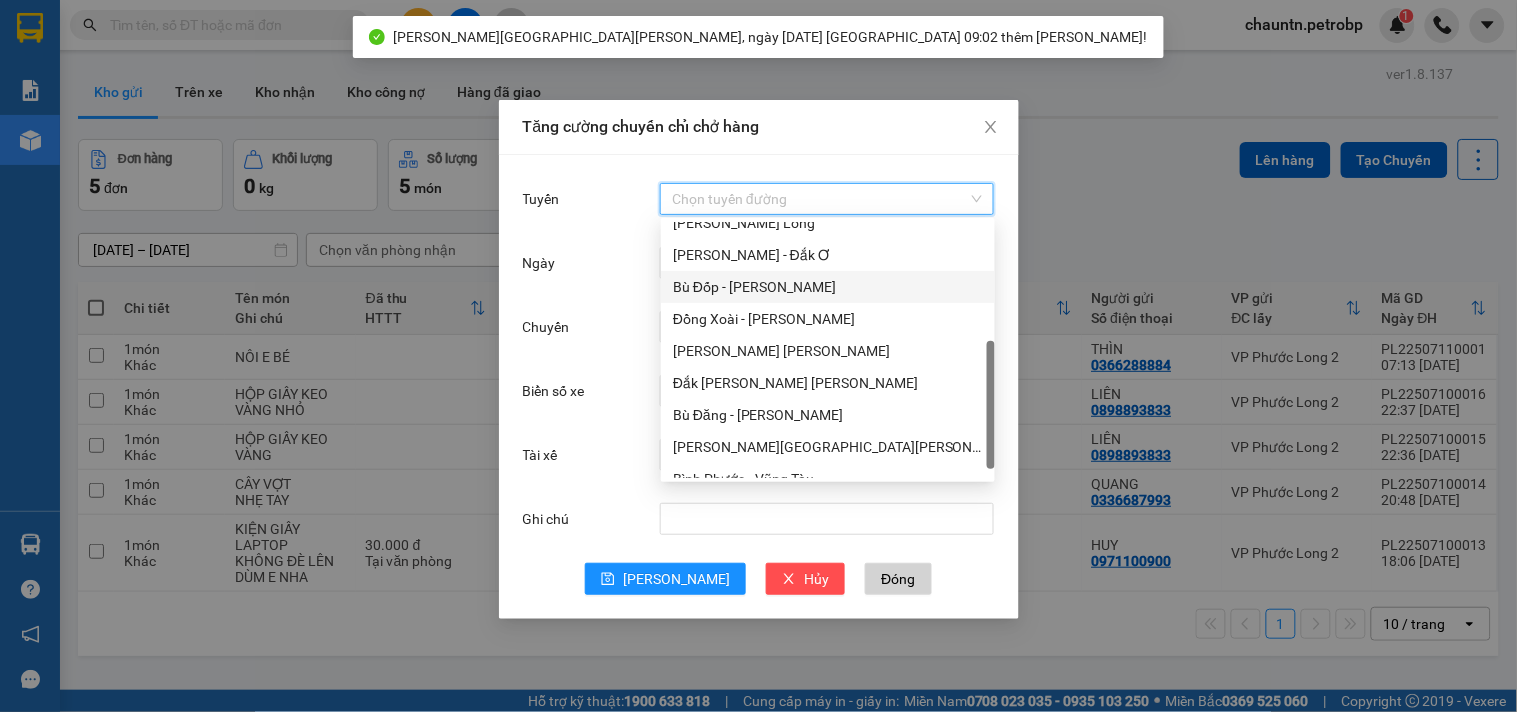 scroll, scrollTop: 96, scrollLeft: 0, axis: vertical 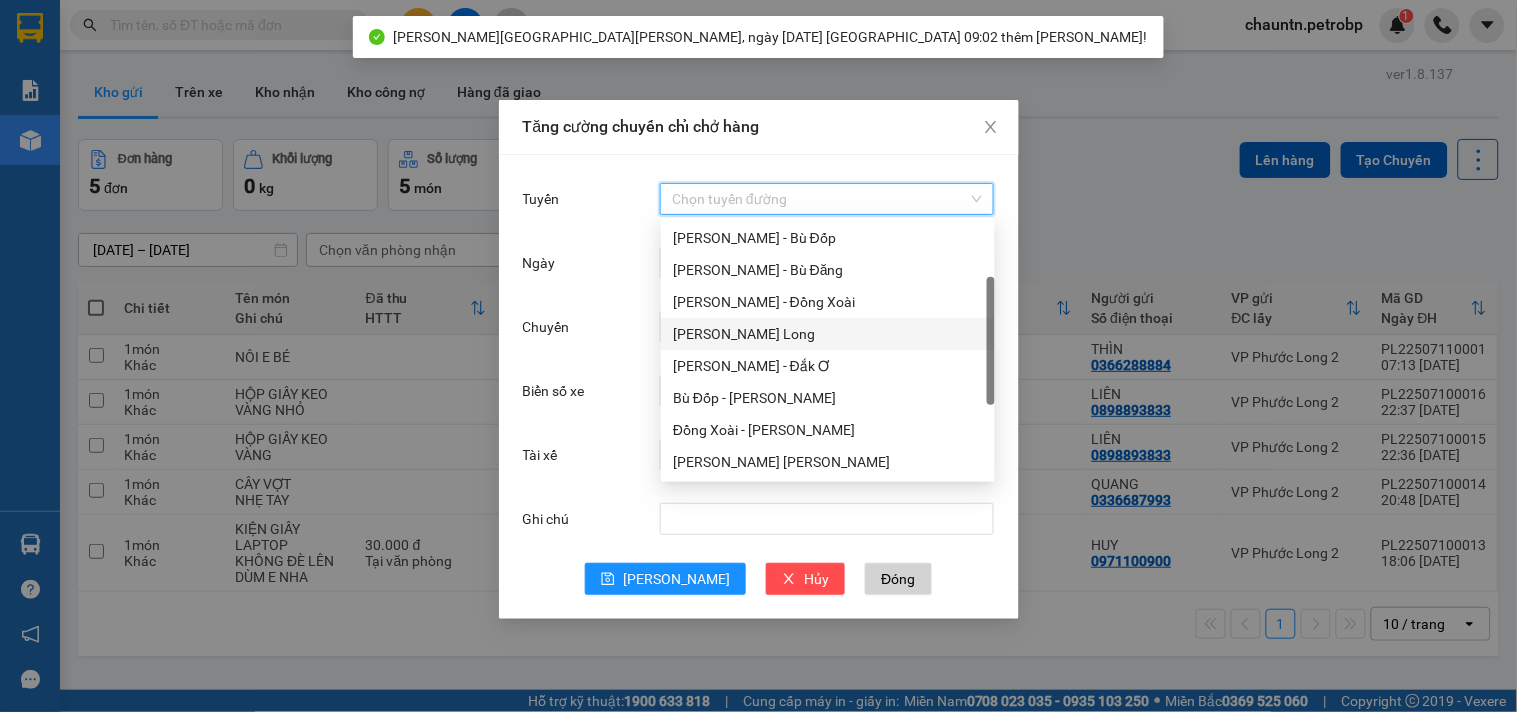 click on "Hồ Chí Minh - Phước Long" at bounding box center [828, 334] 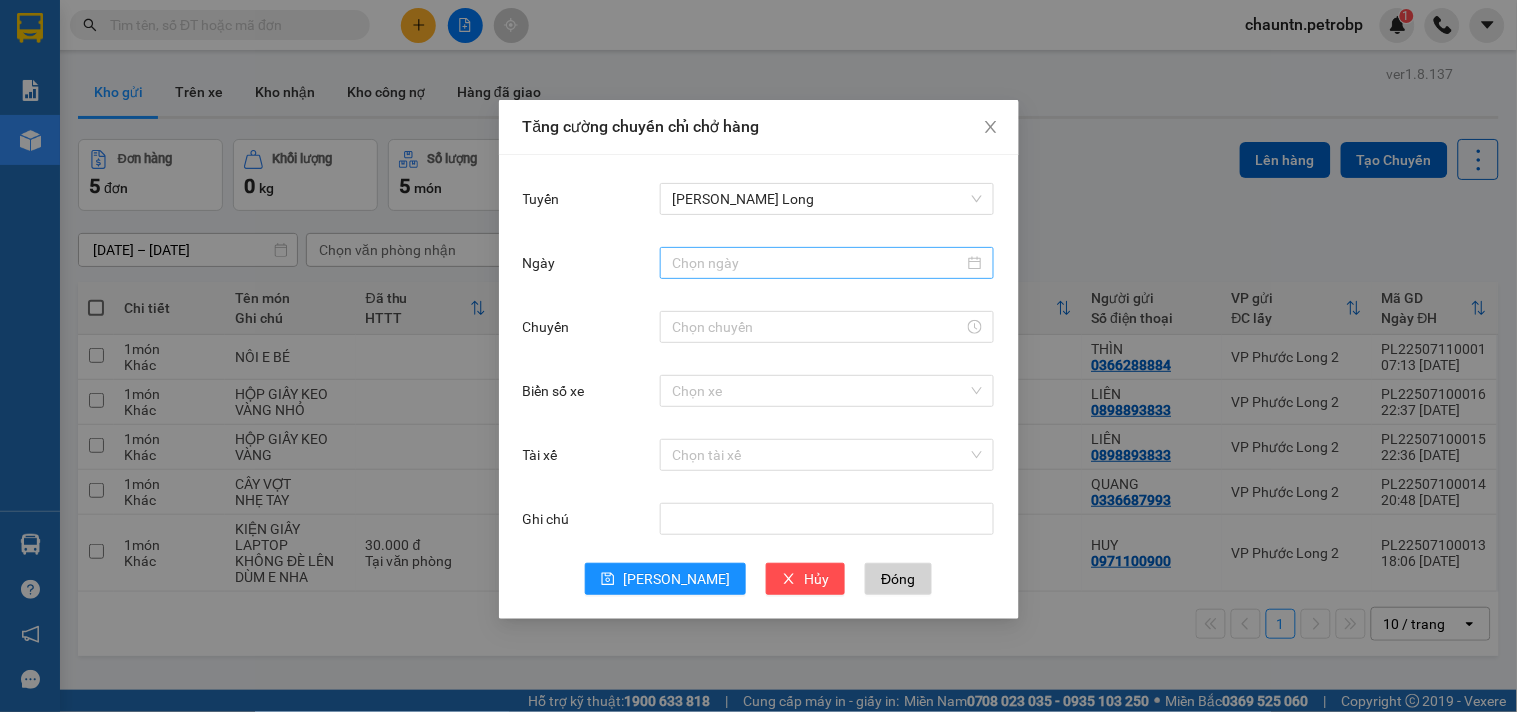 click at bounding box center [827, 263] 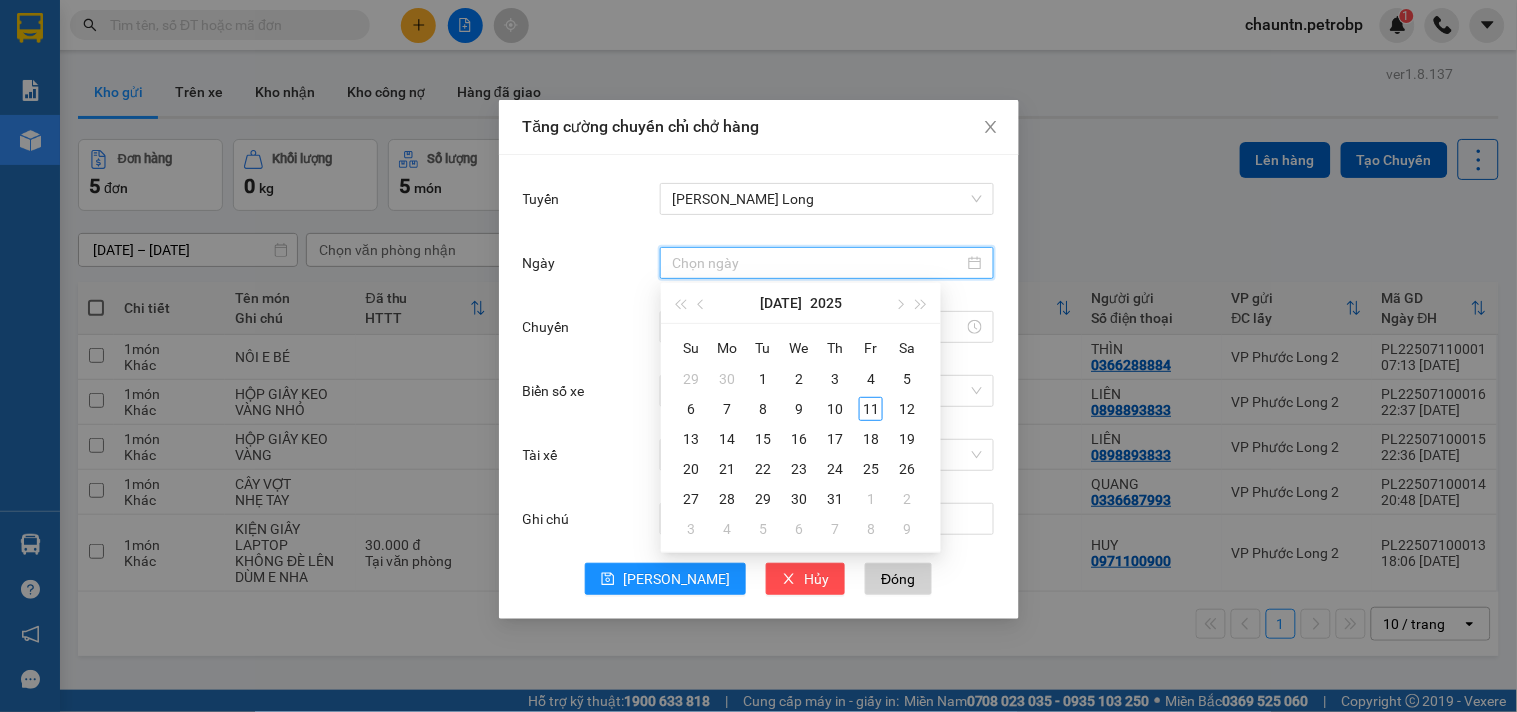 click on "Ngày" at bounding box center (818, 263) 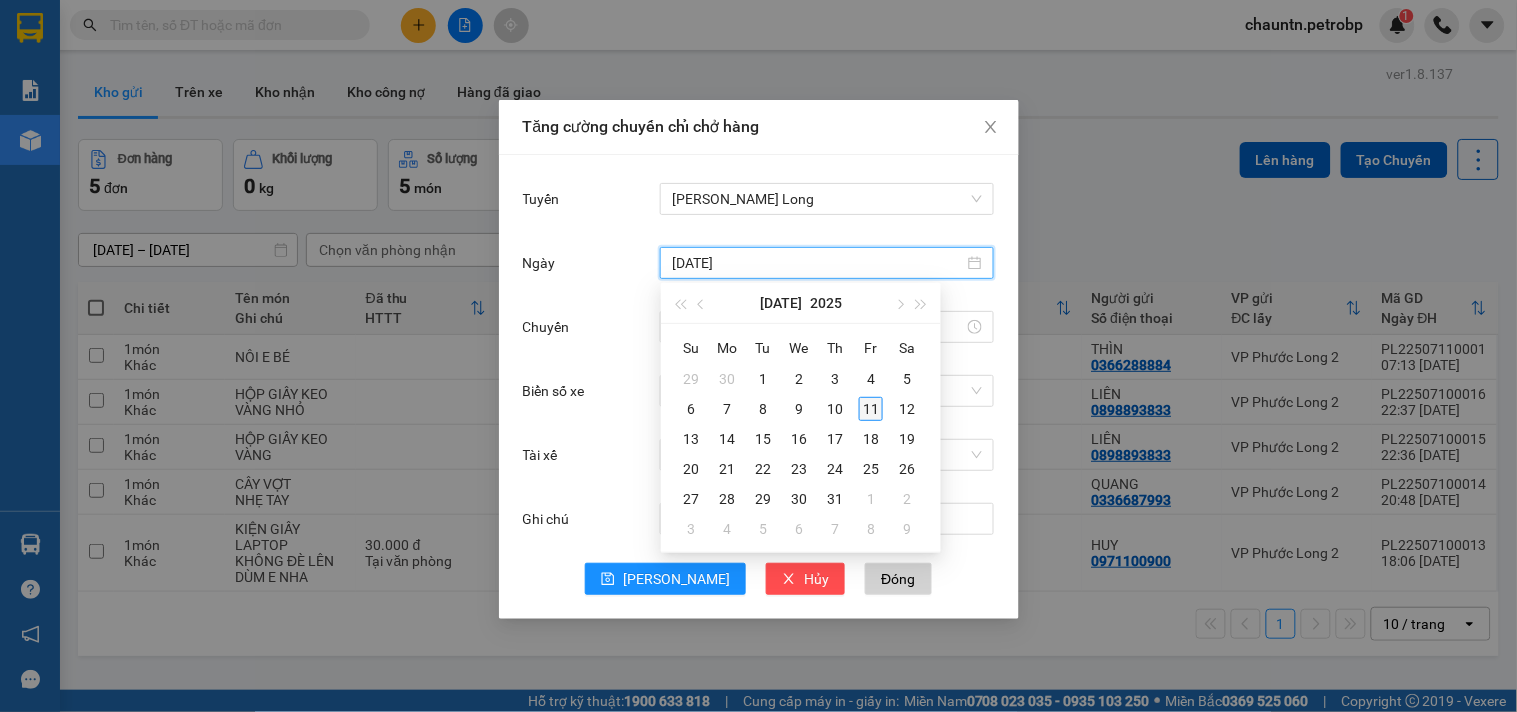 type on "11/07/2025" 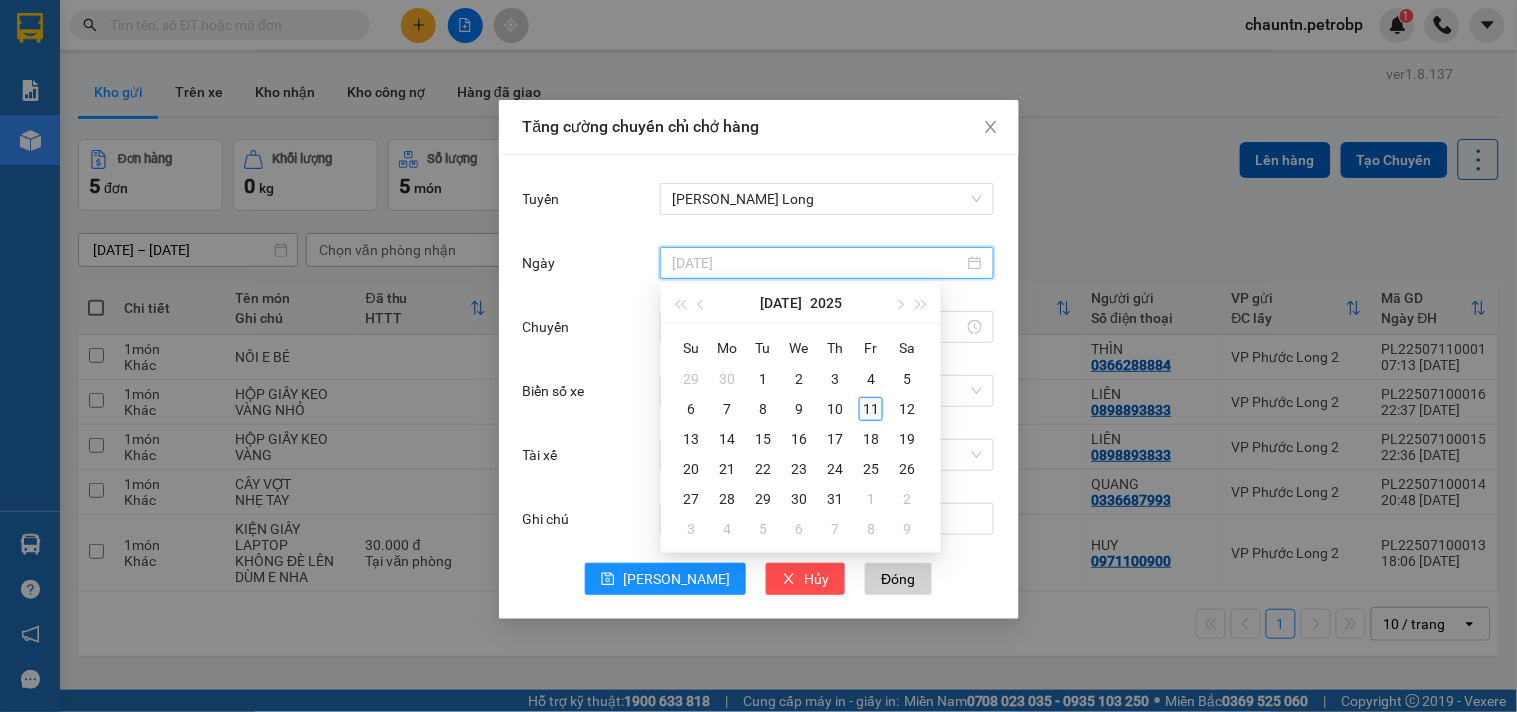 click on "11" at bounding box center [871, 409] 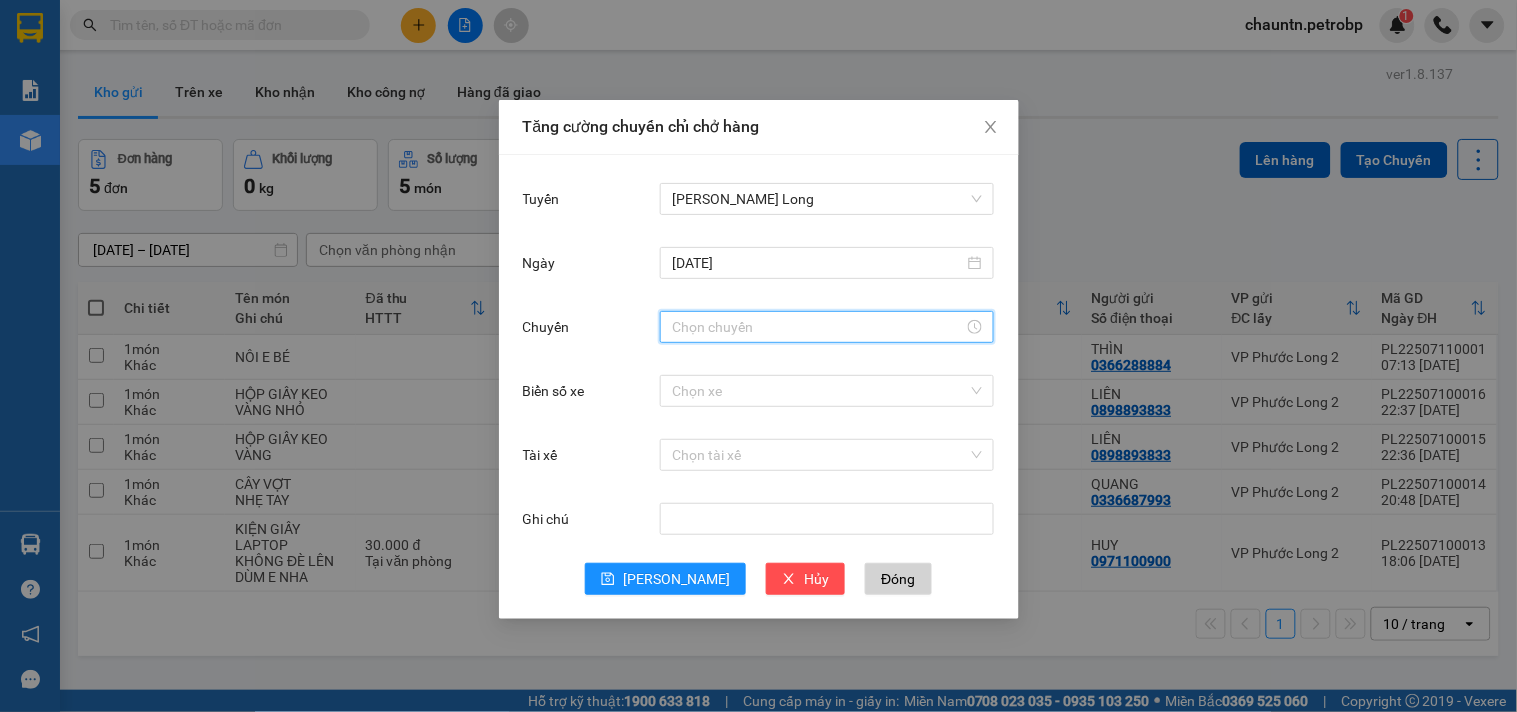 click on "Chuyến" at bounding box center (818, 327) 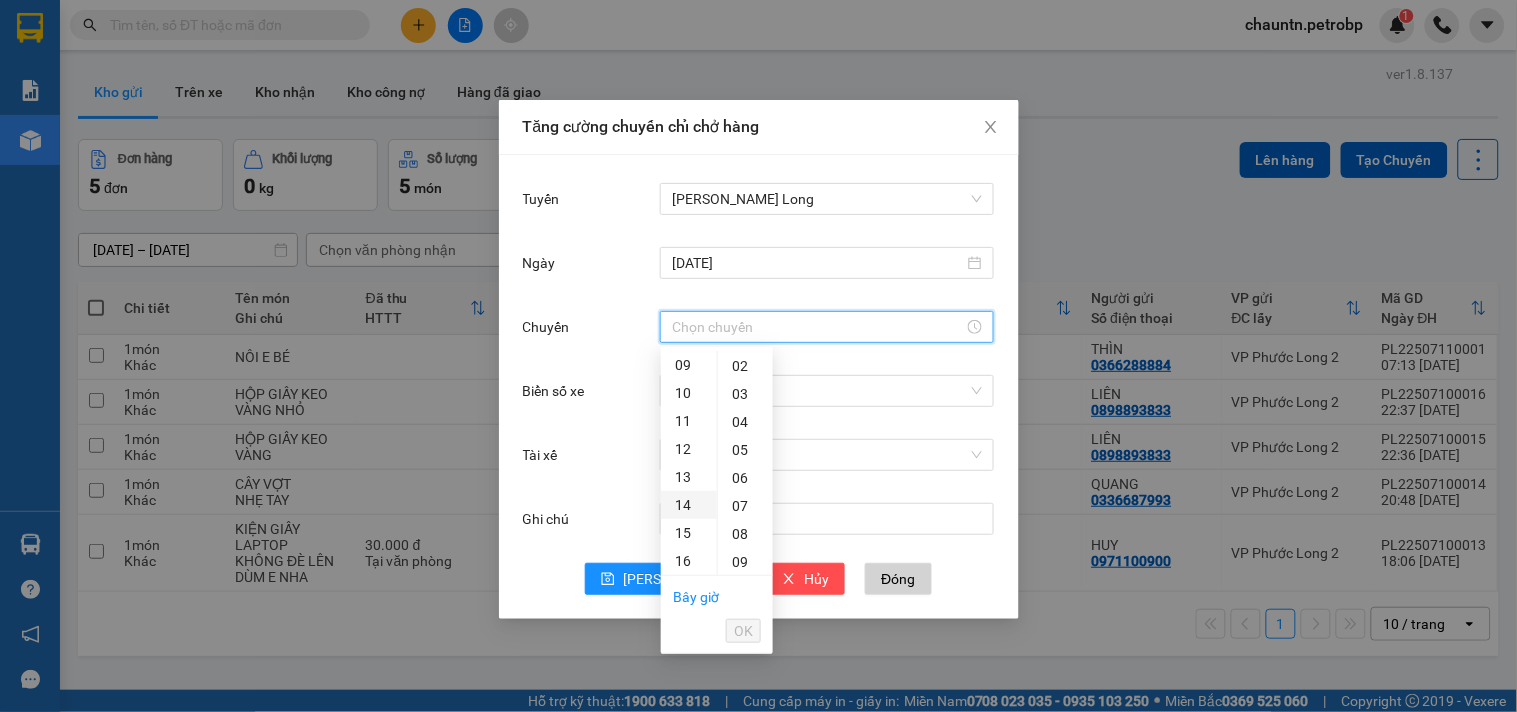 click on "14" at bounding box center [689, 505] 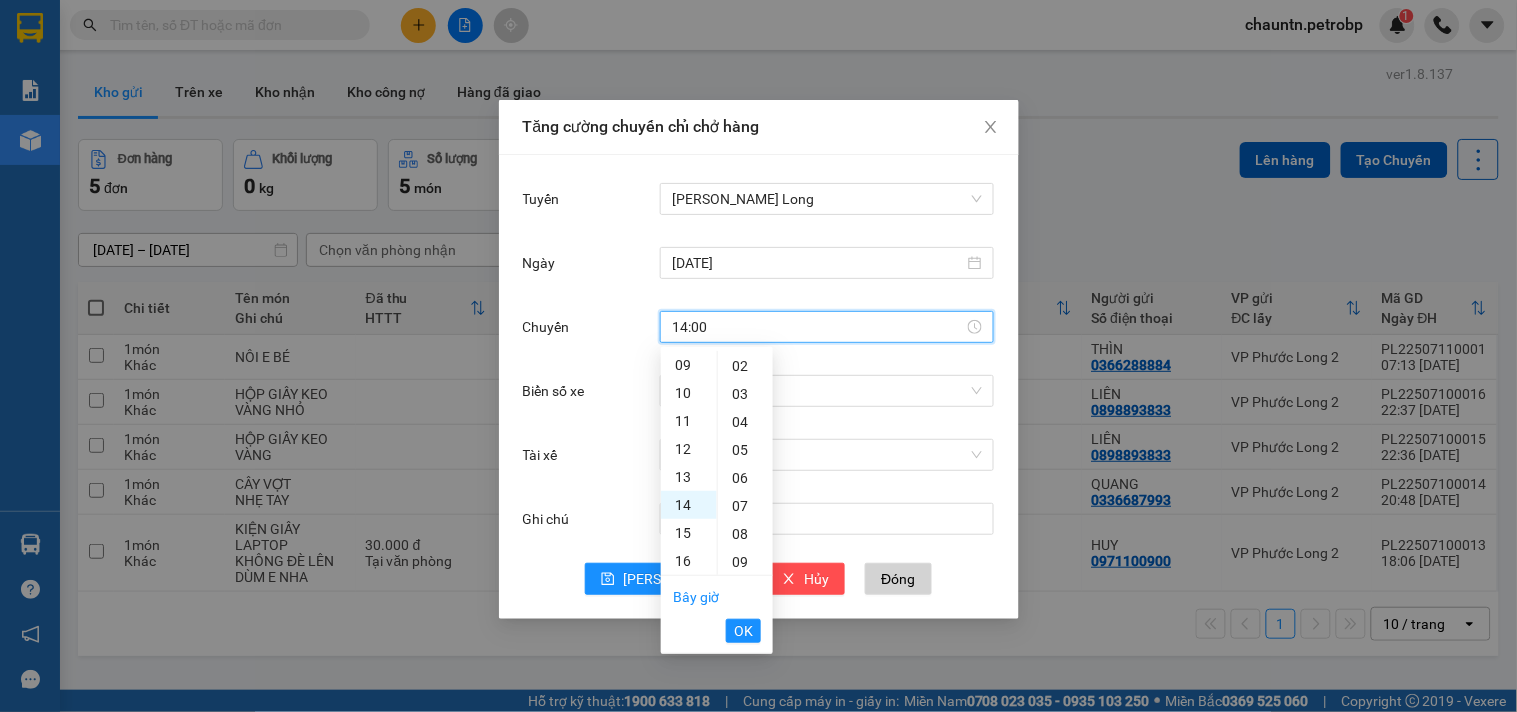 scroll, scrollTop: 345, scrollLeft: 0, axis: vertical 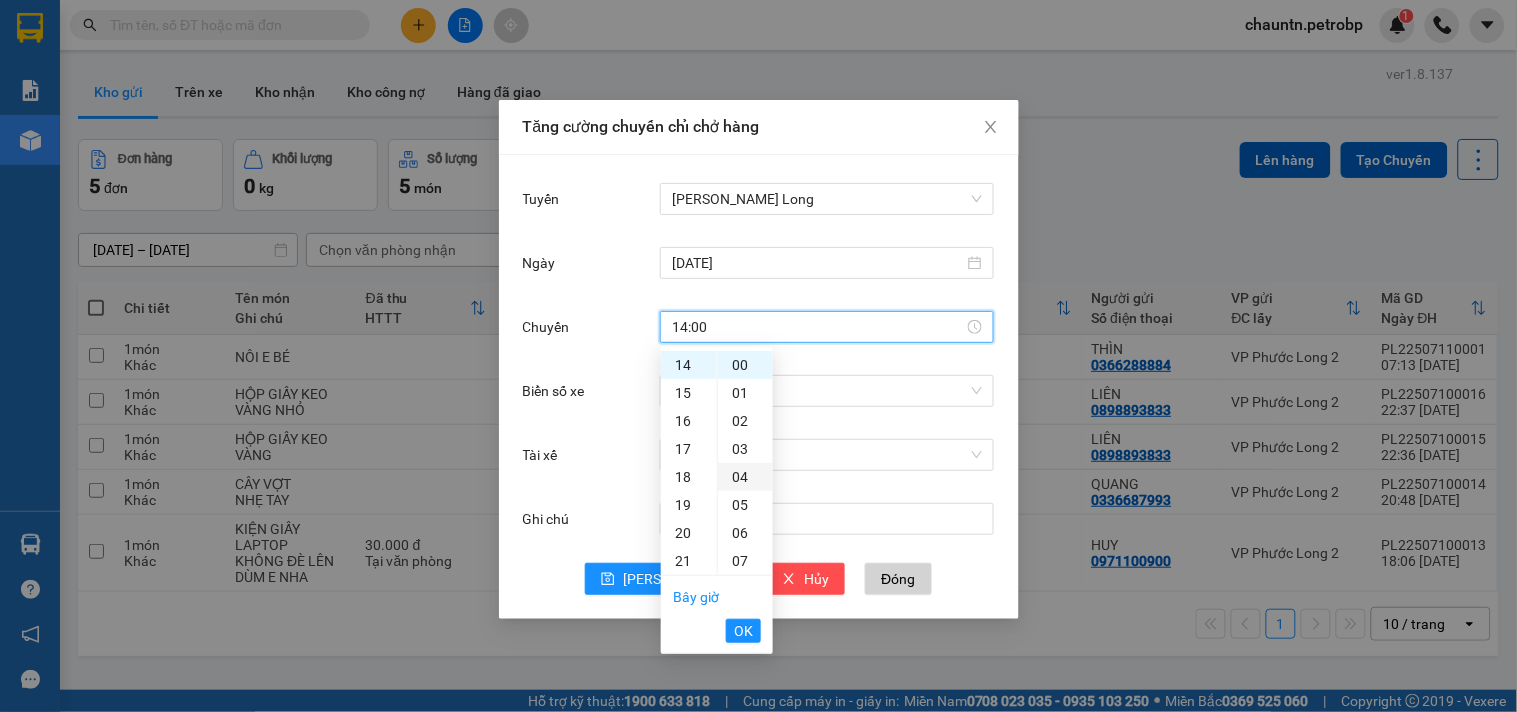 click on "04" at bounding box center [745, 477] 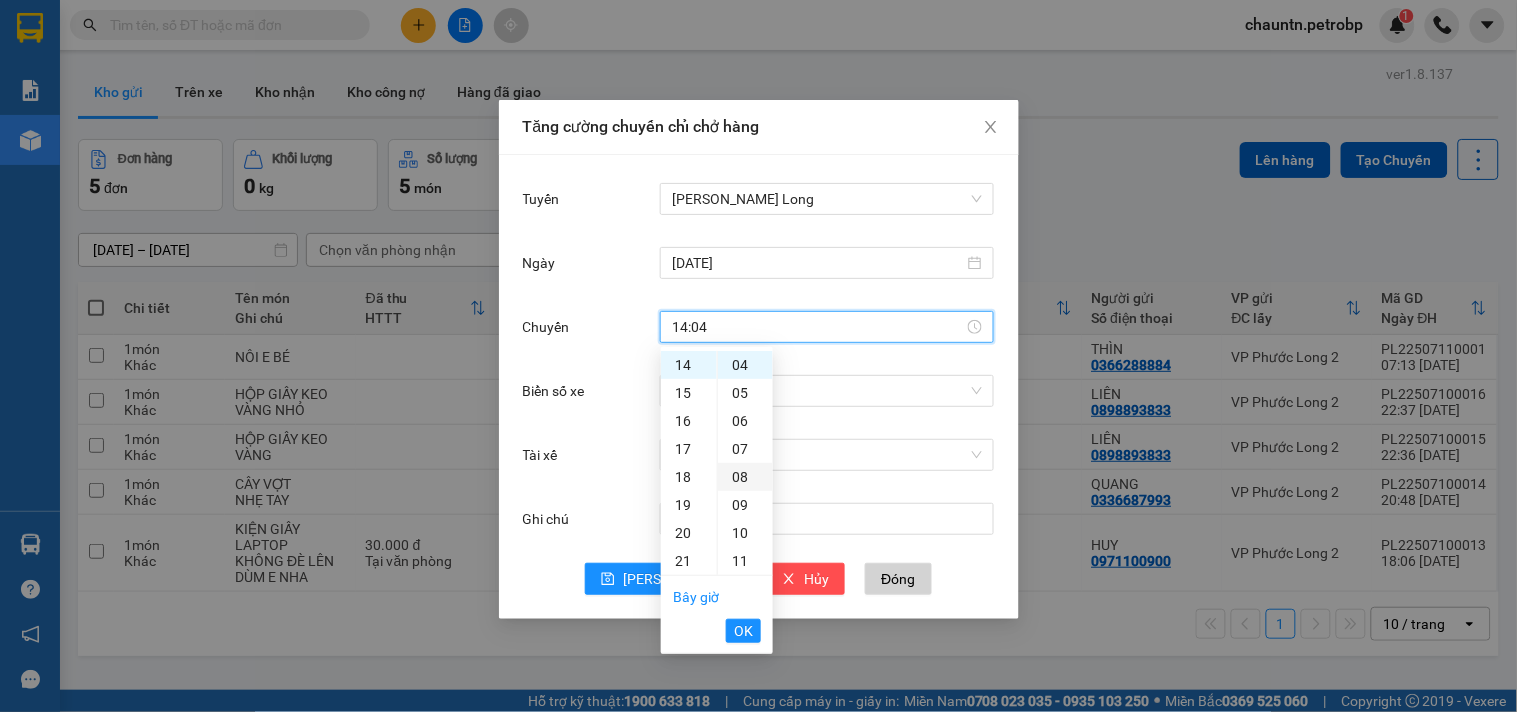 scroll, scrollTop: 0, scrollLeft: 0, axis: both 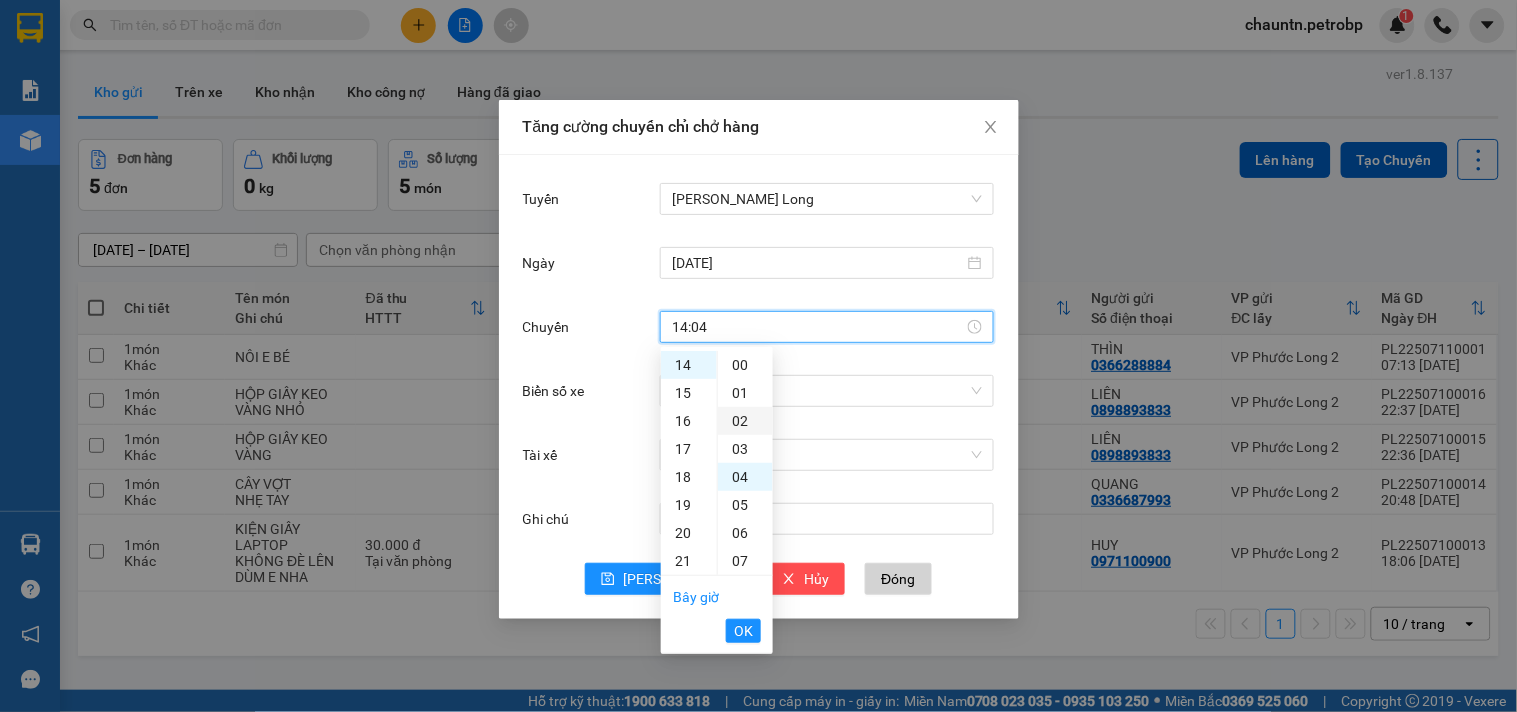click on "02" at bounding box center [745, 421] 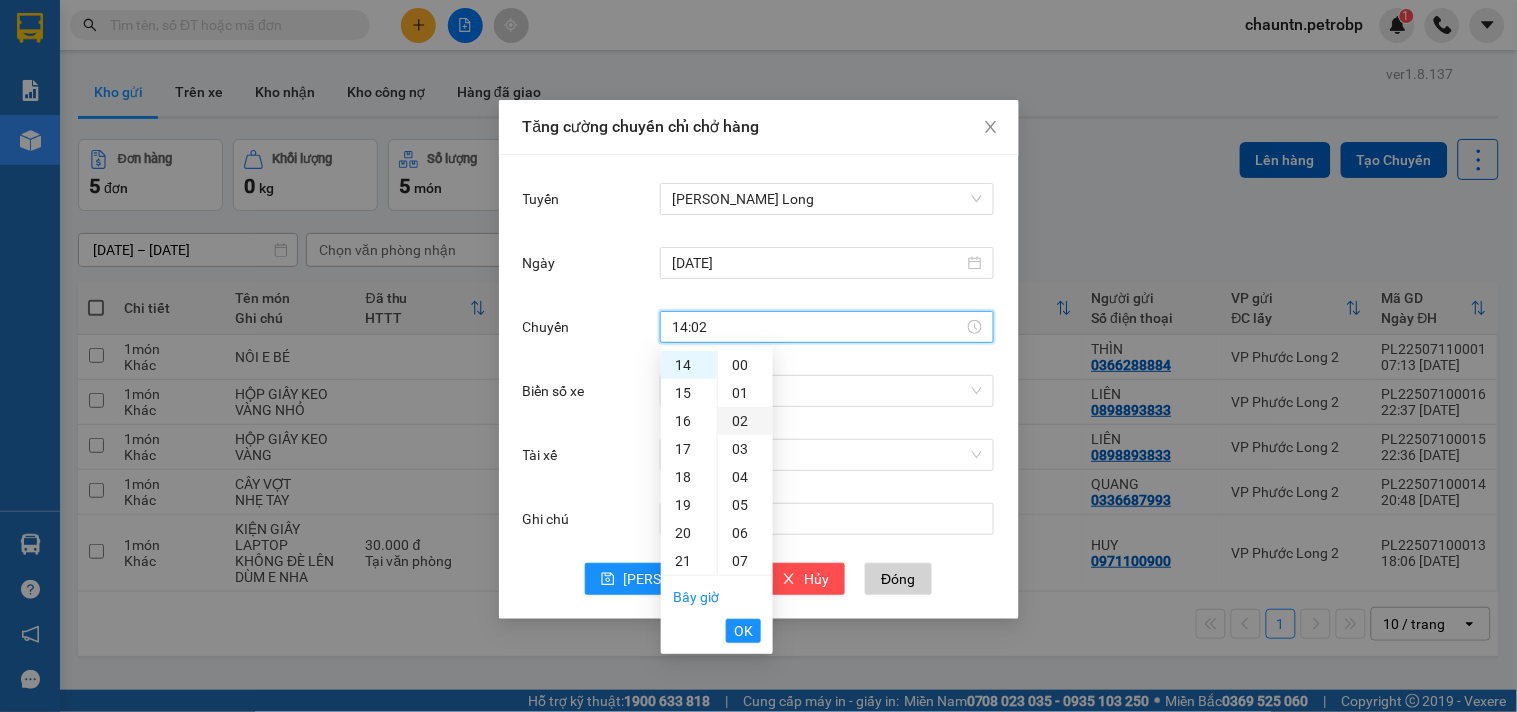 scroll, scrollTop: 55, scrollLeft: 0, axis: vertical 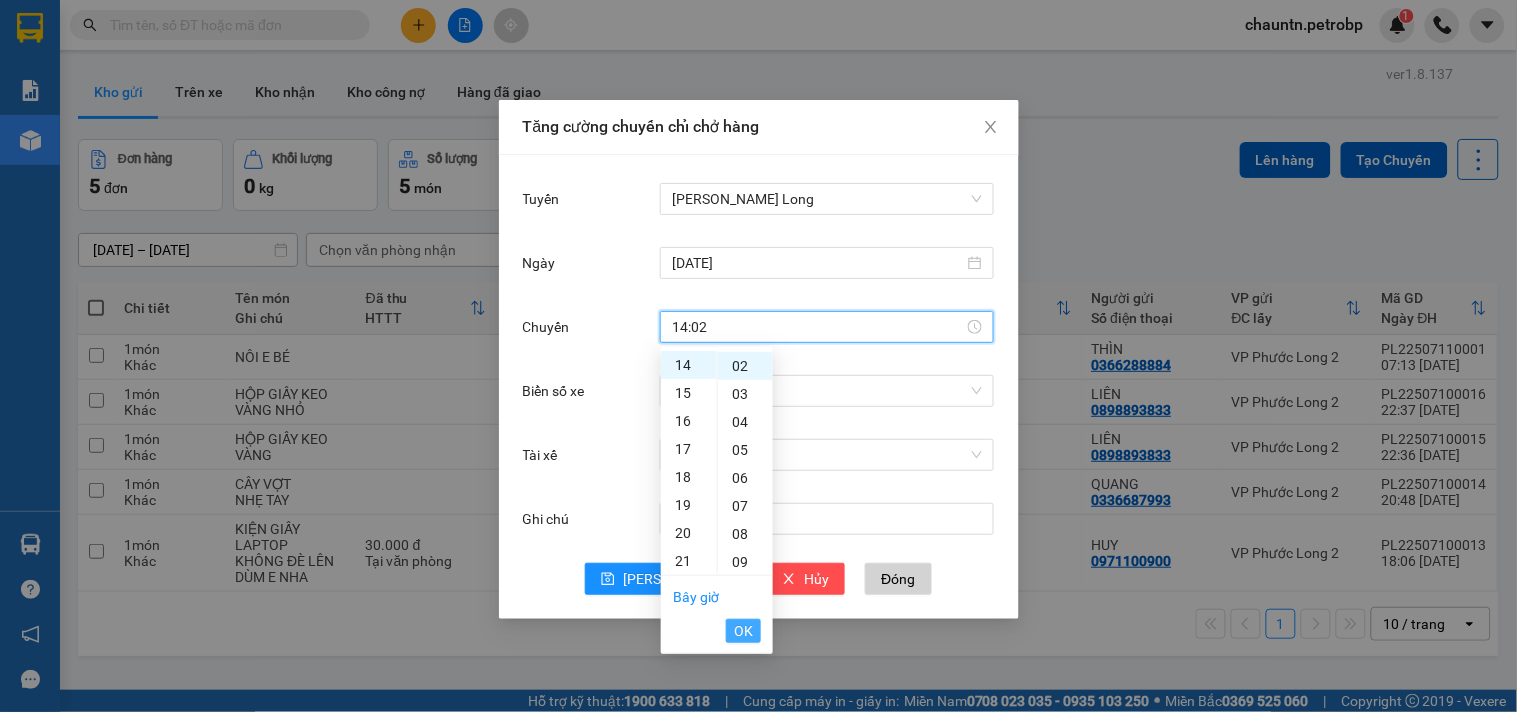 click on "OK" at bounding box center (743, 631) 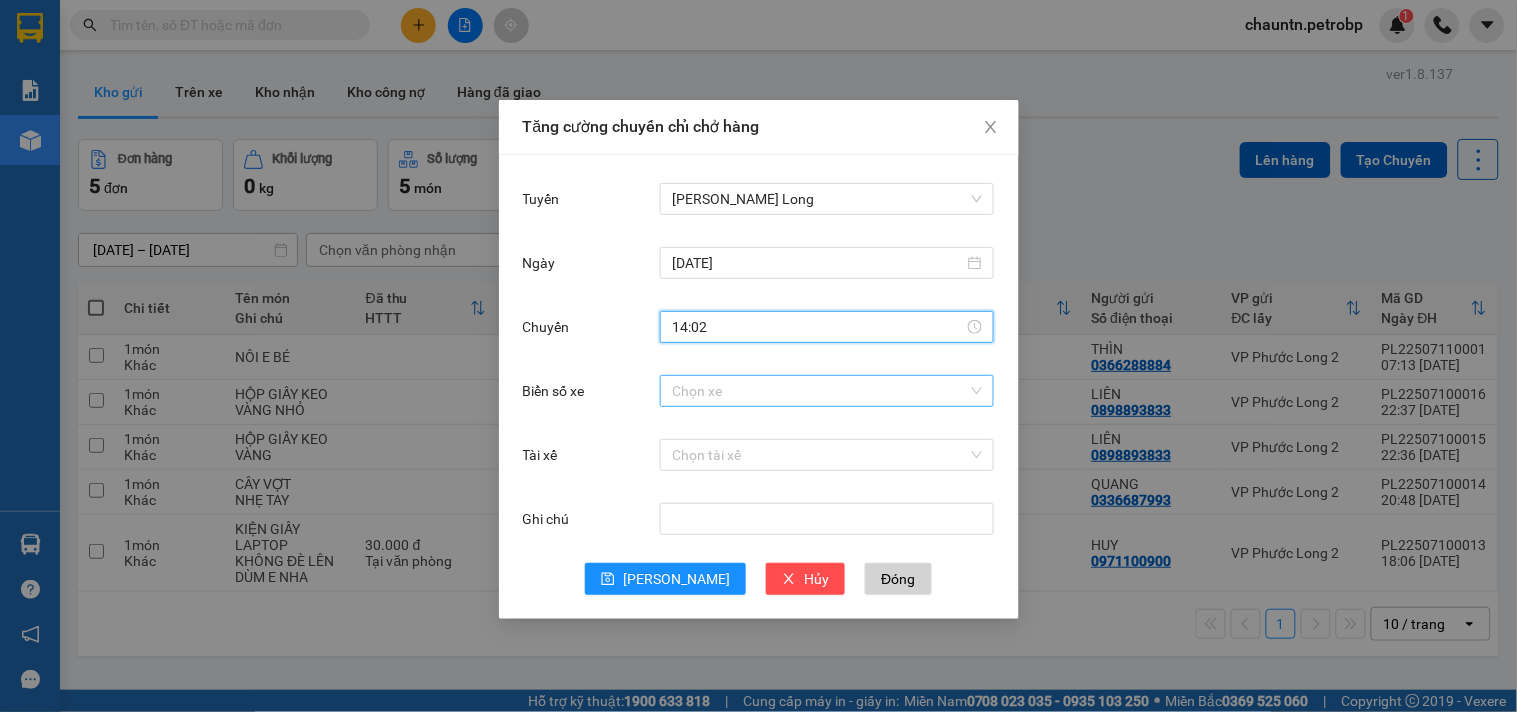 click on "Biển số xe" at bounding box center (820, 391) 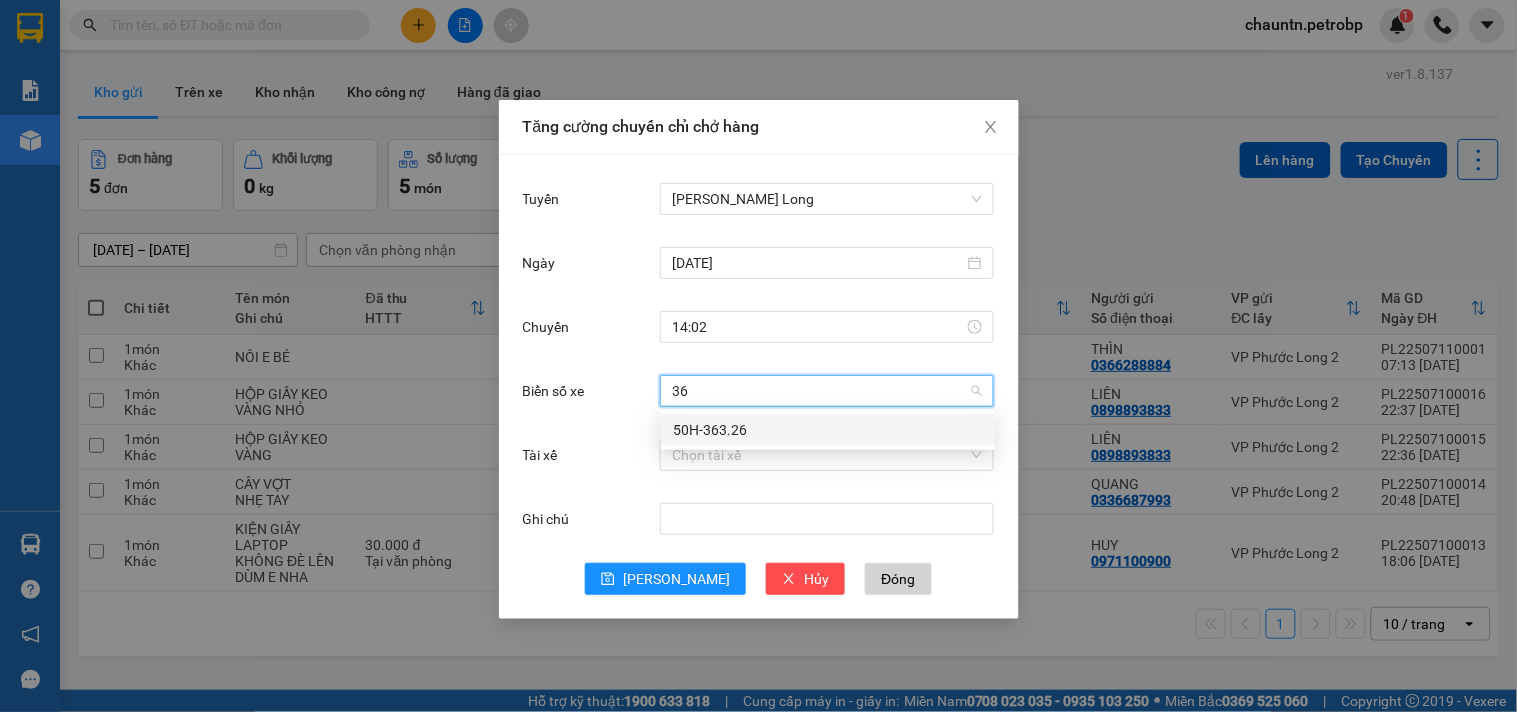 type on "363" 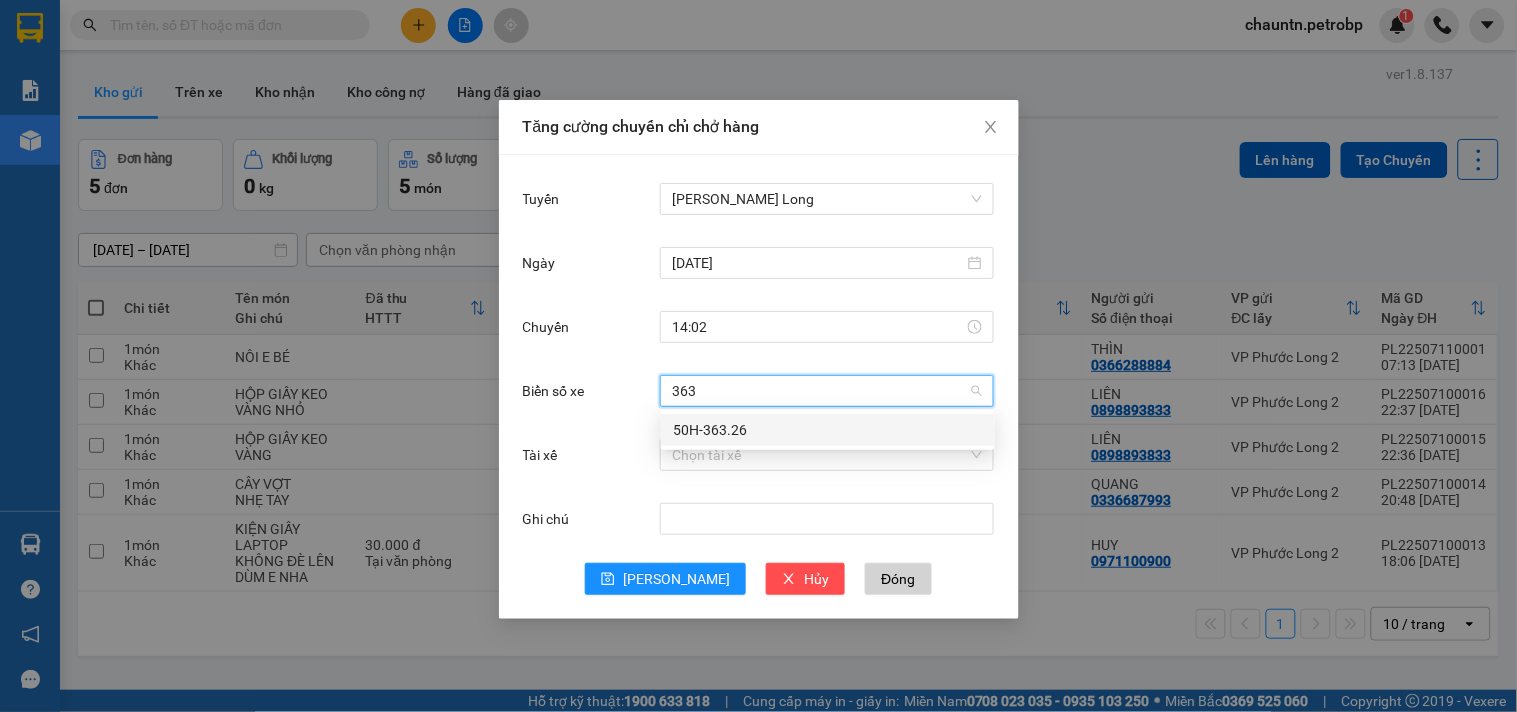 click on "50H-363.26" at bounding box center (828, 430) 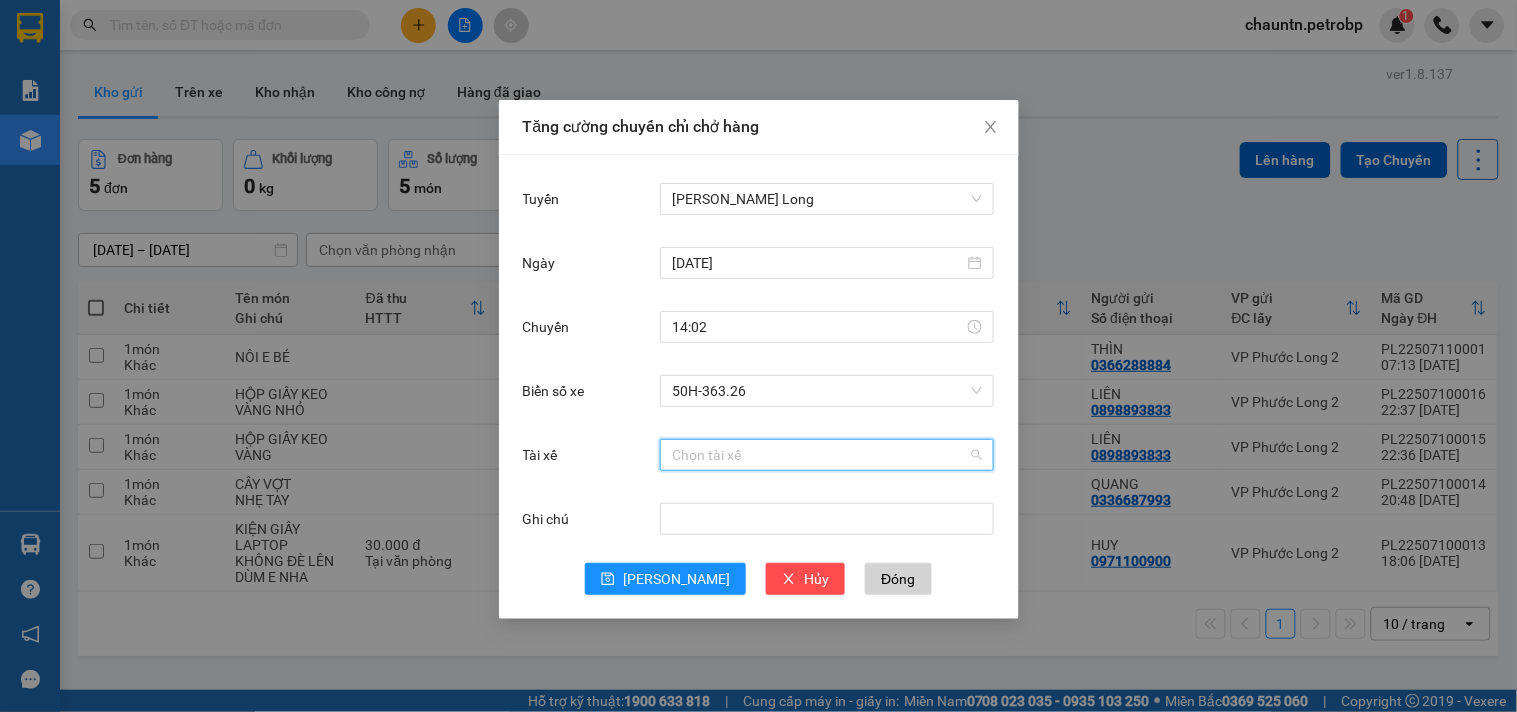 click on "Tài xế" at bounding box center (820, 455) 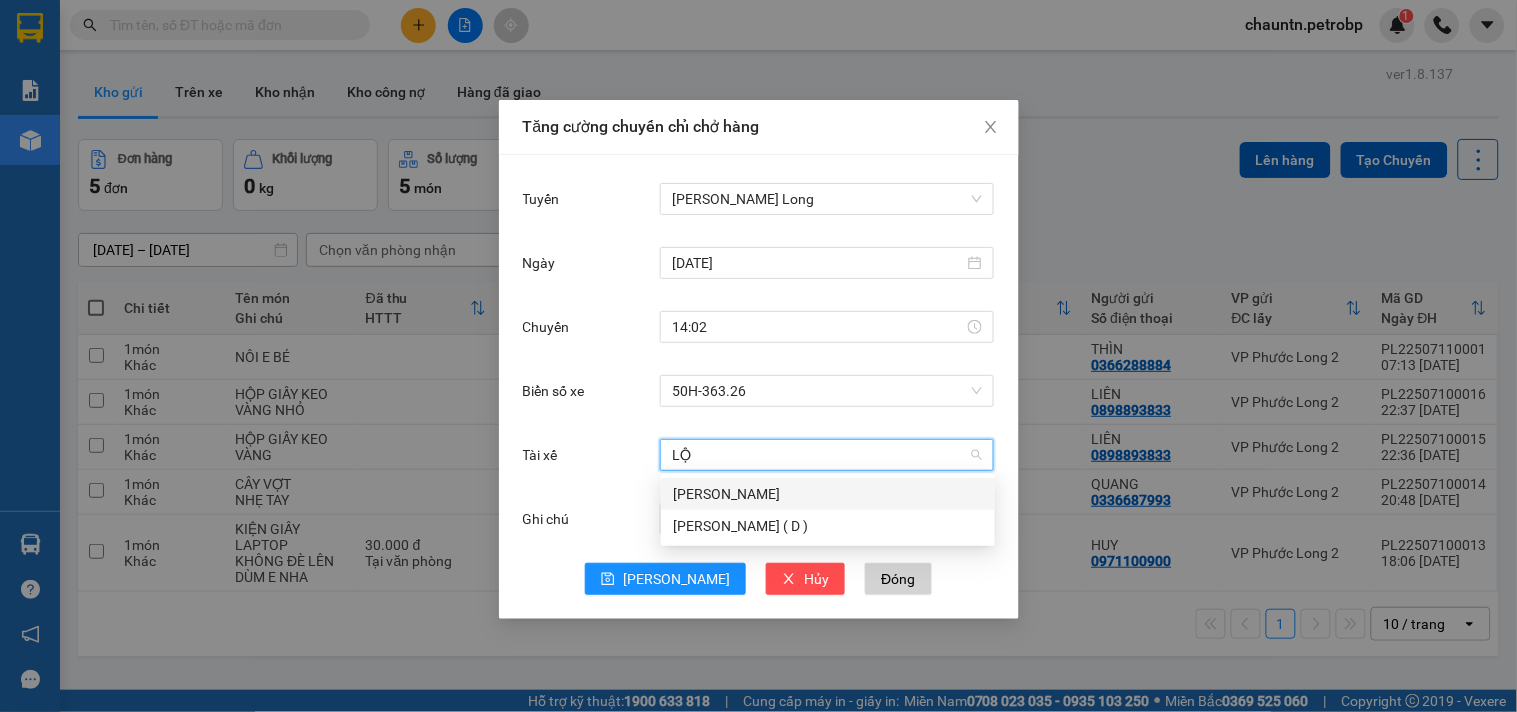 type on "LỘC" 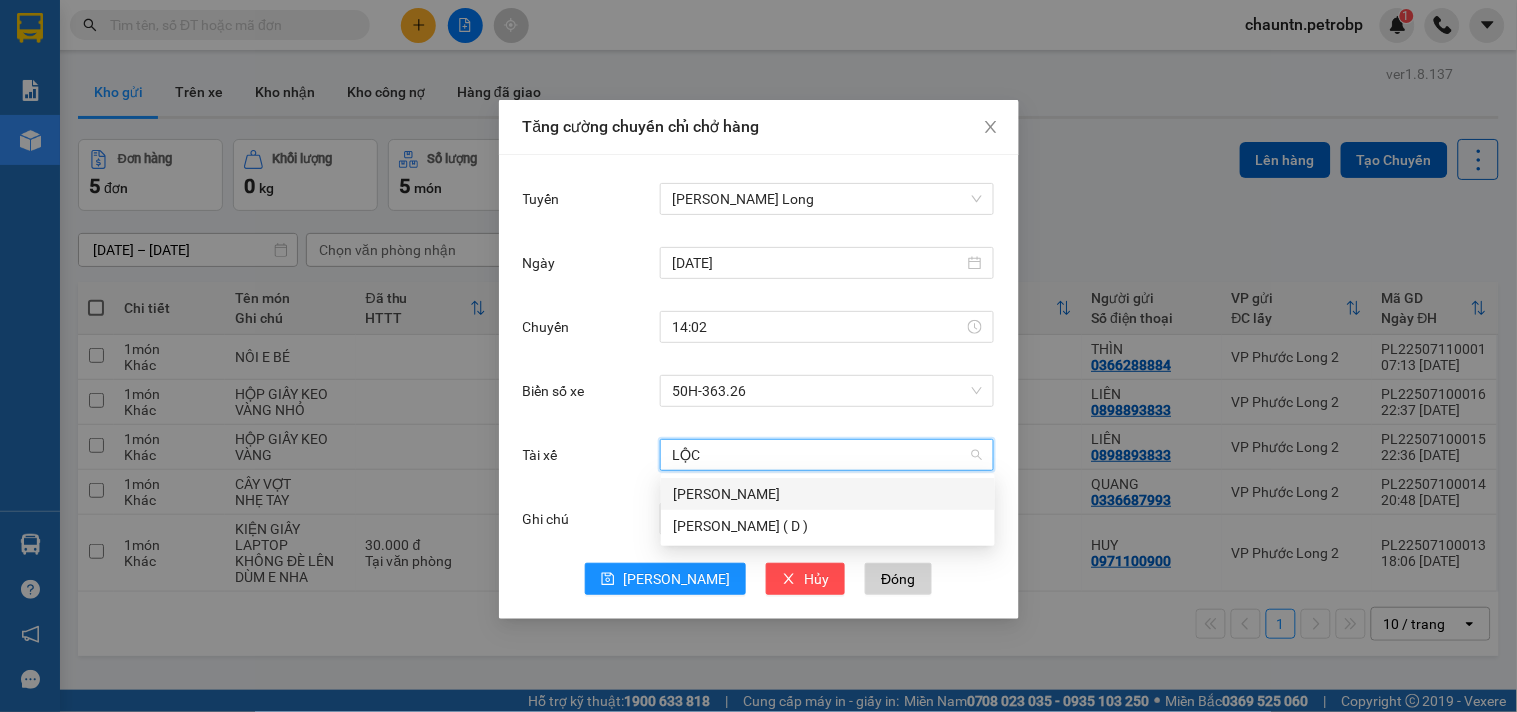 click on "PHẠM THÀNH LỘC" at bounding box center [828, 494] 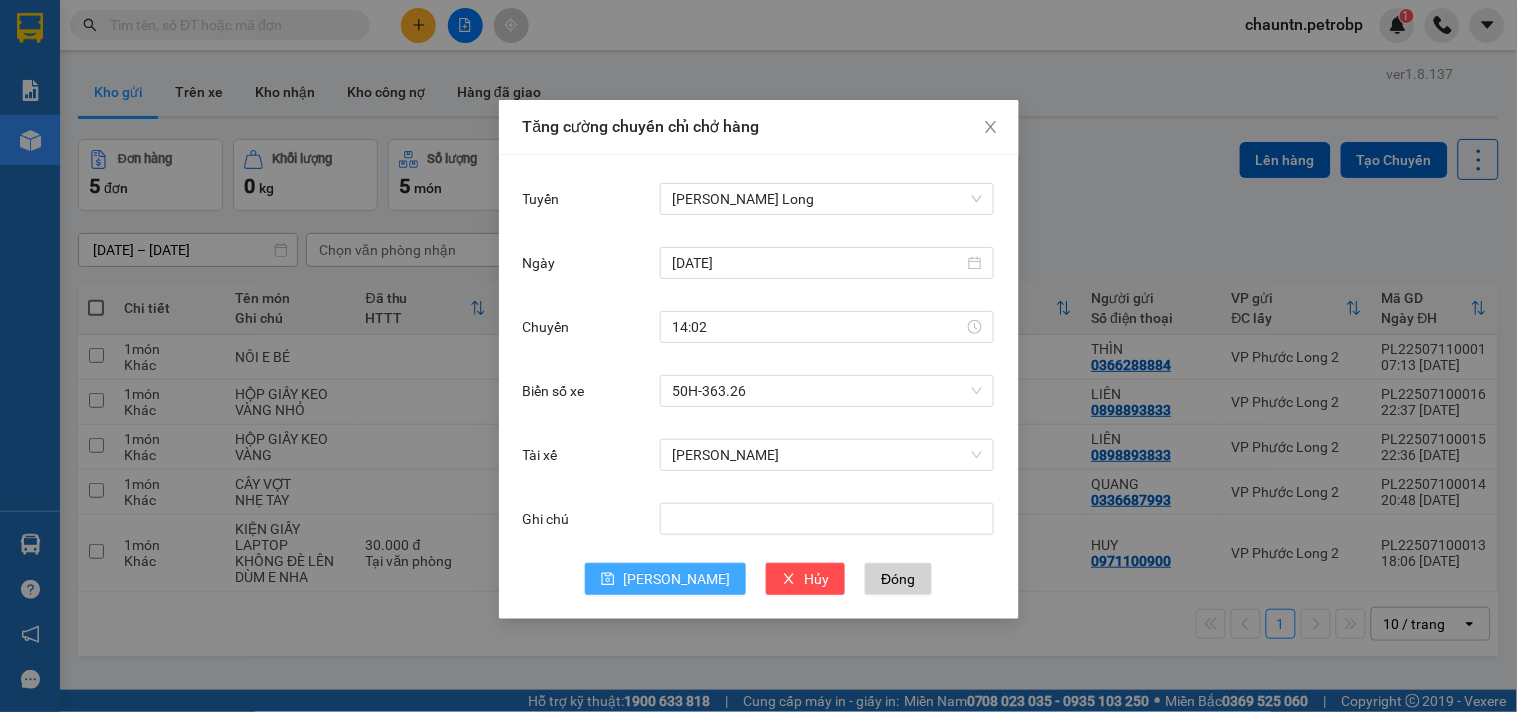 click on "Lưu" at bounding box center (665, 579) 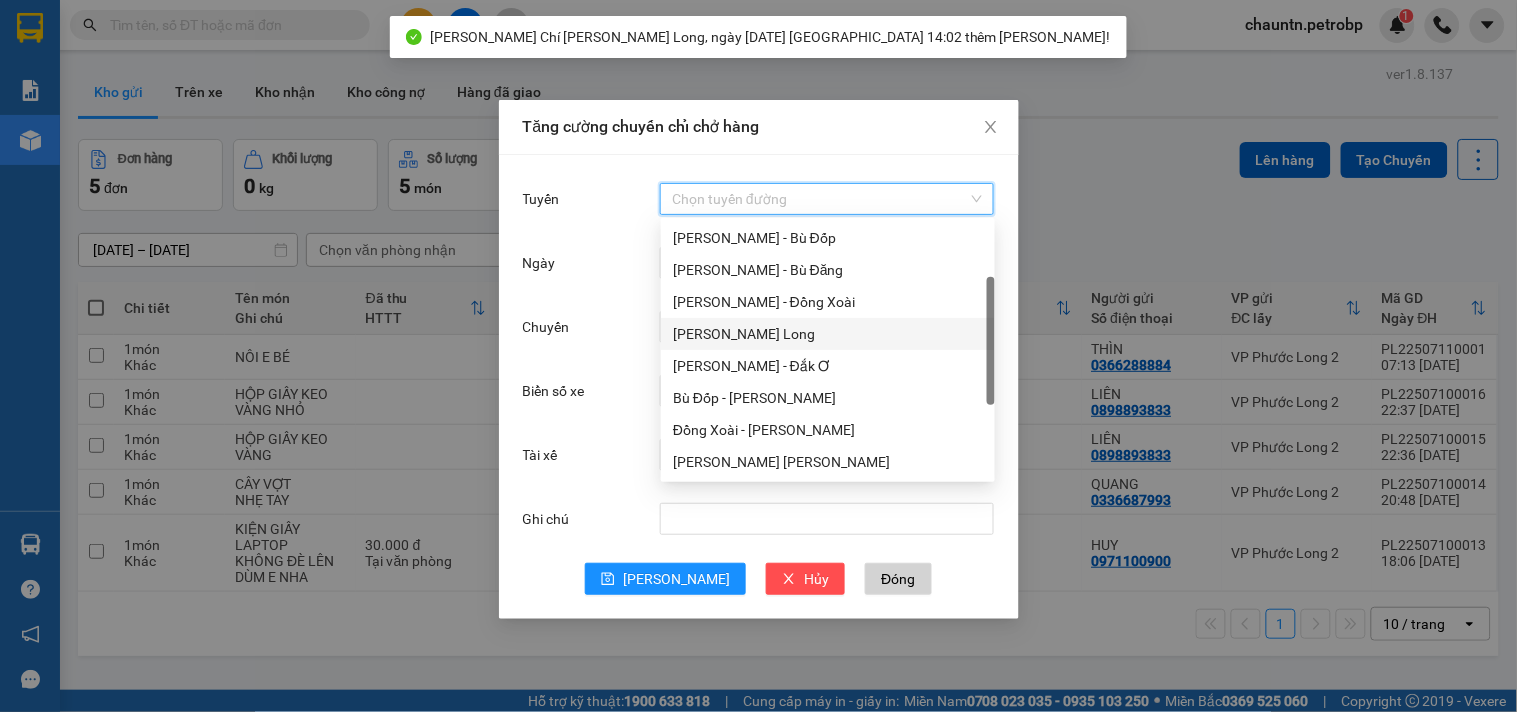 click on "Tuyến" at bounding box center (820, 199) 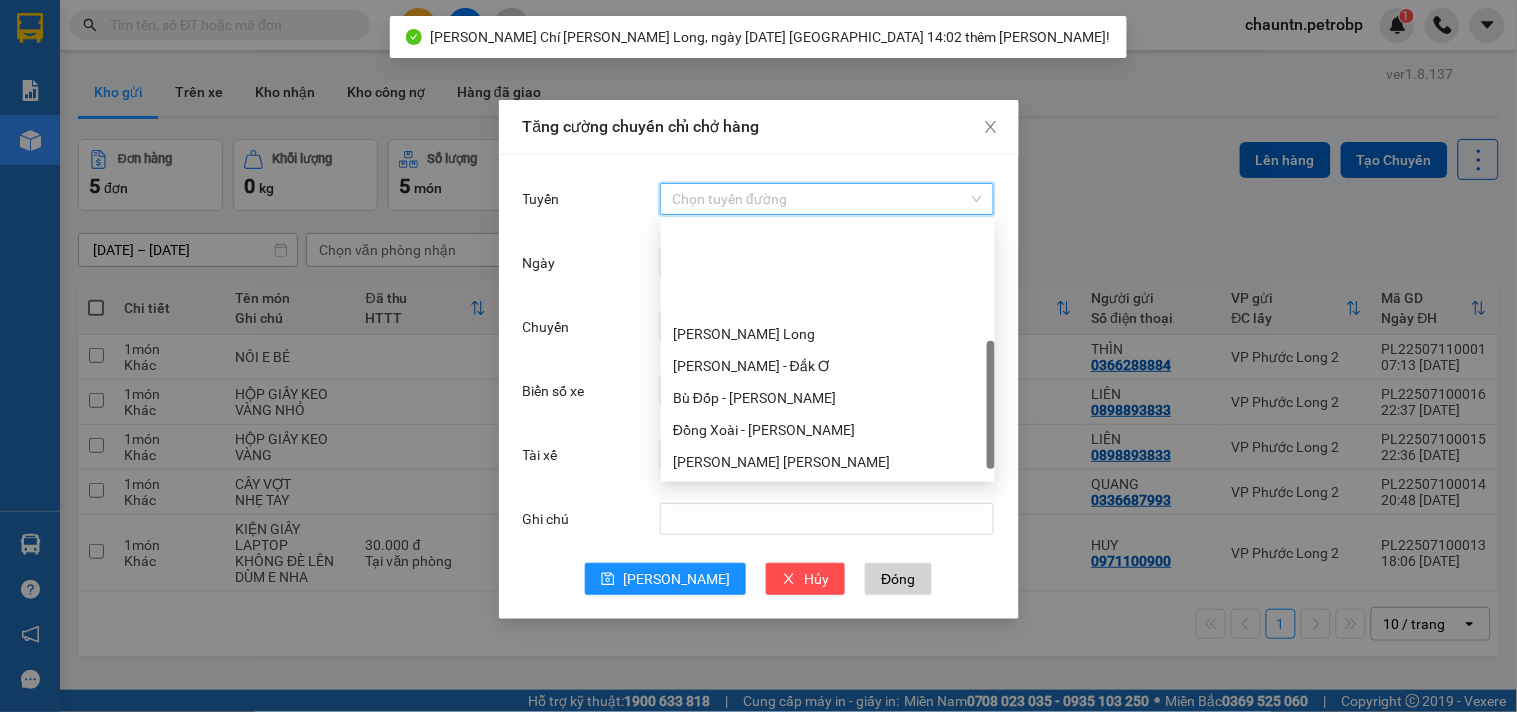 scroll, scrollTop: 224, scrollLeft: 0, axis: vertical 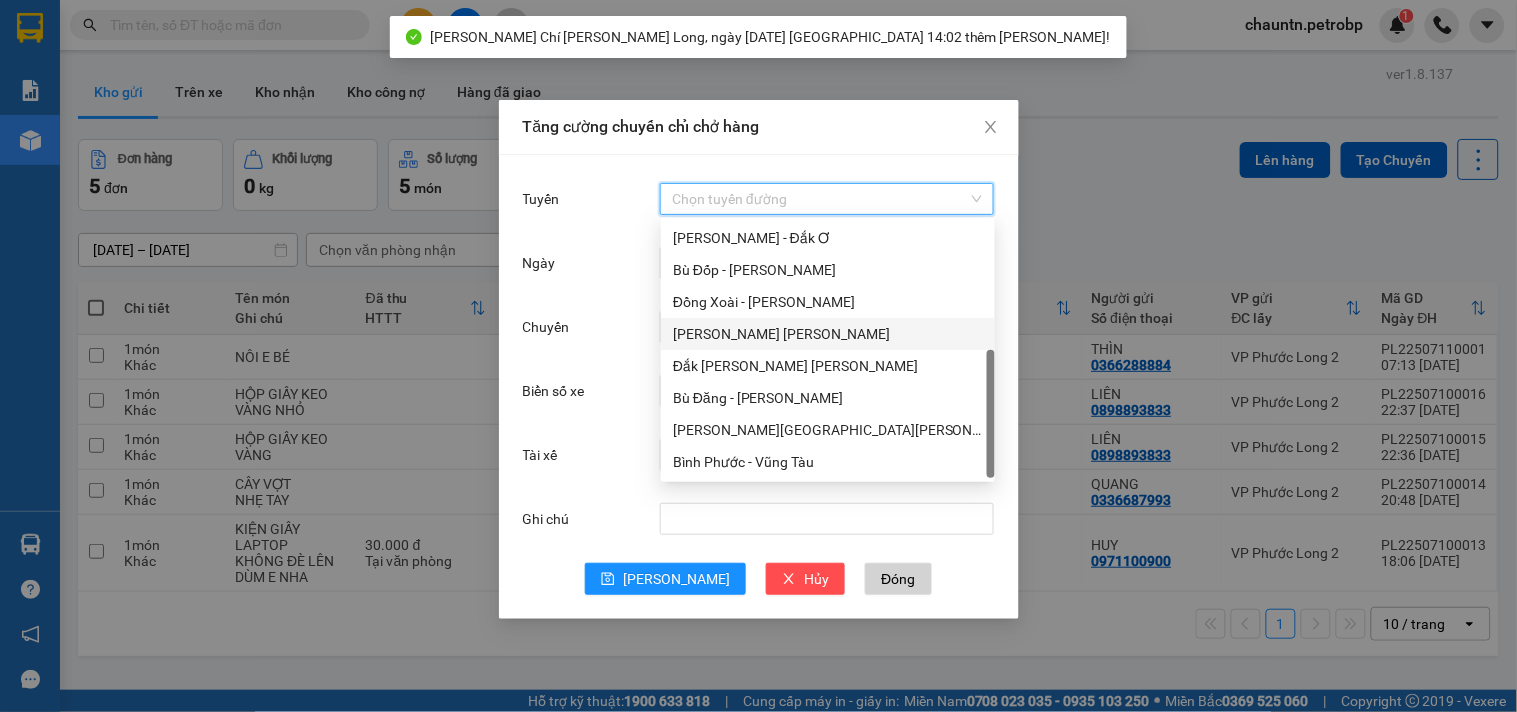 click on "Phước Long - Hồ Chí Minh" at bounding box center (828, 334) 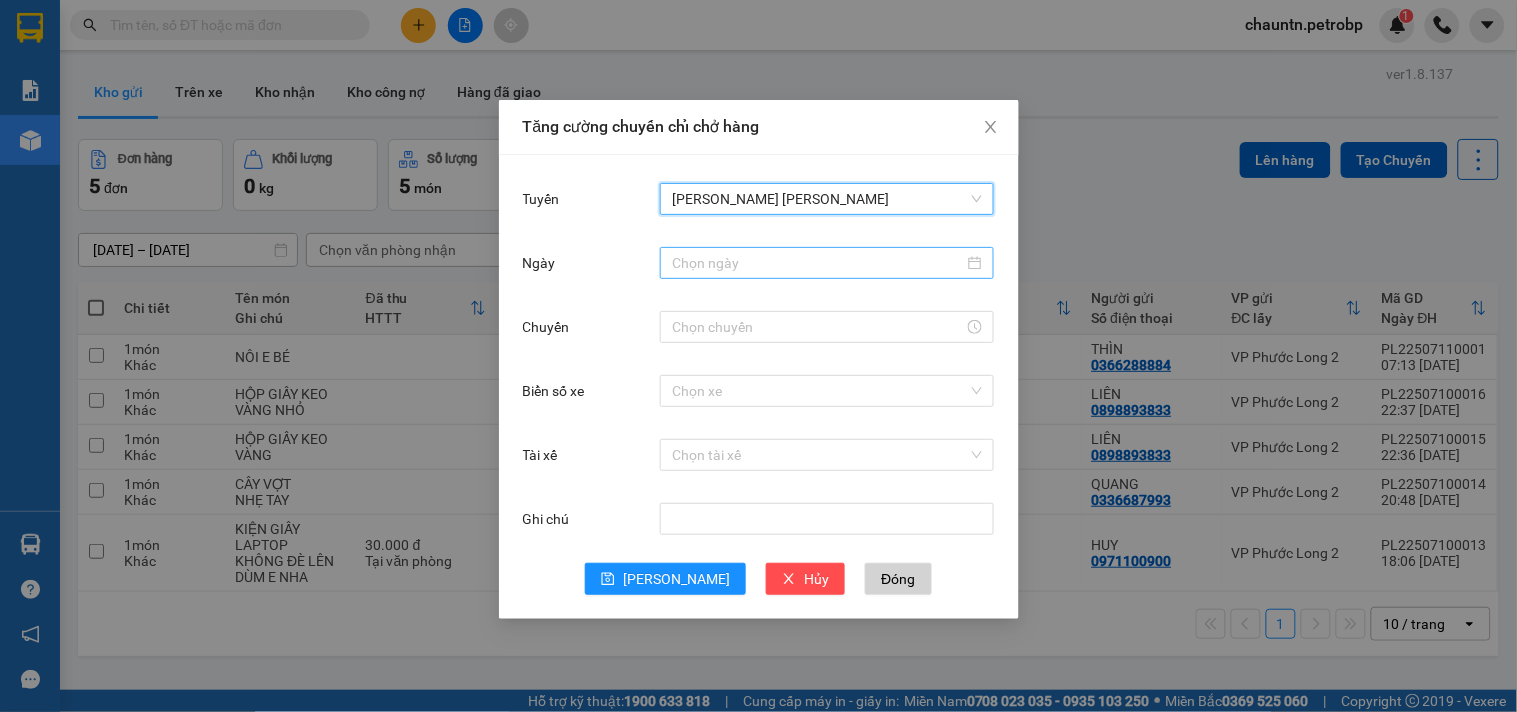 click on "Ngày" at bounding box center [818, 263] 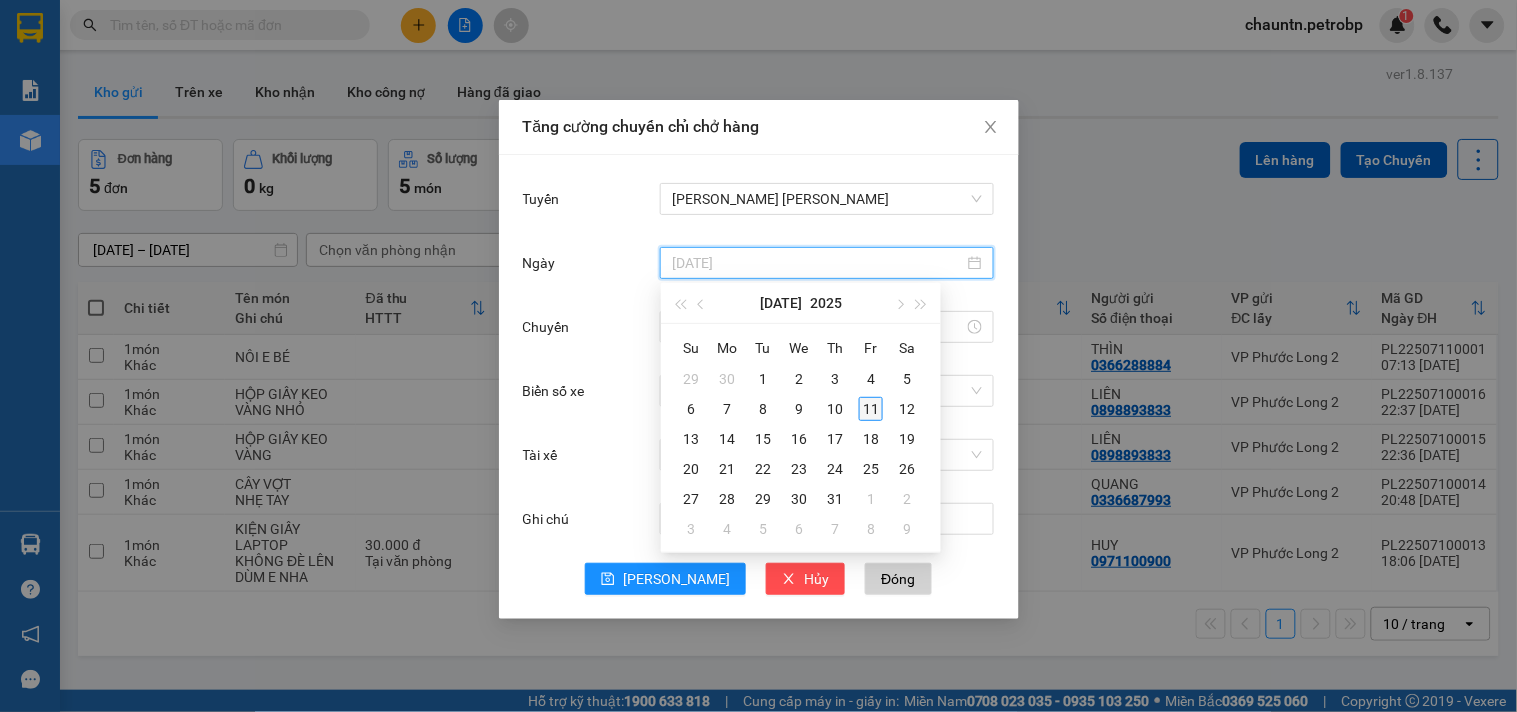 type on "11/07/2025" 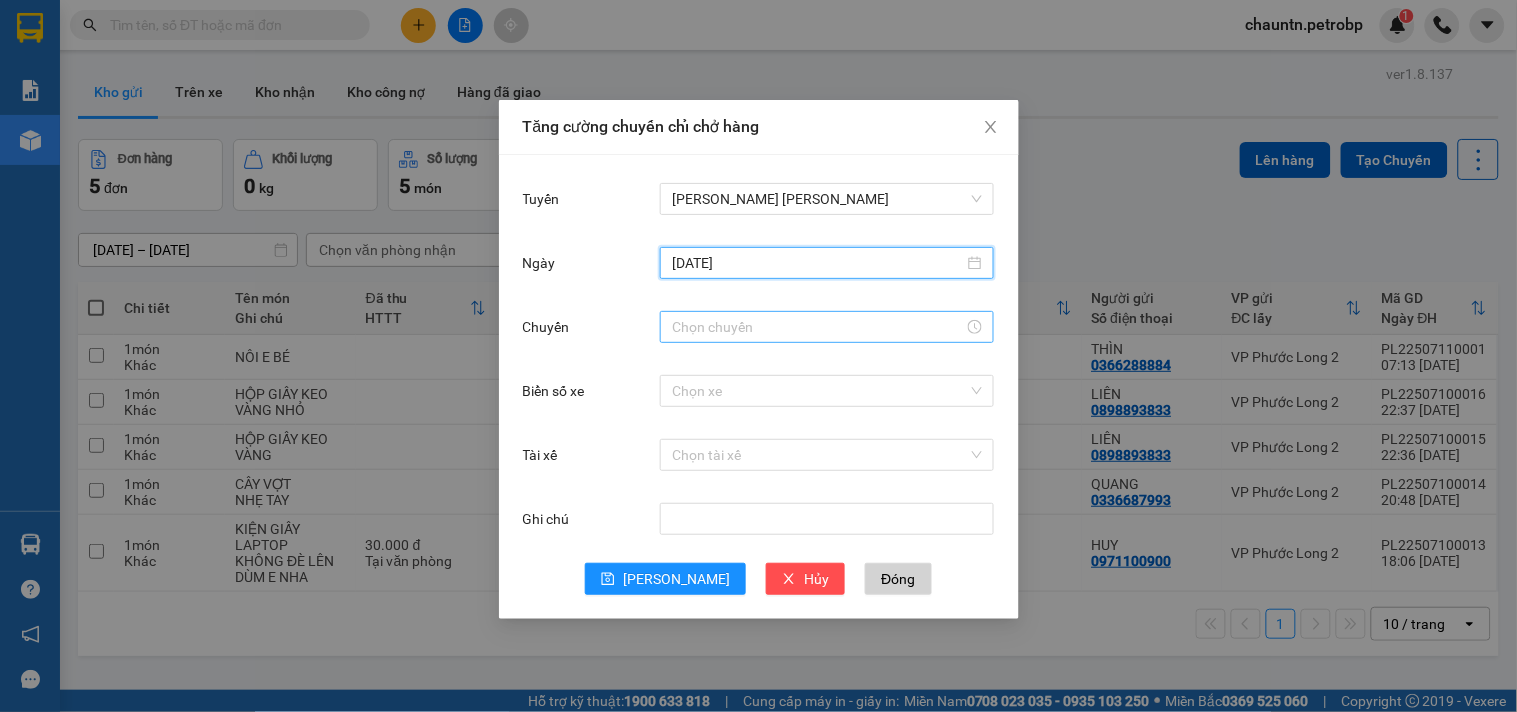 click on "Chuyến" at bounding box center [818, 327] 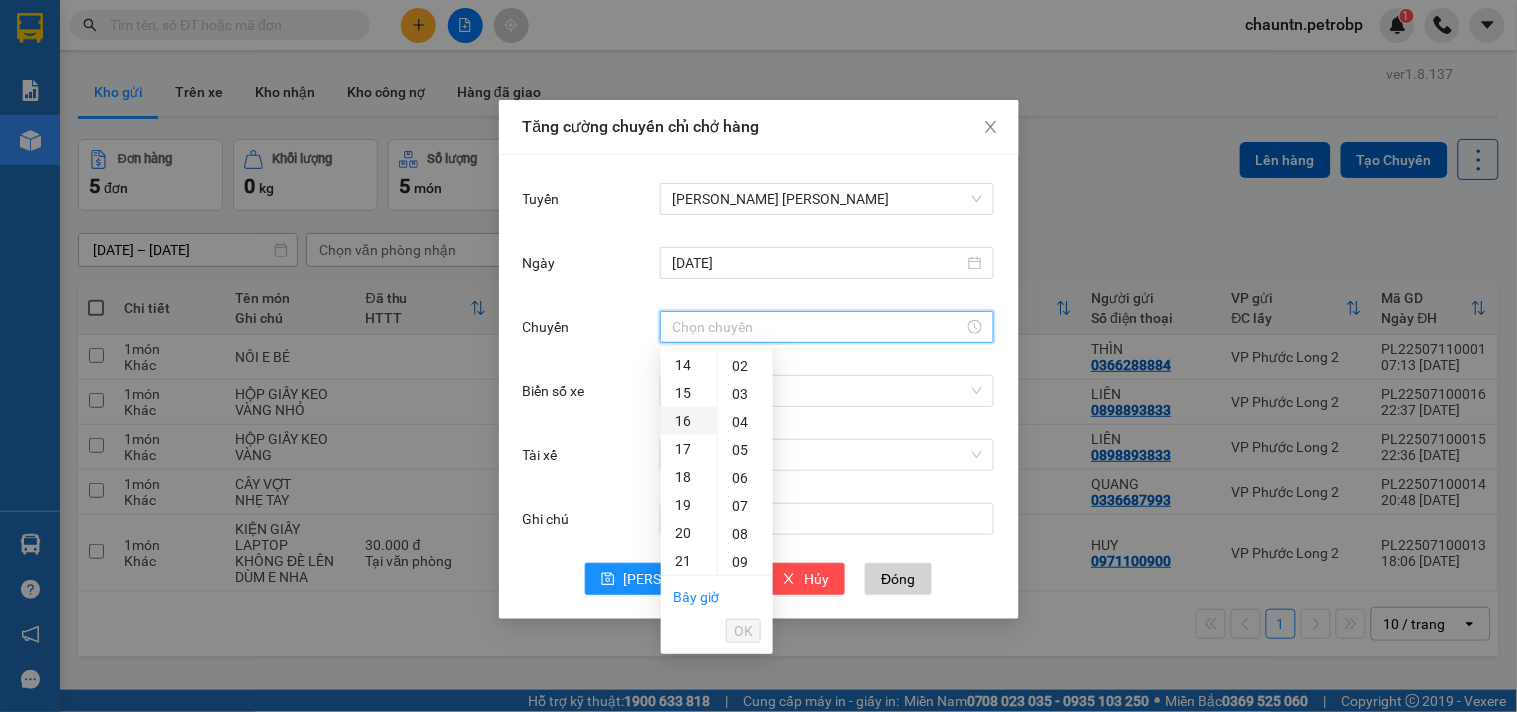 click on "16" at bounding box center [689, 421] 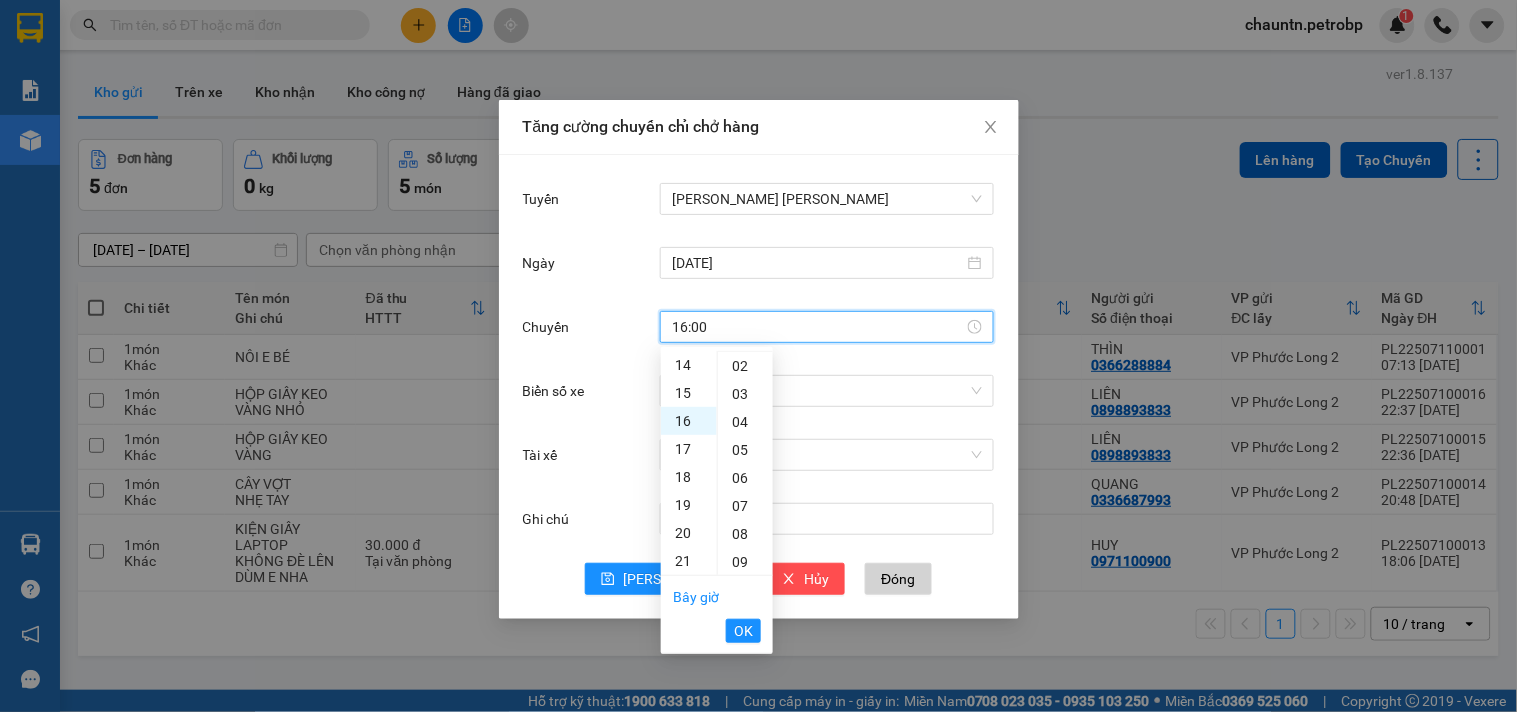 scroll, scrollTop: 427, scrollLeft: 0, axis: vertical 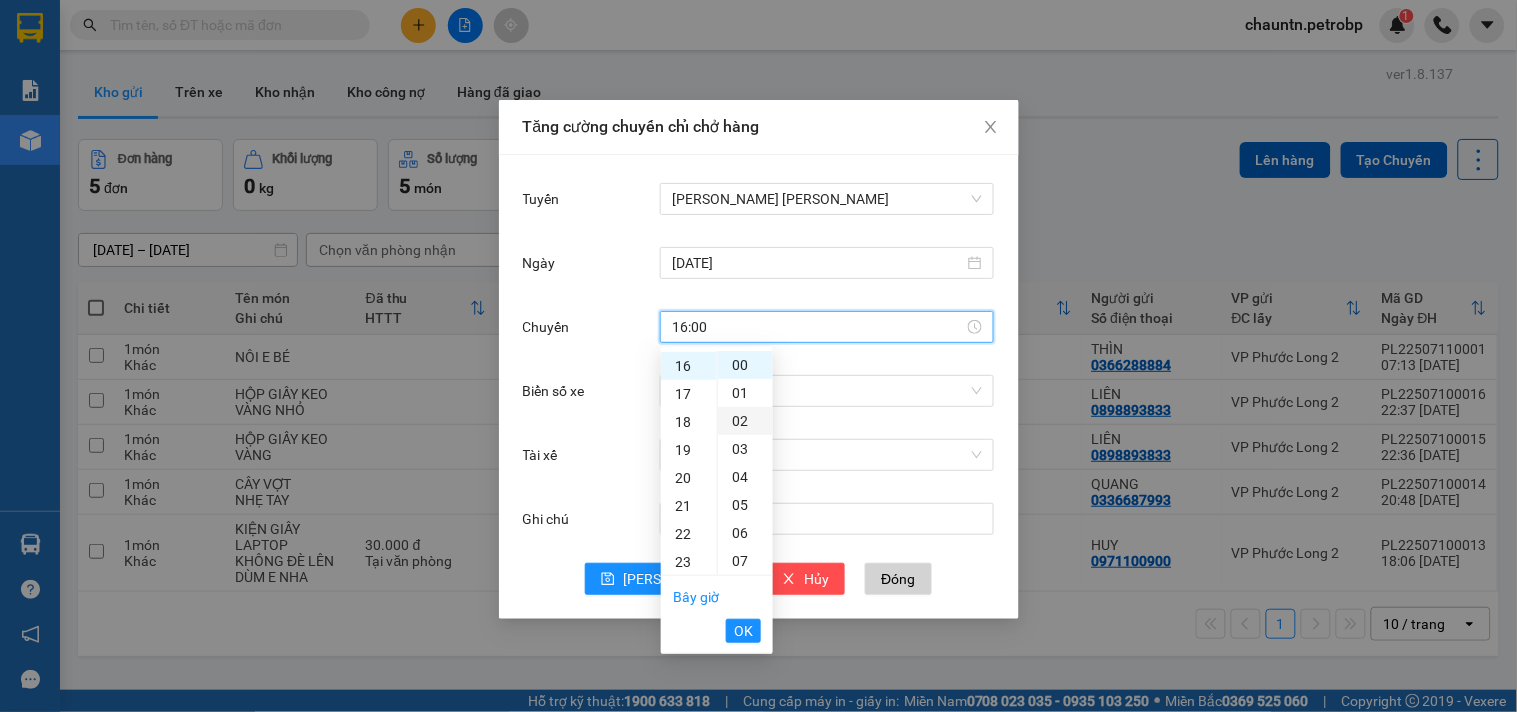 click on "02" at bounding box center (745, 421) 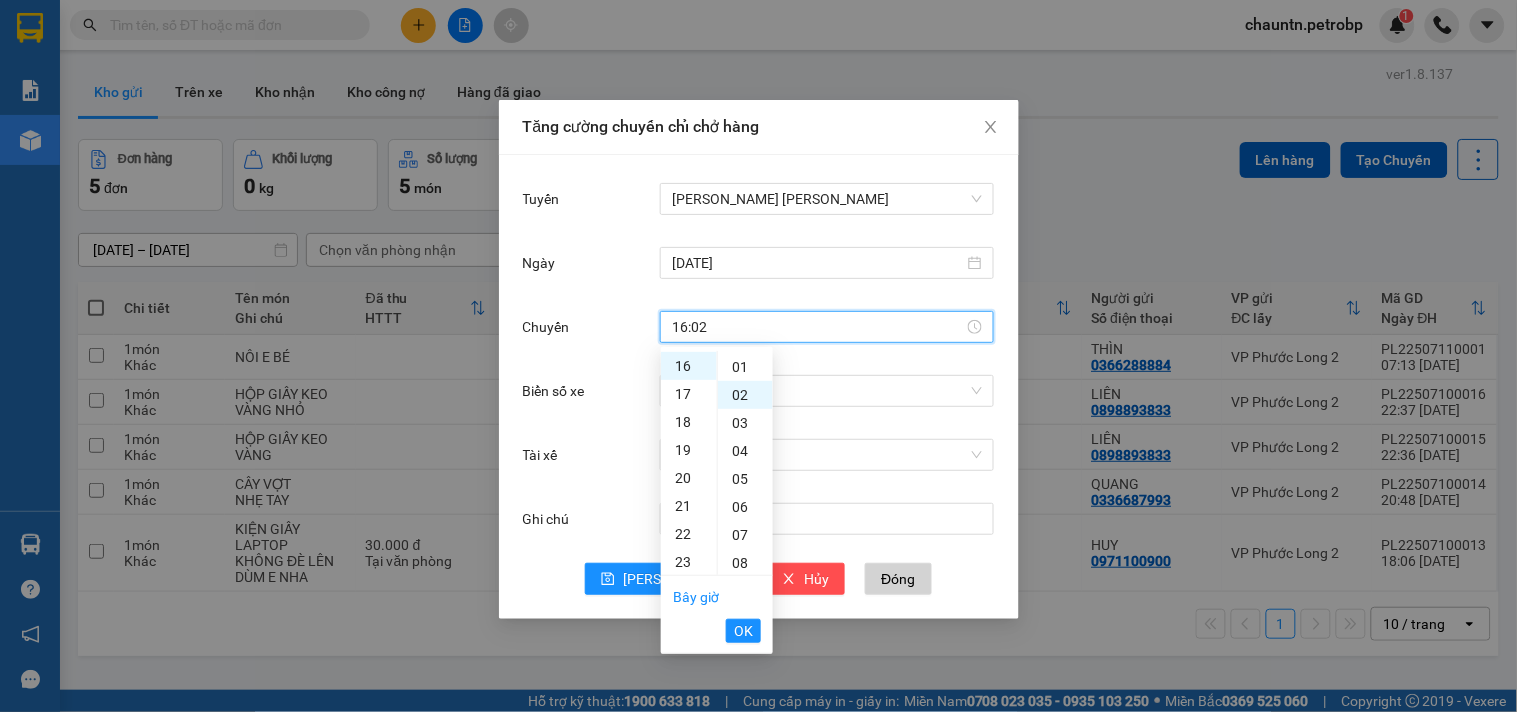 scroll, scrollTop: 55, scrollLeft: 0, axis: vertical 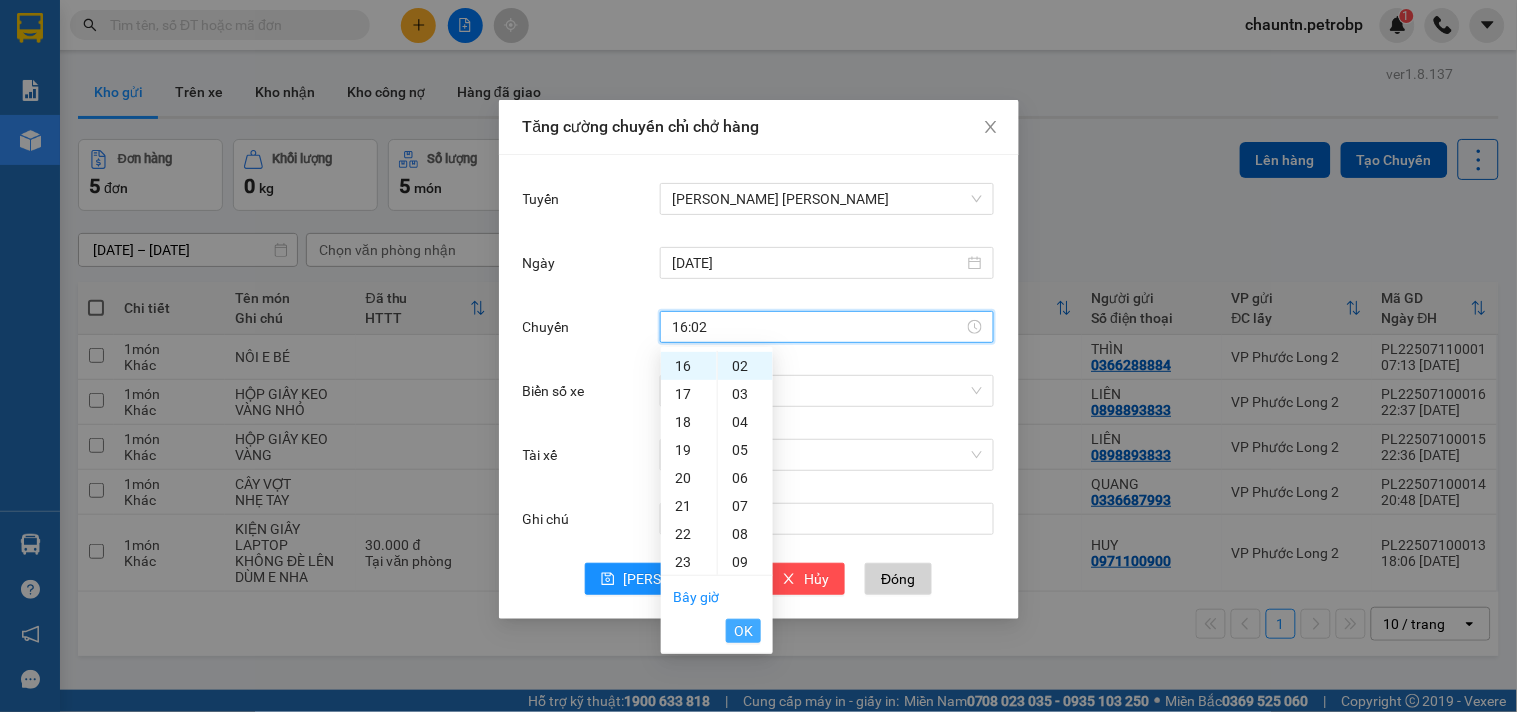 click on "OK" at bounding box center (743, 631) 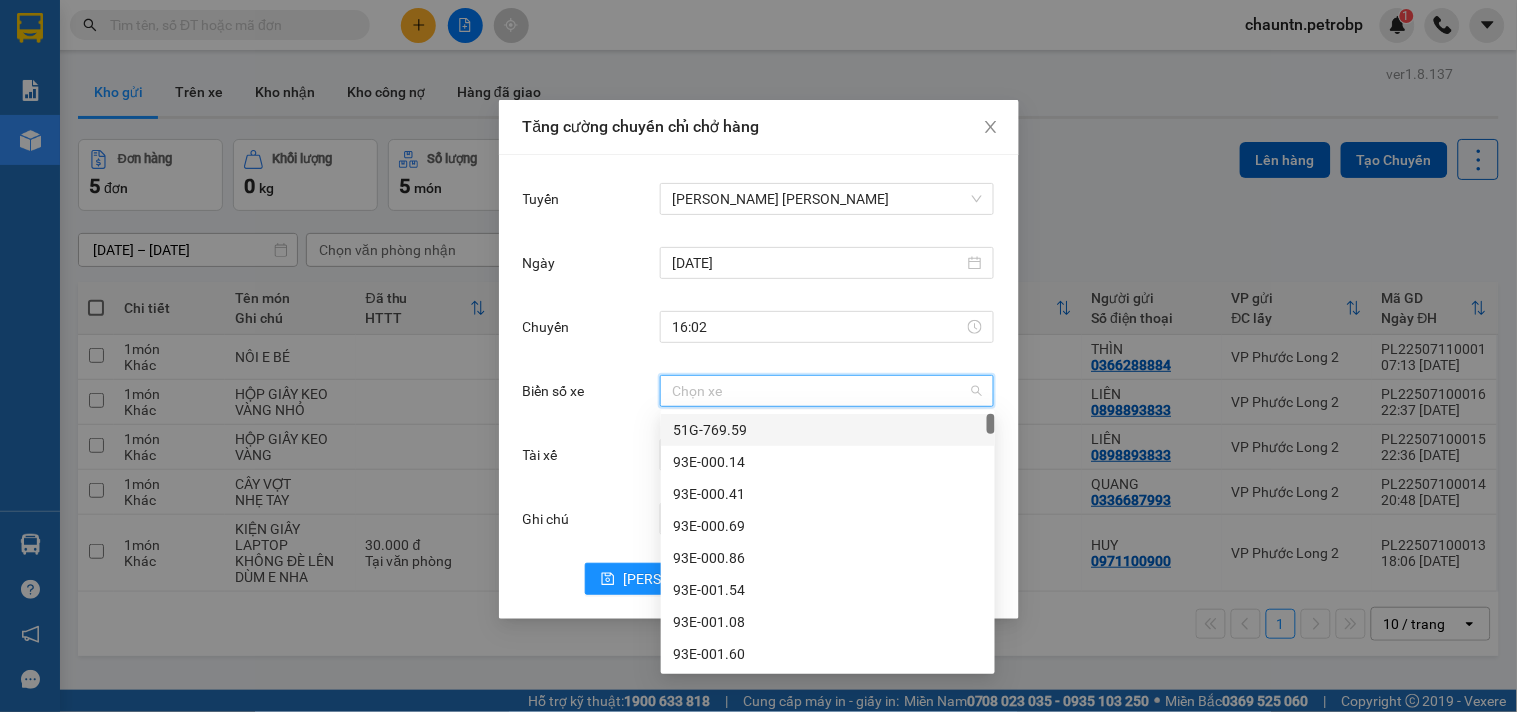 click on "Biển số xe" at bounding box center (820, 391) 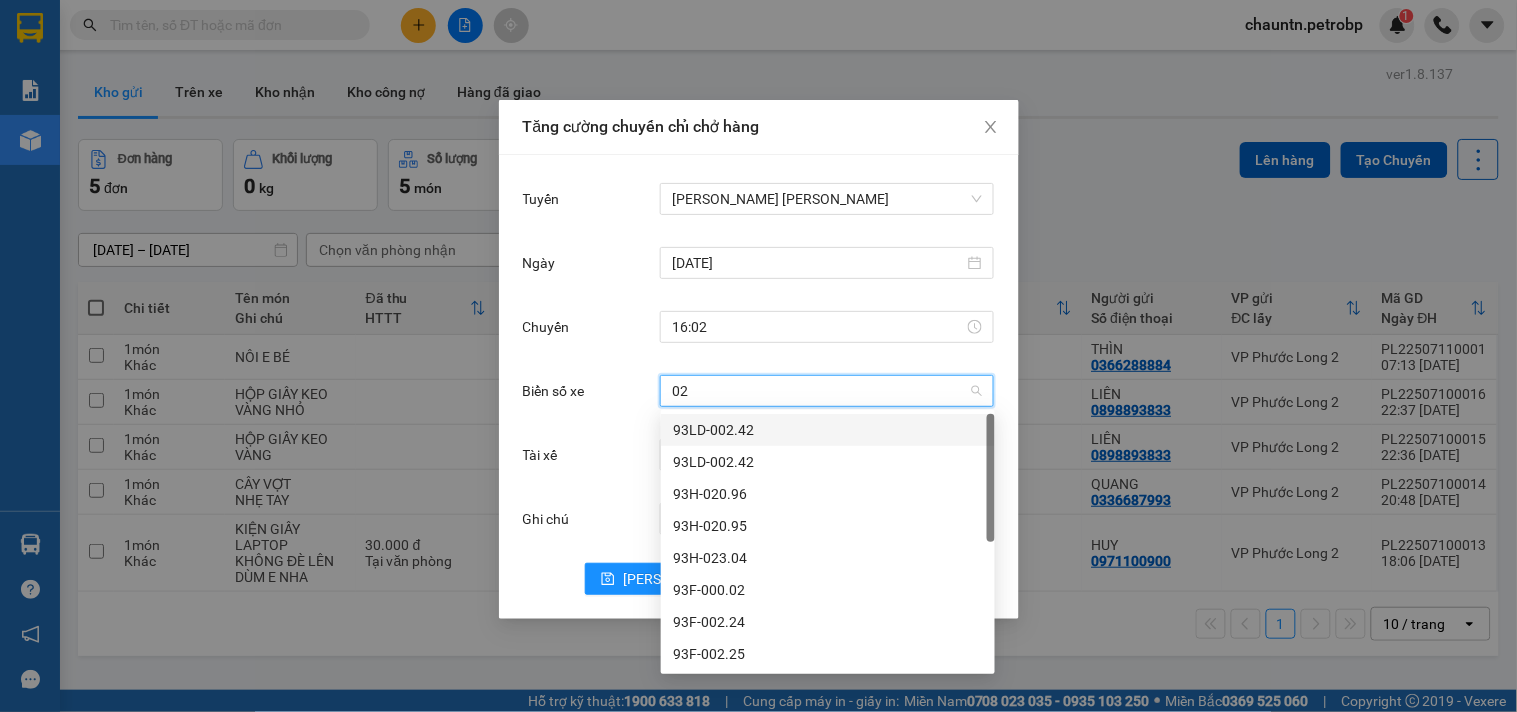 type on "023" 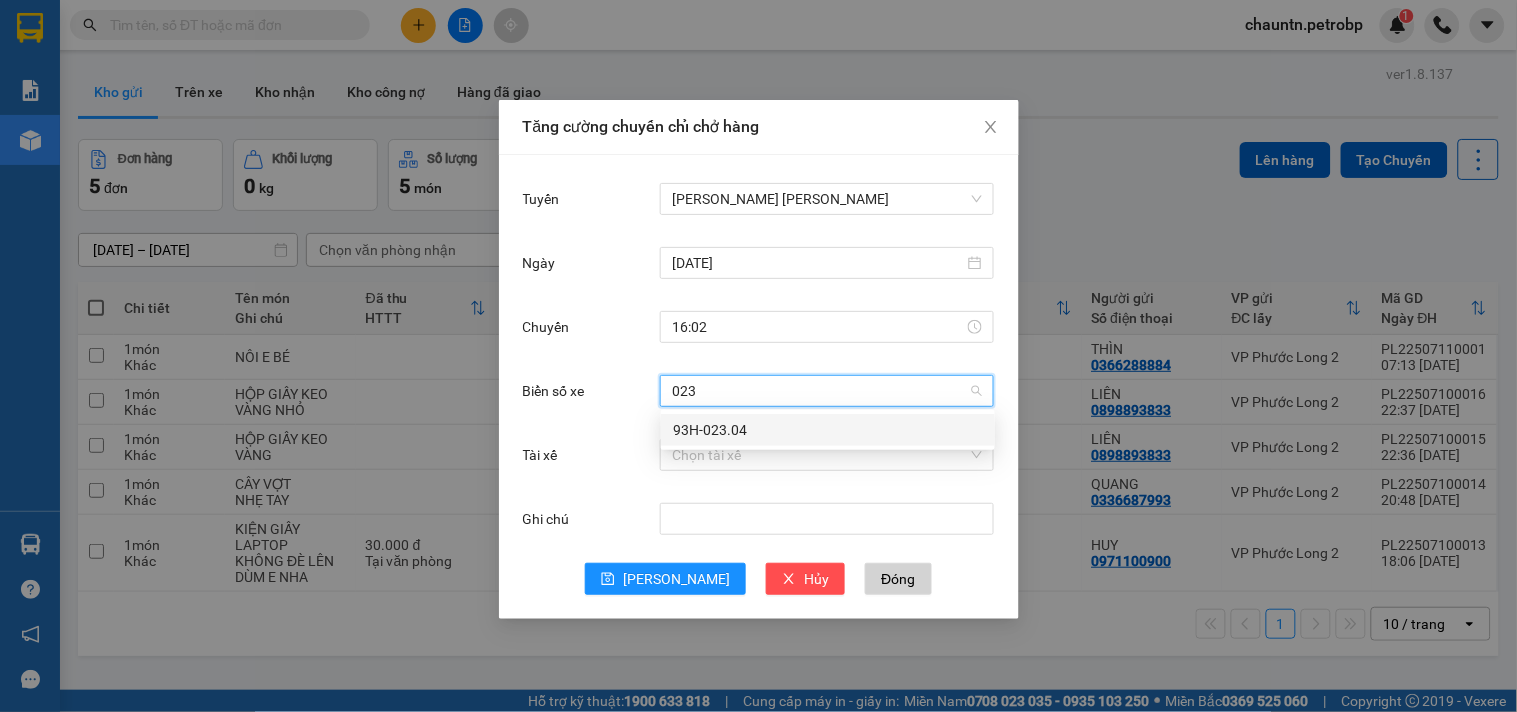 click on "93H-023.04" at bounding box center [828, 430] 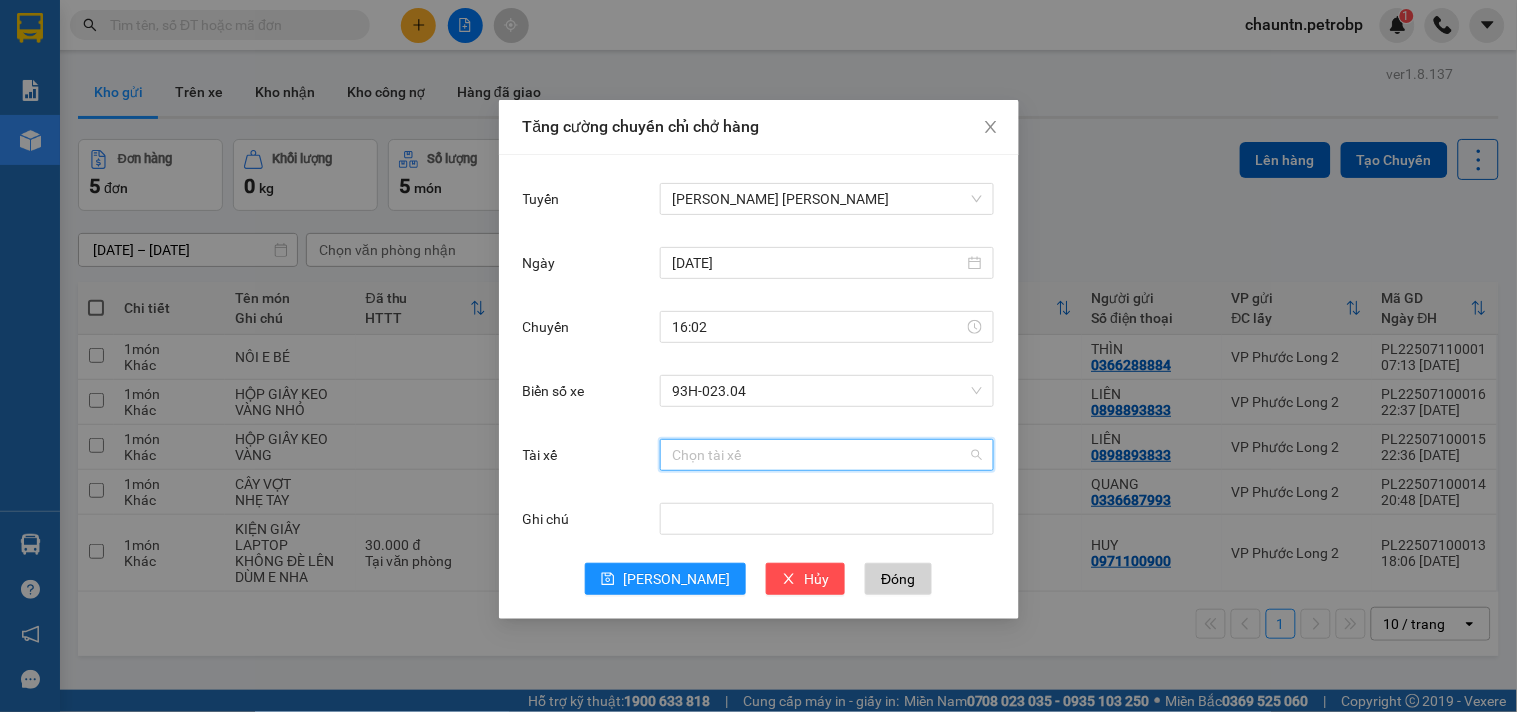 click on "Tài xế" at bounding box center [820, 455] 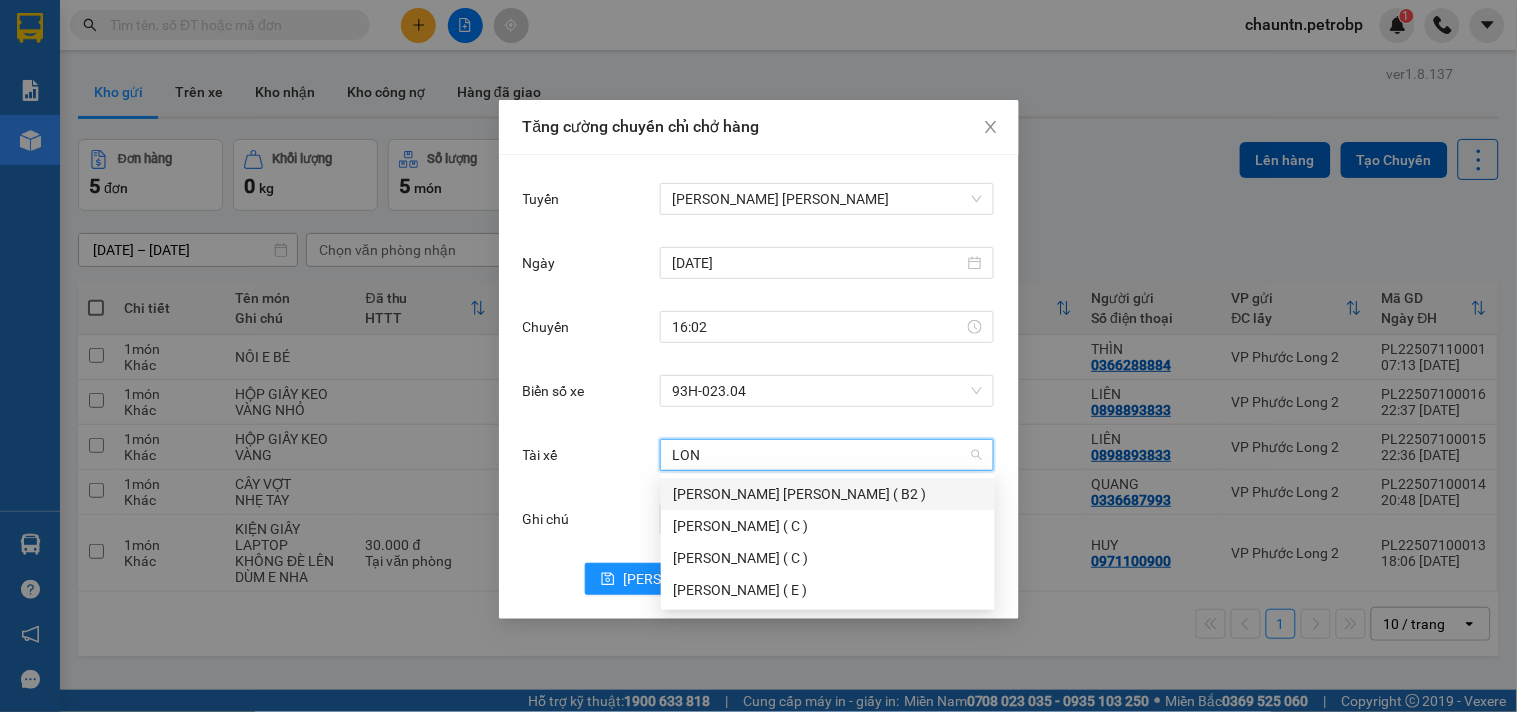 type on "LONG" 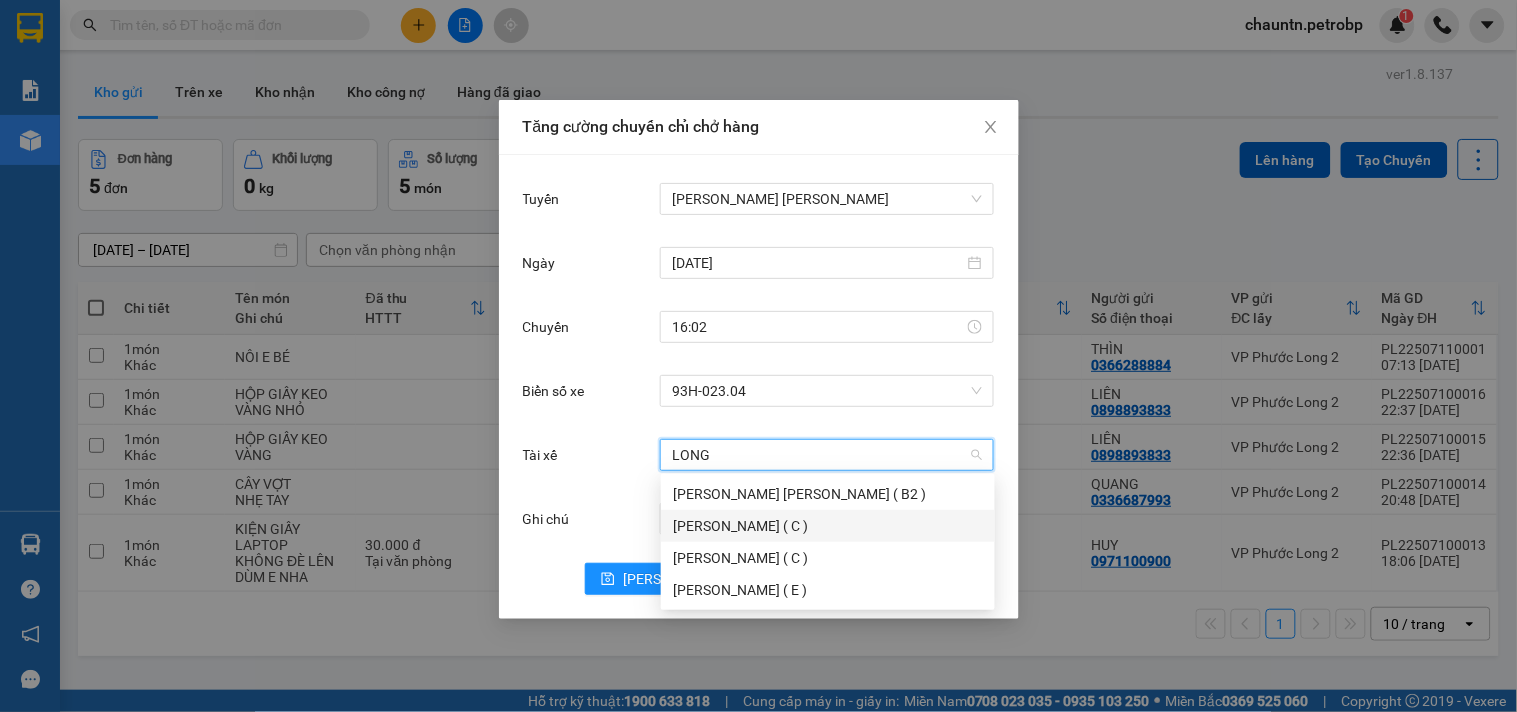 click on "Nguyễn Văn Long ( C )" at bounding box center [828, 526] 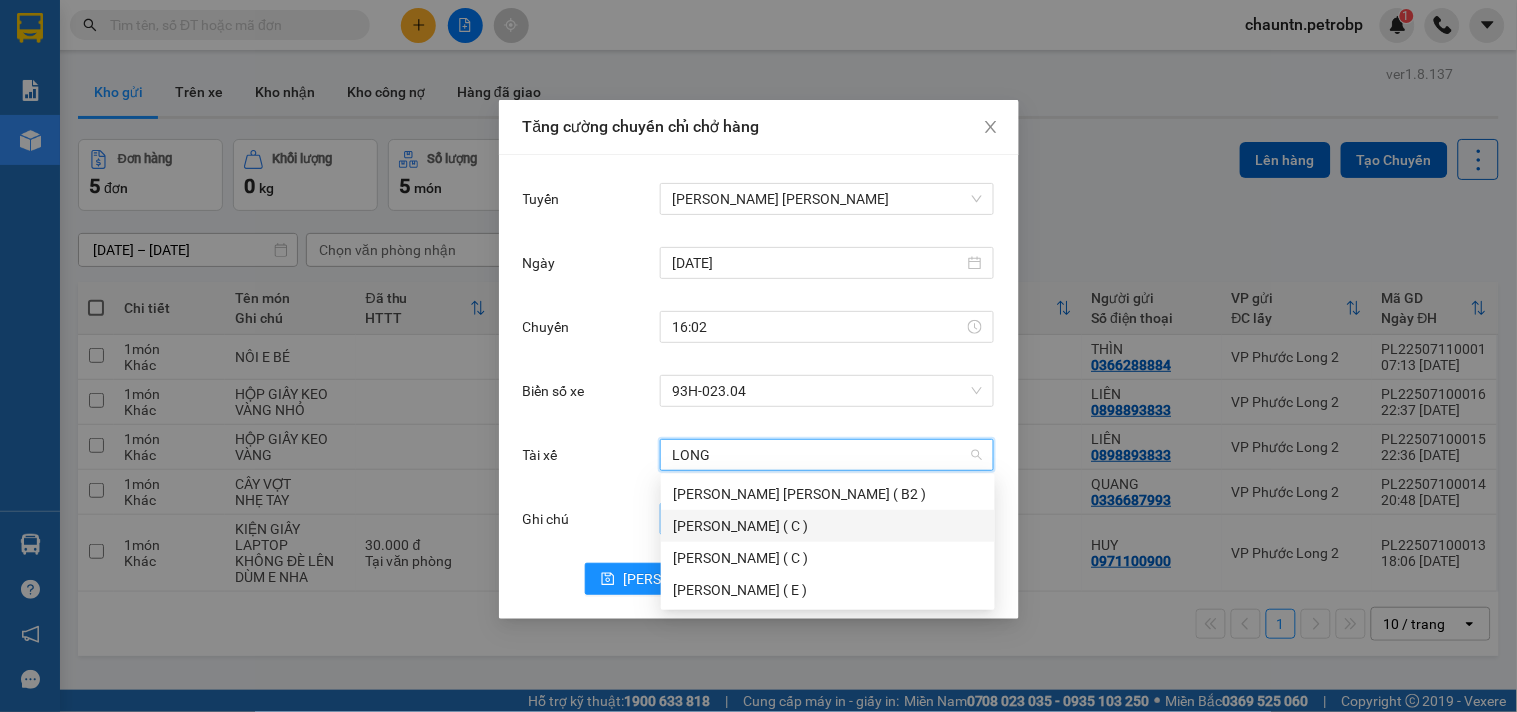 type 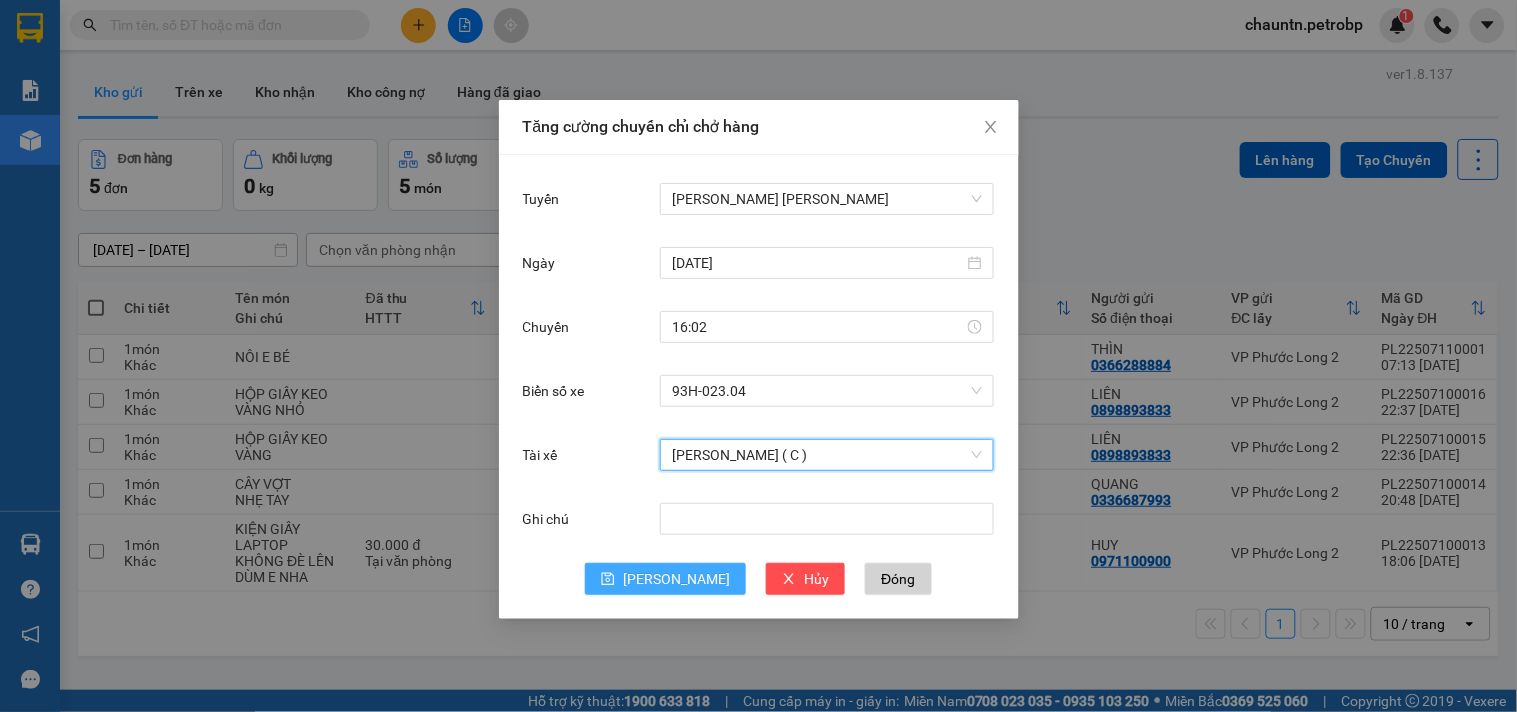 click on "Lưu" at bounding box center [676, 579] 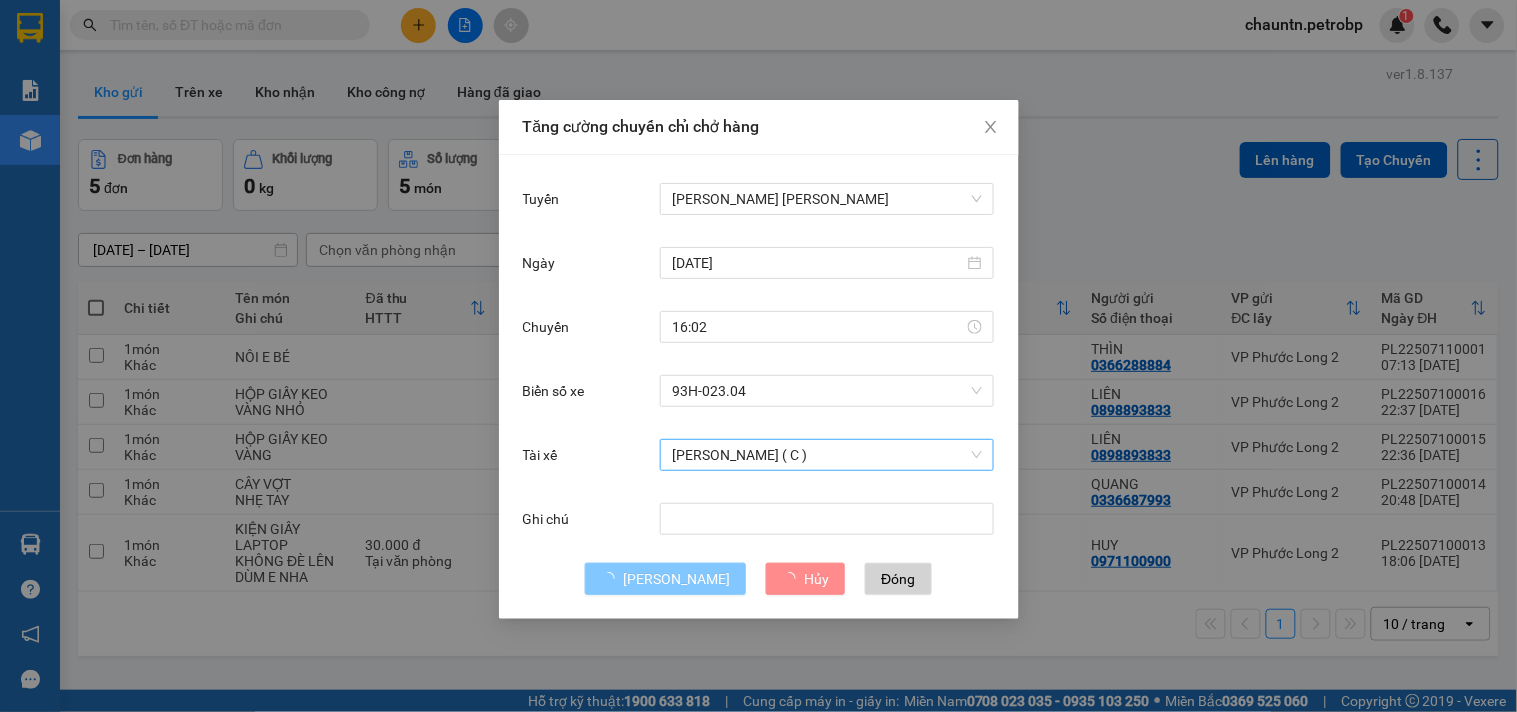 type 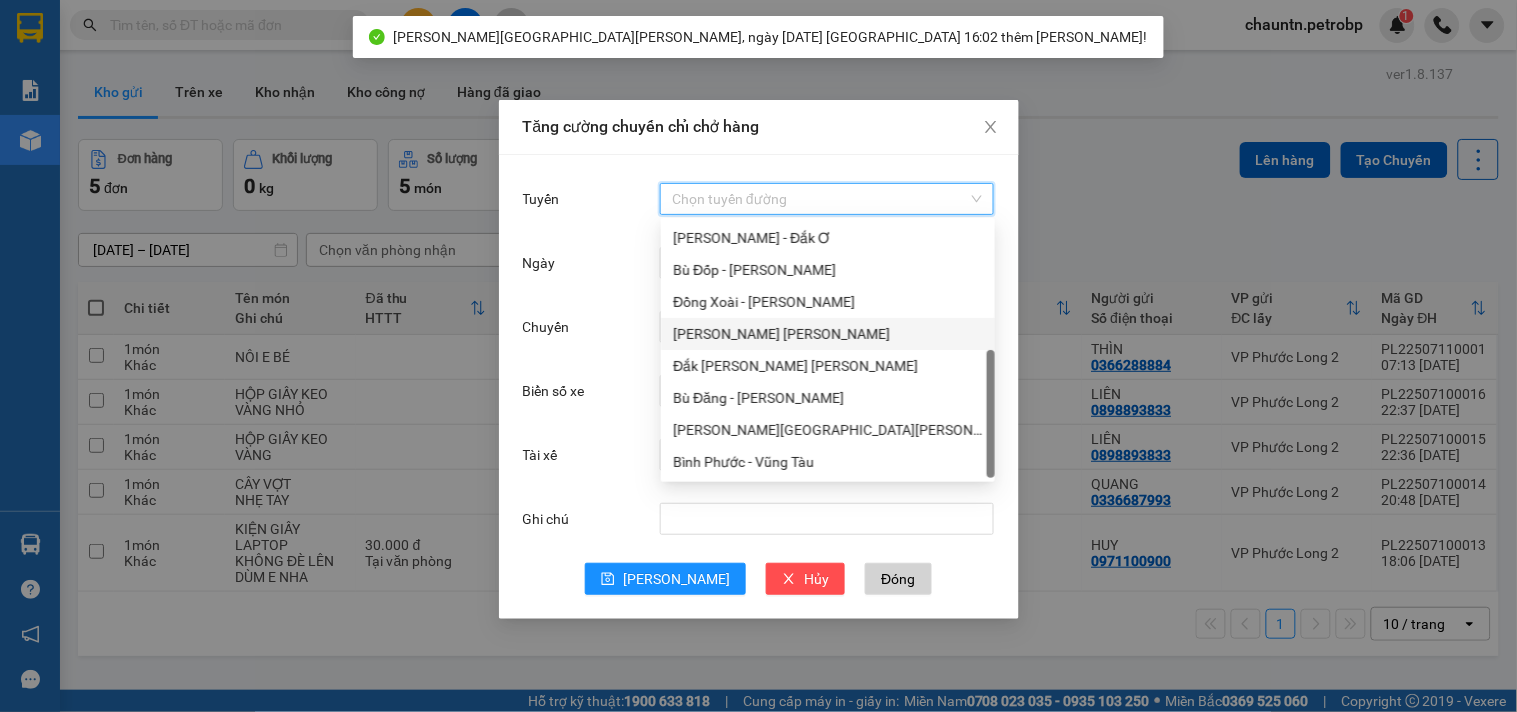click on "Tuyến" at bounding box center [820, 199] 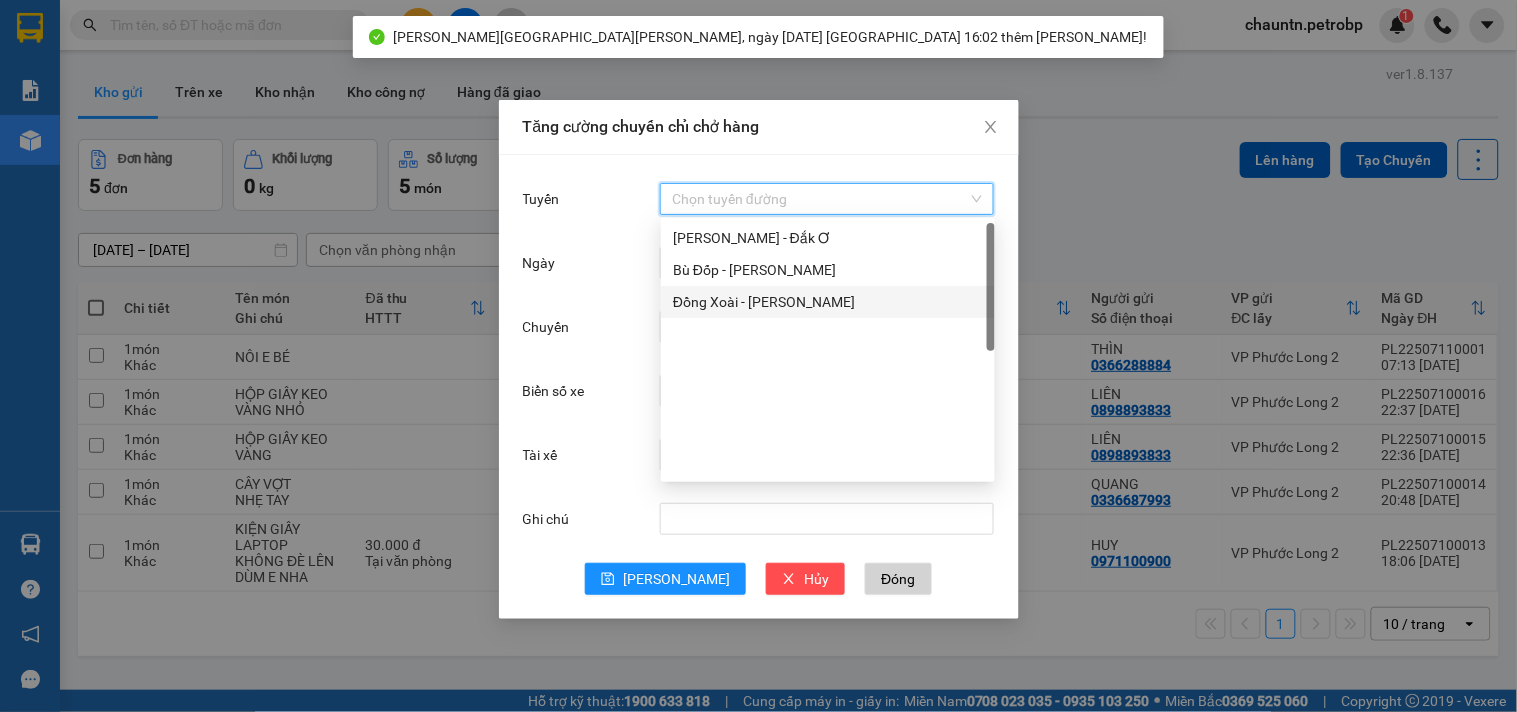 scroll, scrollTop: 2, scrollLeft: 0, axis: vertical 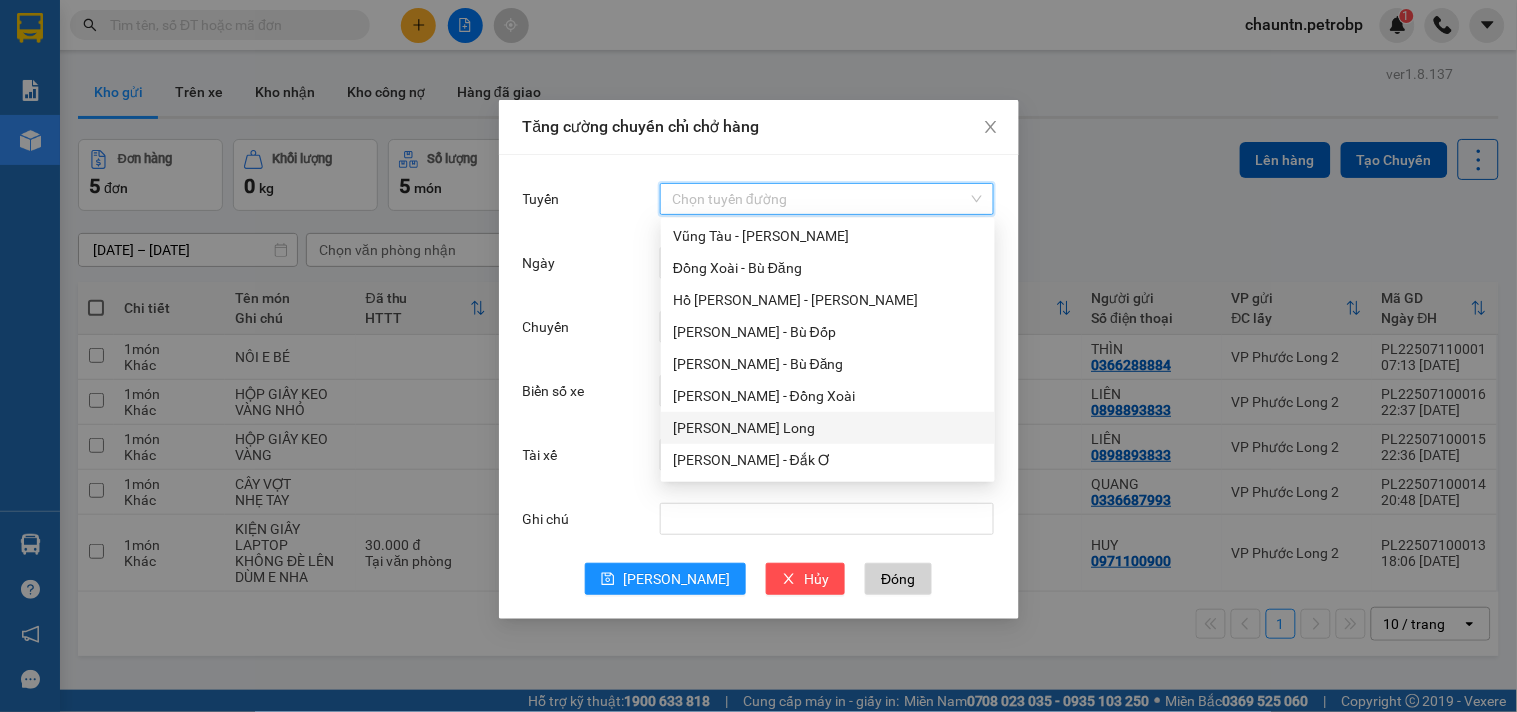 click on "Hồ Chí Minh - Phước Long" at bounding box center (828, 428) 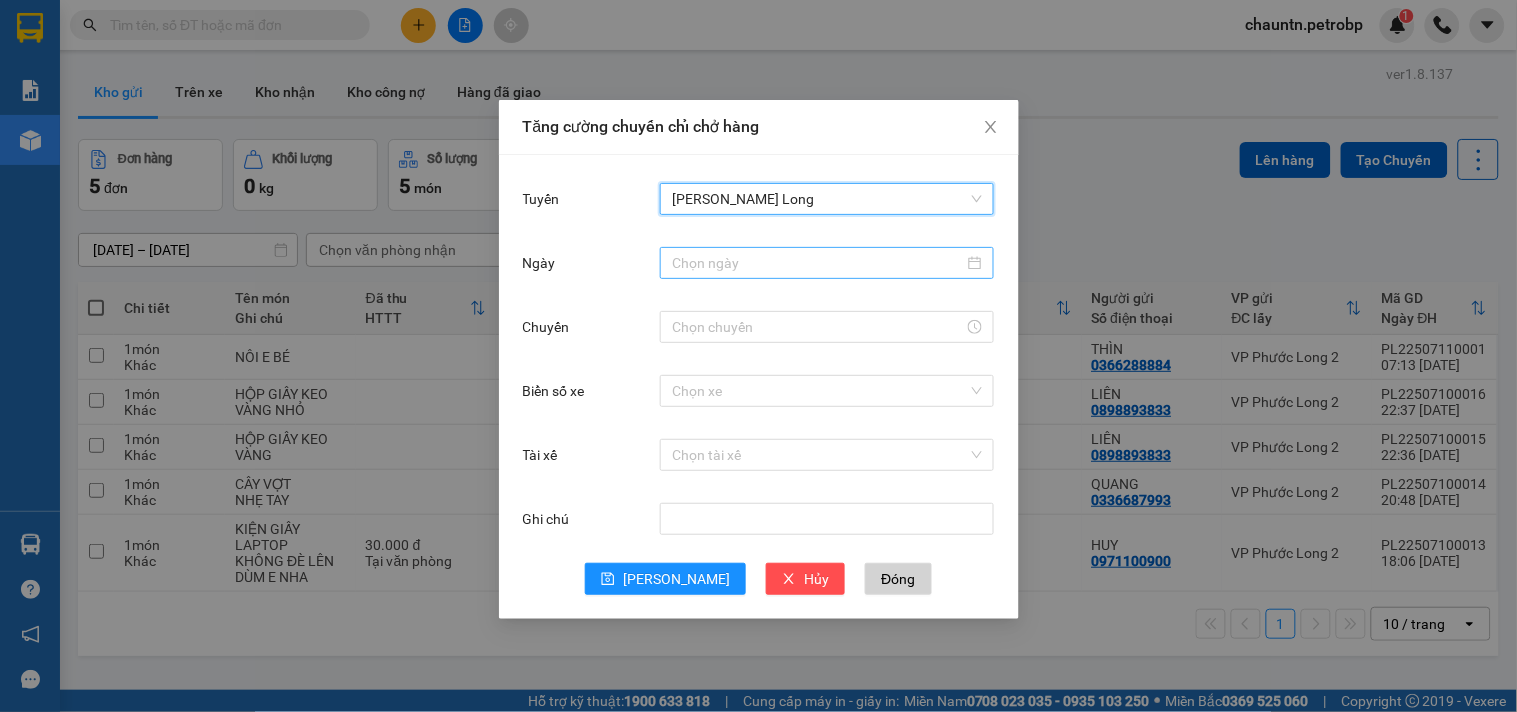 click on "Ngày" at bounding box center [818, 263] 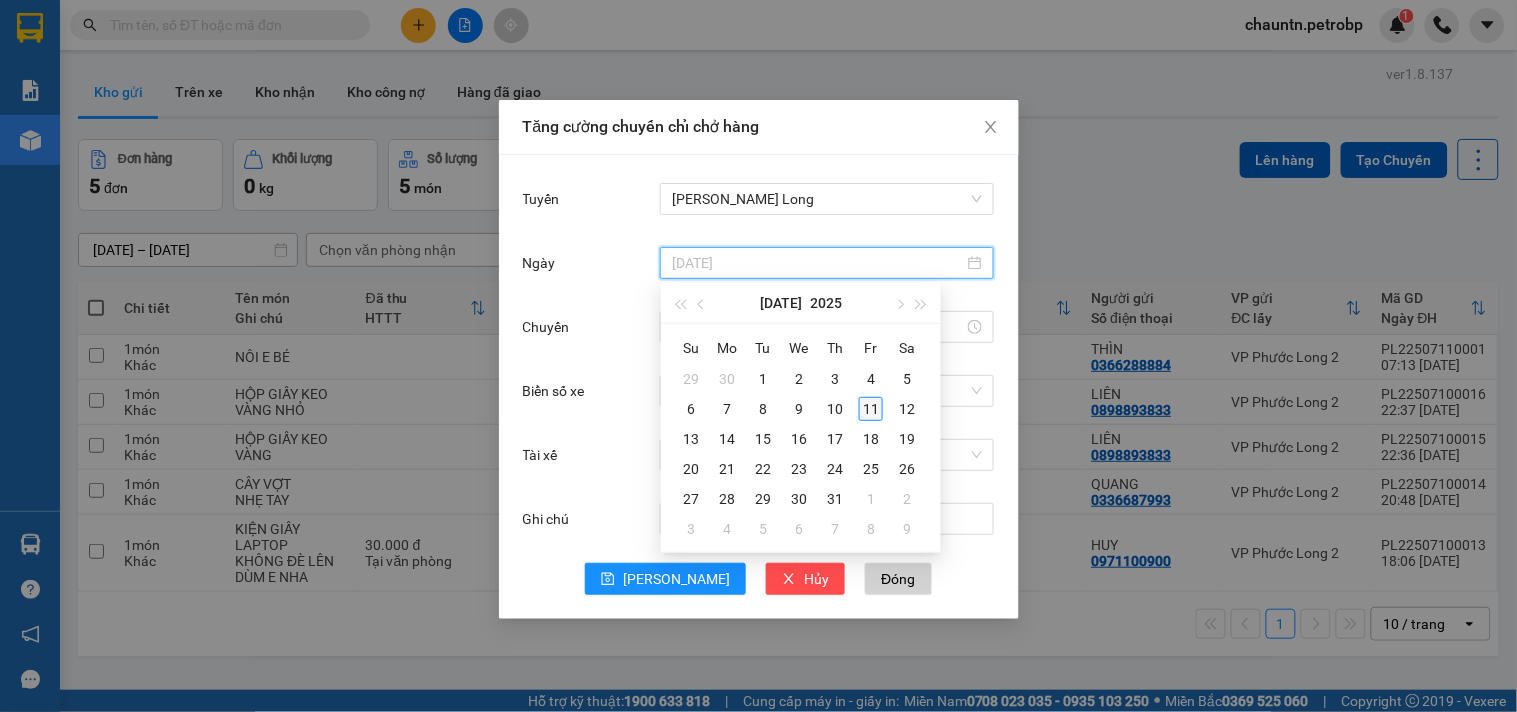 type on "11/07/2025" 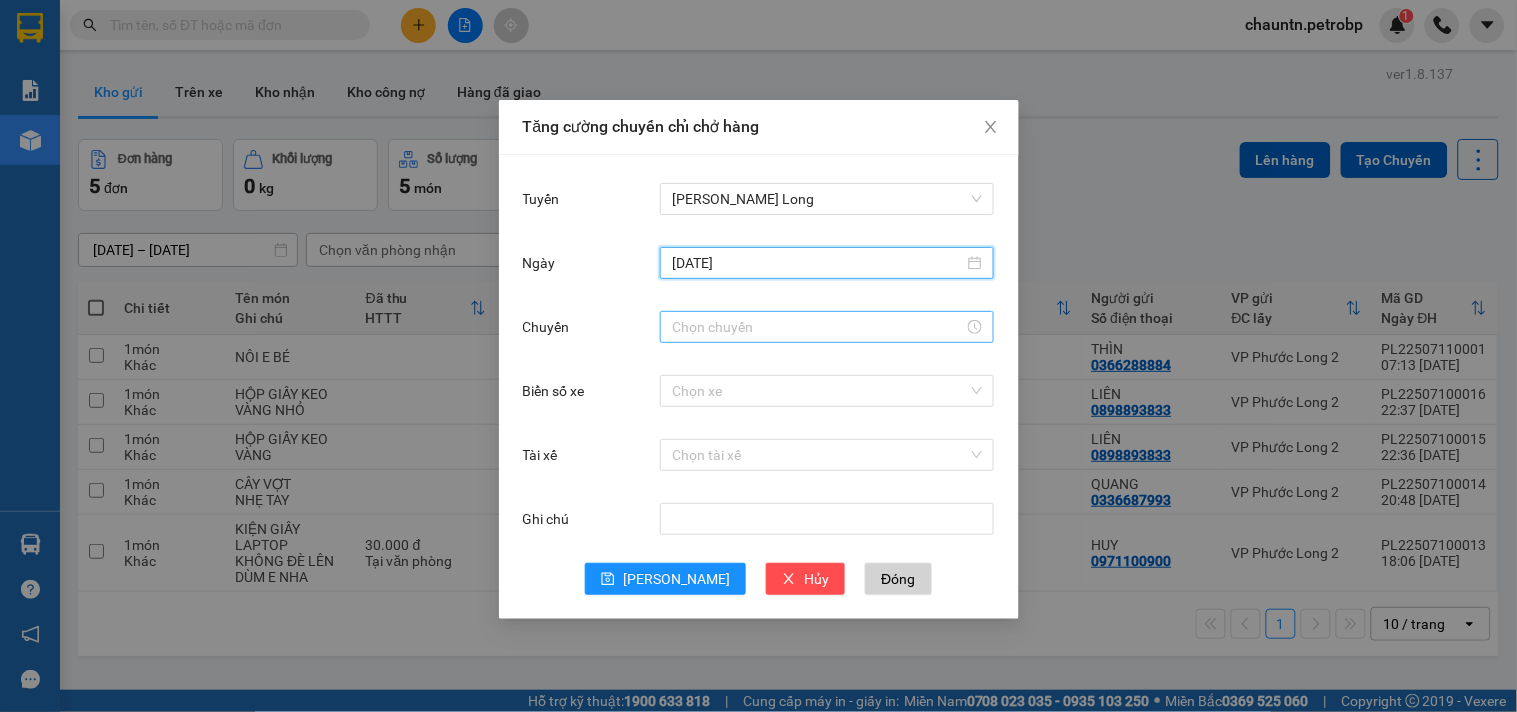 click on "Chuyến" at bounding box center (818, 327) 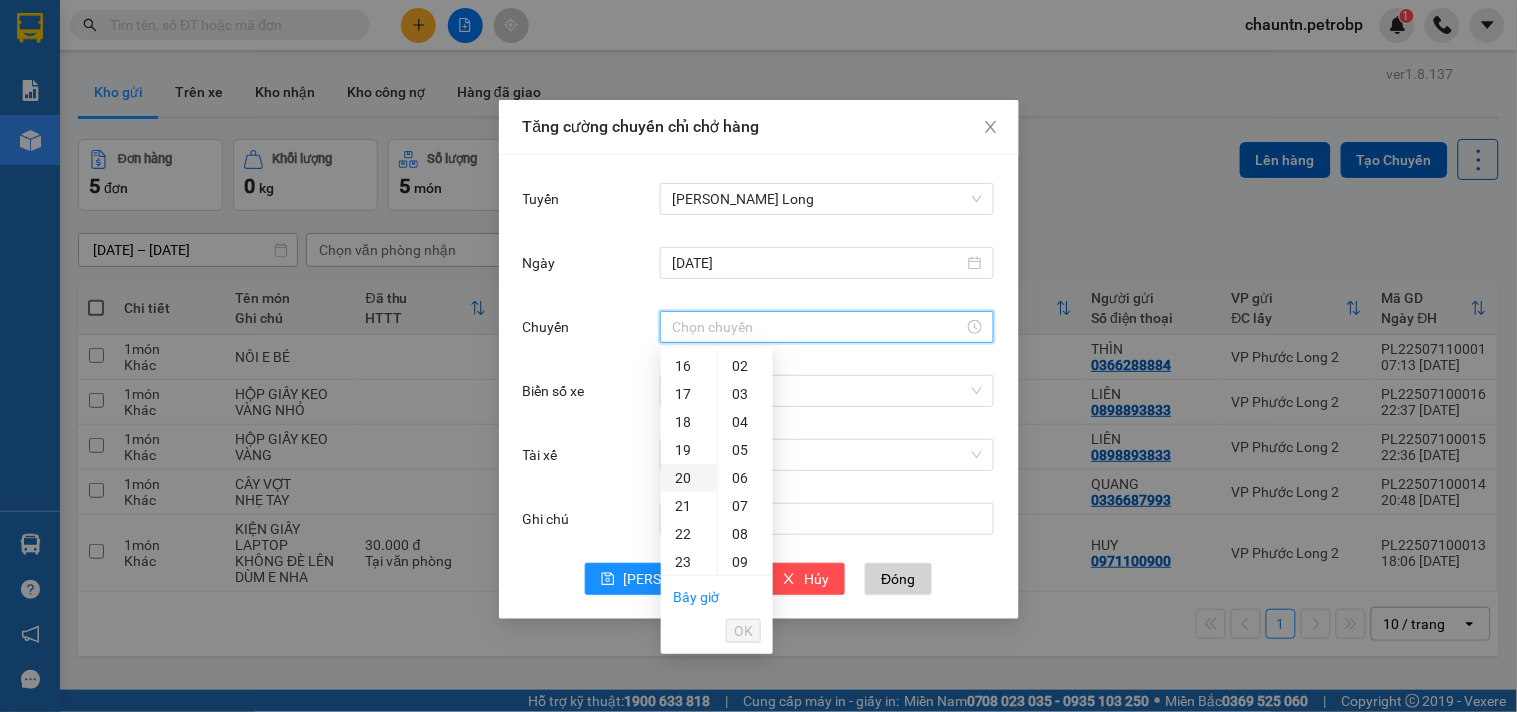 click on "20" at bounding box center (689, 478) 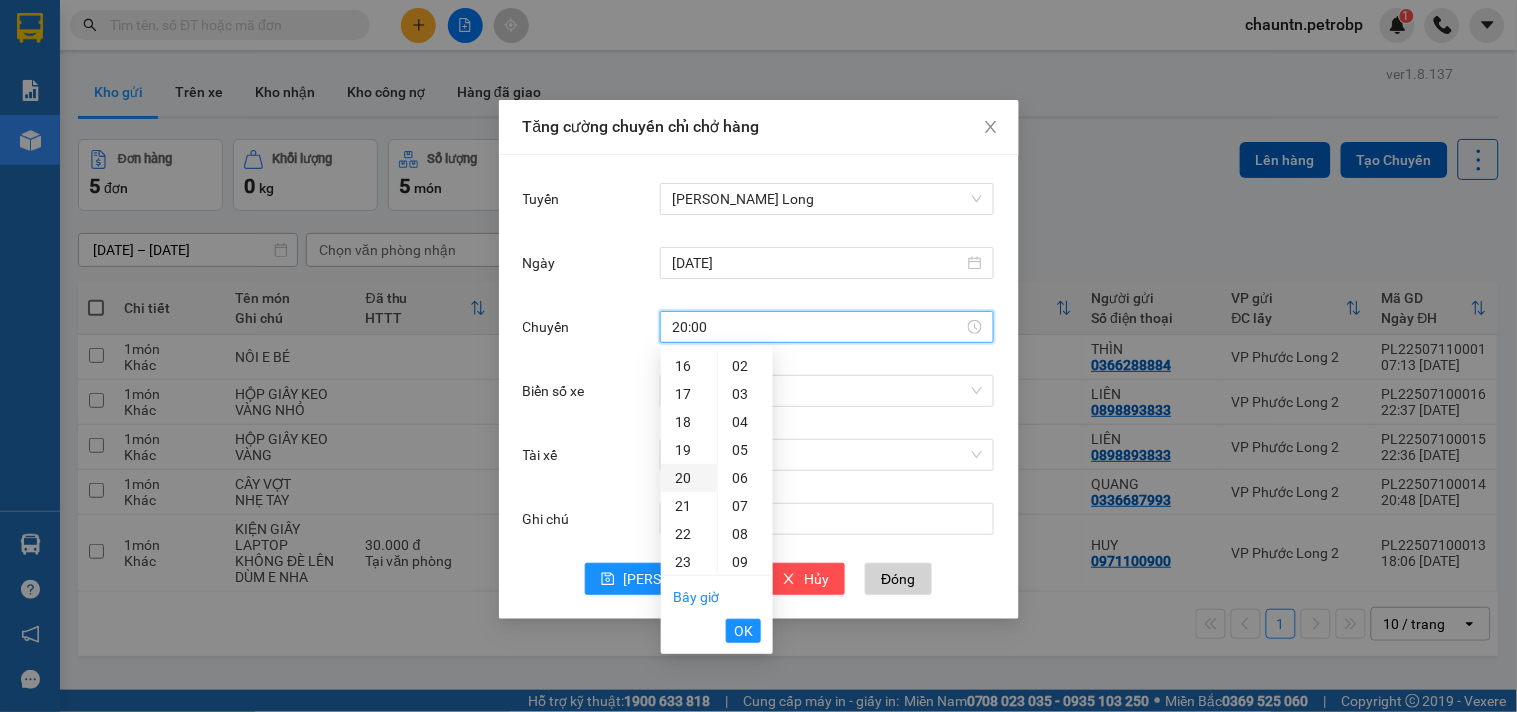 scroll, scrollTop: 560, scrollLeft: 0, axis: vertical 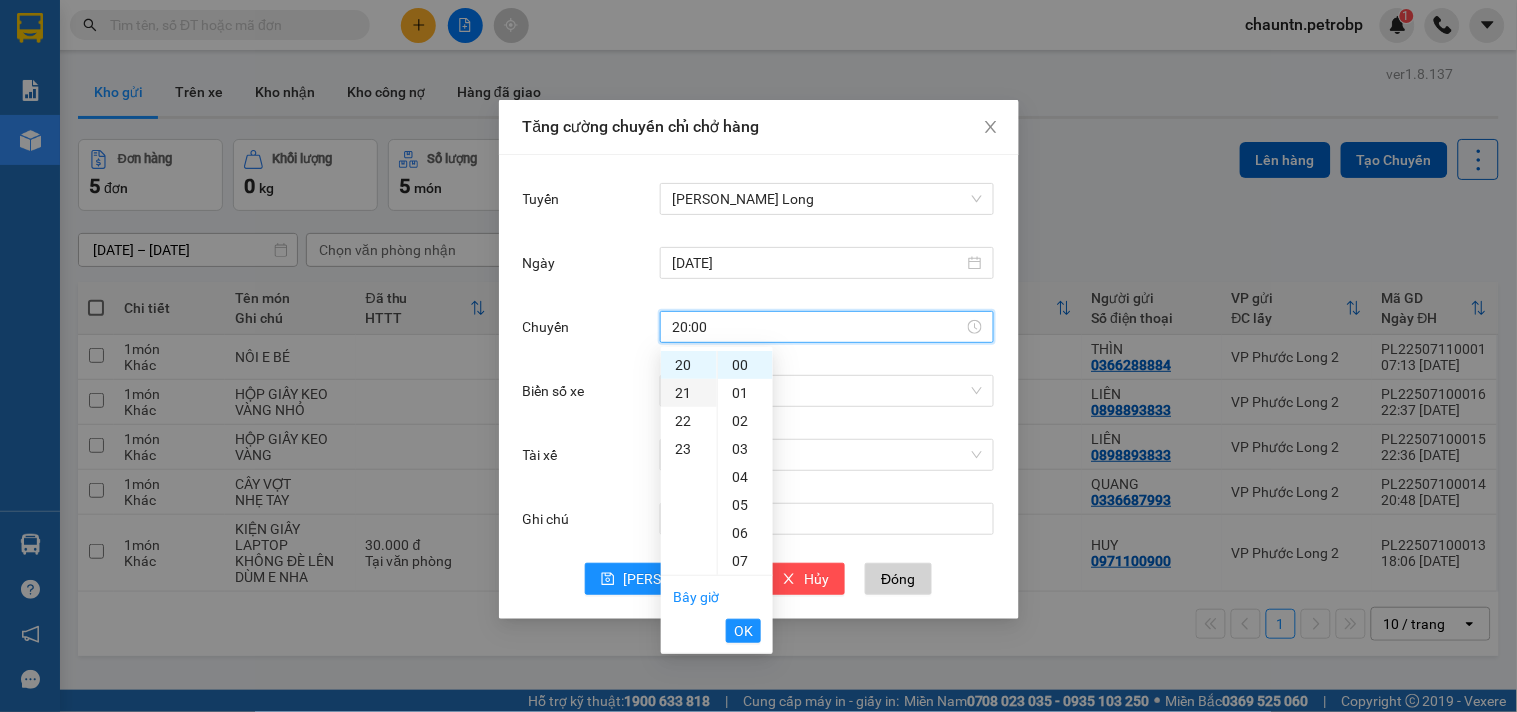 click on "21" at bounding box center (689, 393) 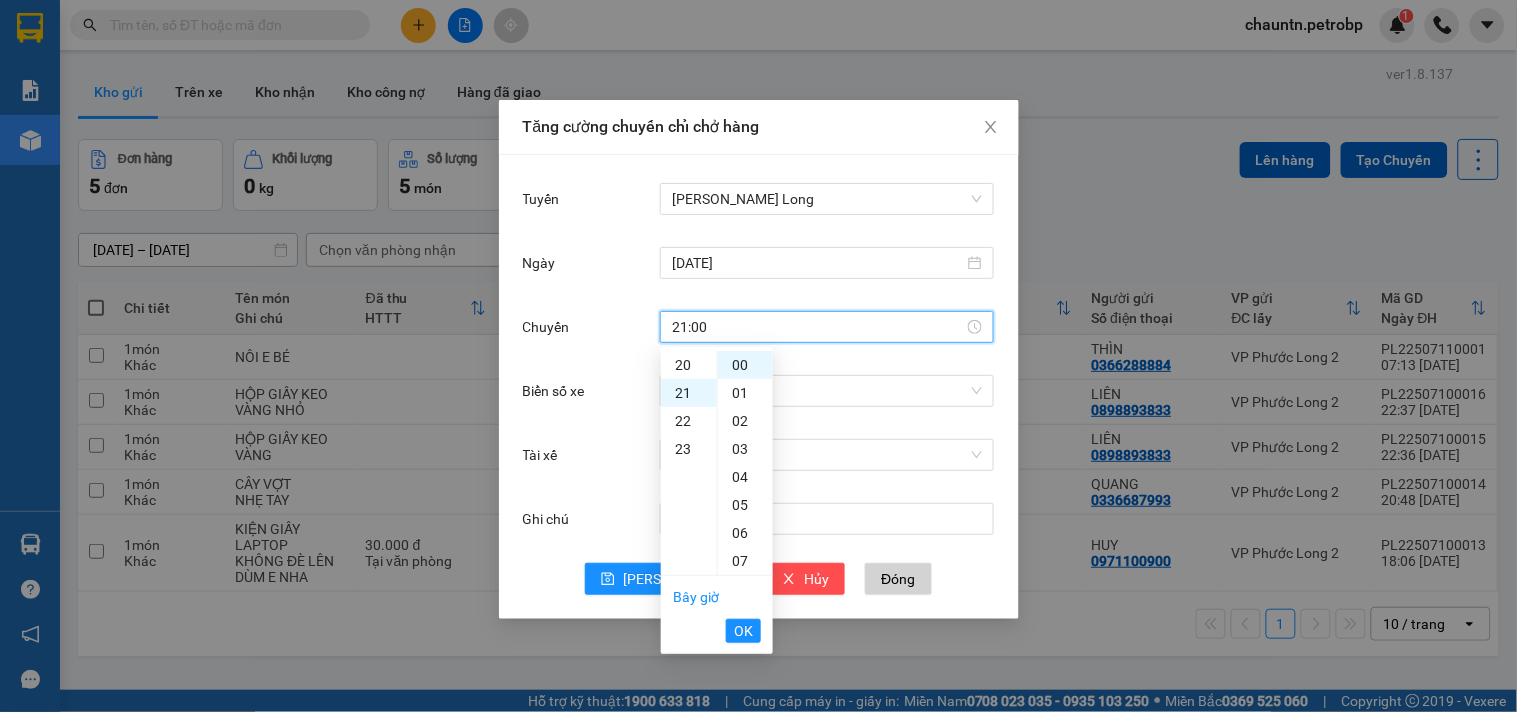 scroll, scrollTop: 587, scrollLeft: 0, axis: vertical 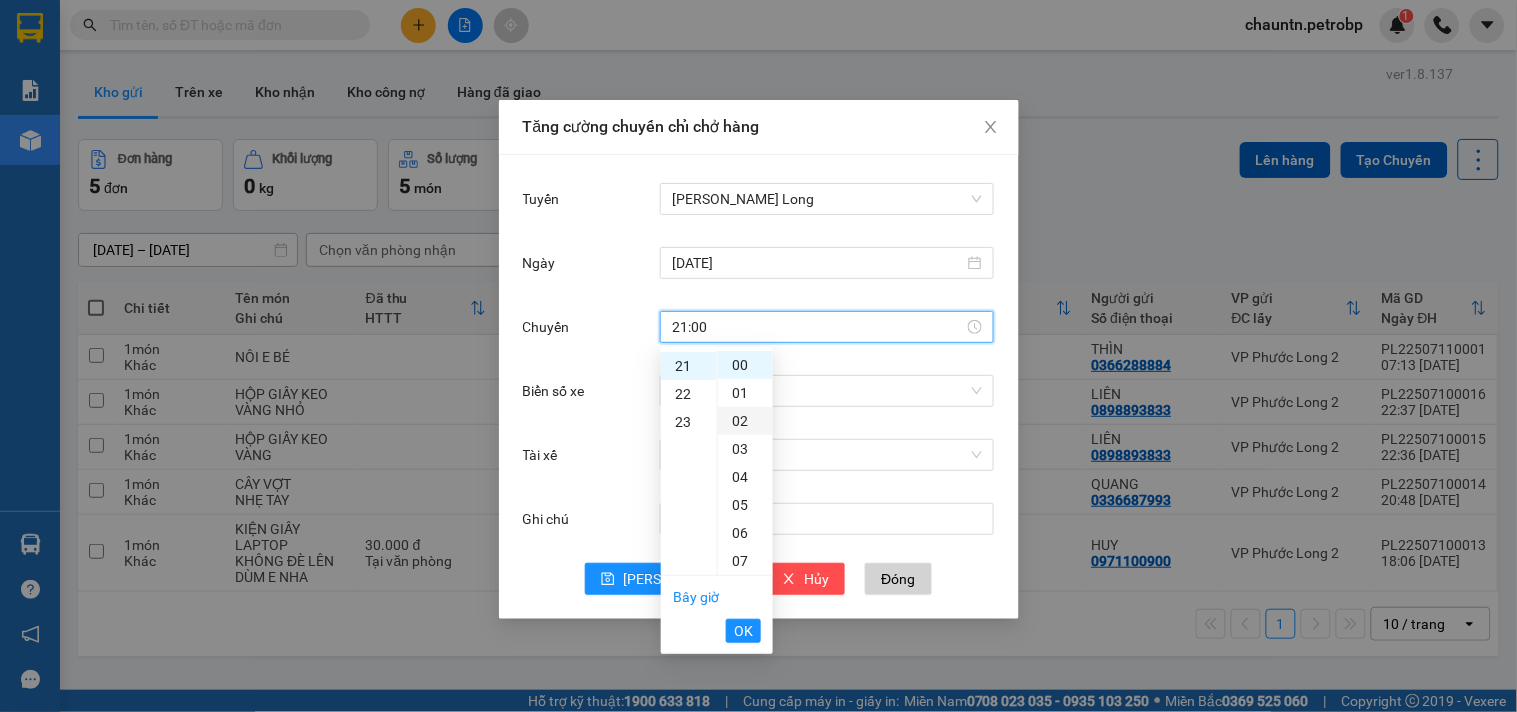 click on "02" at bounding box center [745, 421] 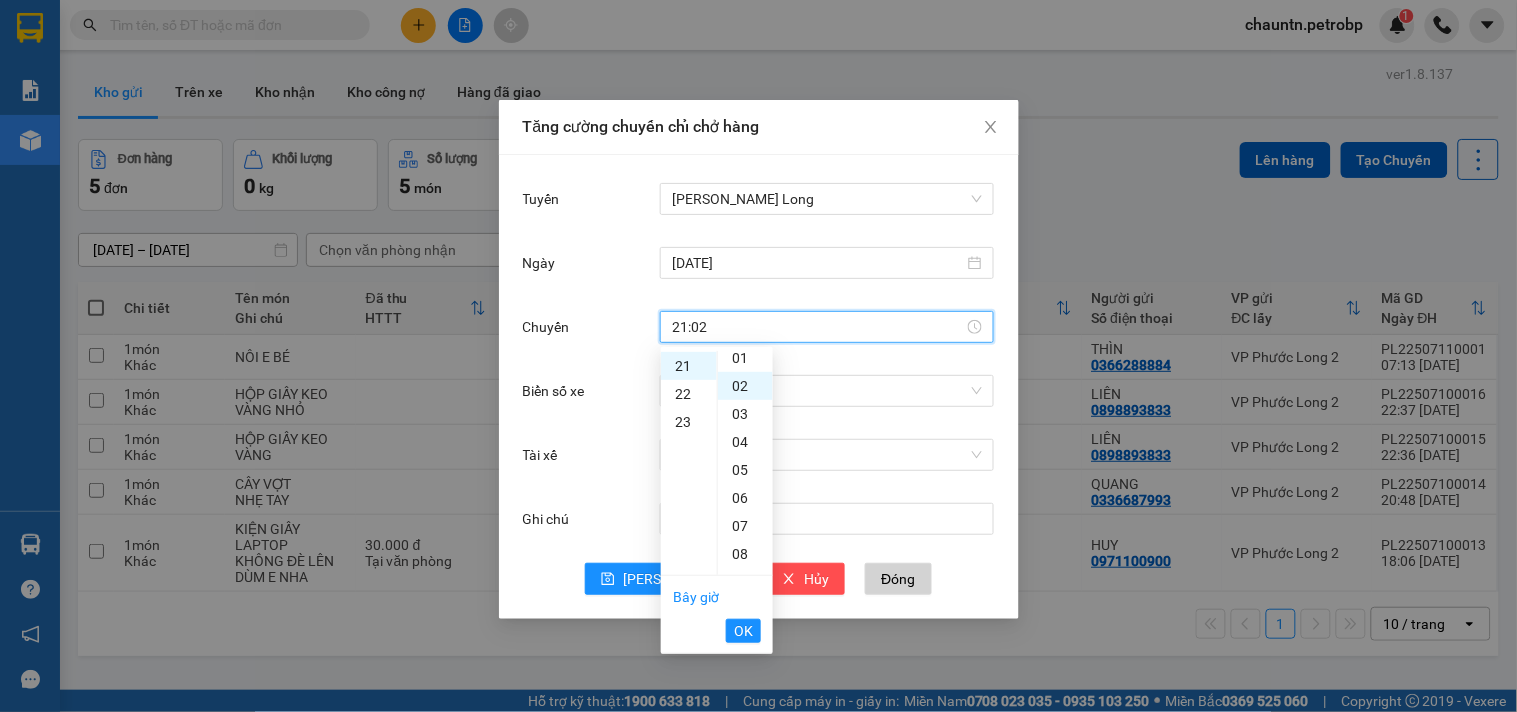 scroll, scrollTop: 55, scrollLeft: 0, axis: vertical 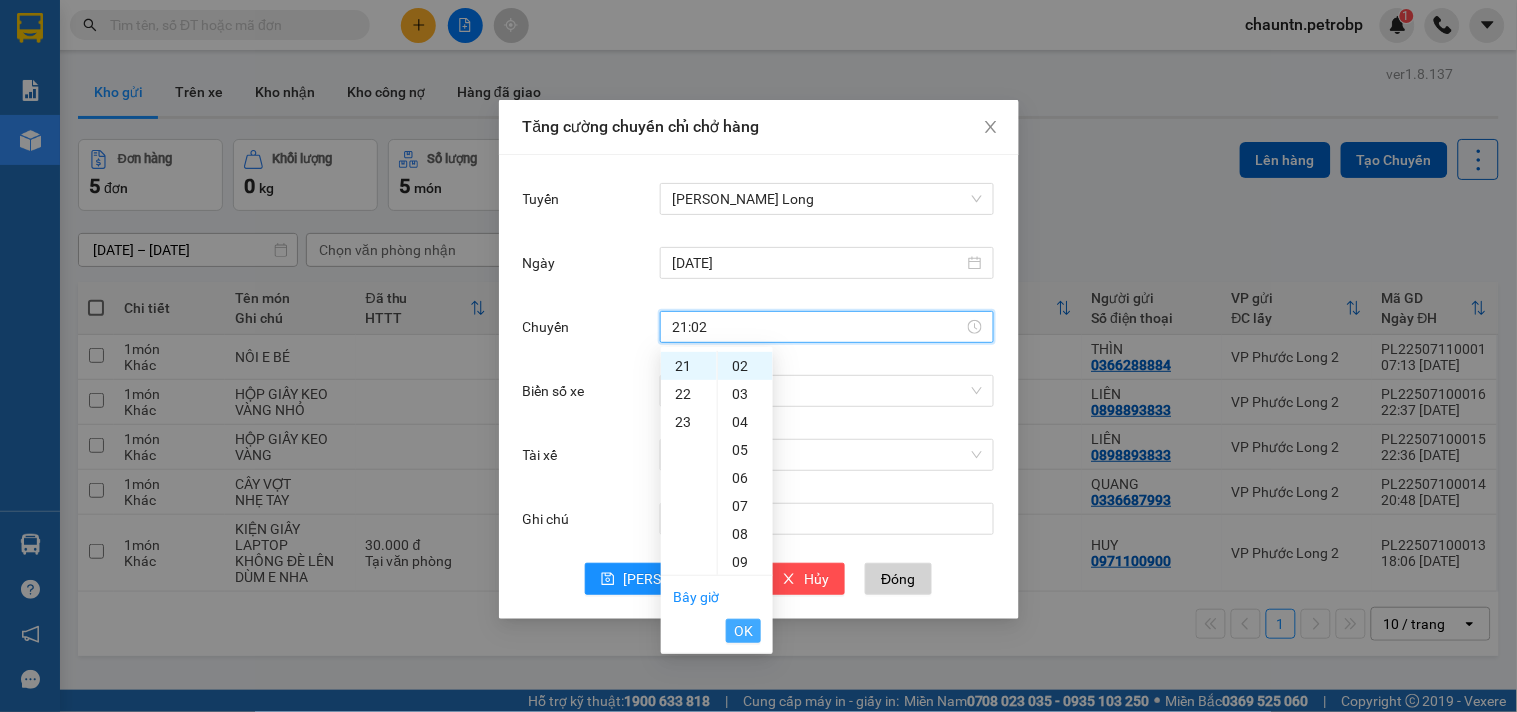click on "OK" at bounding box center (743, 631) 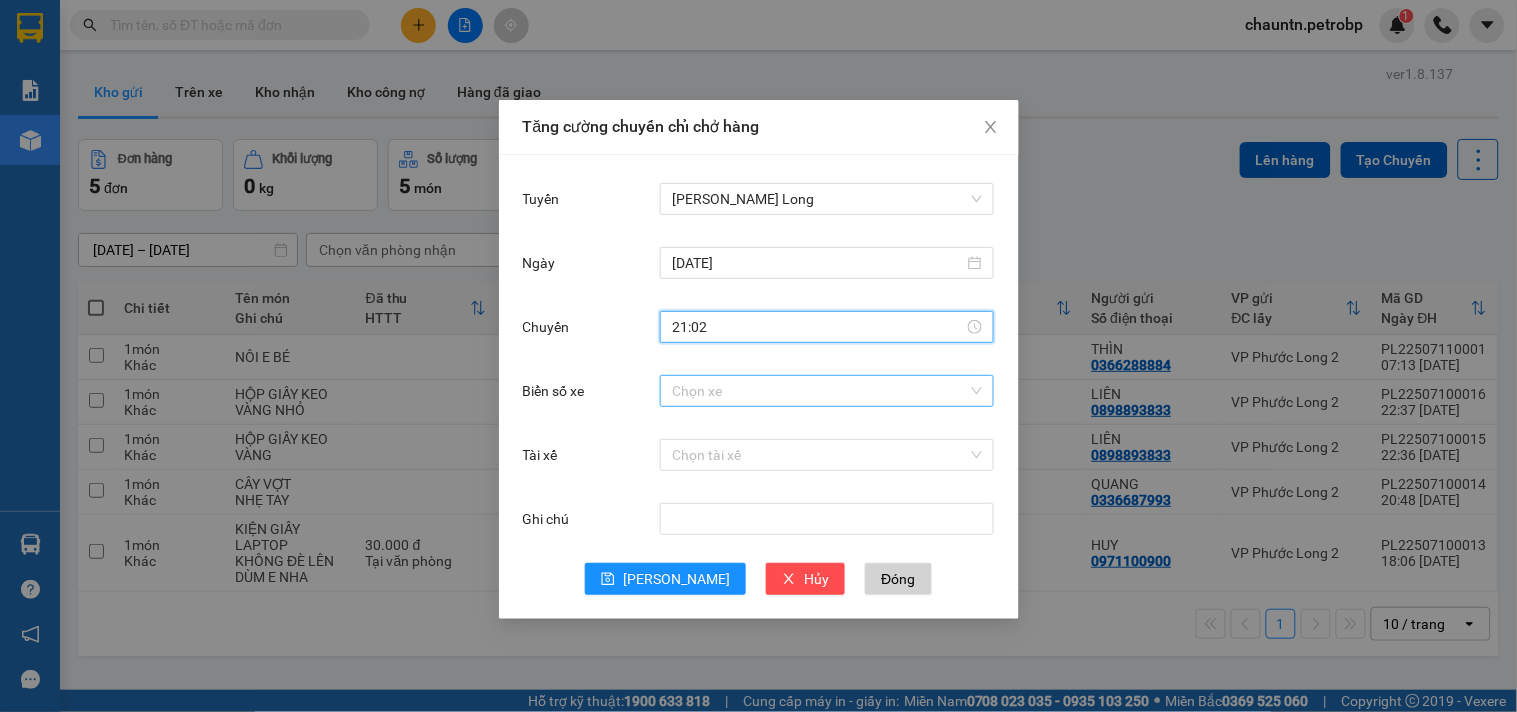 click on "Biển số xe" at bounding box center [820, 391] 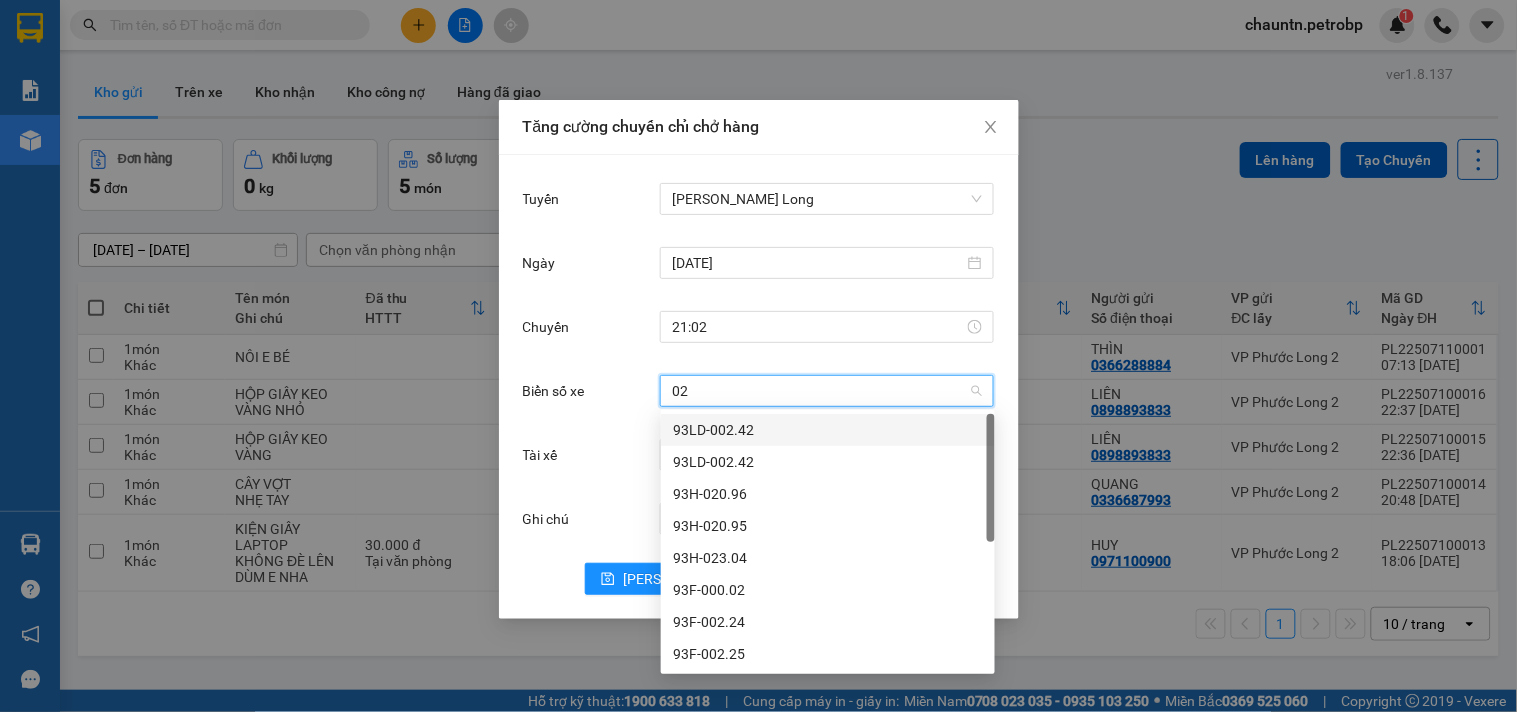 type on "023" 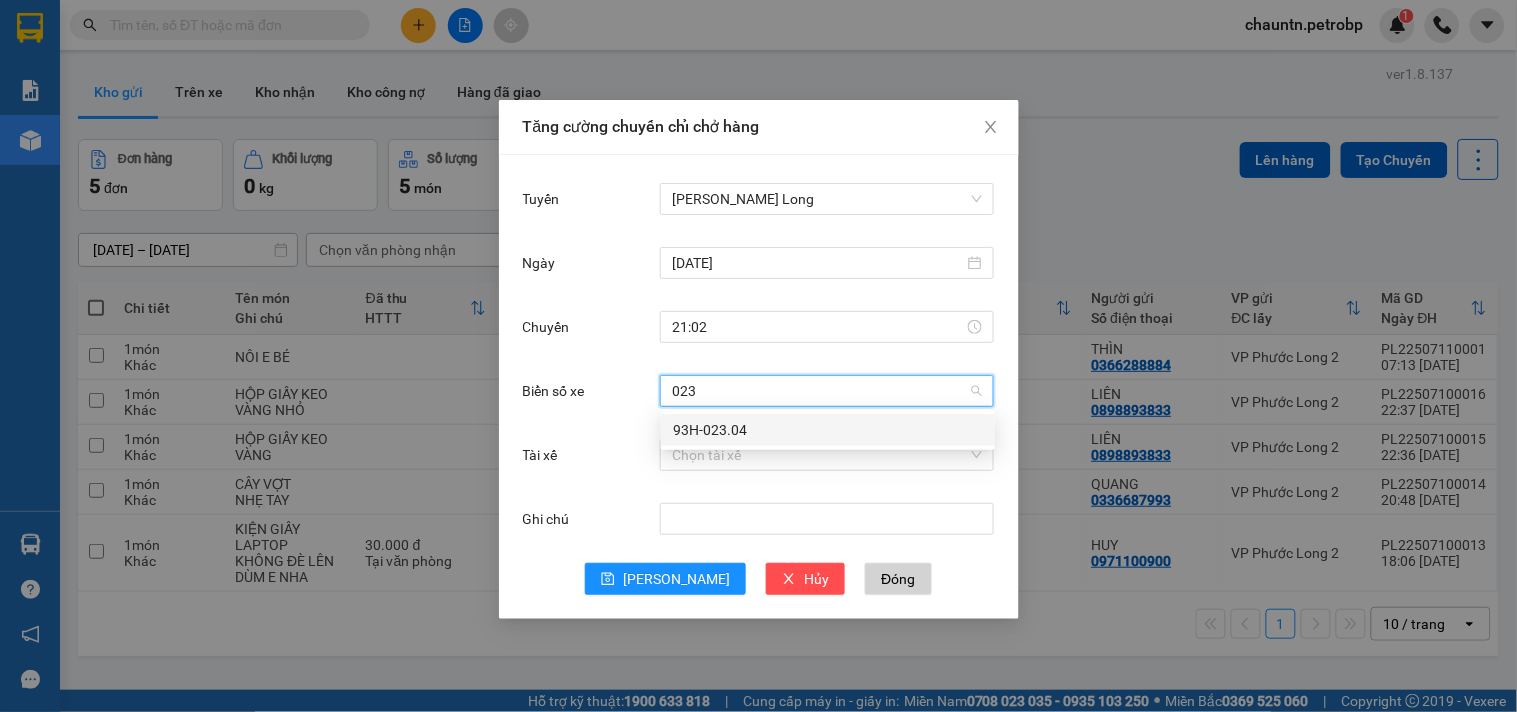 click on "93H-023.04" at bounding box center (828, 430) 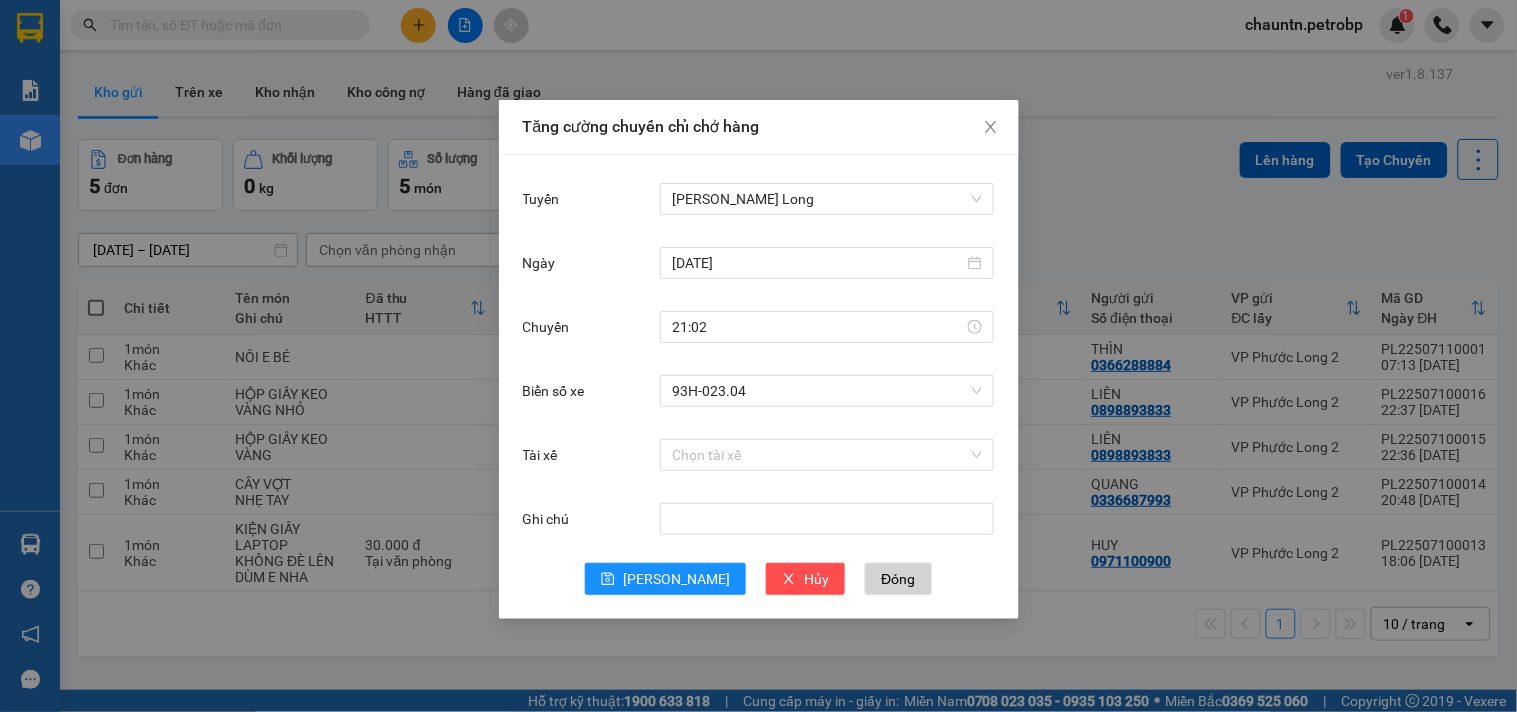 click on "Chọn tài xế" at bounding box center (827, 455) 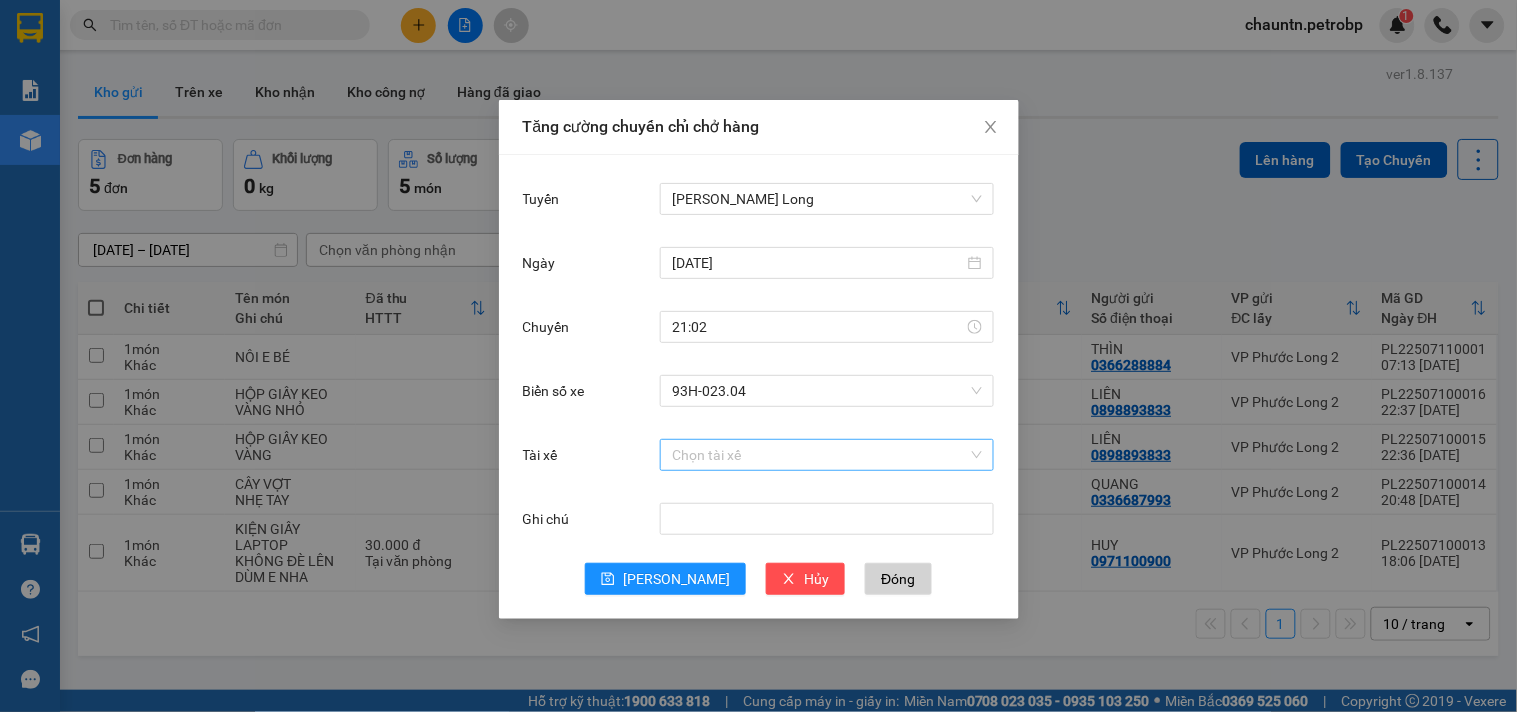 click on "Tài xế" at bounding box center (820, 455) 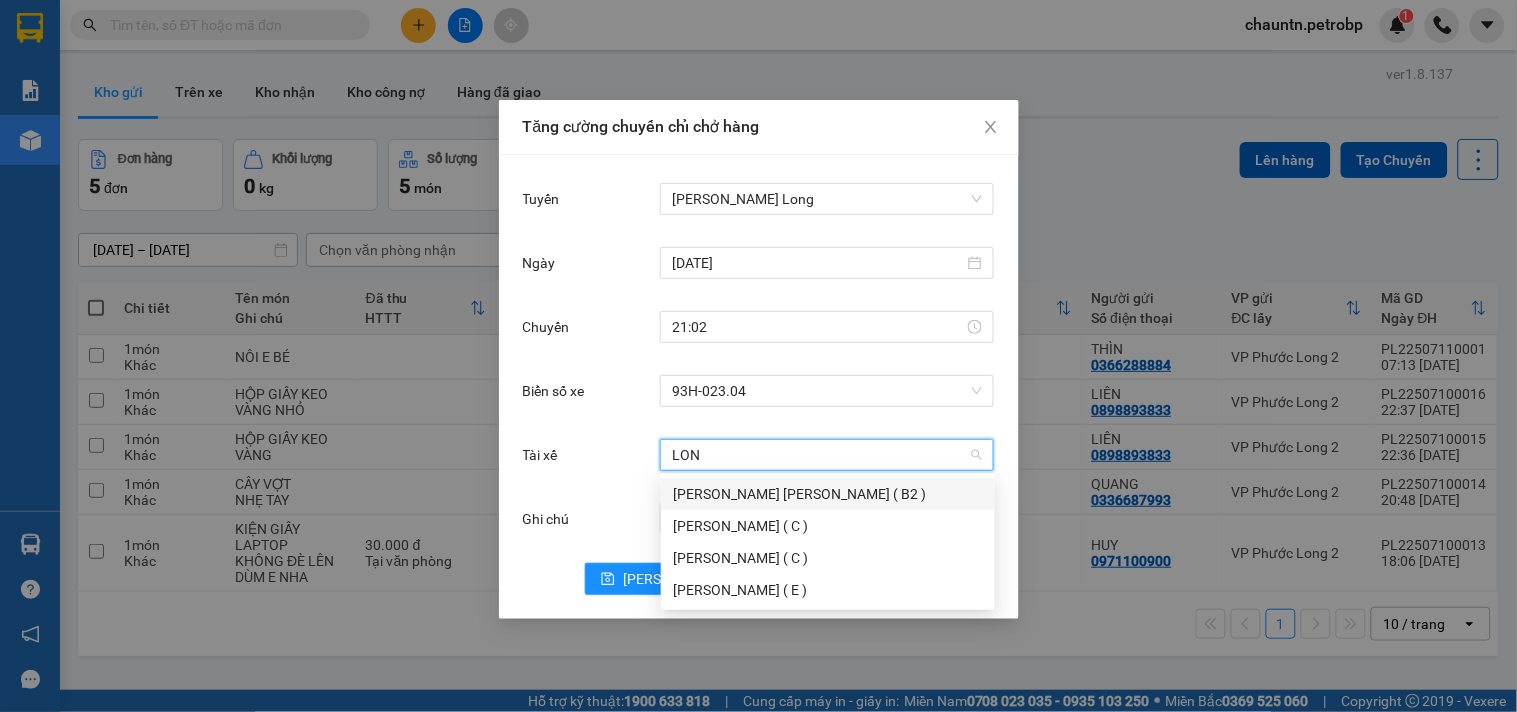 type on "LONG" 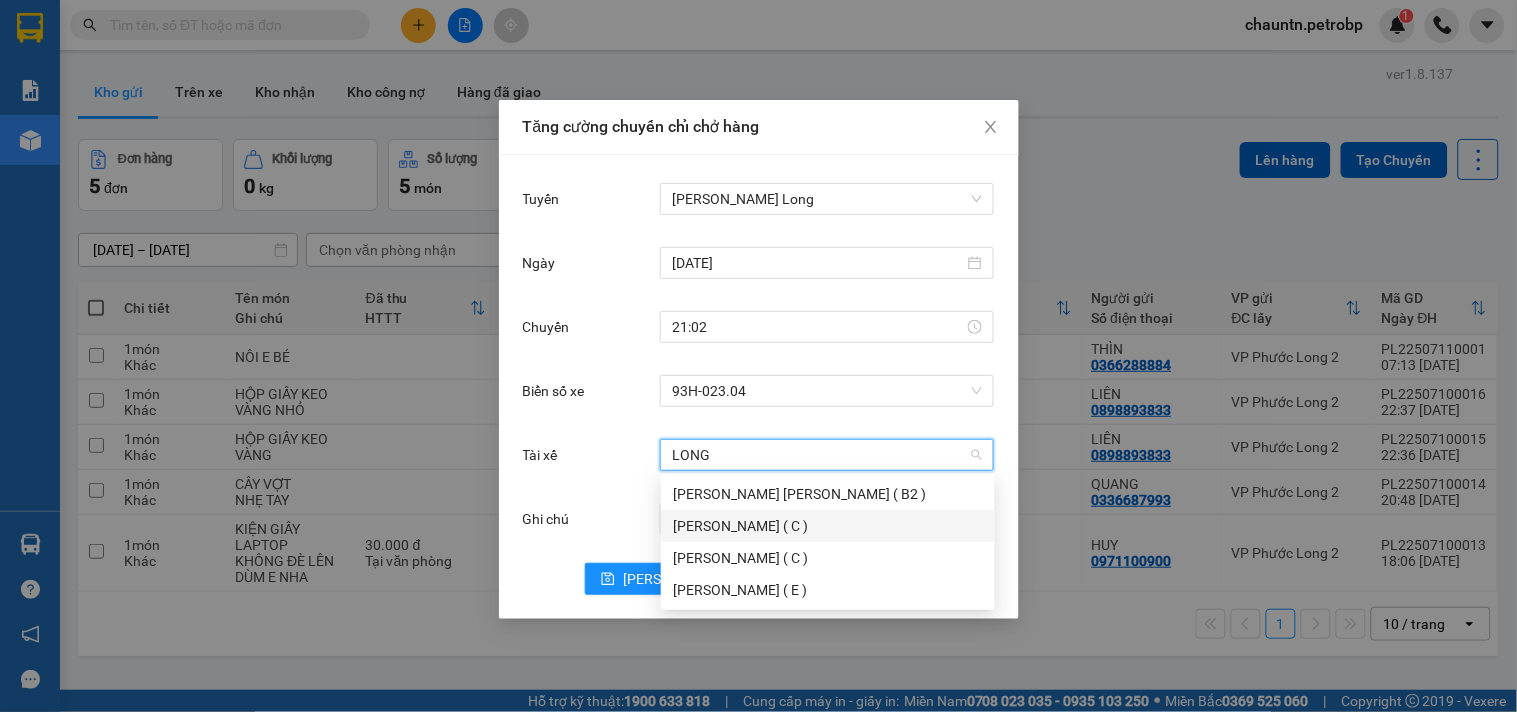 click on "Nguyễn Văn Long ( C )" at bounding box center [828, 526] 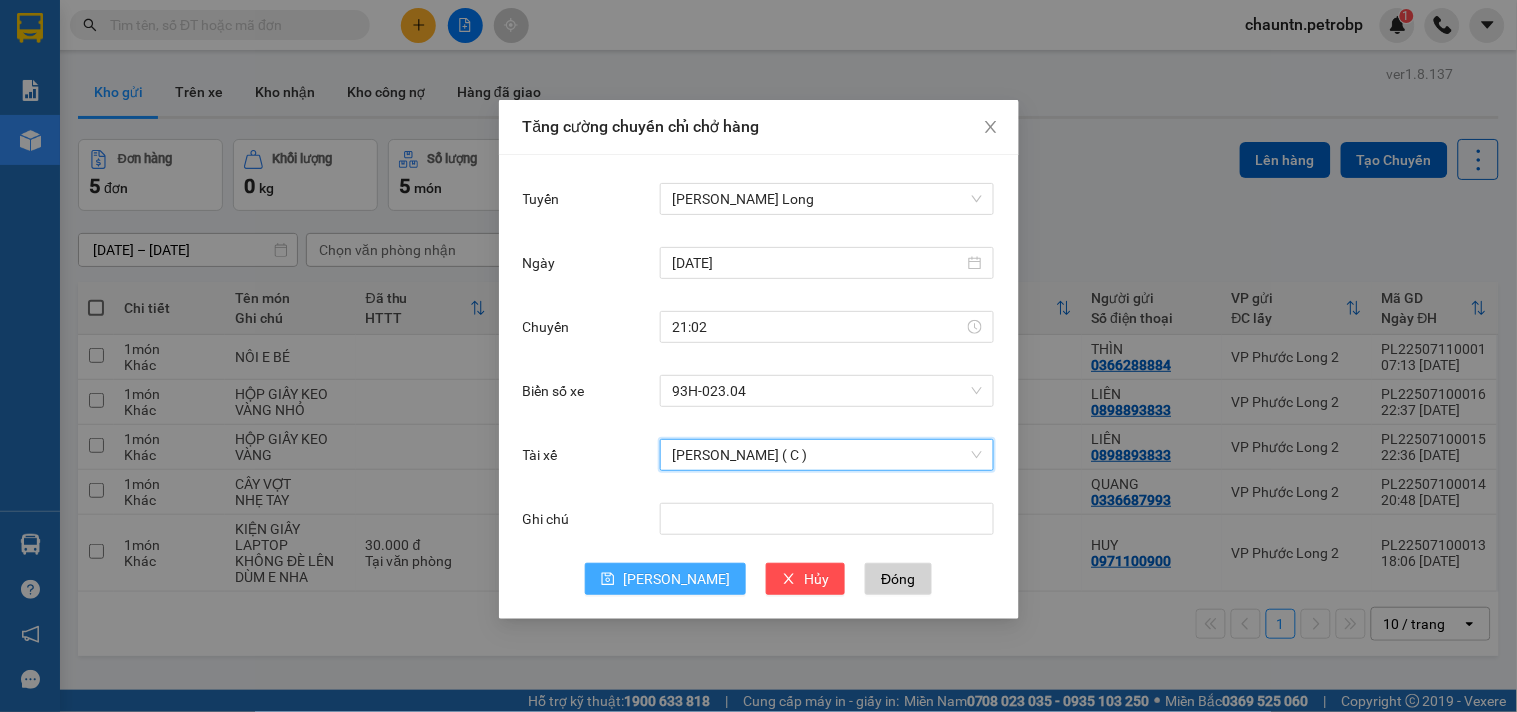 click on "Lưu" at bounding box center (676, 579) 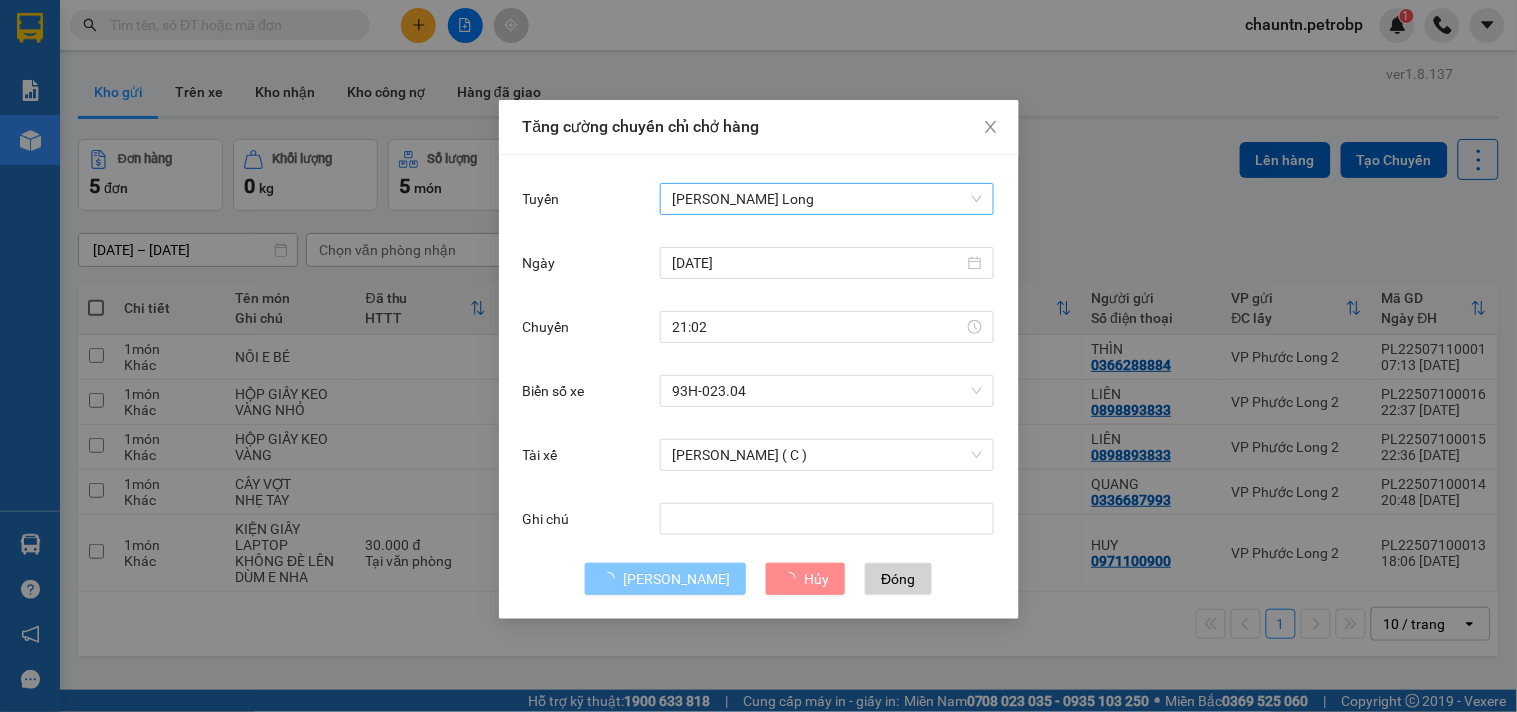type 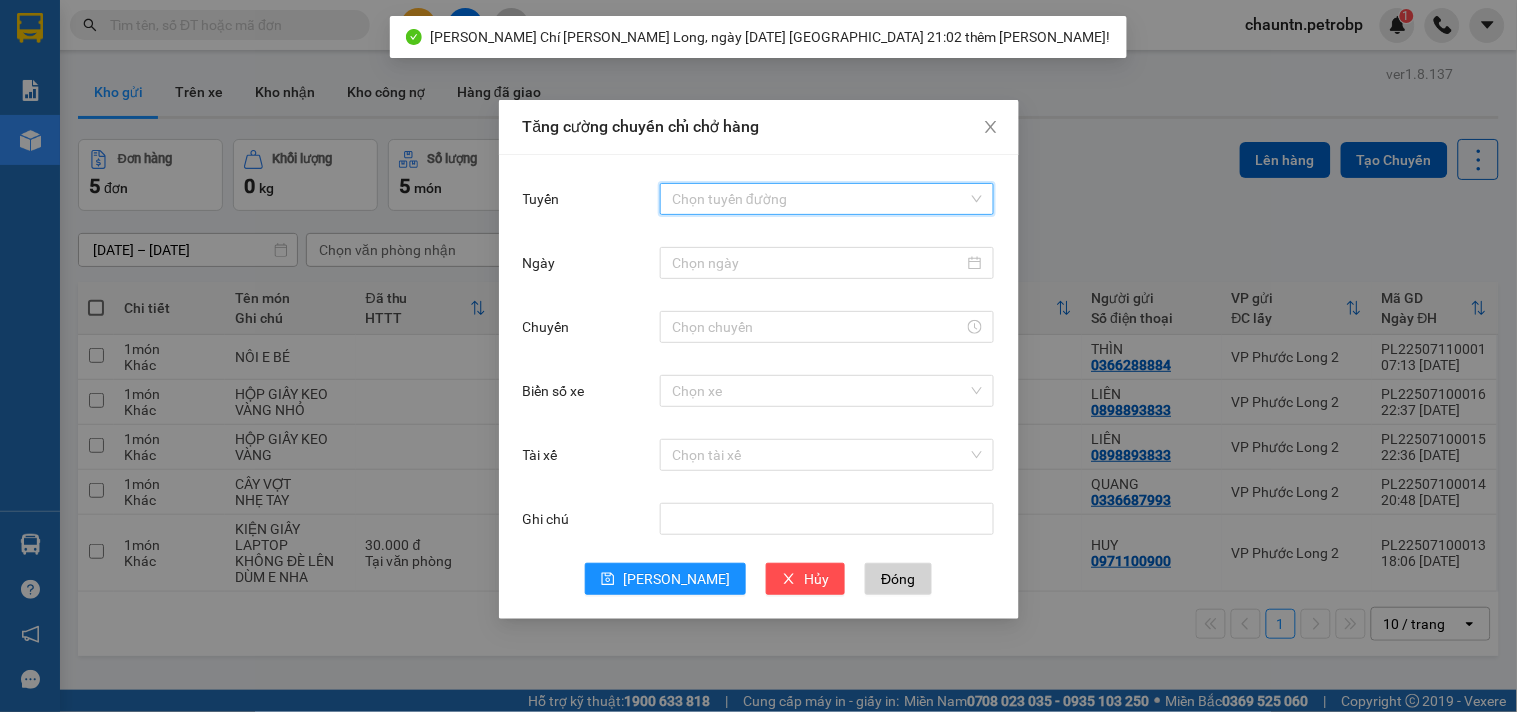 click on "Tuyến" at bounding box center [820, 199] 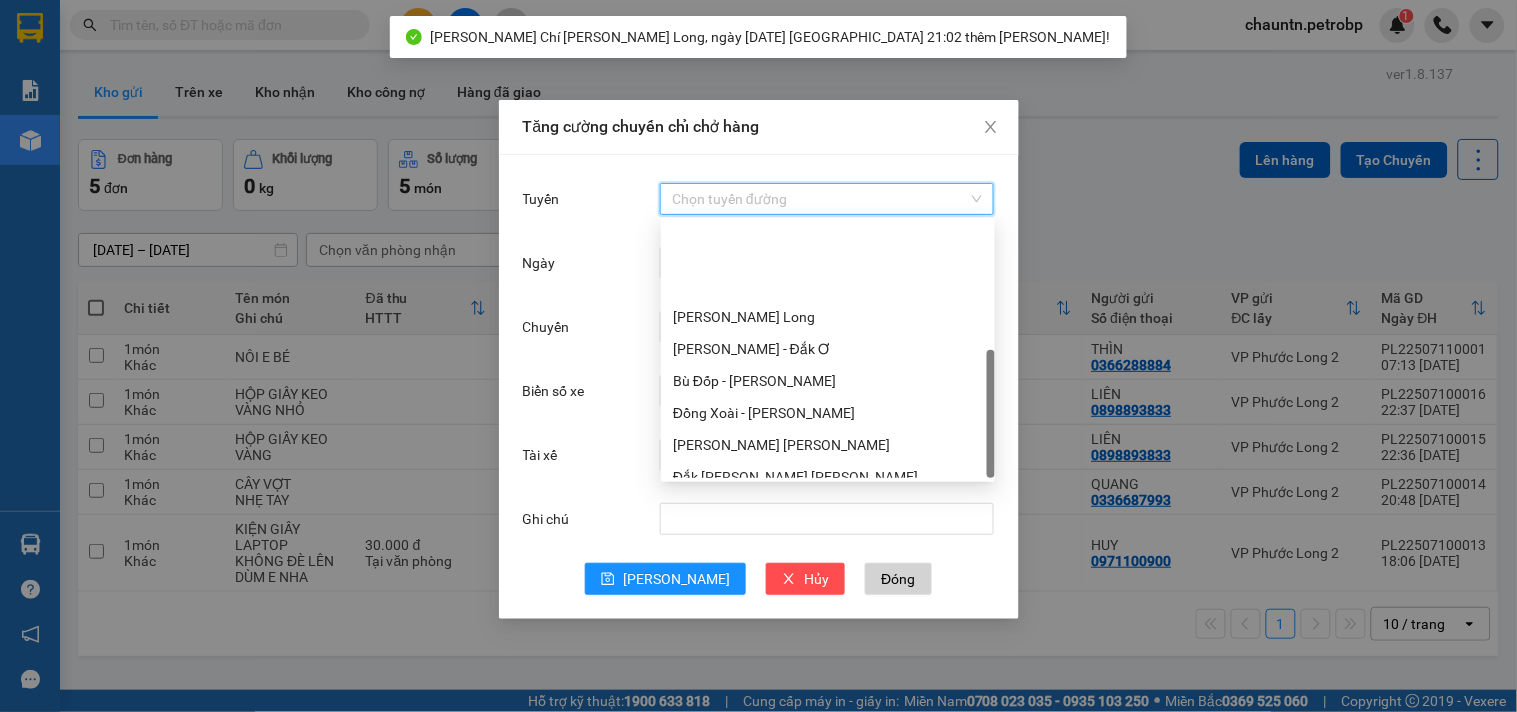 scroll, scrollTop: 224, scrollLeft: 0, axis: vertical 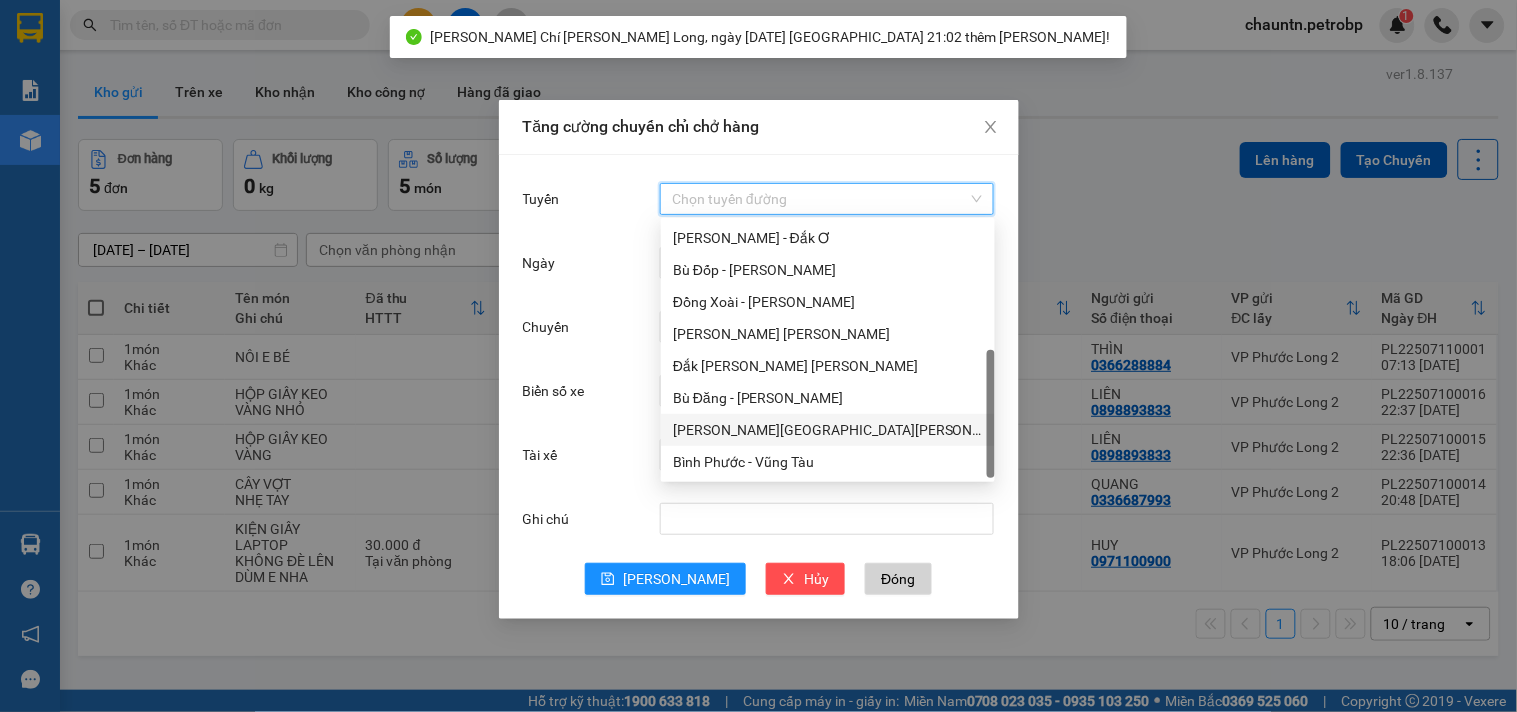 click on "Lộc Ninh - Hồ Chí Minh" at bounding box center (828, 430) 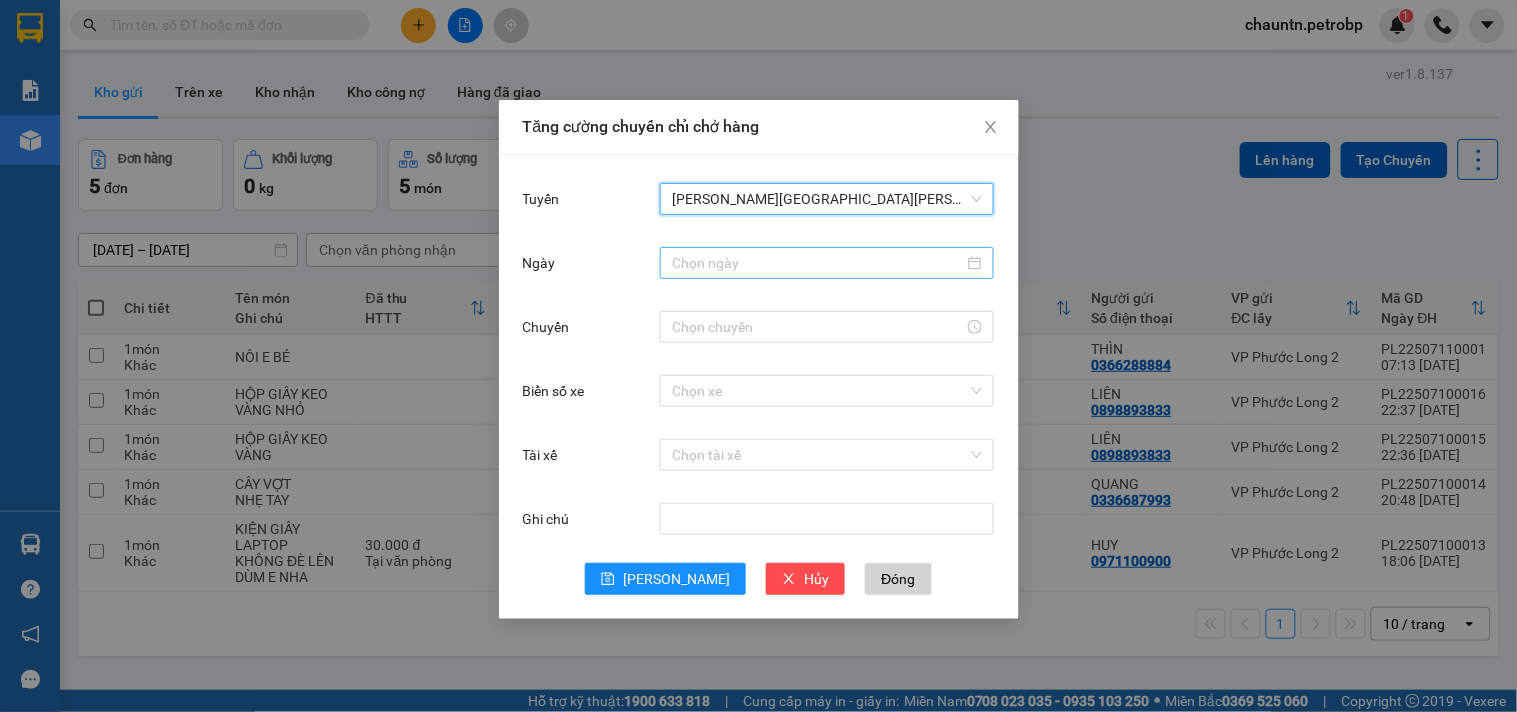 click on "Ngày" at bounding box center [818, 263] 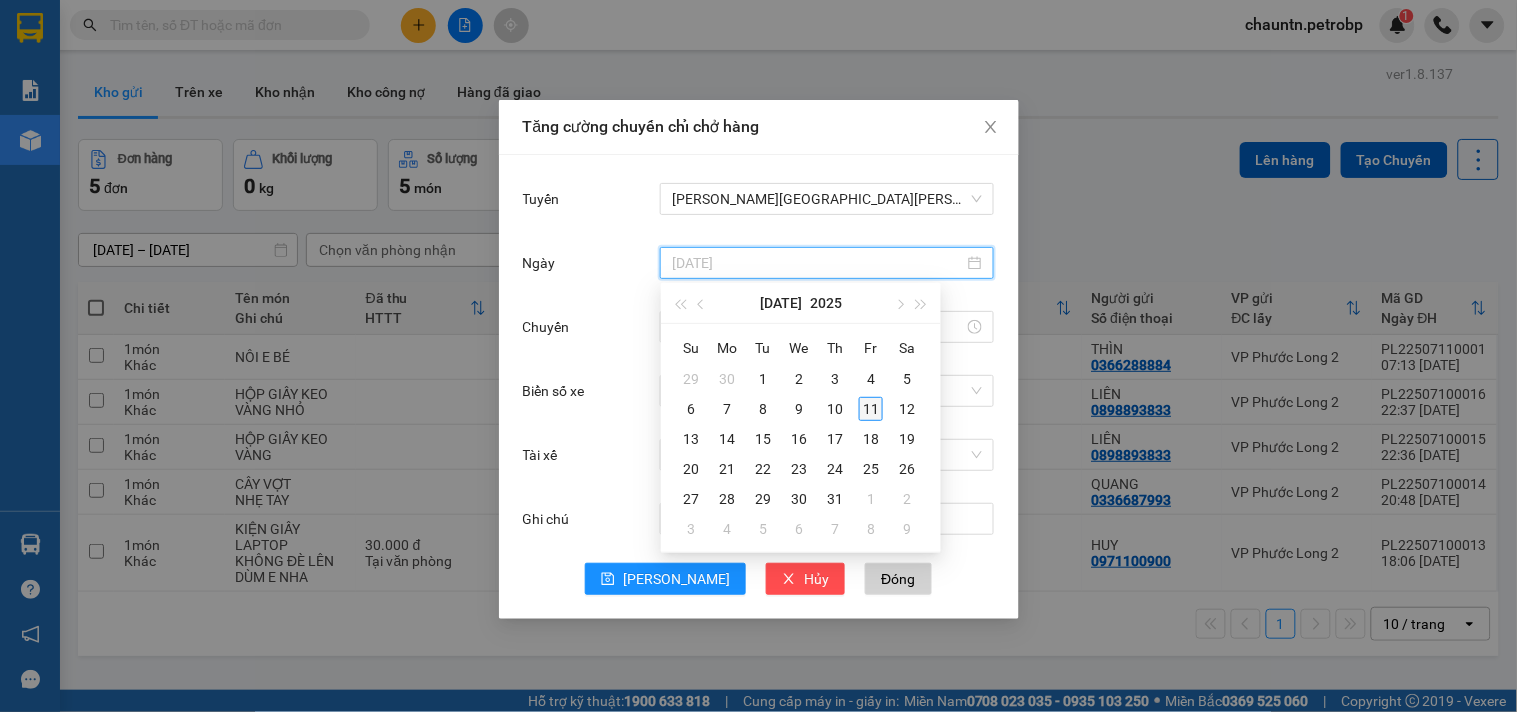 type on "11/07/2025" 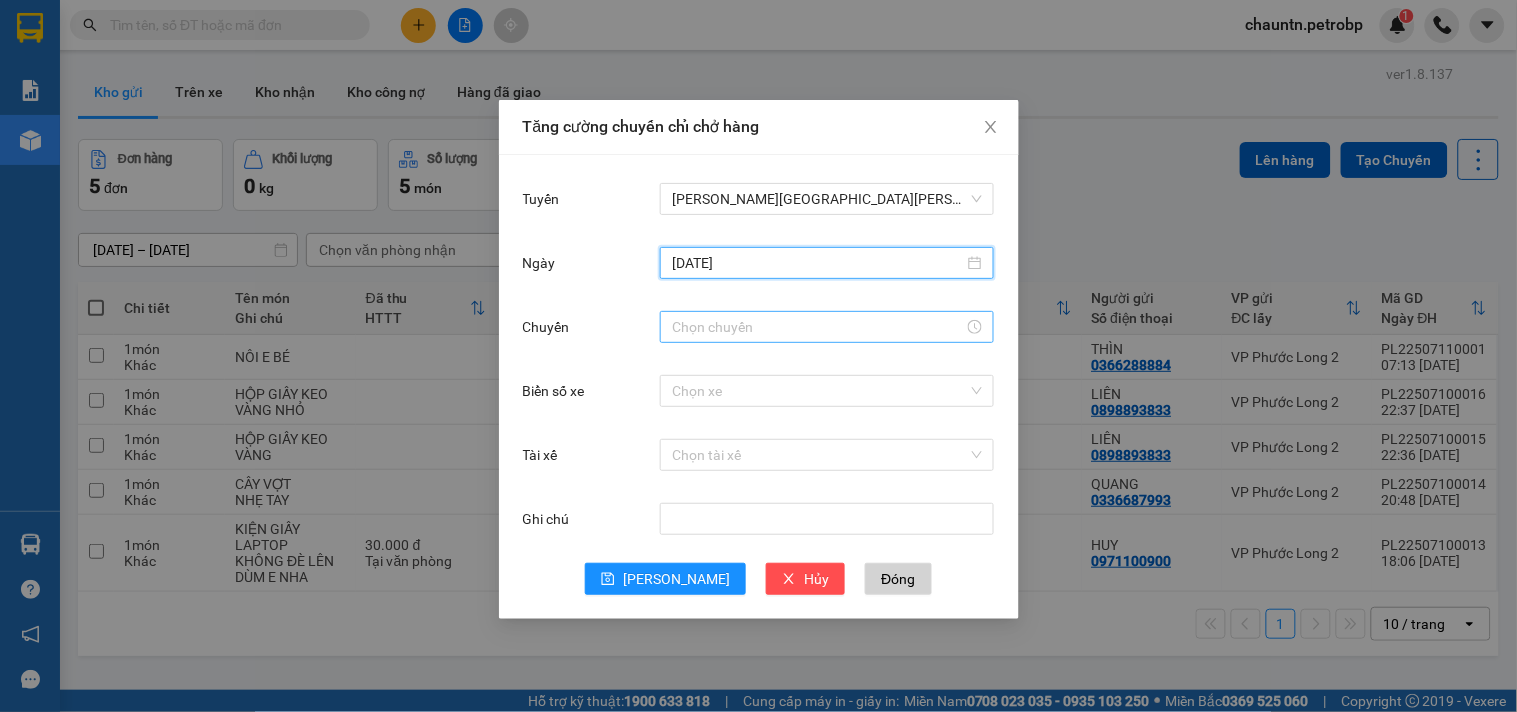 click on "Chuyến" at bounding box center [818, 327] 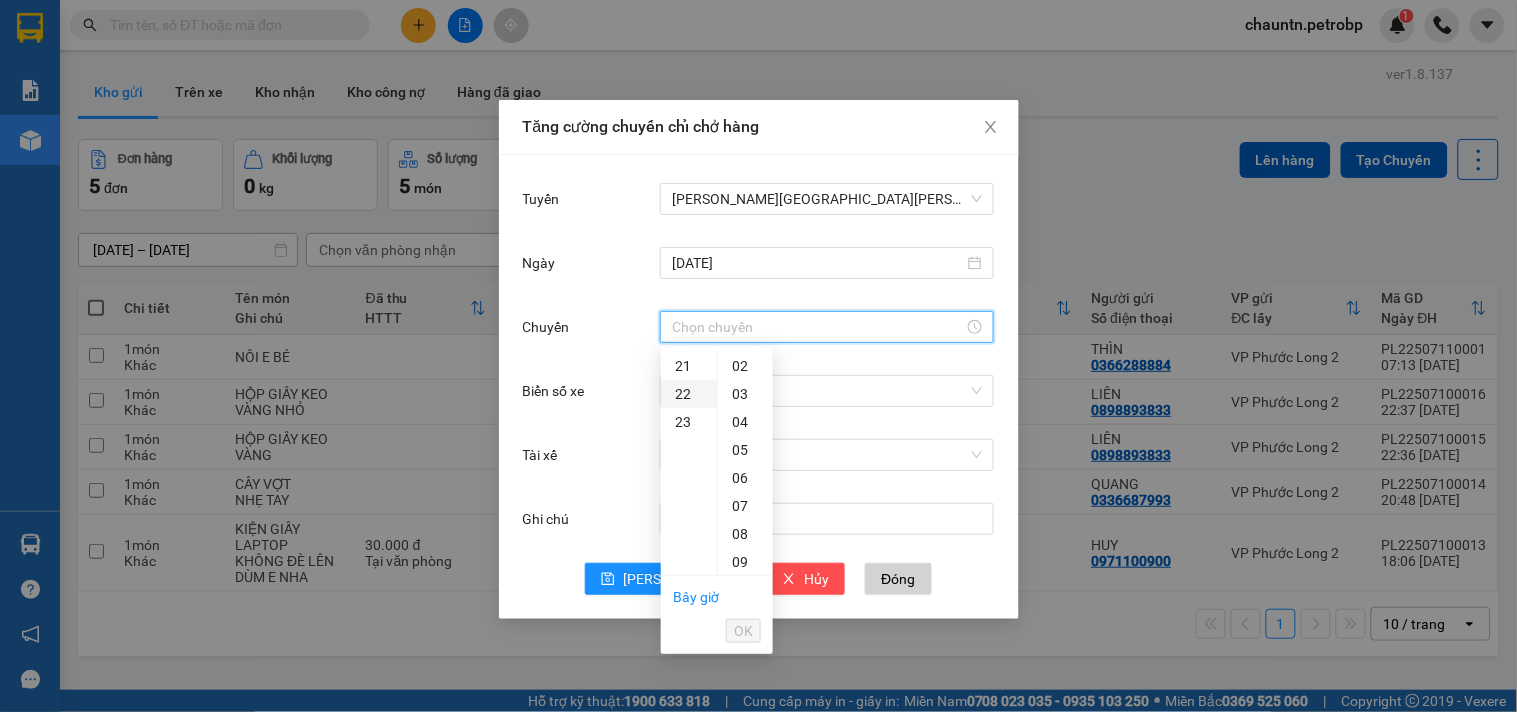 scroll, scrollTop: 365, scrollLeft: 0, axis: vertical 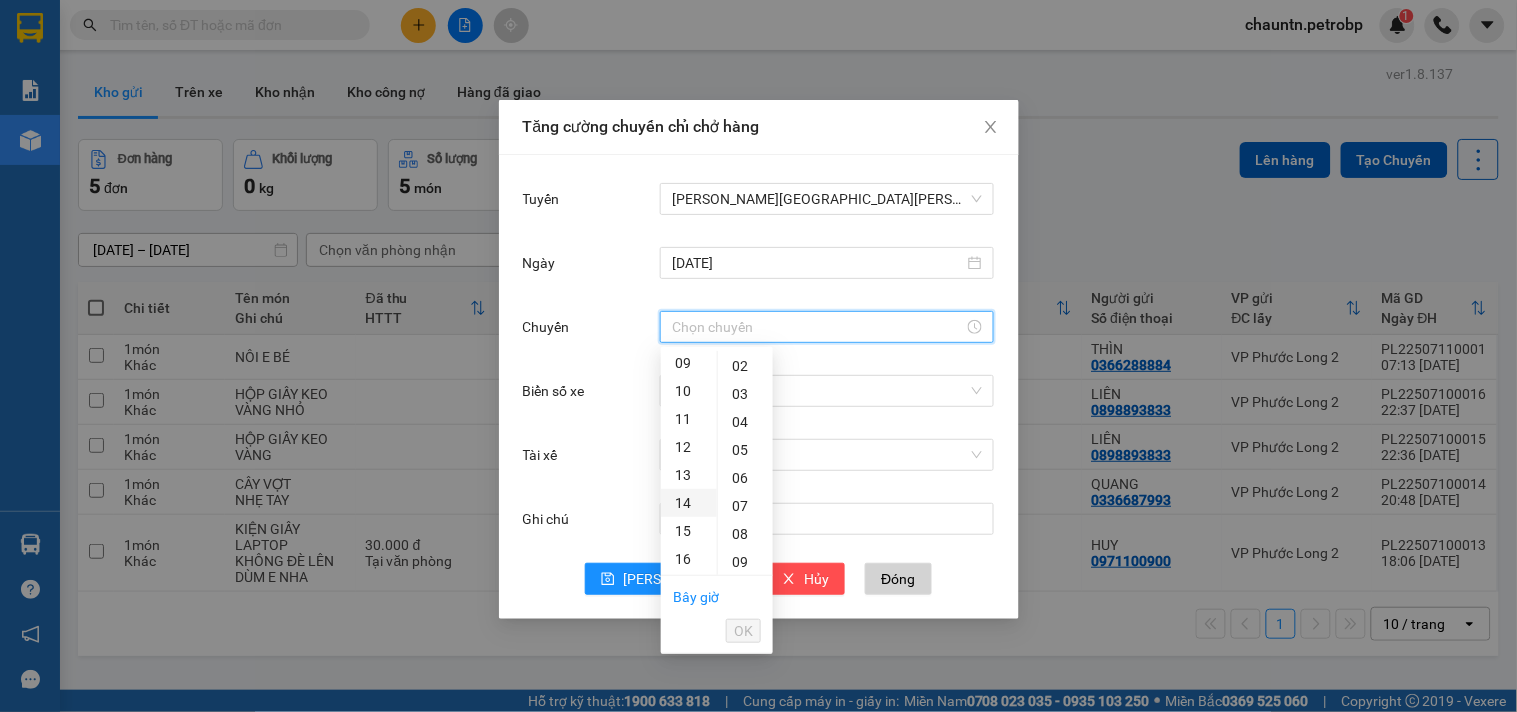 click on "10" at bounding box center [689, 391] 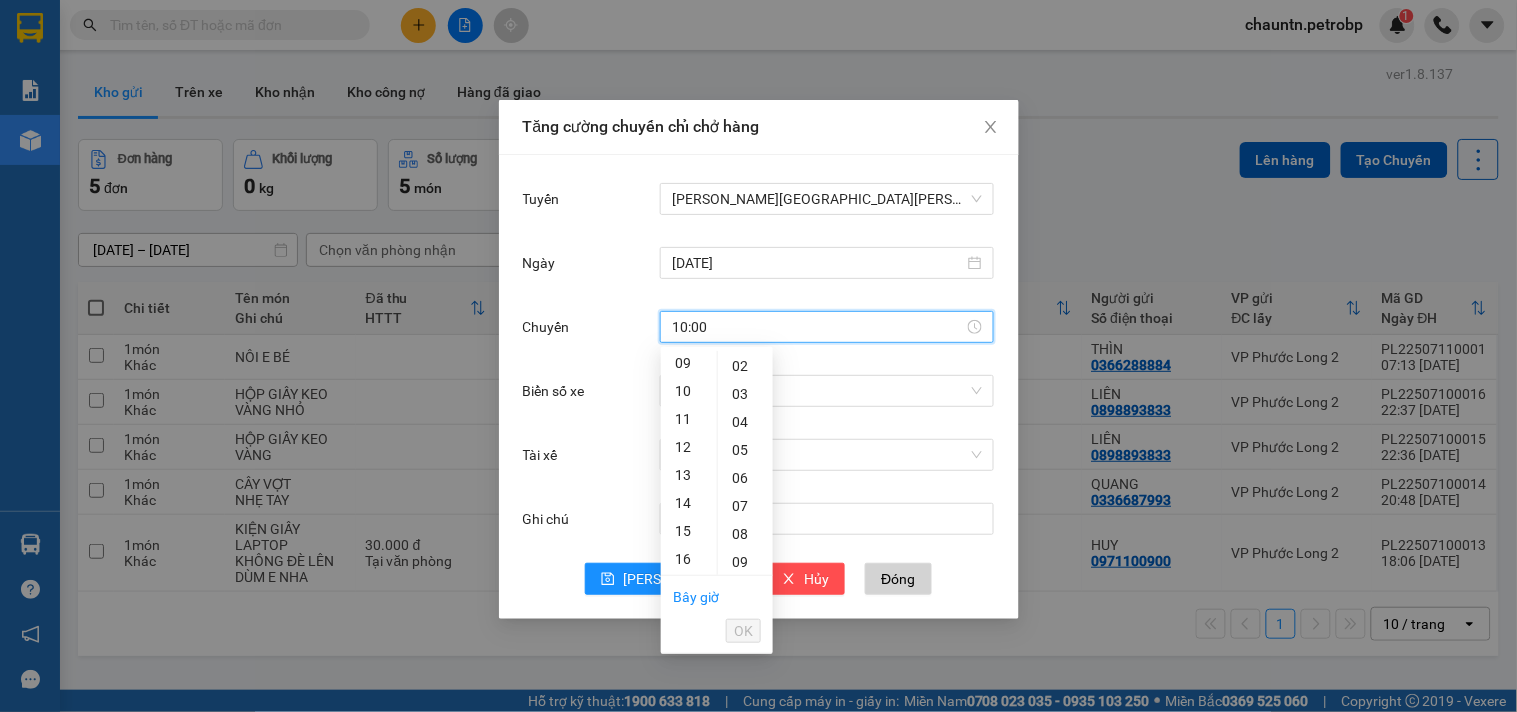 scroll, scrollTop: 272, scrollLeft: 0, axis: vertical 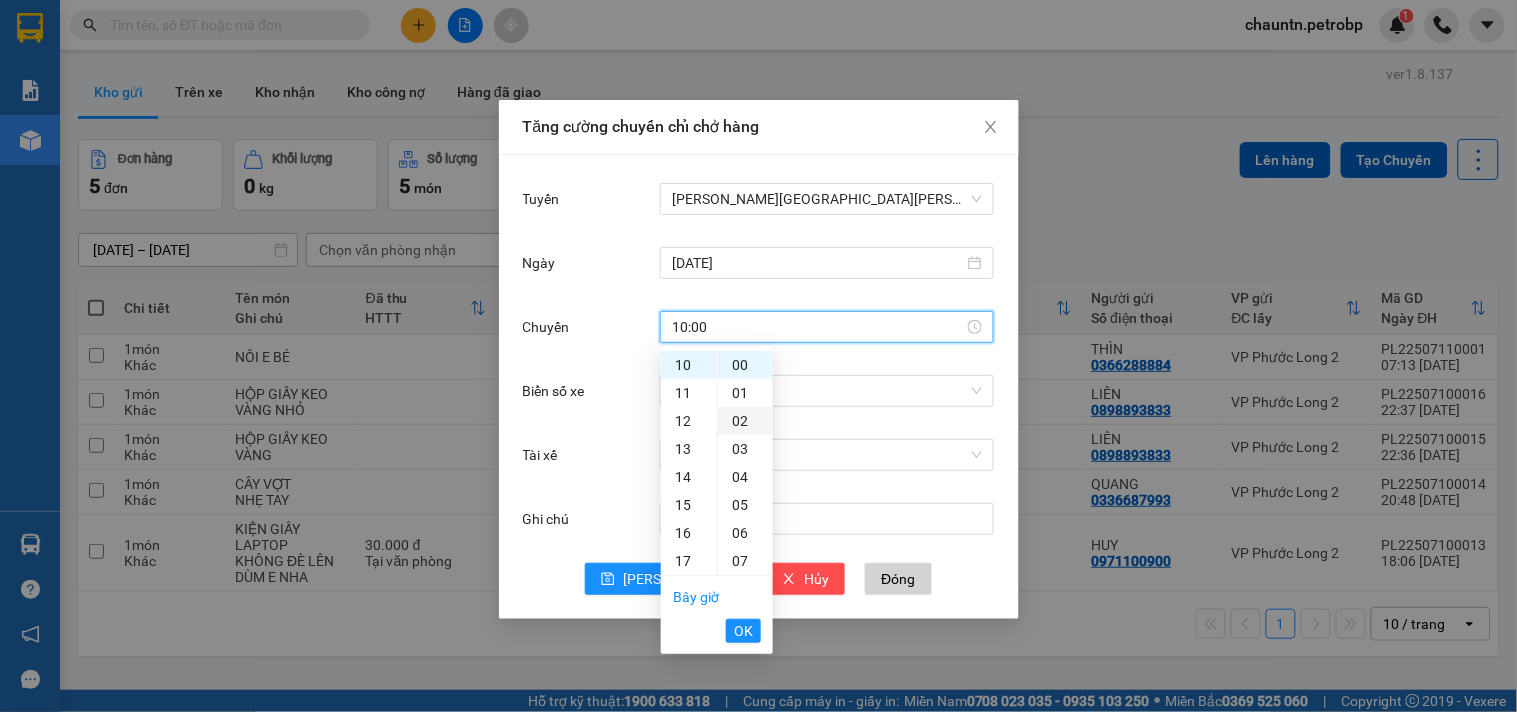 click on "02" at bounding box center (745, 421) 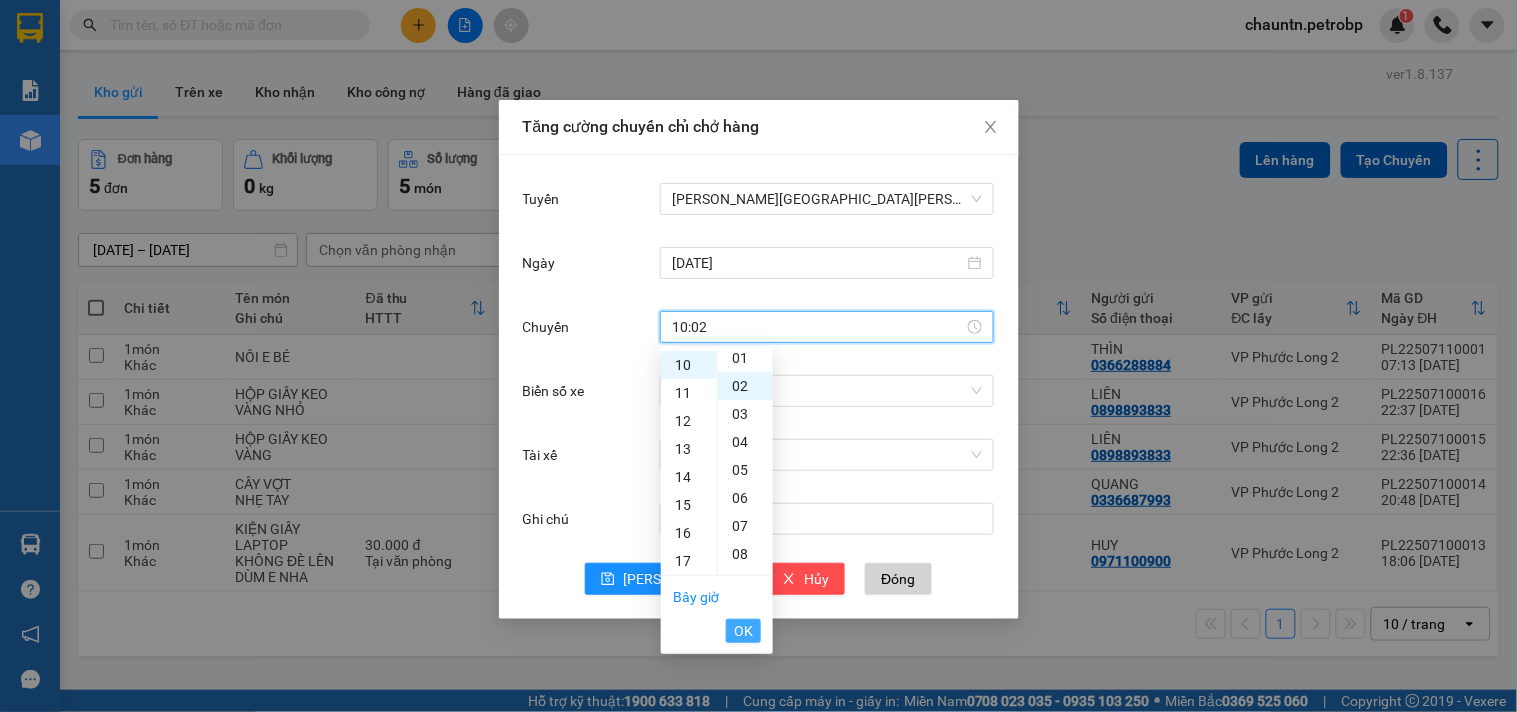 scroll, scrollTop: 55, scrollLeft: 0, axis: vertical 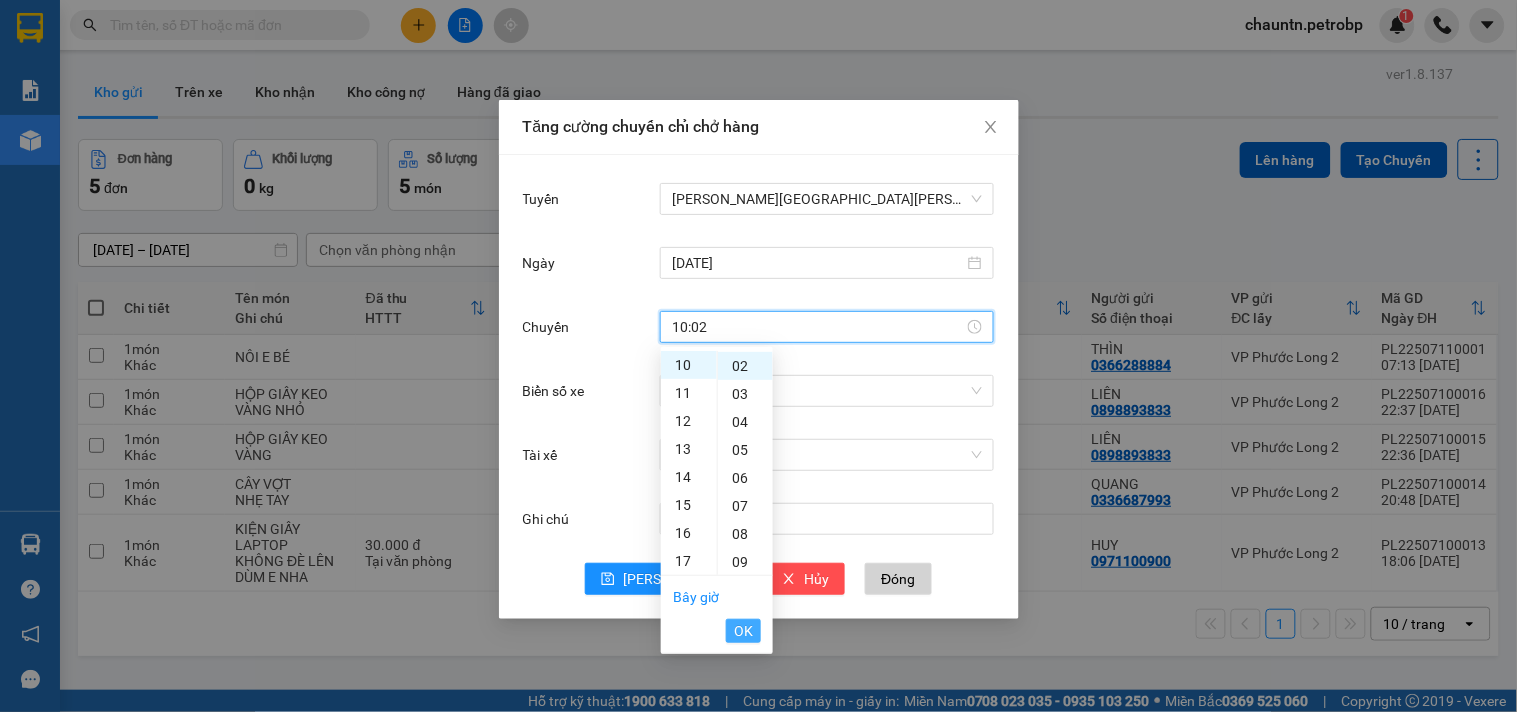 click on "OK" at bounding box center (743, 631) 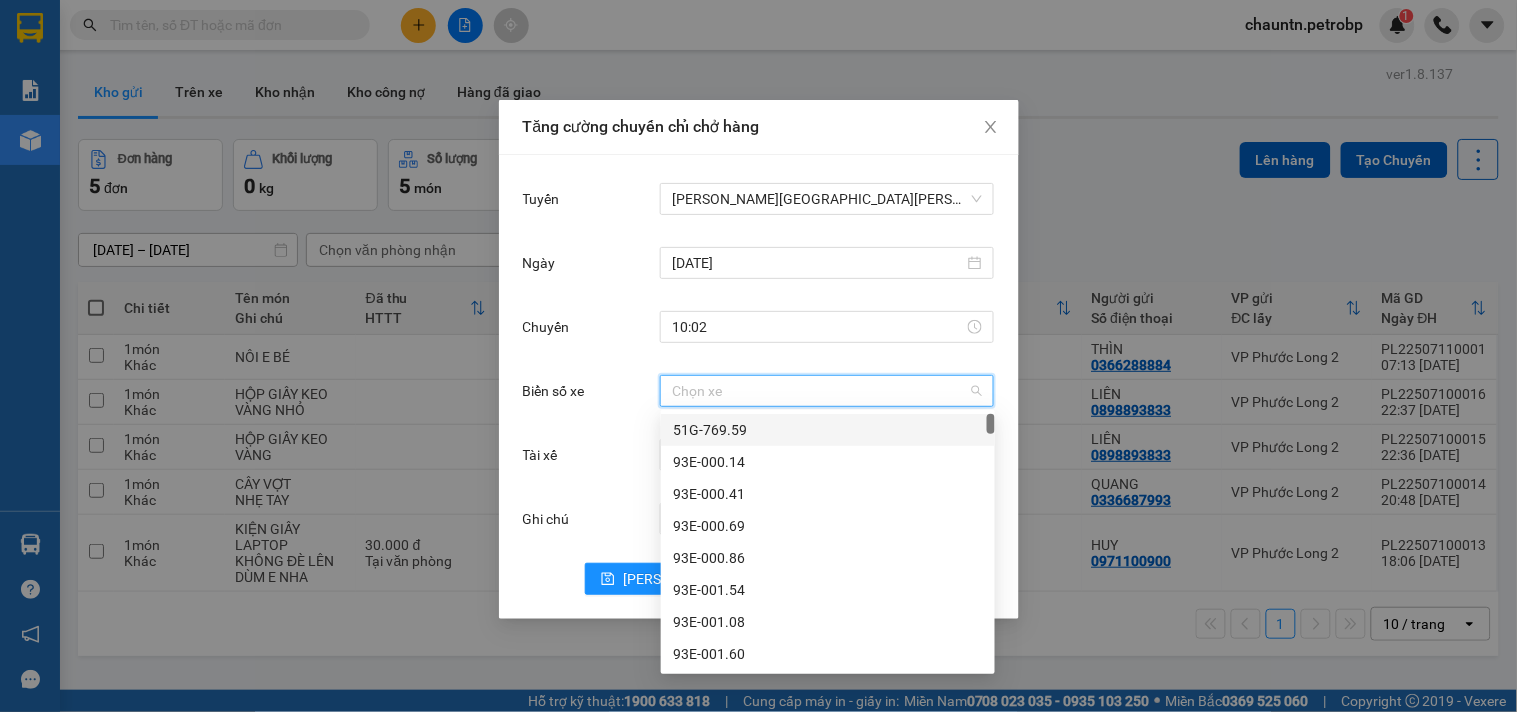 click on "Biển số xe" at bounding box center [820, 391] 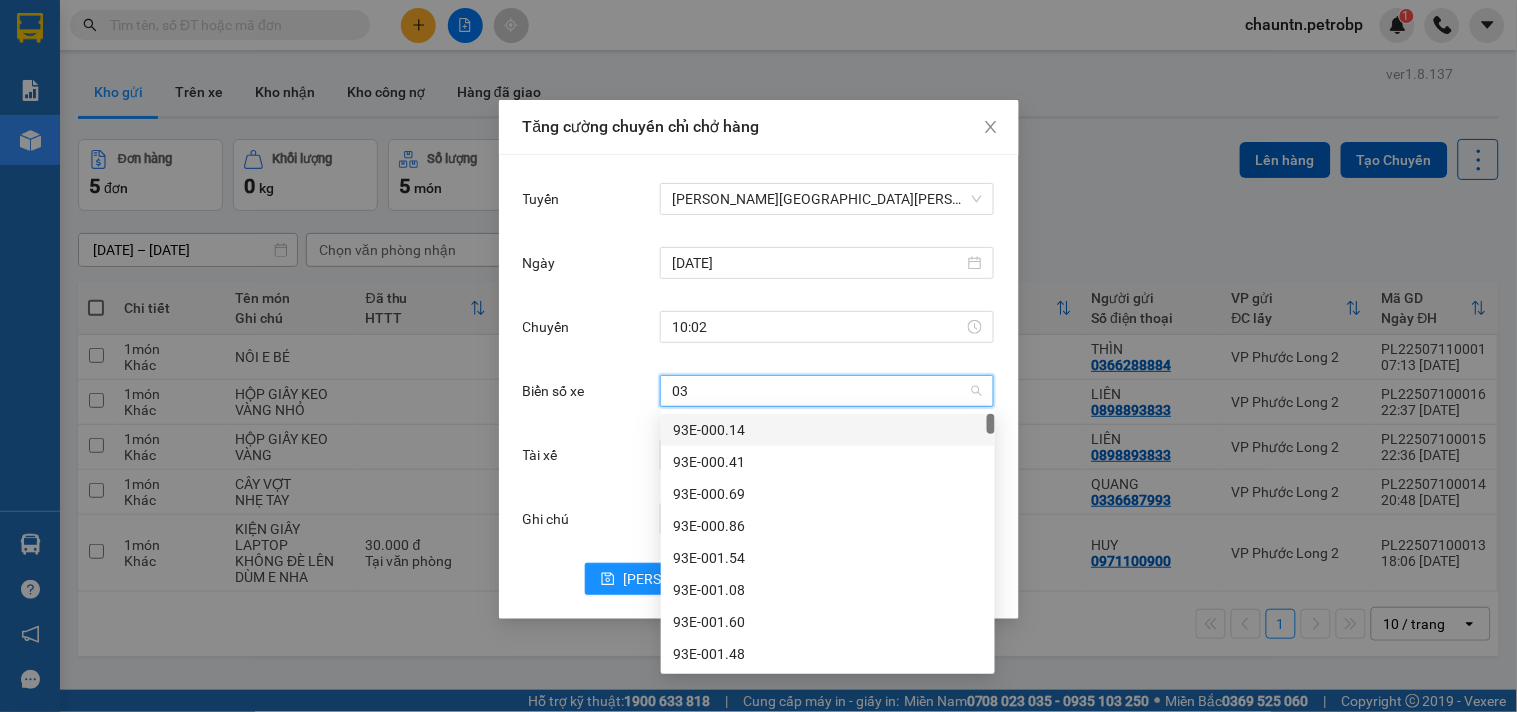 type on "033" 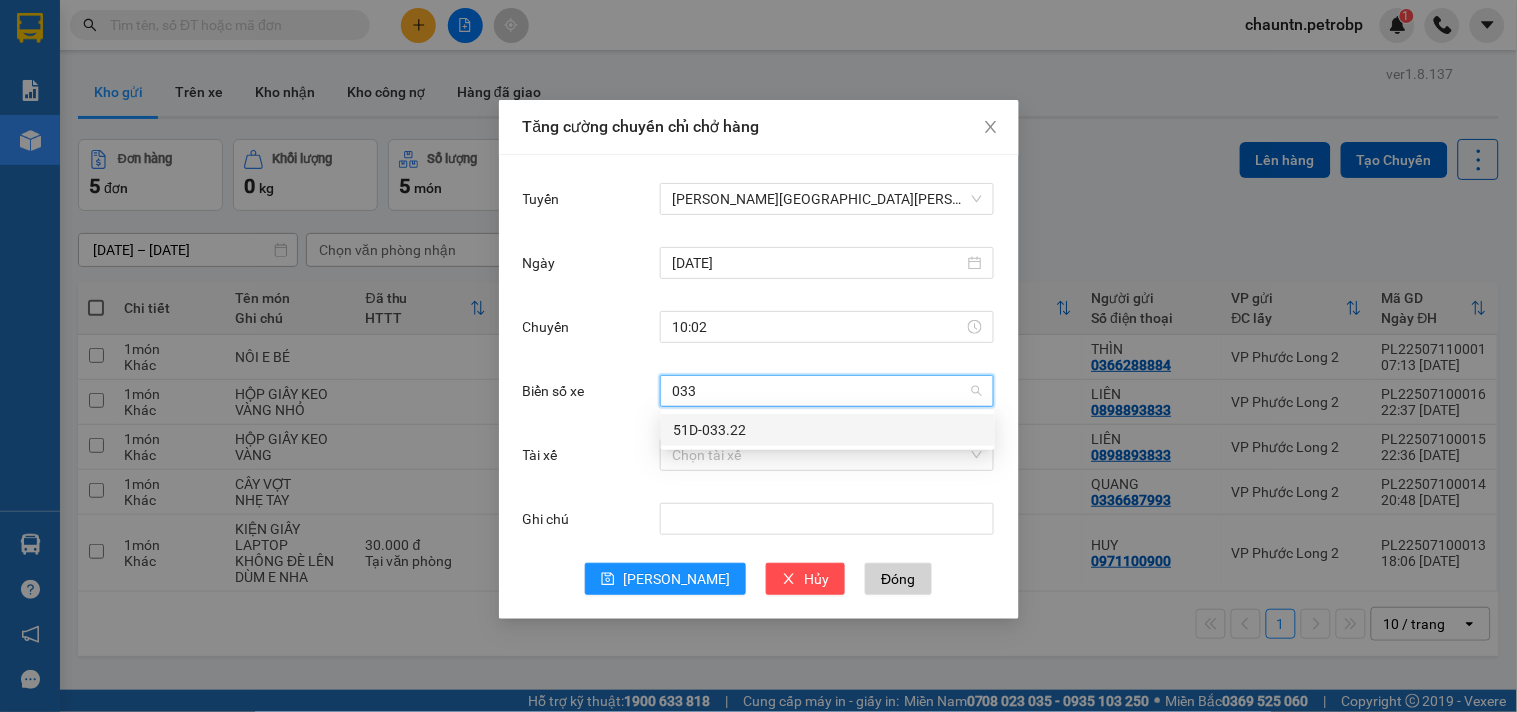 click on "51D-033.22" at bounding box center (828, 430) 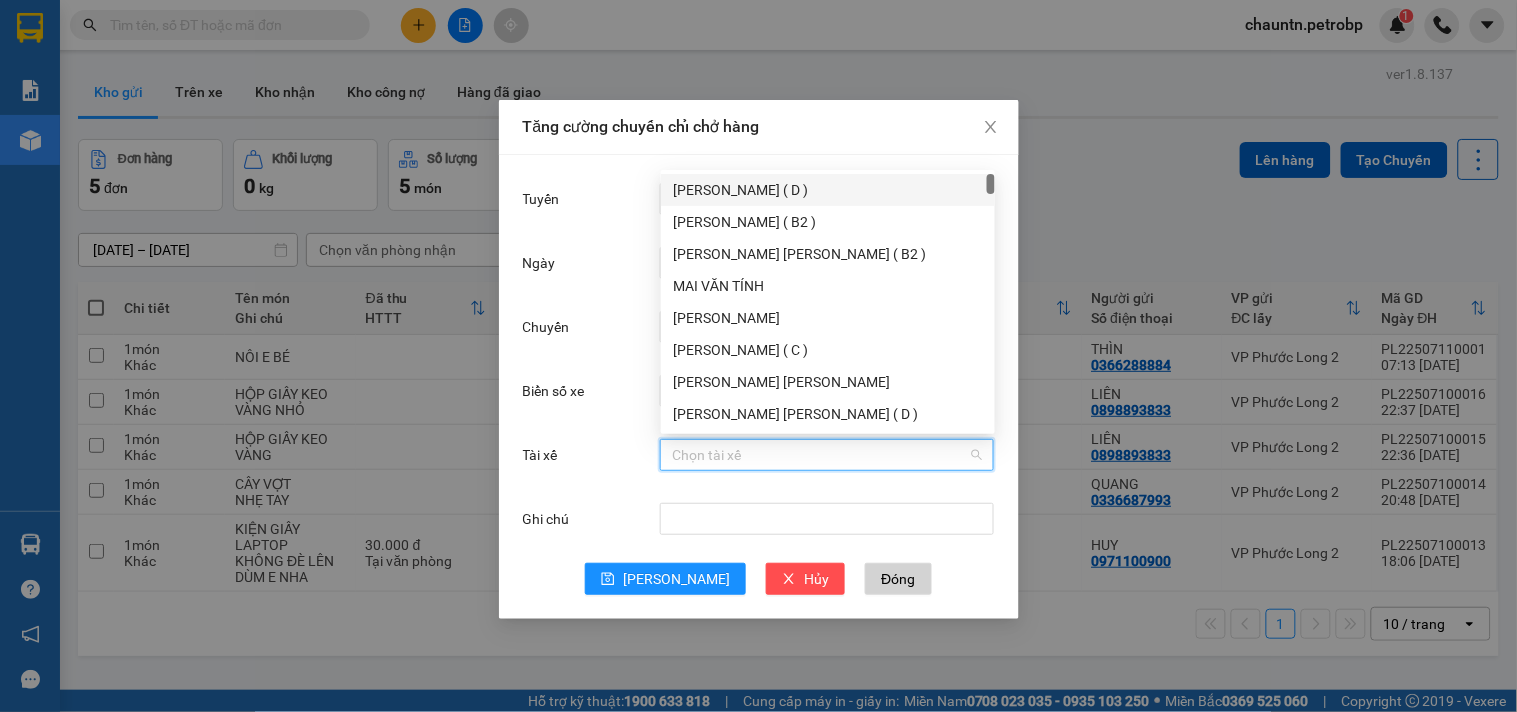 click on "Tài xế" at bounding box center [820, 455] 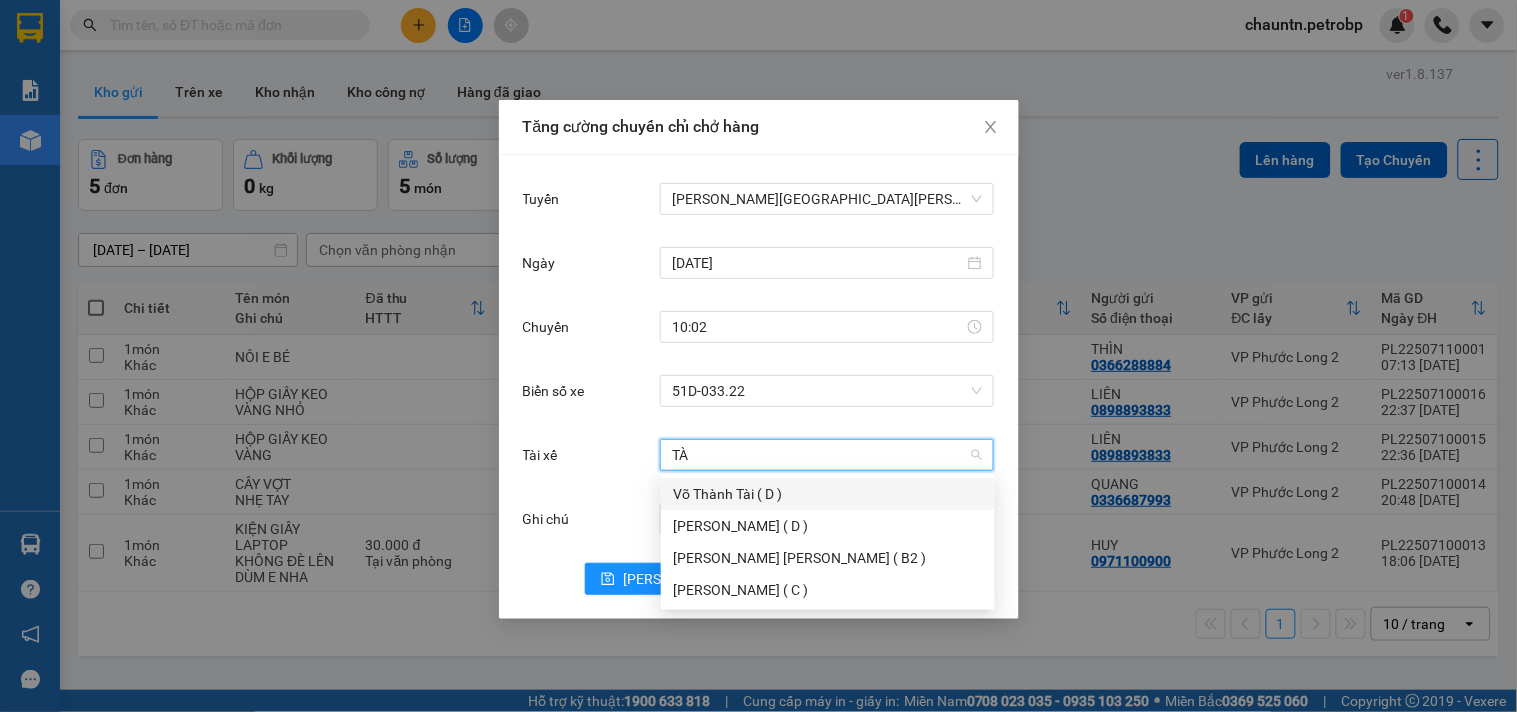 type on "TÀI" 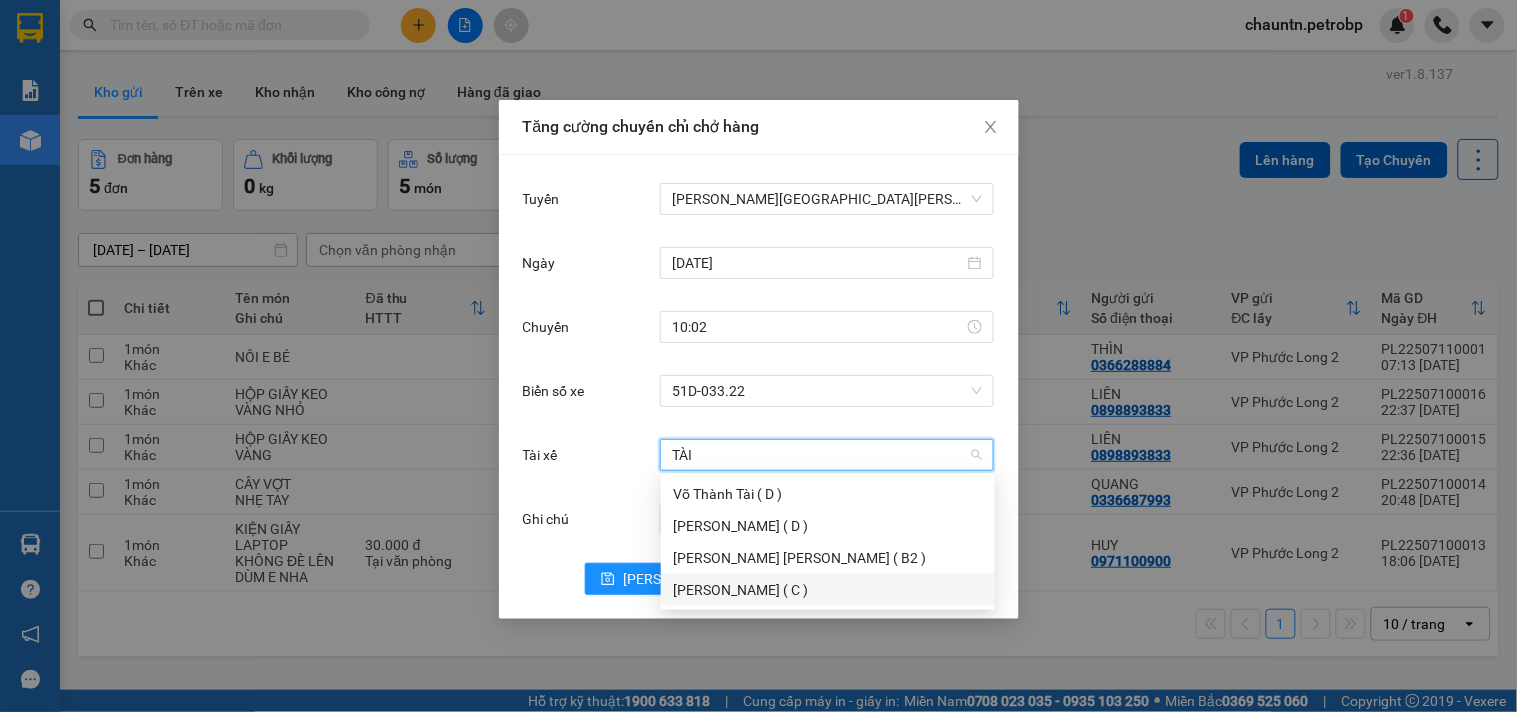 click on "Lê Văn Tài ( C )" at bounding box center [828, 590] 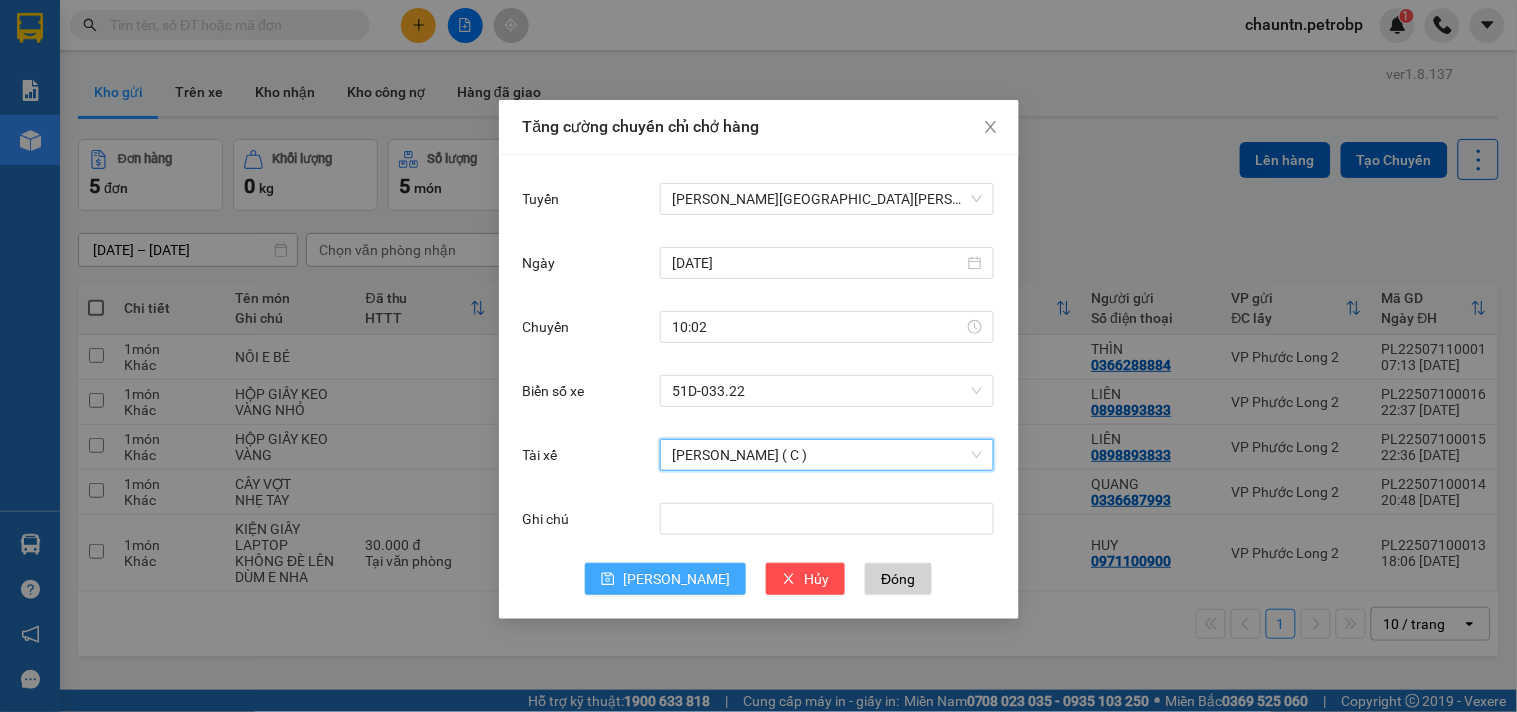 click on "Lưu" at bounding box center [676, 579] 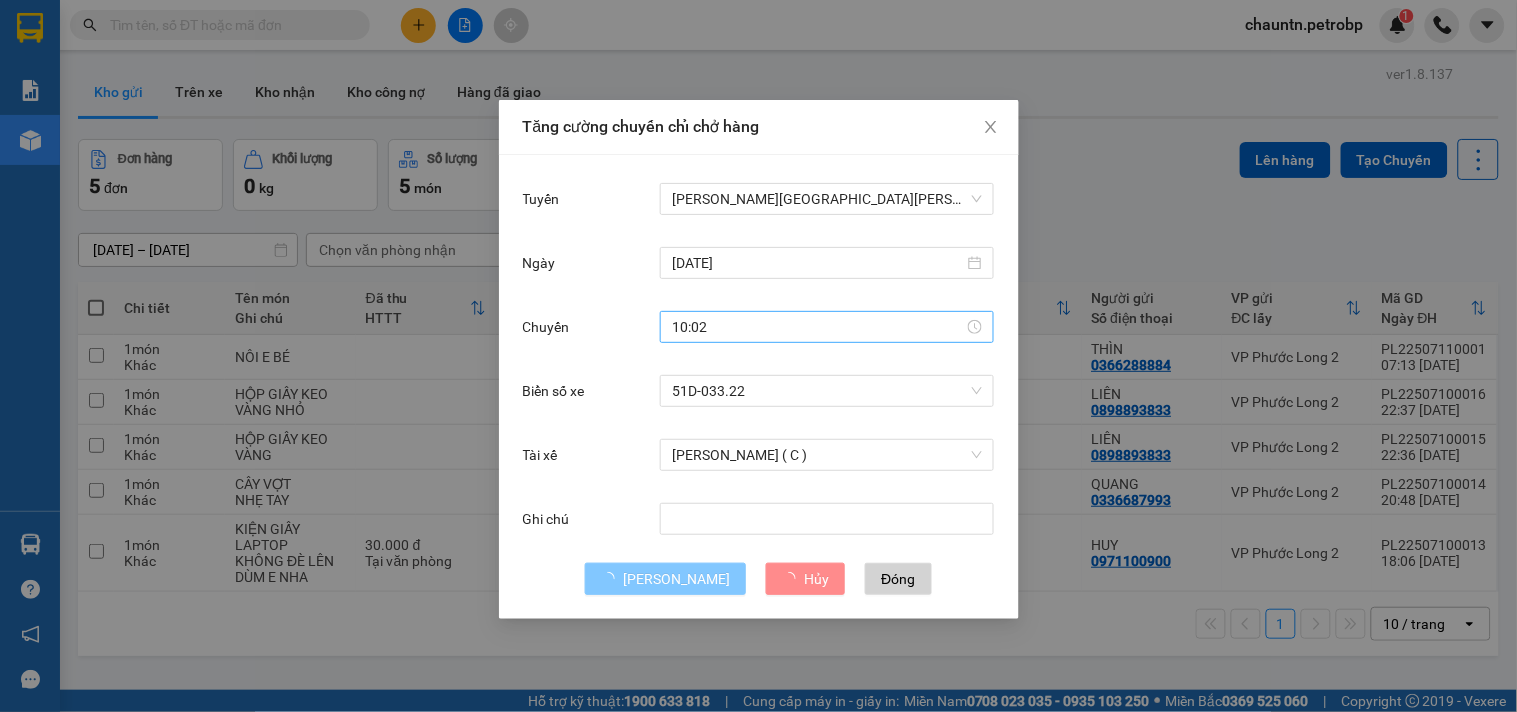 type 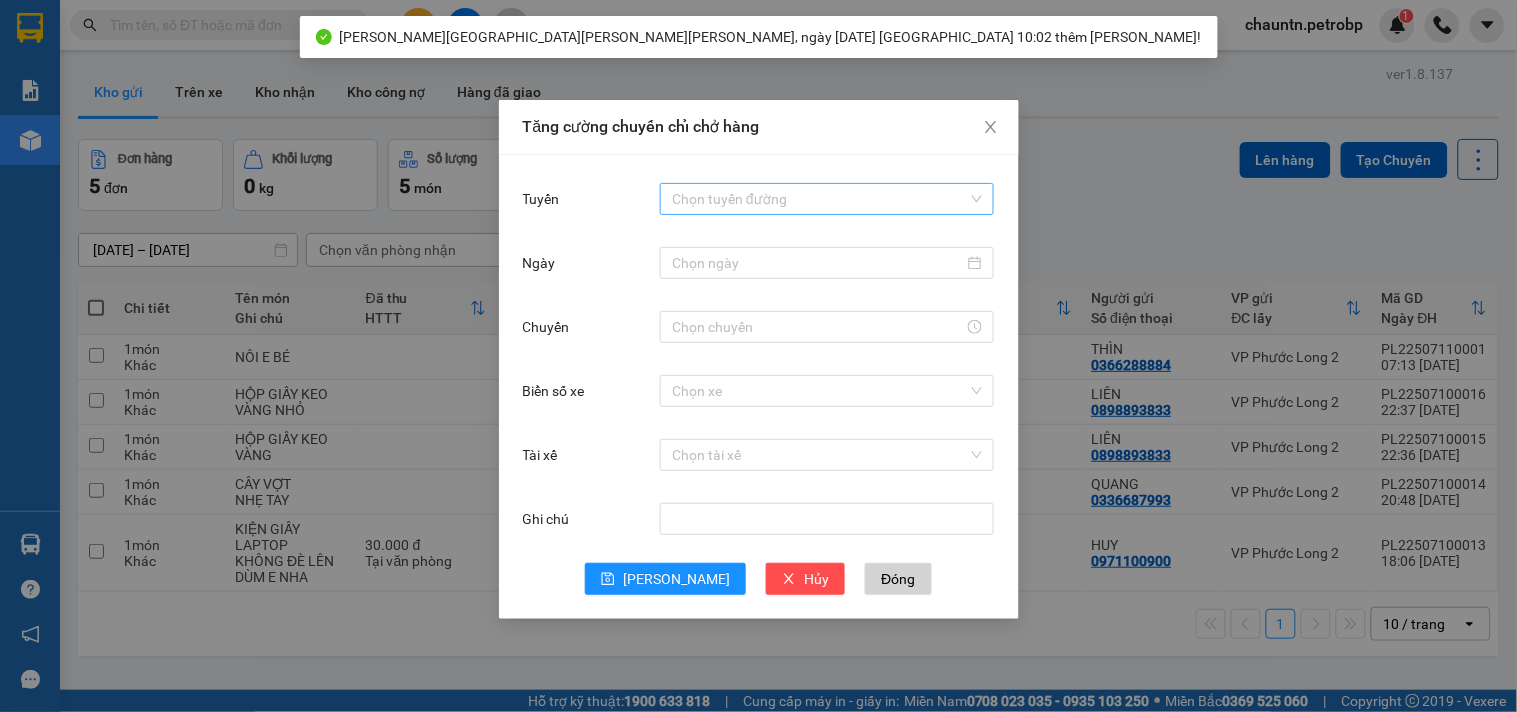 click on "Tuyến" at bounding box center (820, 199) 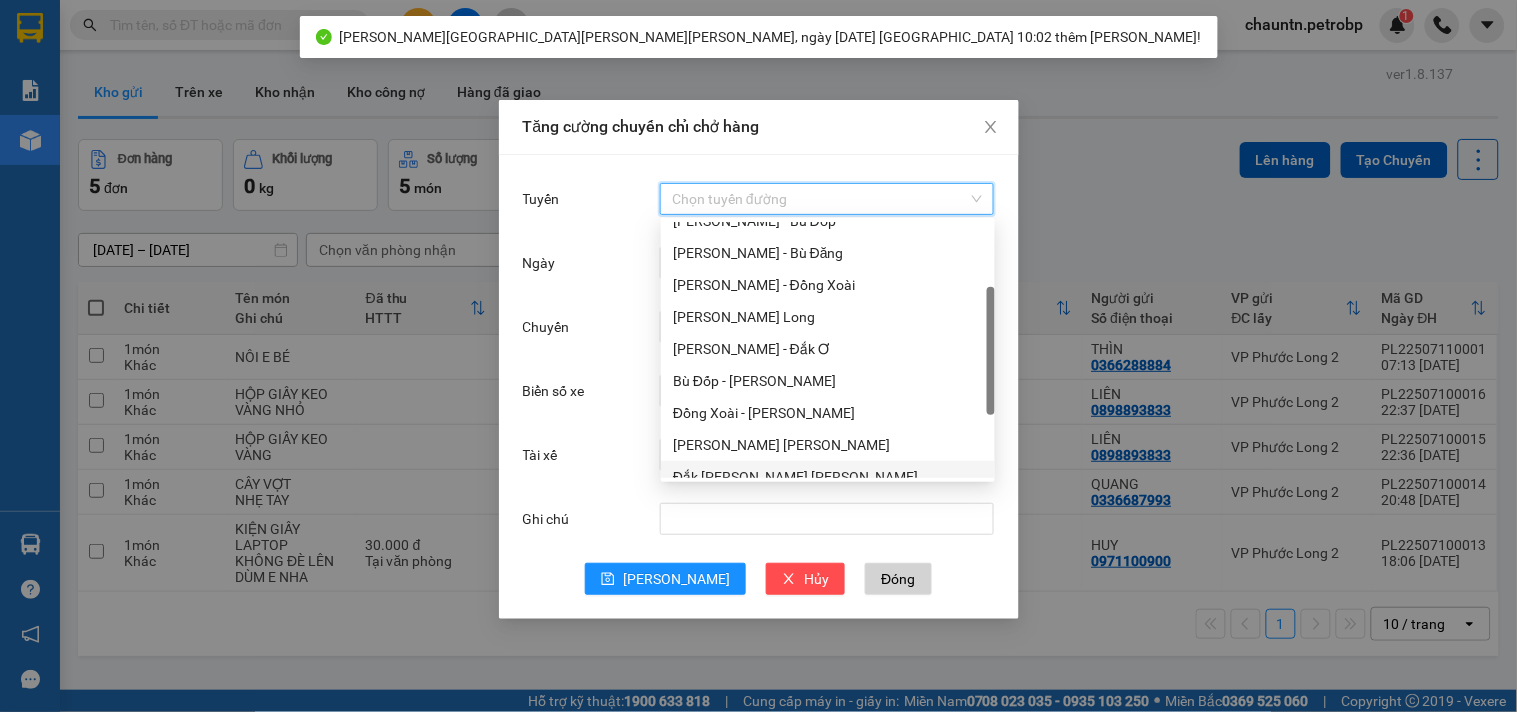 scroll, scrollTop: 2, scrollLeft: 0, axis: vertical 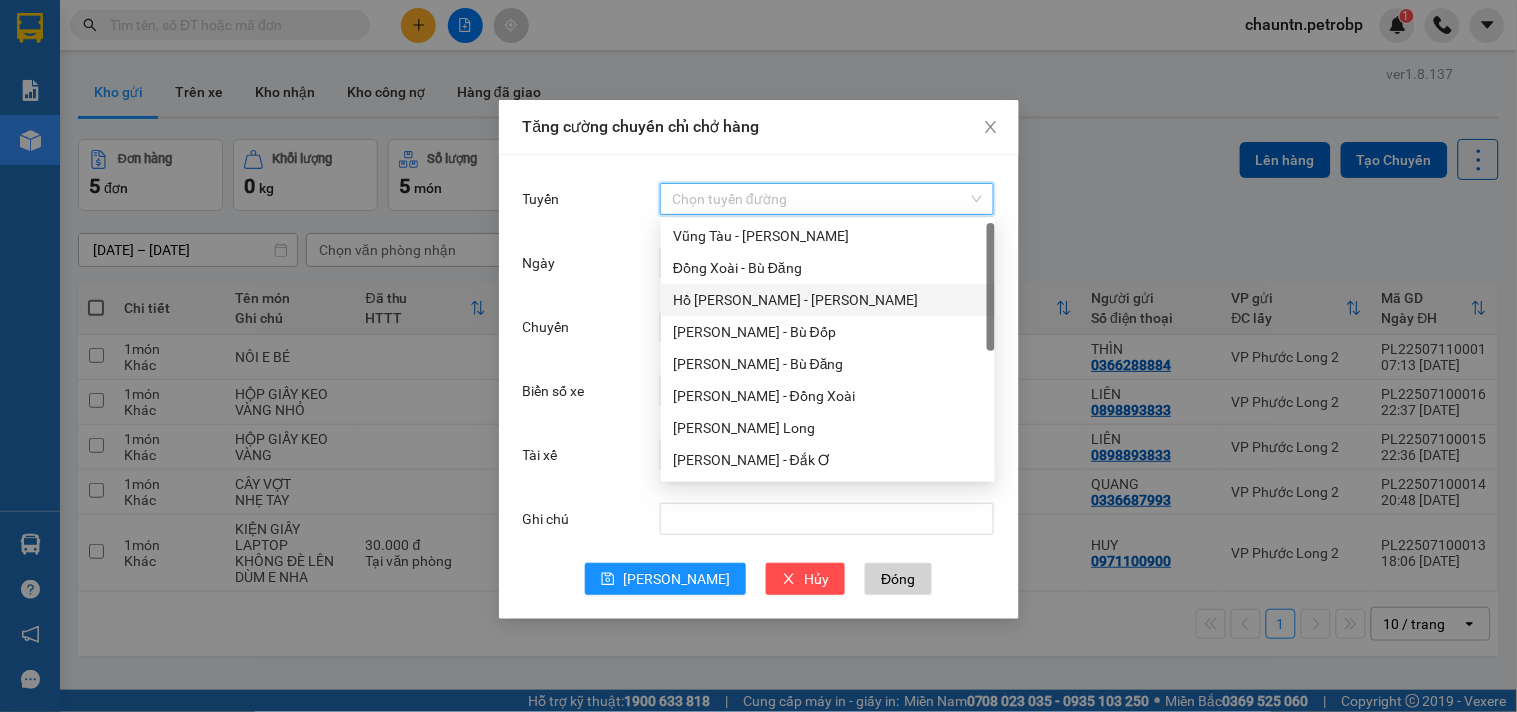 click on "Hồ Chí Minh - Lộc Ninh" at bounding box center (828, 300) 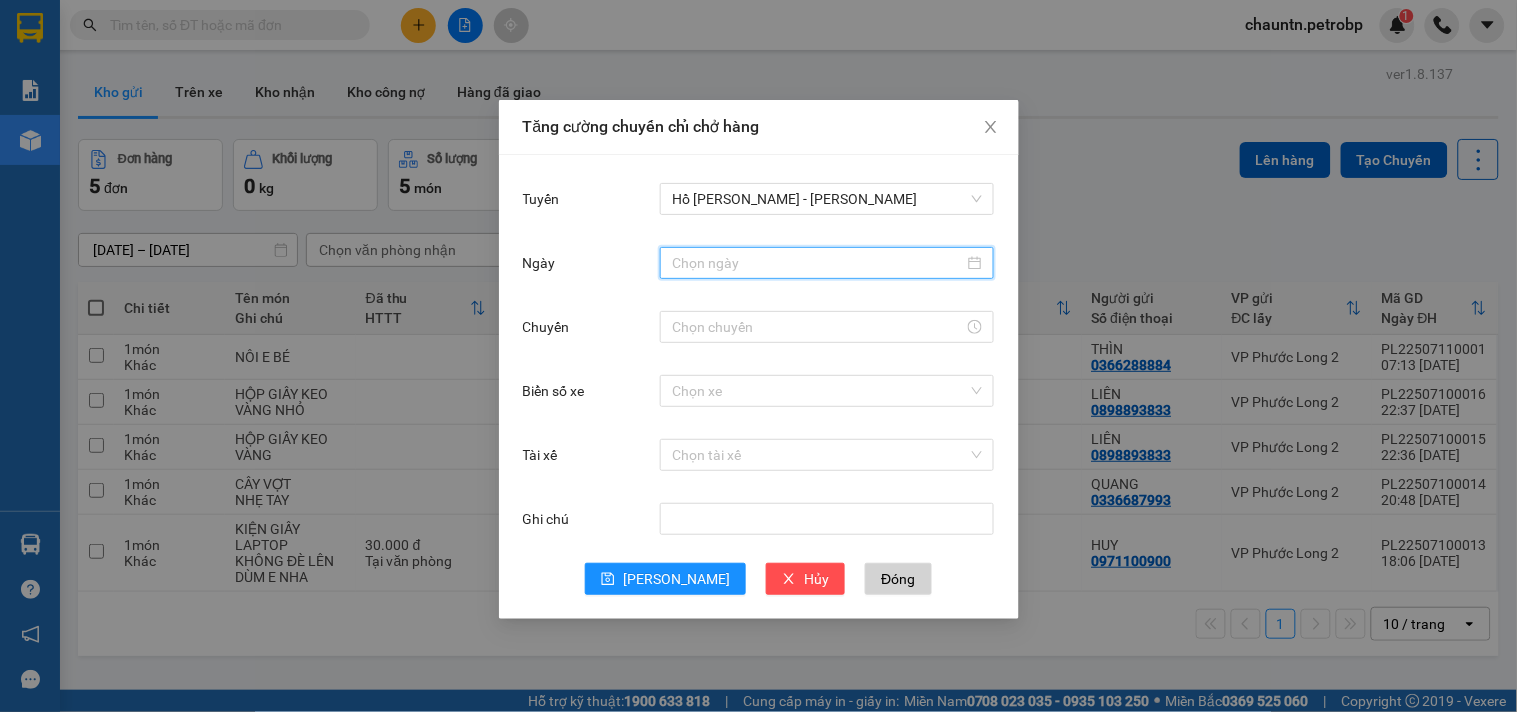 click on "Ngày" at bounding box center (818, 263) 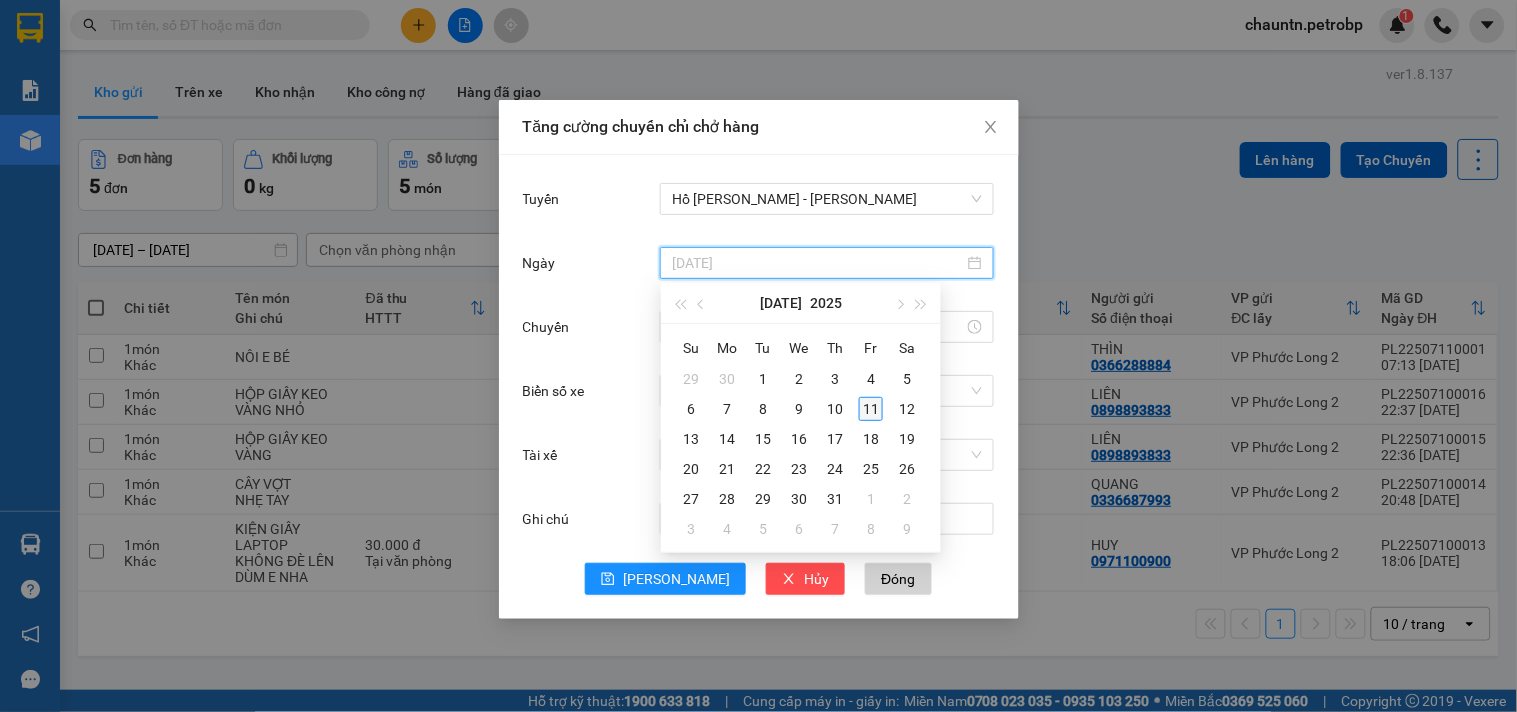 type on "11/07/2025" 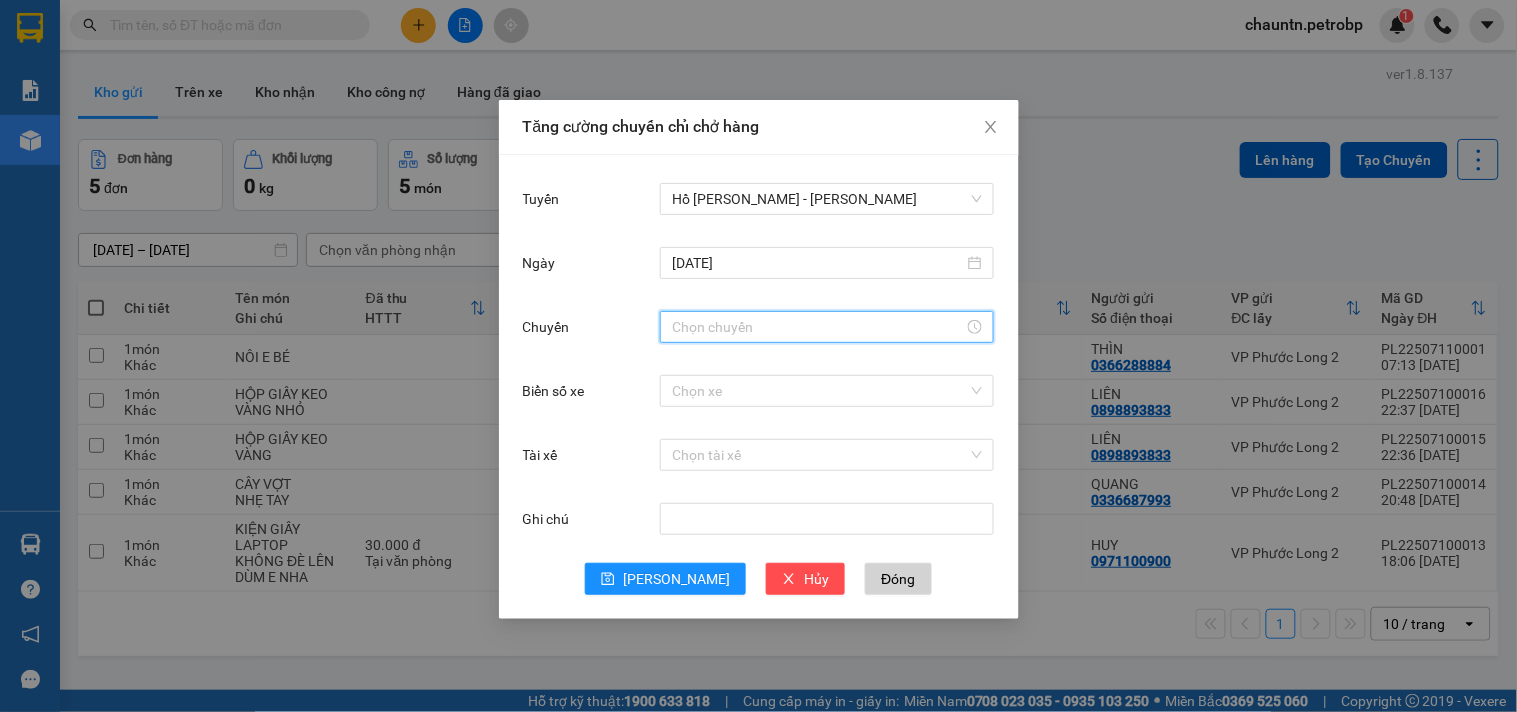 click on "Chuyến" at bounding box center (818, 327) 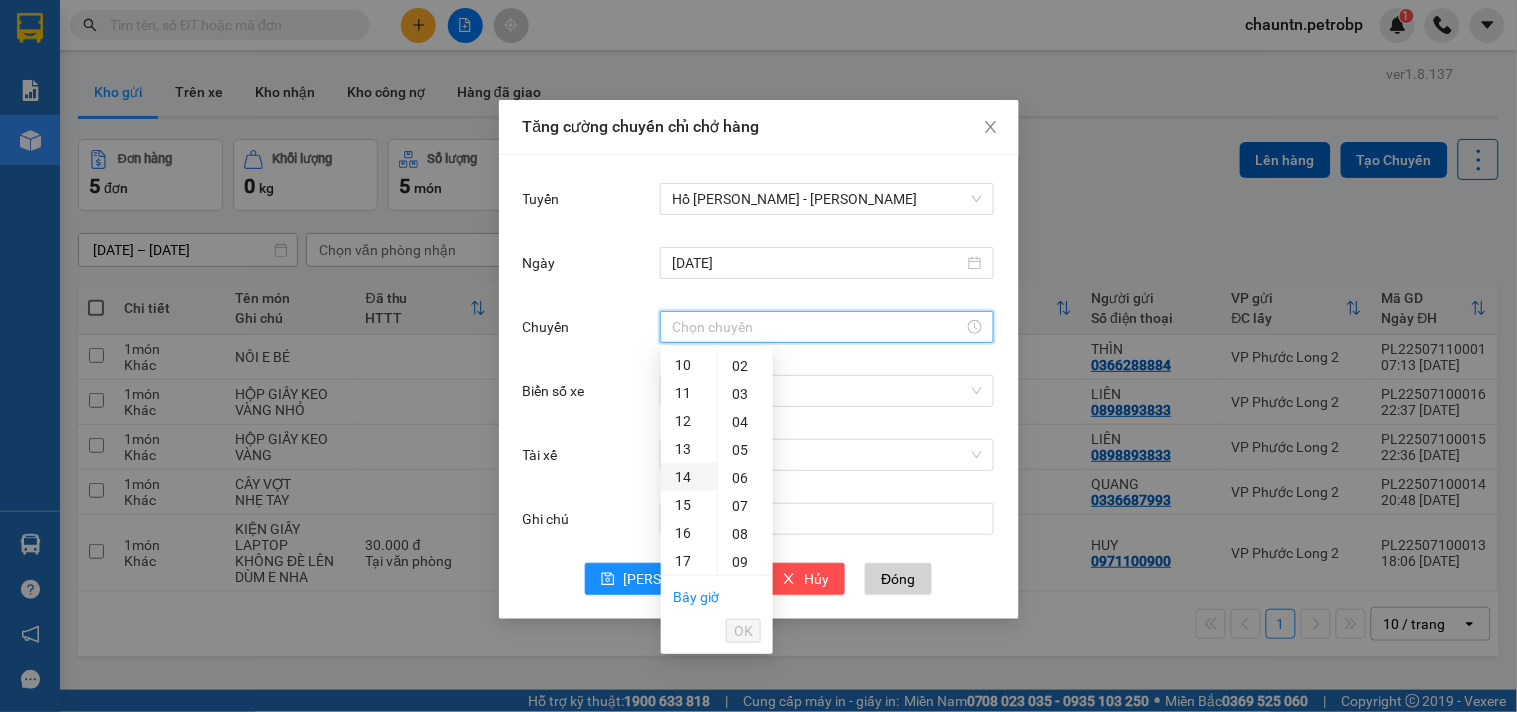 click on "14" at bounding box center (689, 477) 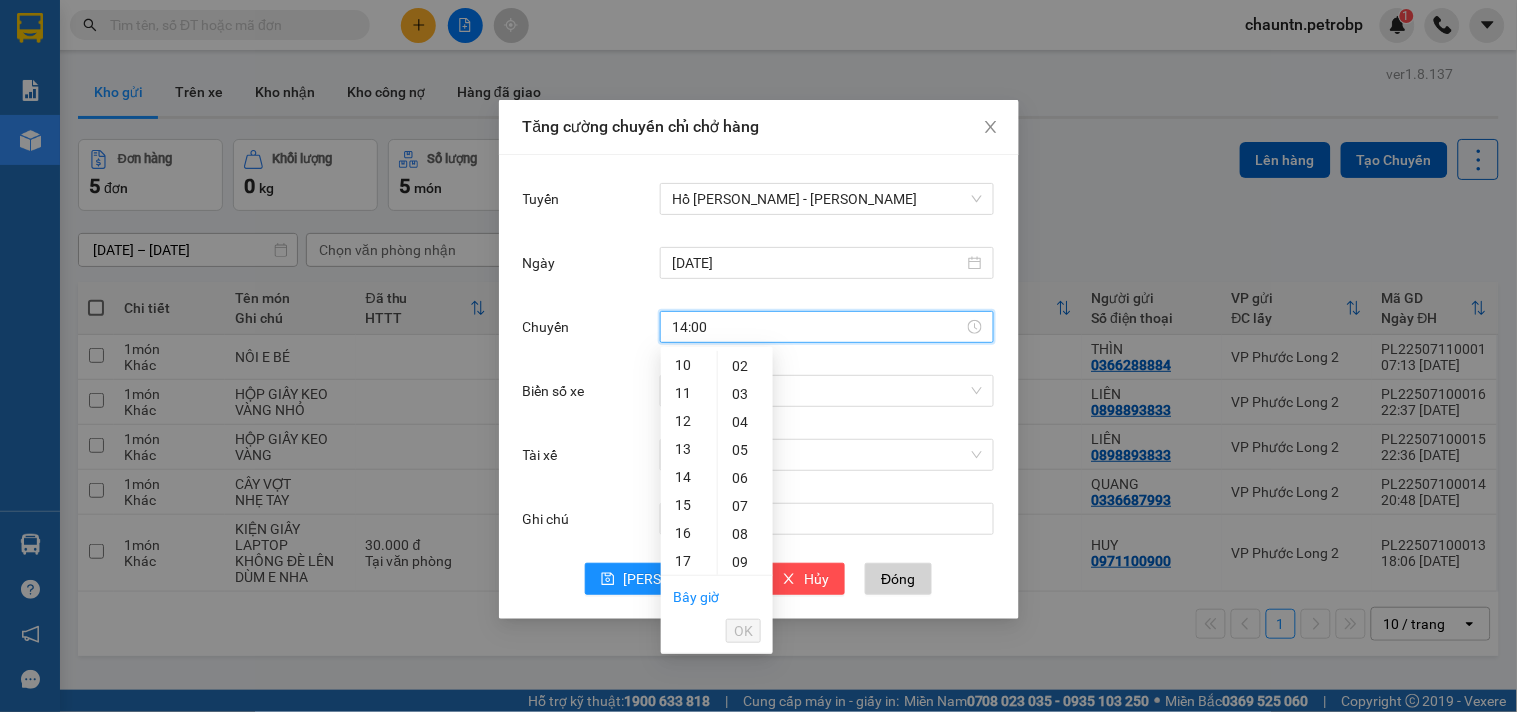 scroll, scrollTop: 354, scrollLeft: 0, axis: vertical 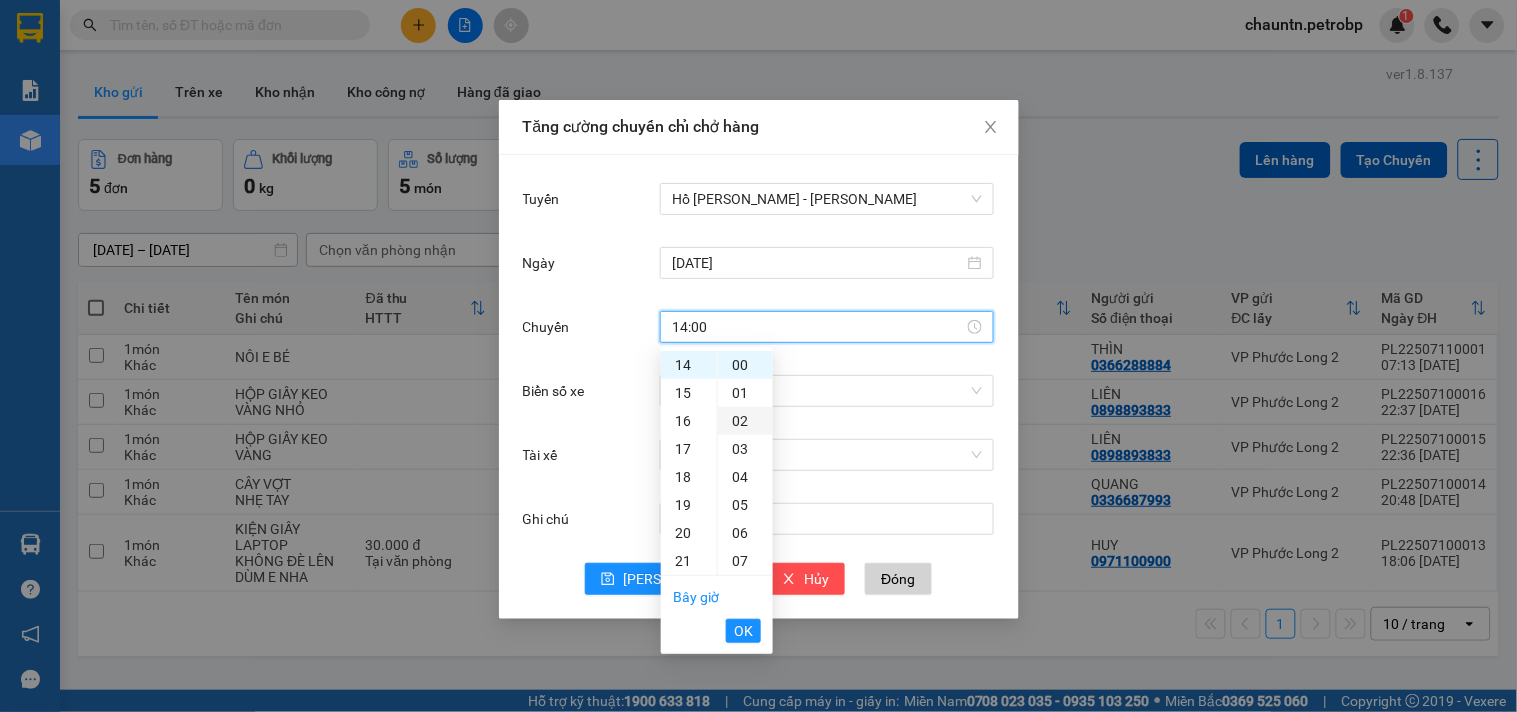 click on "02" at bounding box center [745, 421] 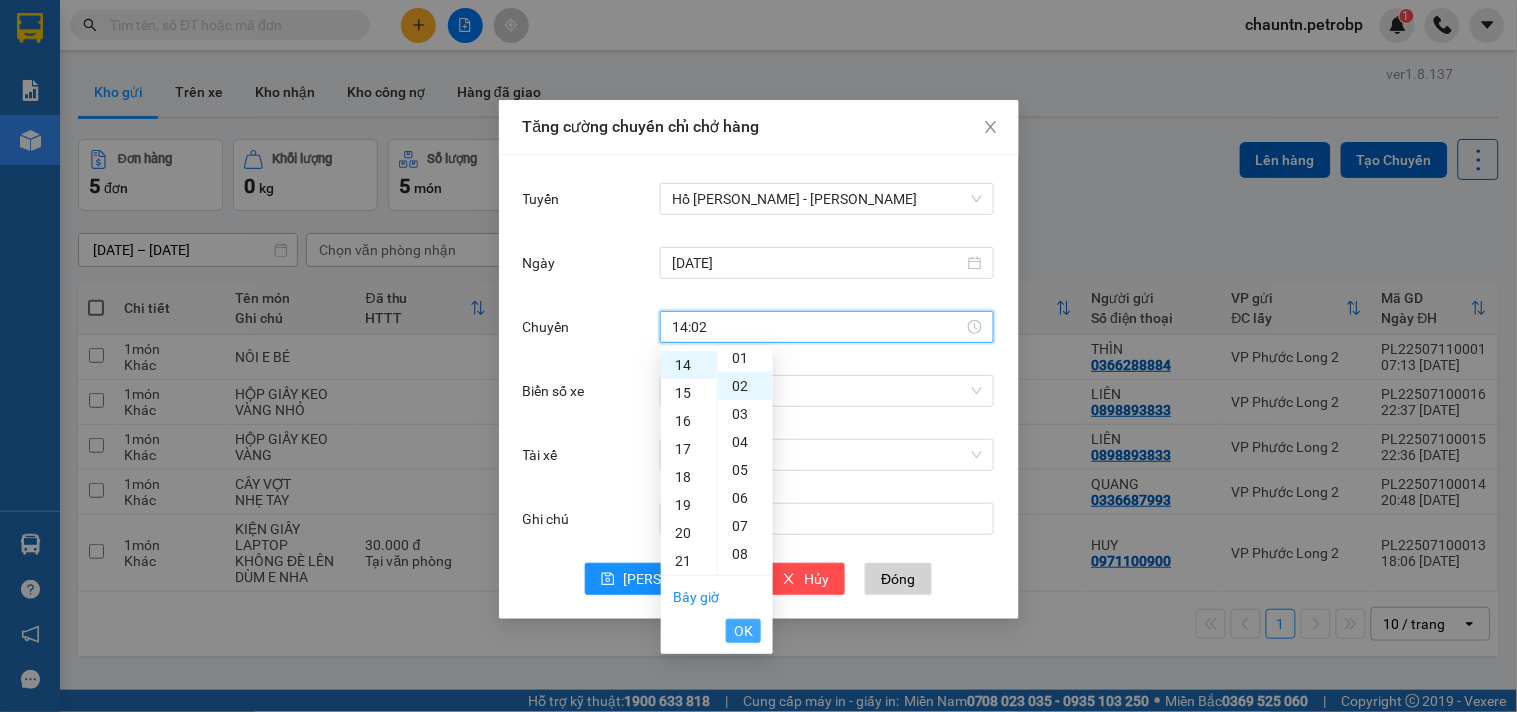 scroll, scrollTop: 55, scrollLeft: 0, axis: vertical 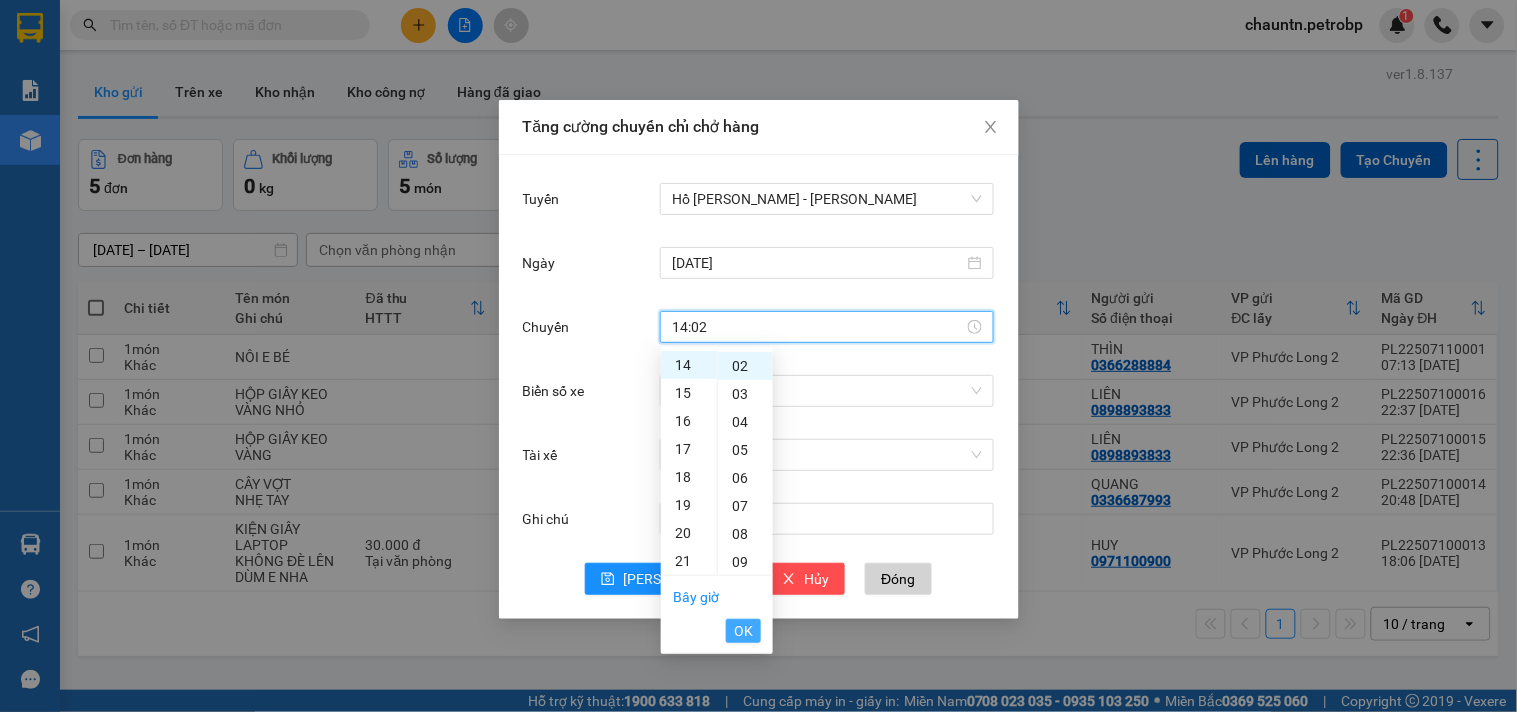 click on "OK" at bounding box center (743, 631) 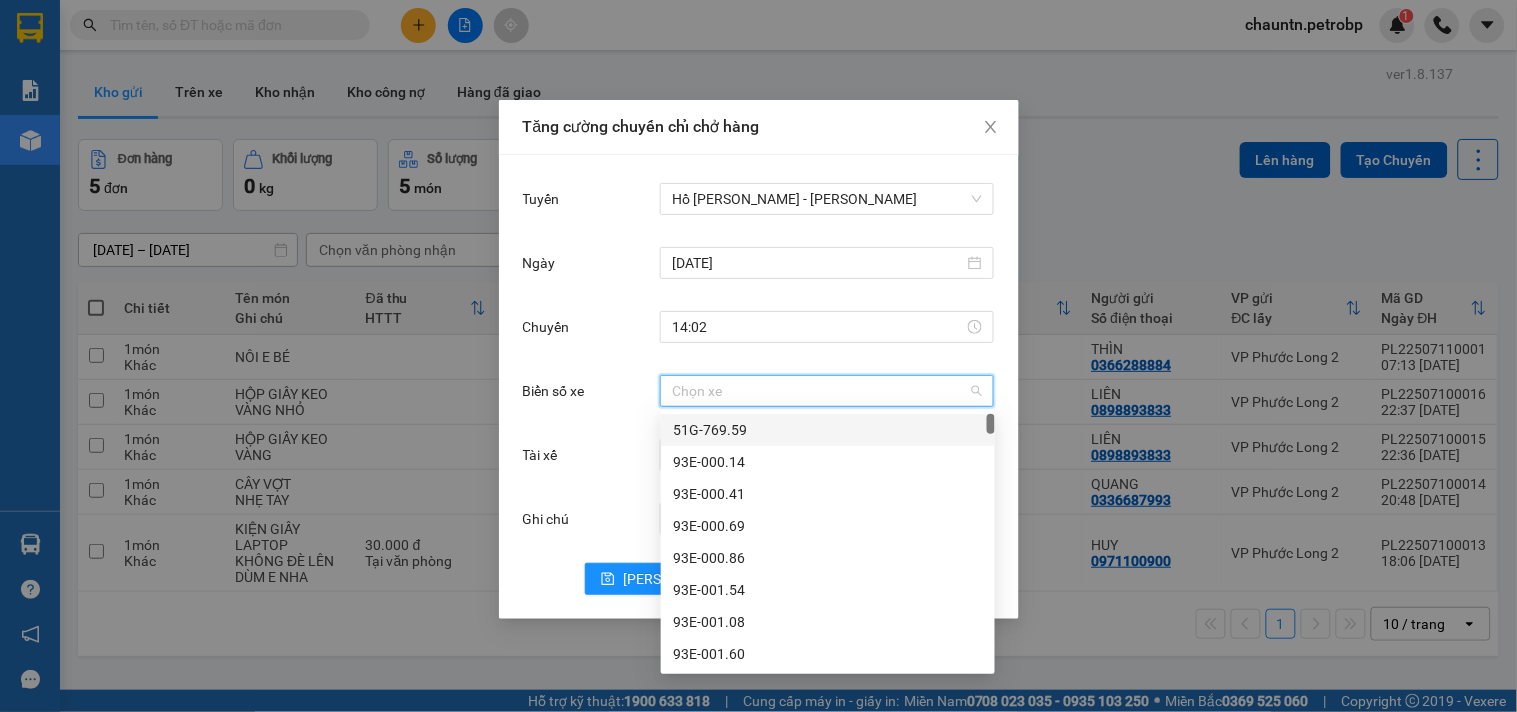 click on "Biển số xe" at bounding box center [820, 391] 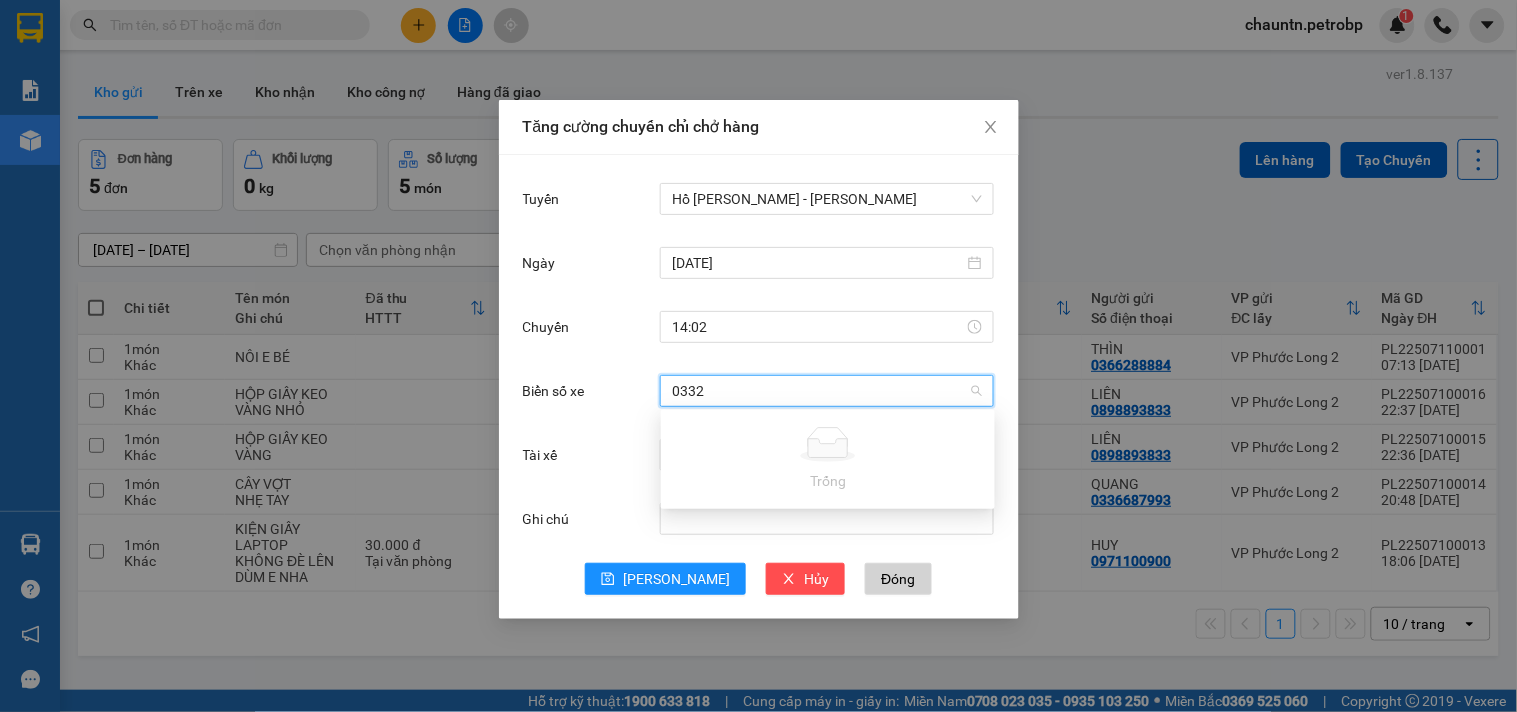 type on "033" 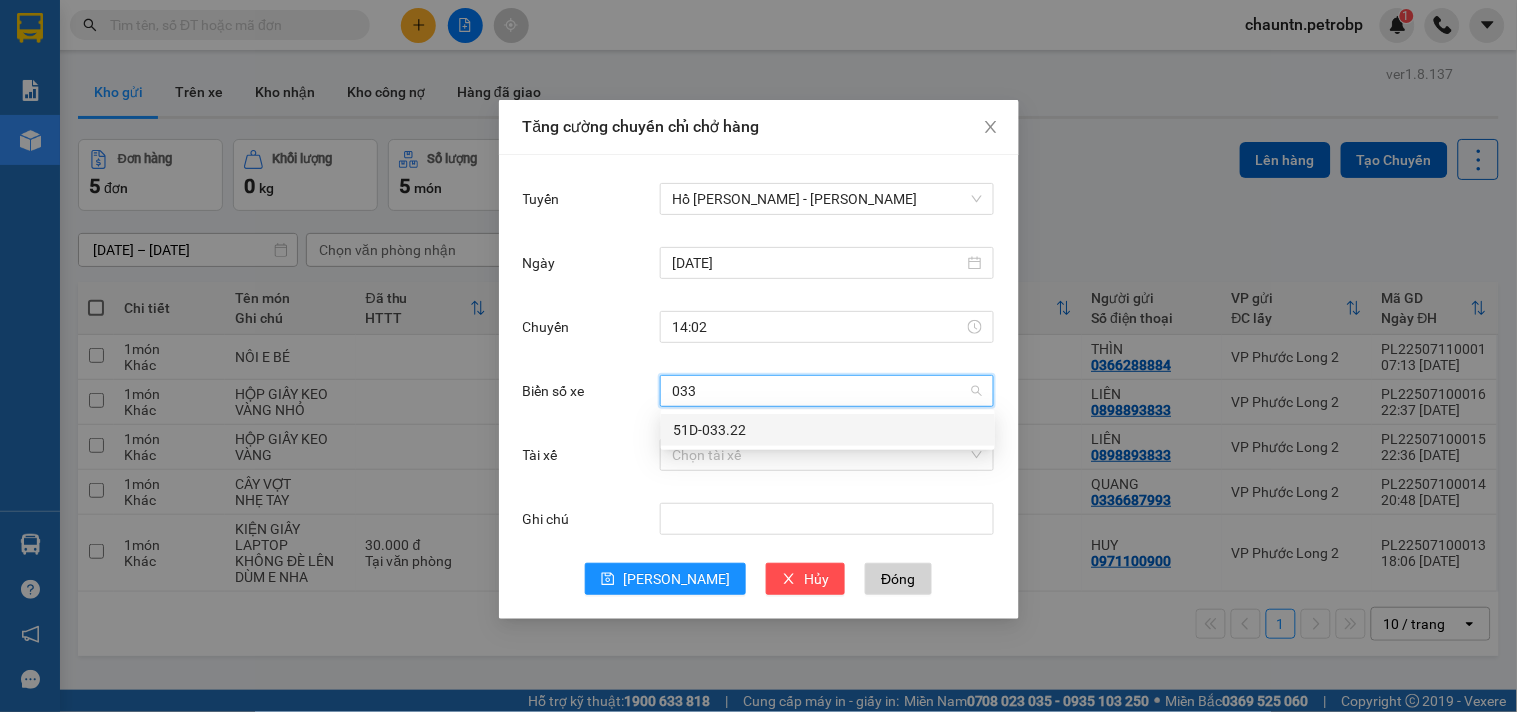 click on "51D-033.22" at bounding box center [828, 430] 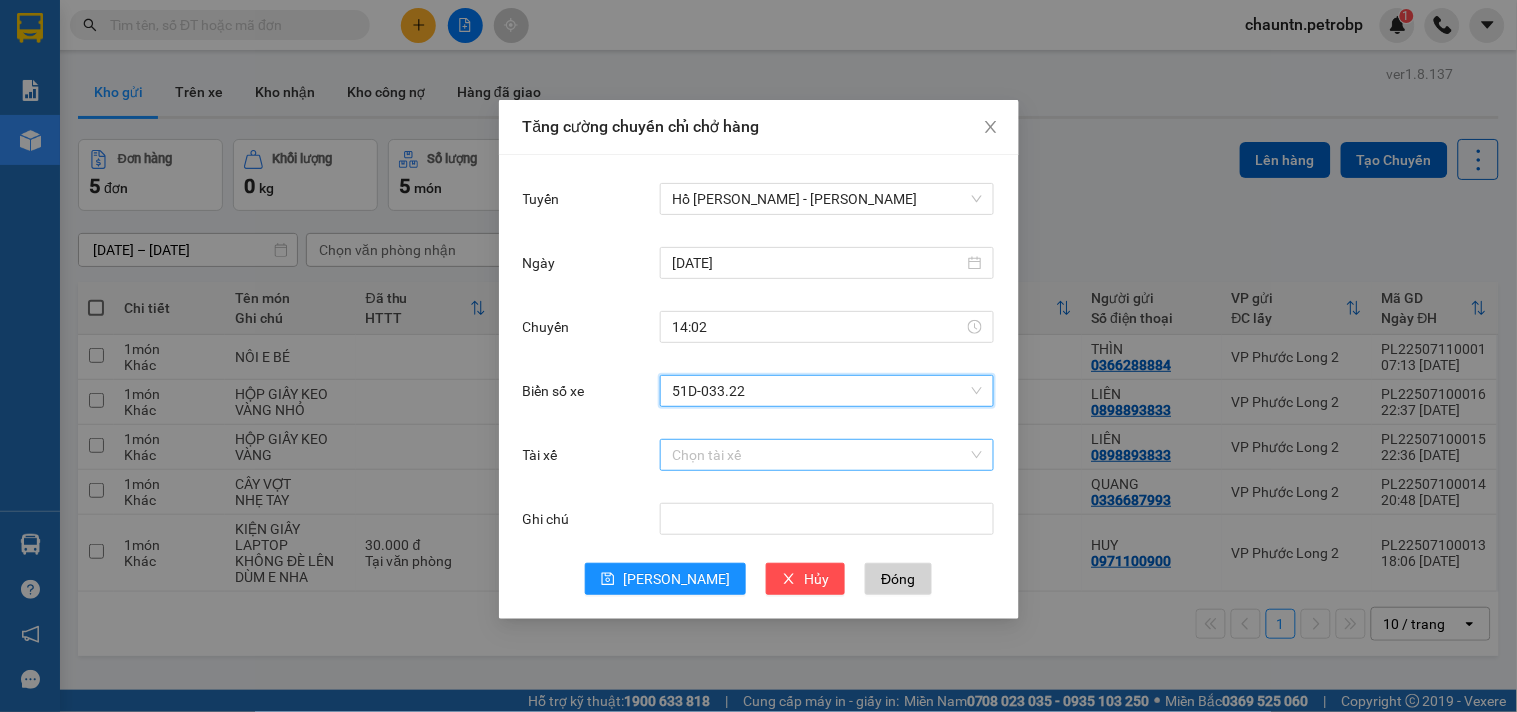 click on "Tài xế" at bounding box center [820, 455] 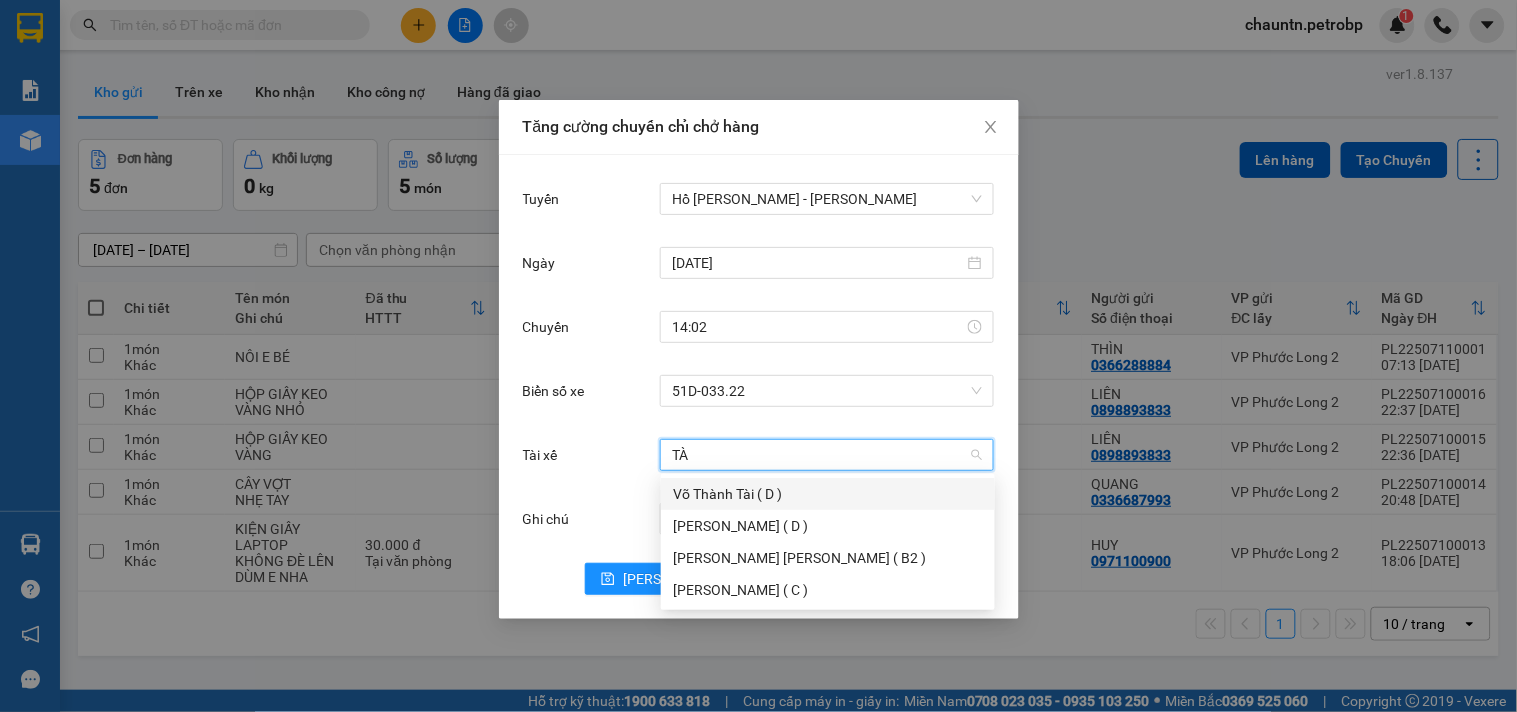 type on "TÀI" 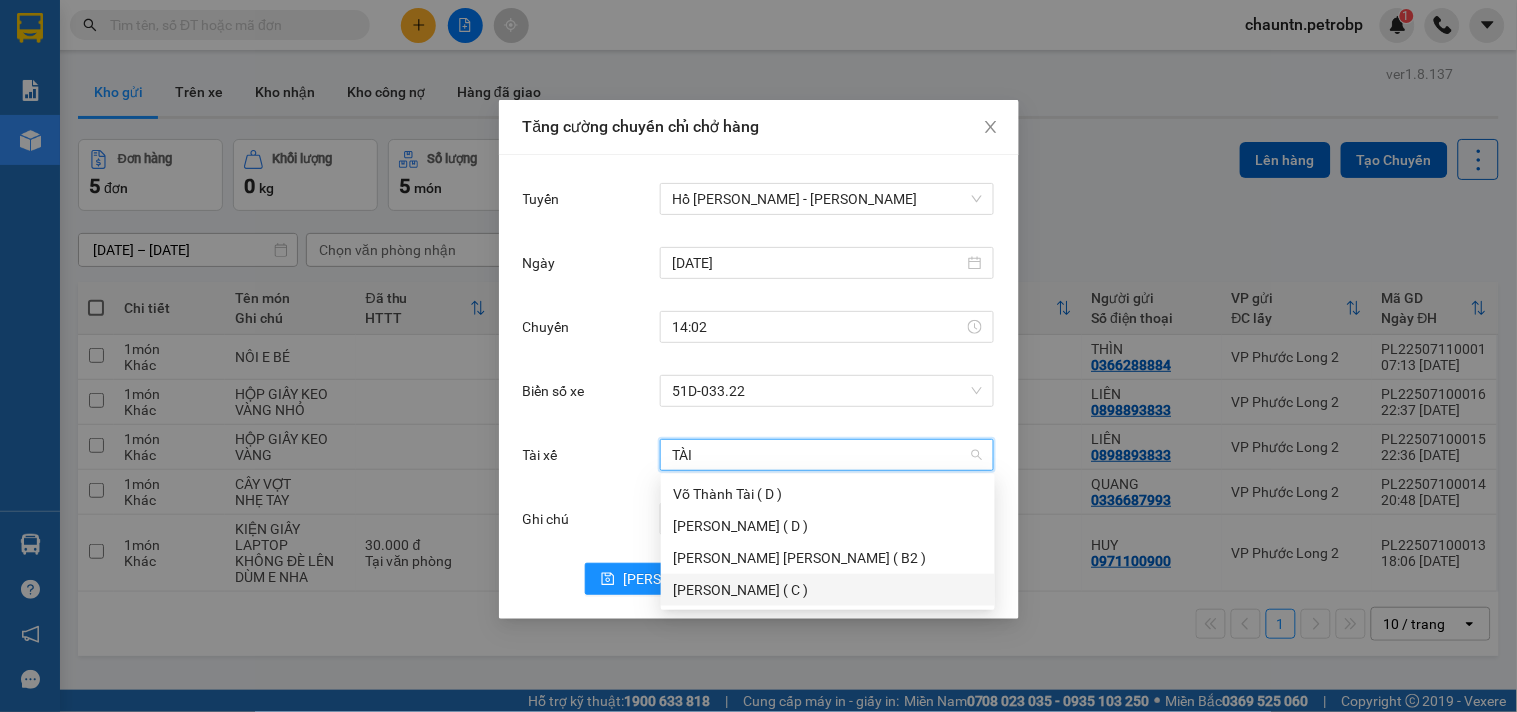 click on "Lê Văn Tài ( C )" at bounding box center [828, 590] 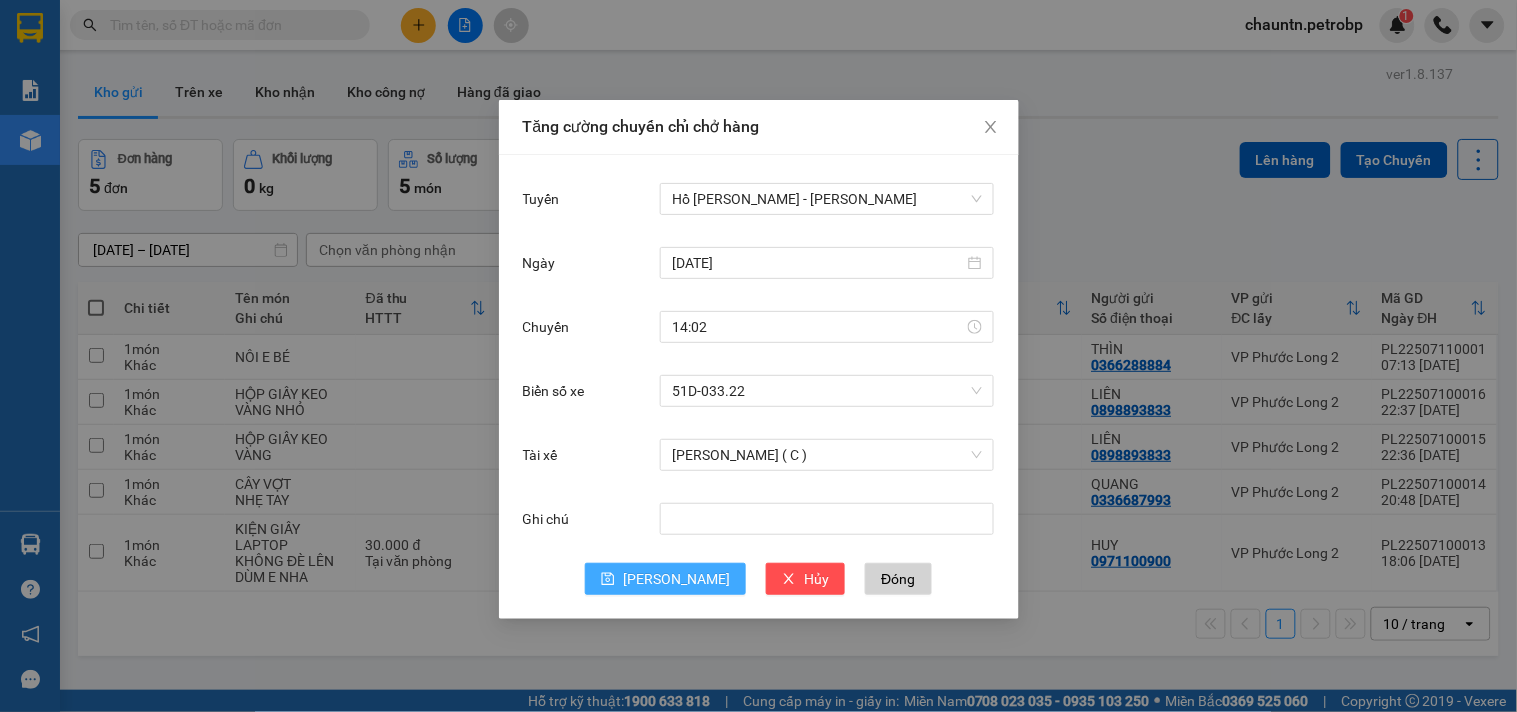 click on "Lưu" at bounding box center (665, 579) 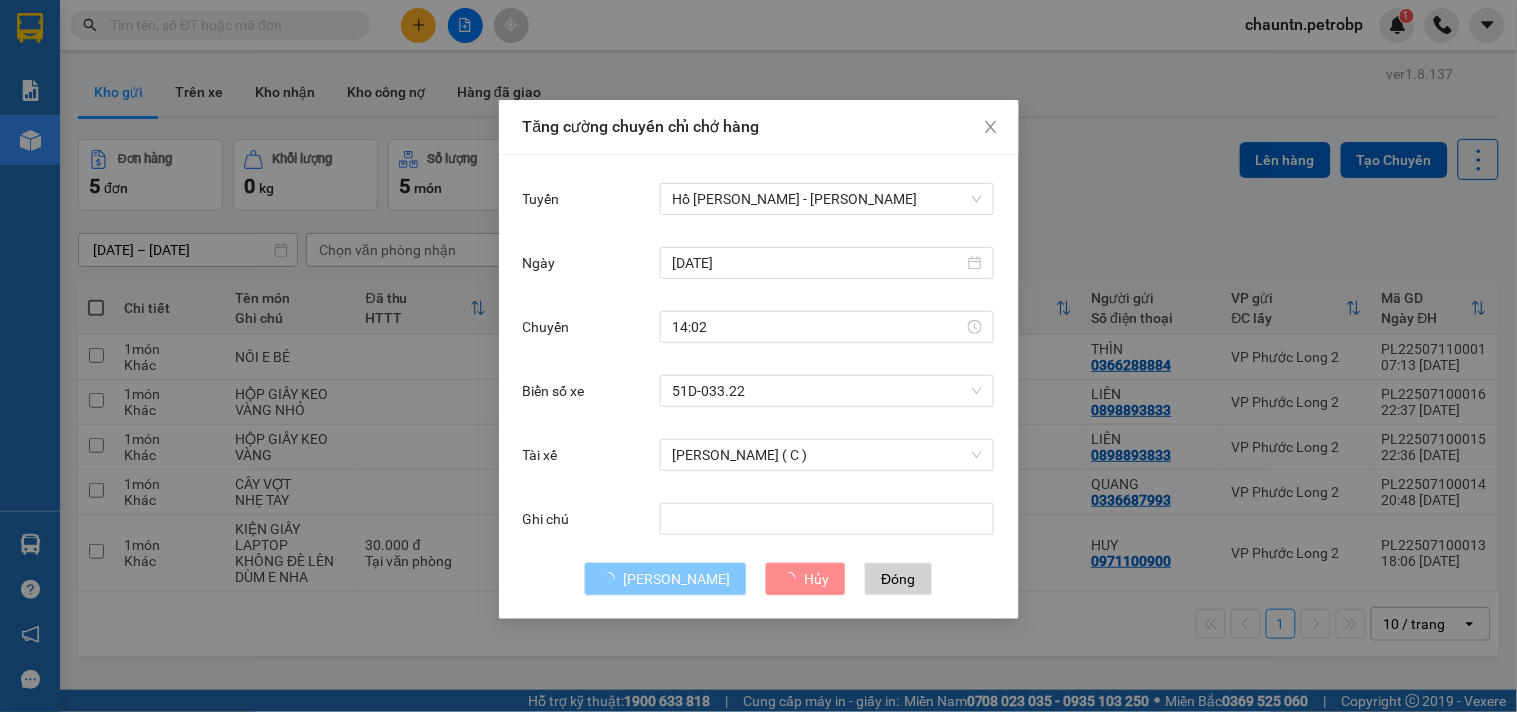 type 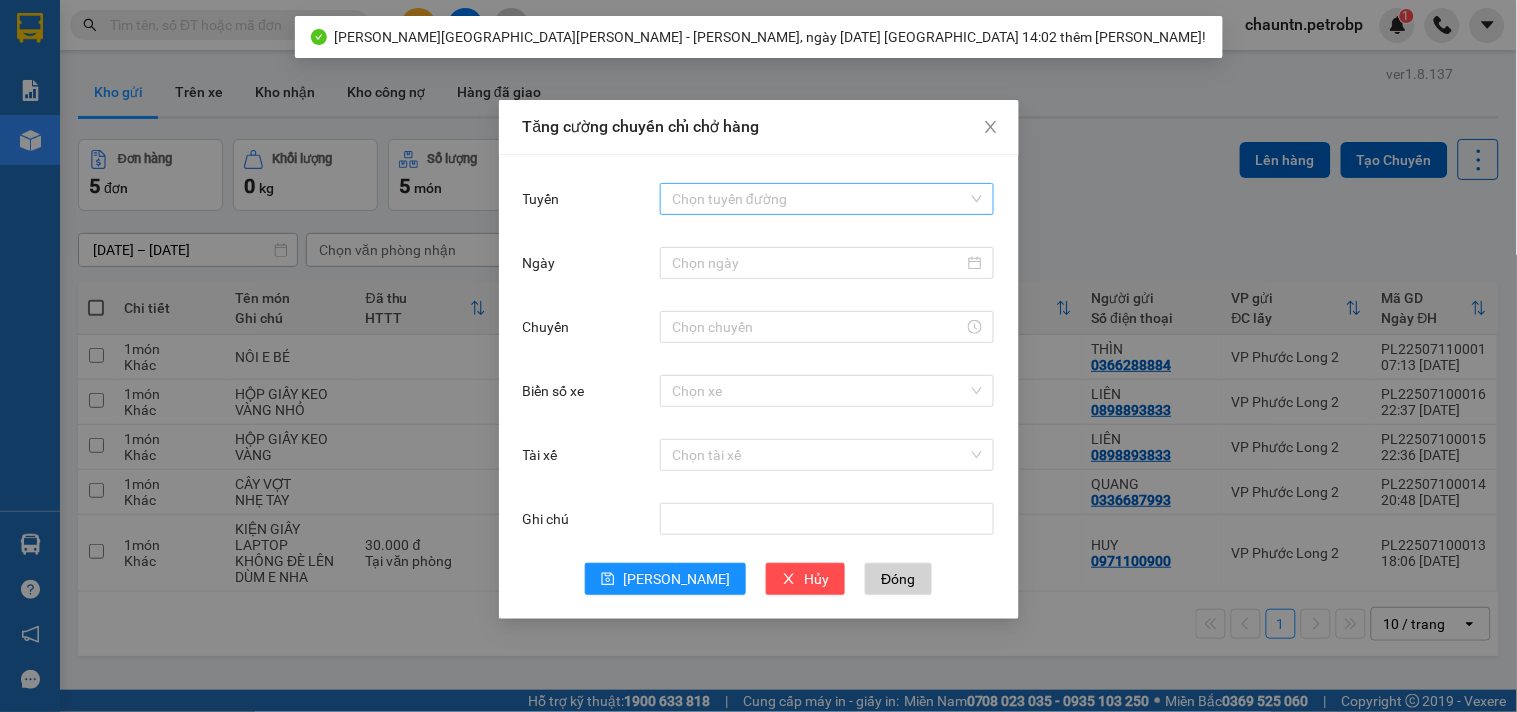 click on "Tuyến" at bounding box center (820, 199) 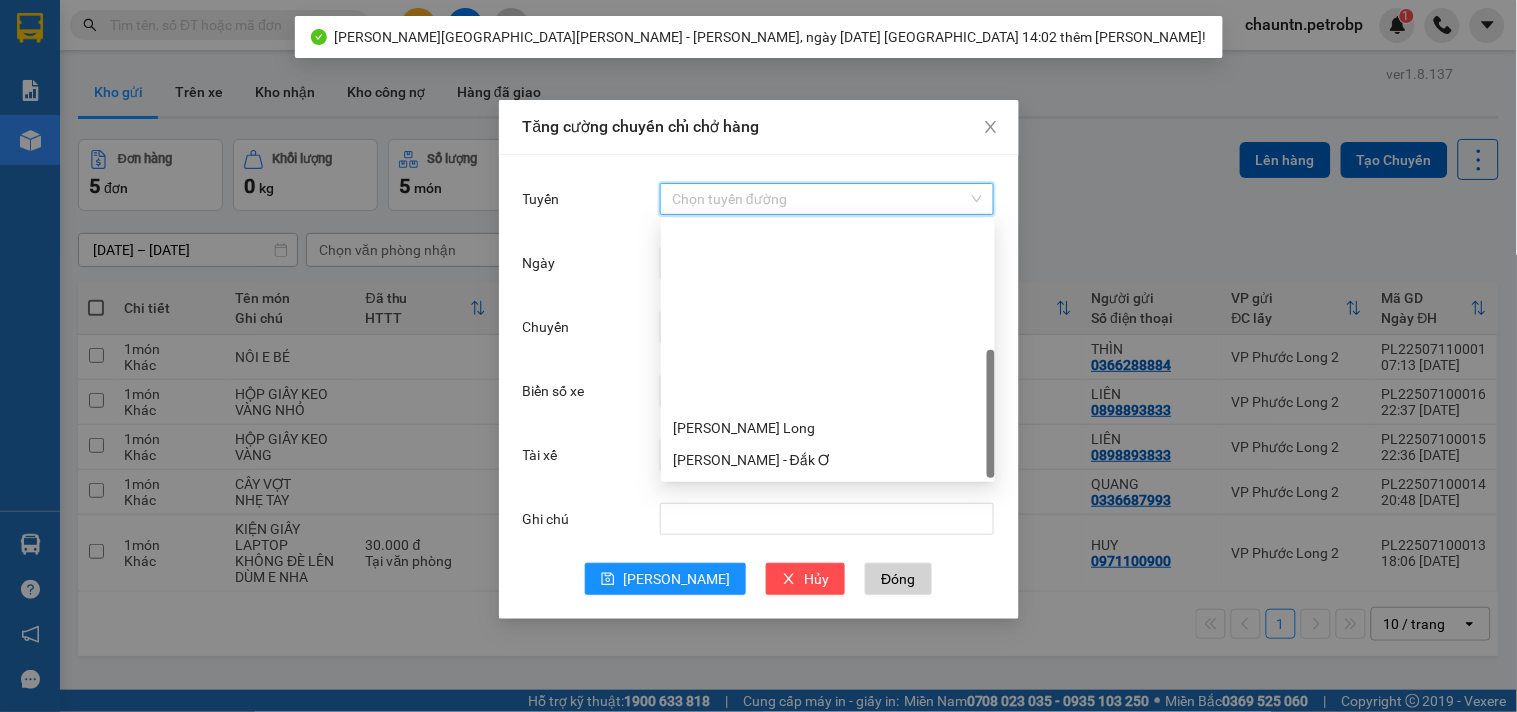 scroll, scrollTop: 224, scrollLeft: 0, axis: vertical 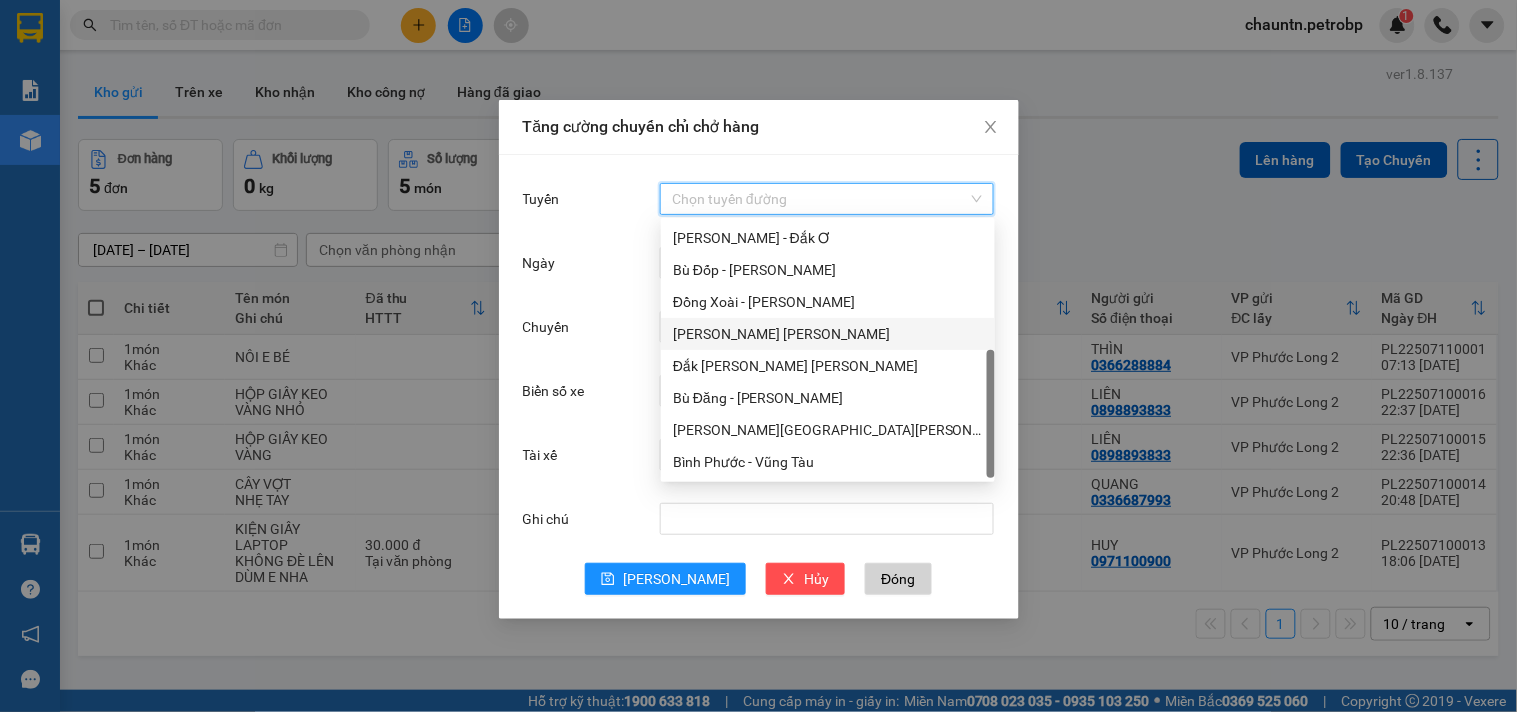 click on "Phước Long - Hồ Chí Minh" at bounding box center [828, 334] 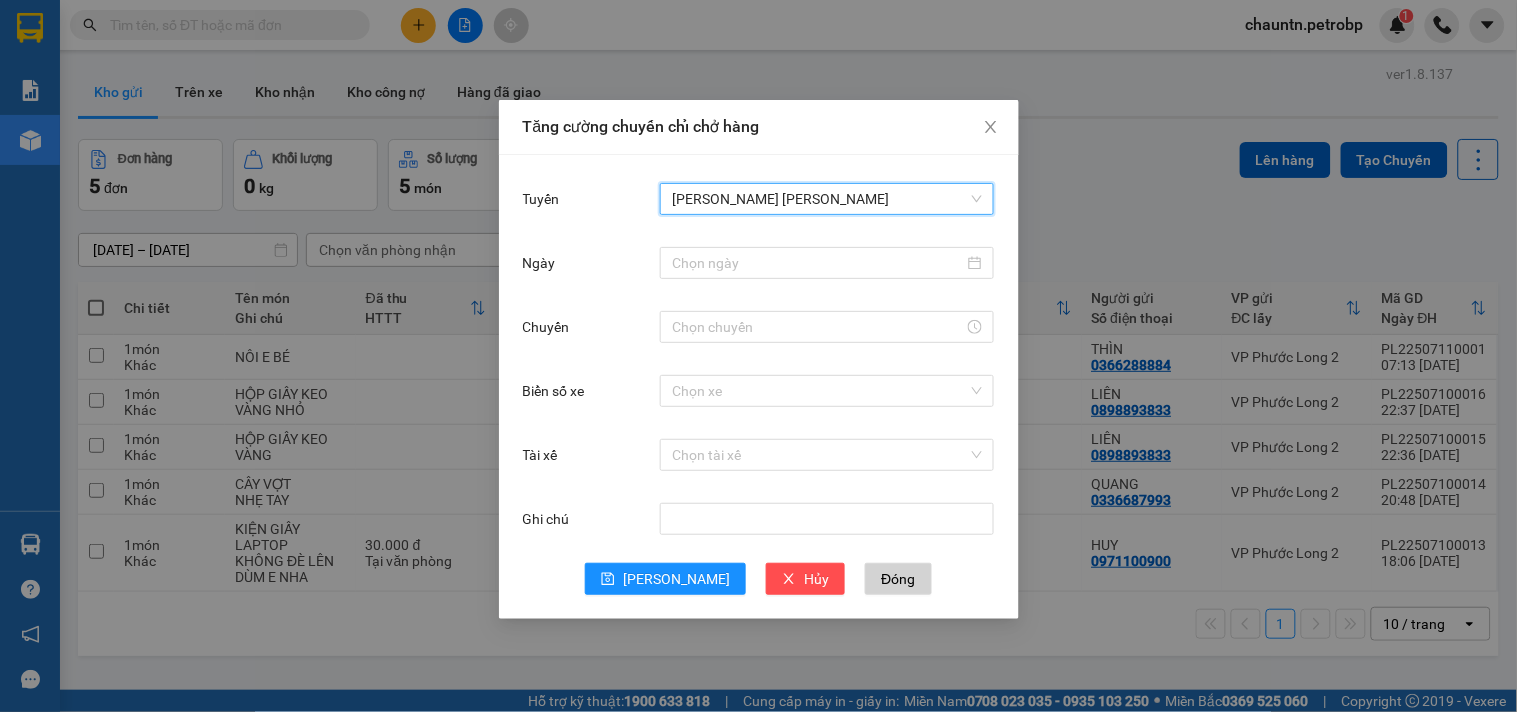click on "Phước Long - Hồ Chí Minh" at bounding box center (827, 199) 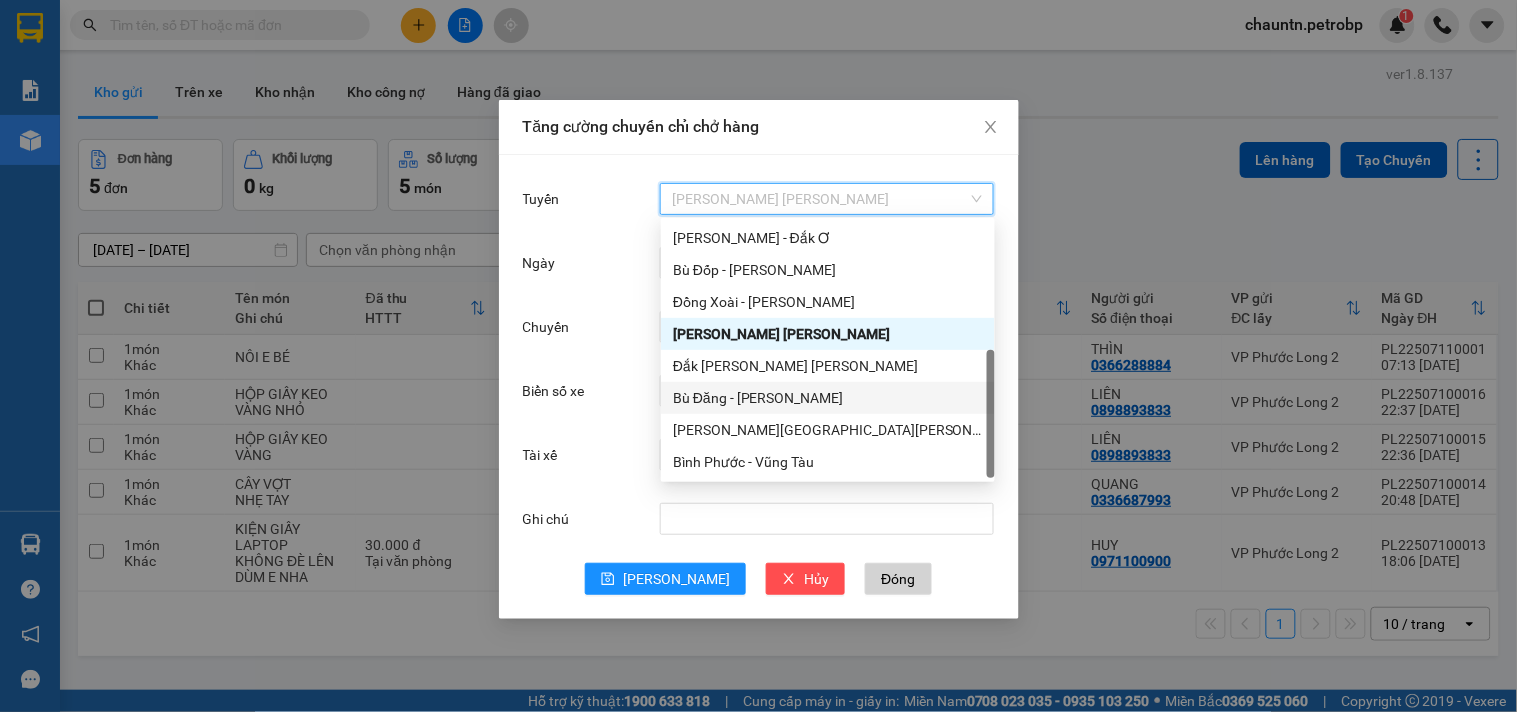 click on "Bù Đăng - Hồ Chí Minh" at bounding box center [828, 398] 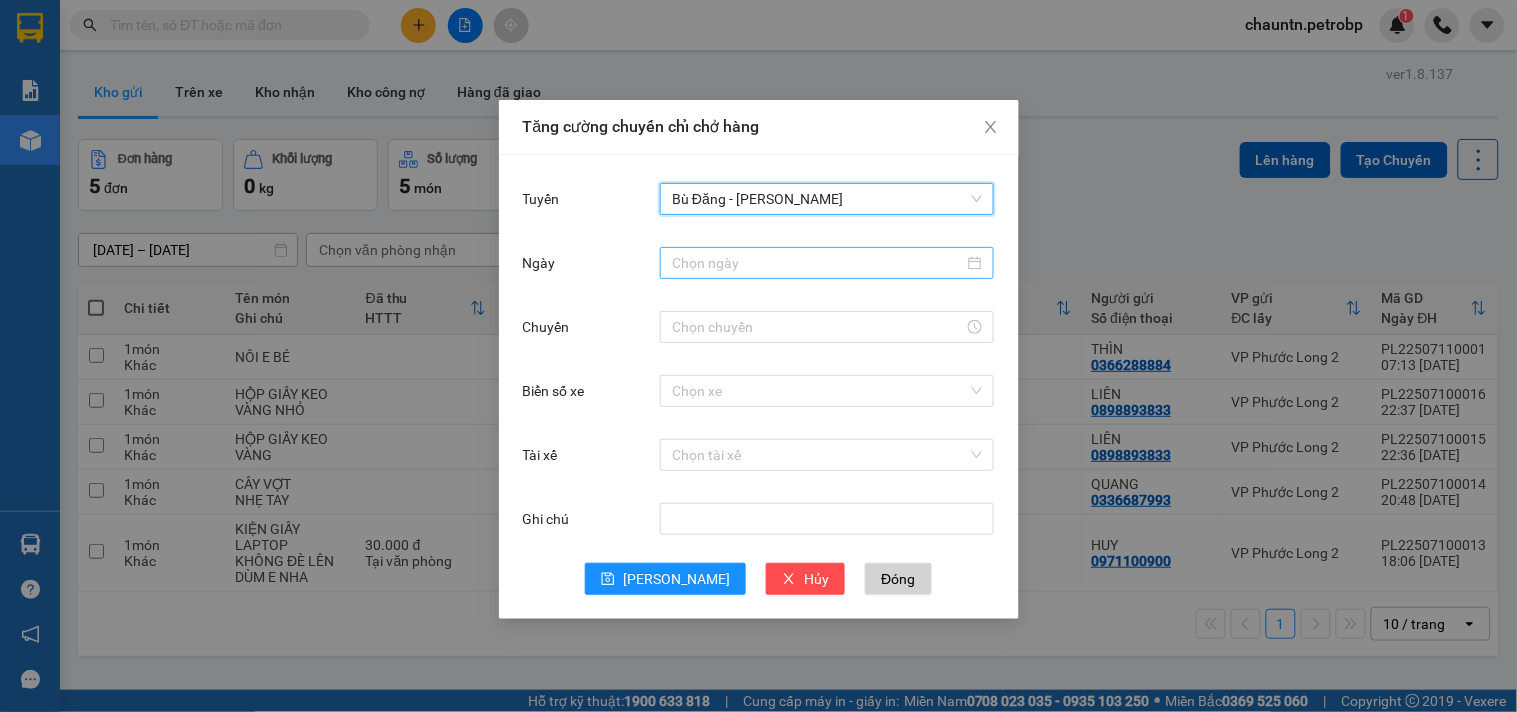 click on "Ngày" at bounding box center [818, 263] 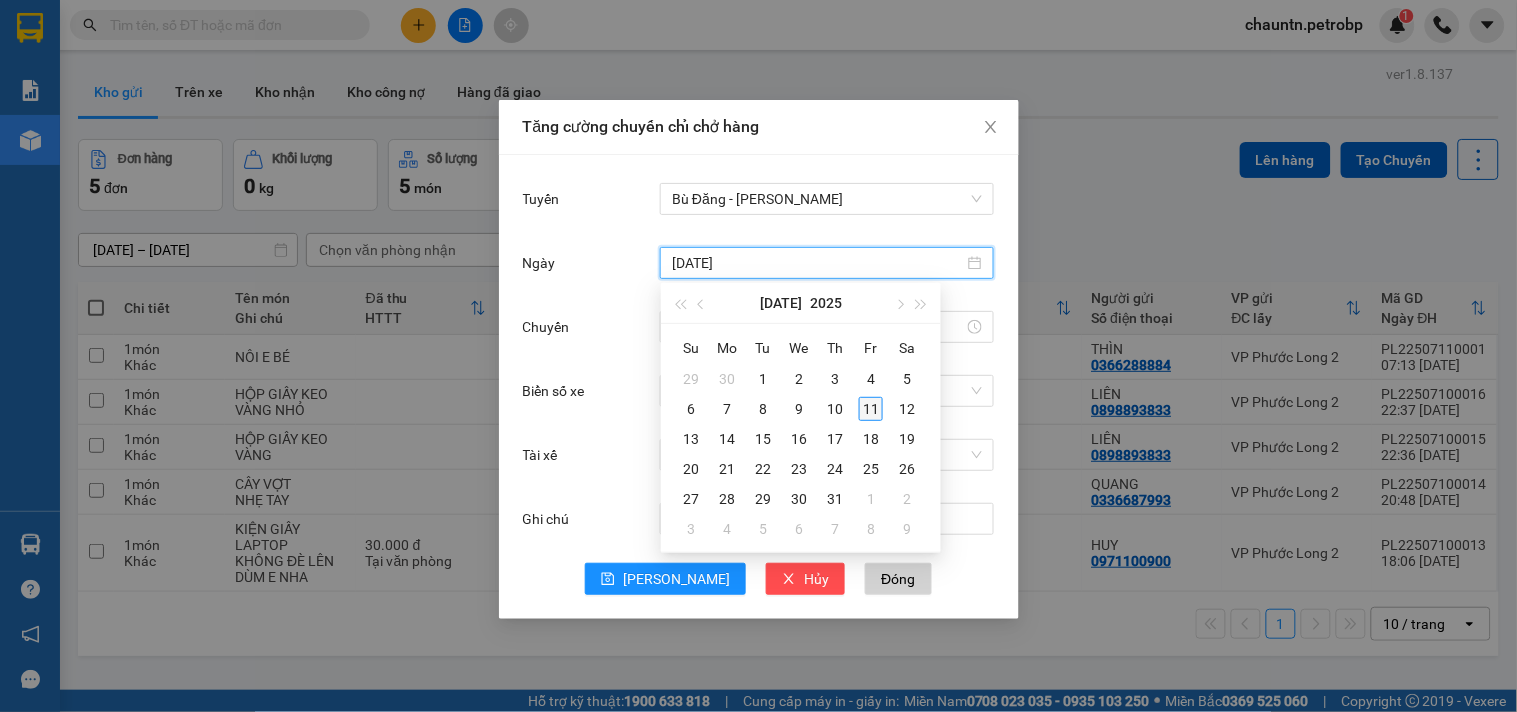 type on "11/07/2025" 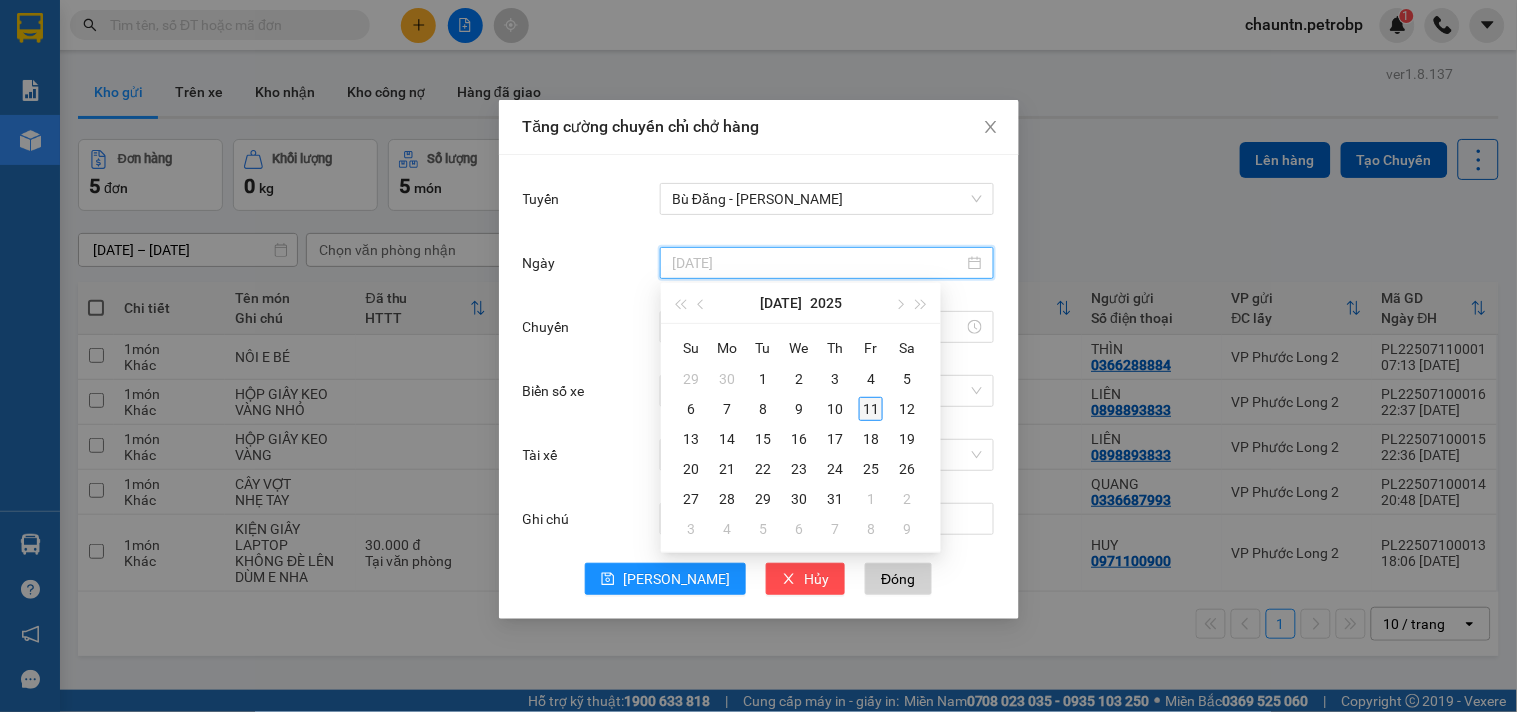 click on "11" at bounding box center (871, 409) 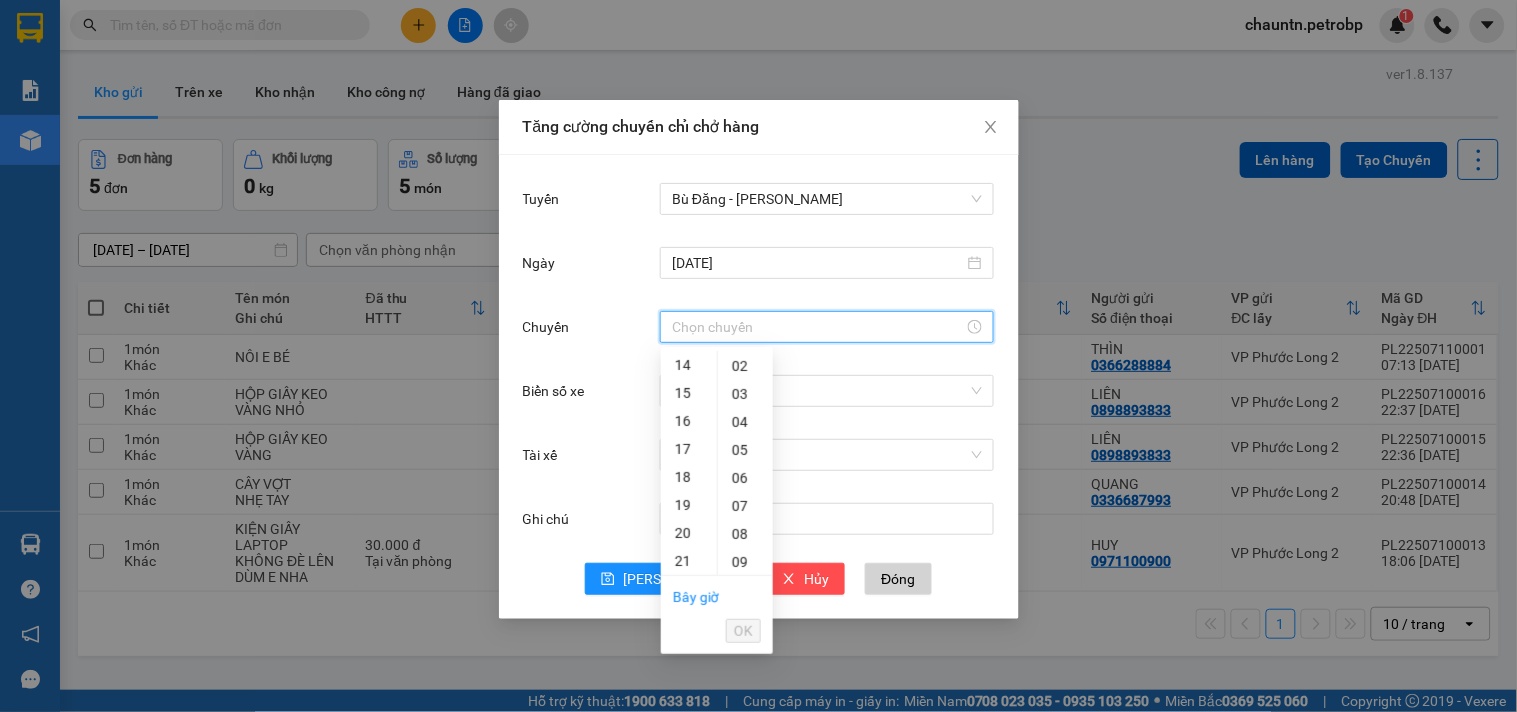 click on "Chuyến" at bounding box center [818, 327] 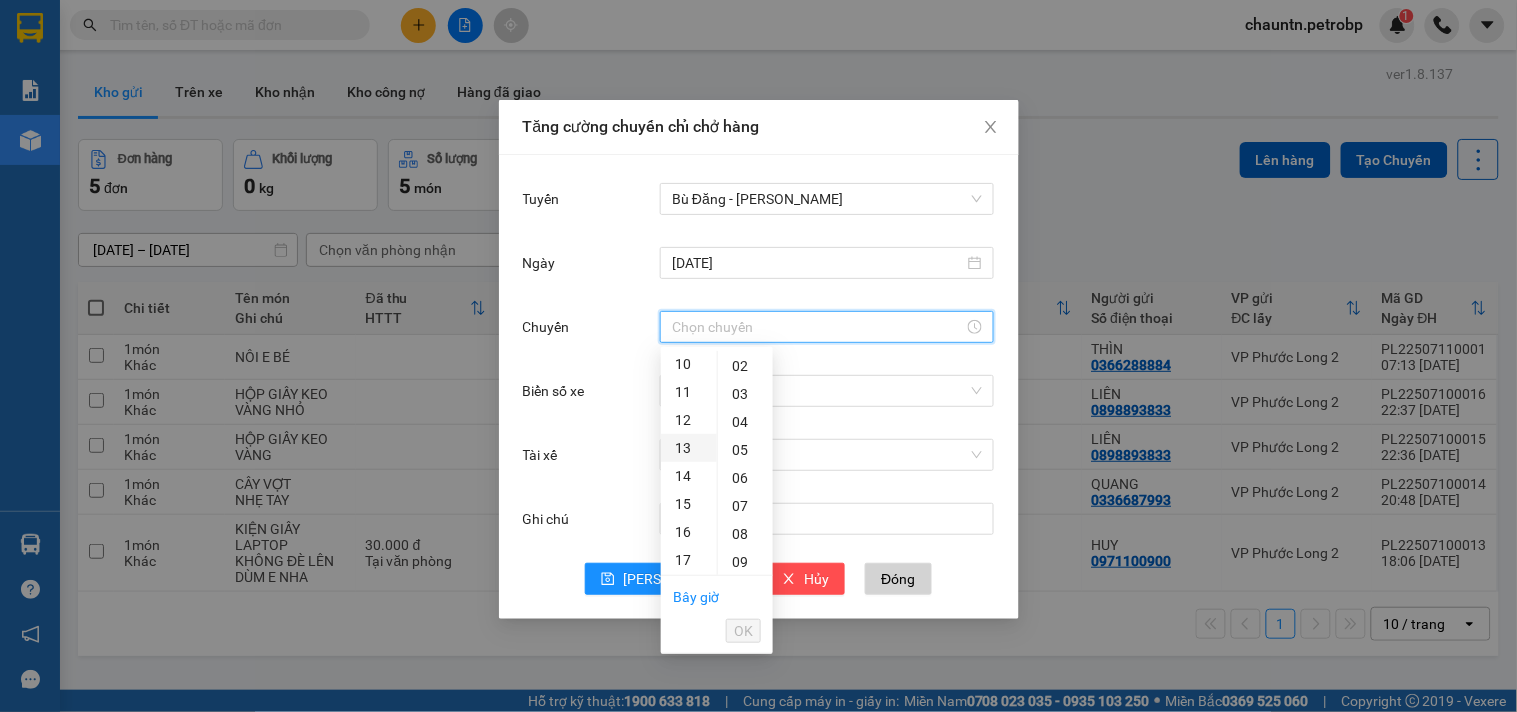 click on "13" at bounding box center [689, 448] 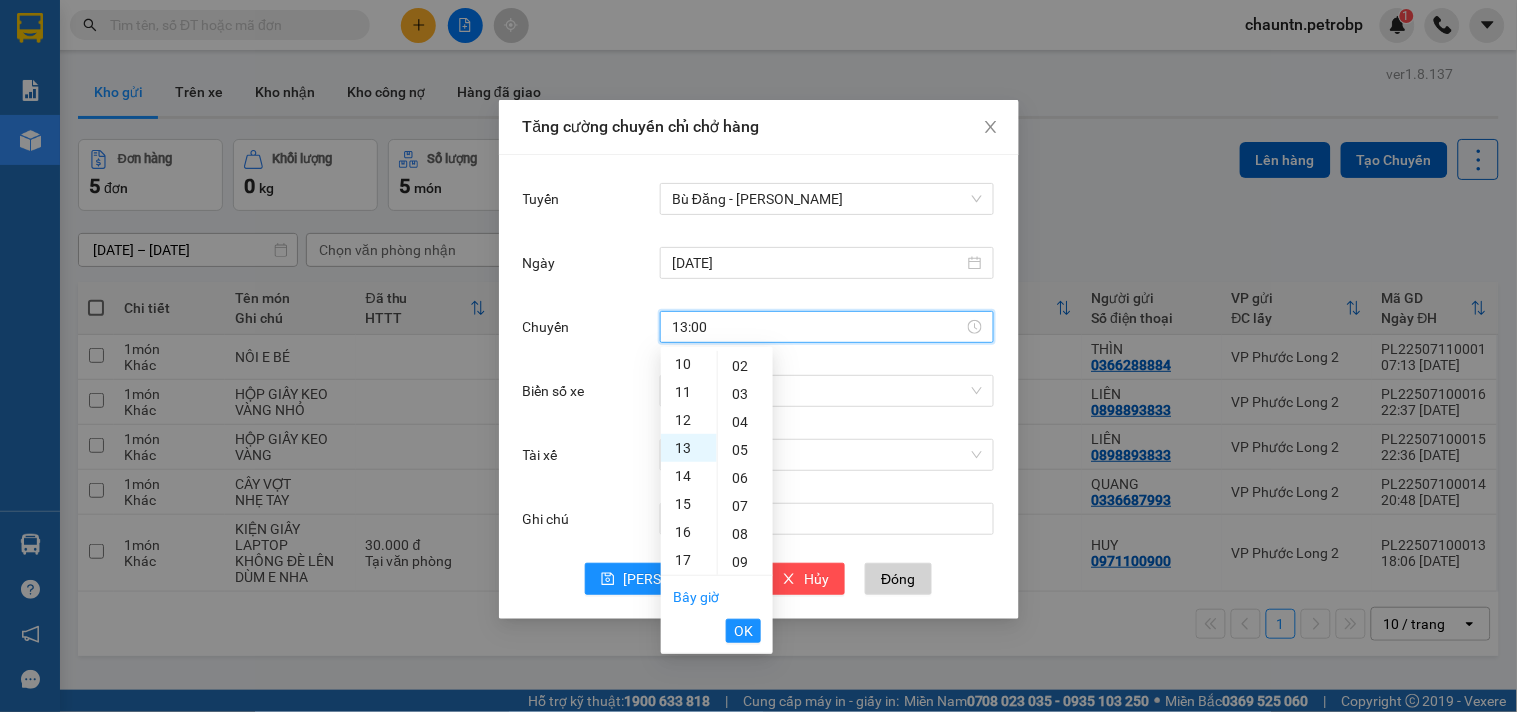 scroll, scrollTop: 335, scrollLeft: 0, axis: vertical 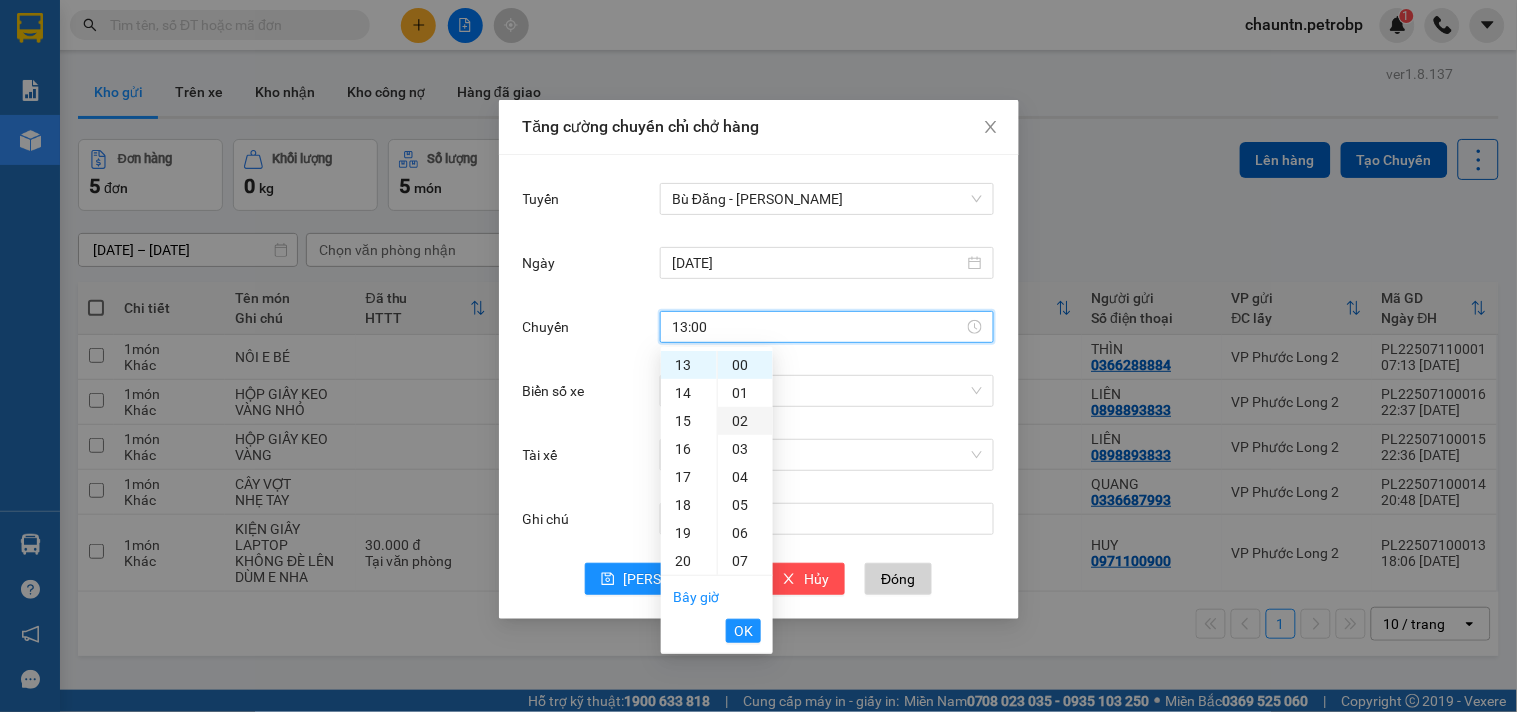 click on "02" at bounding box center [745, 421] 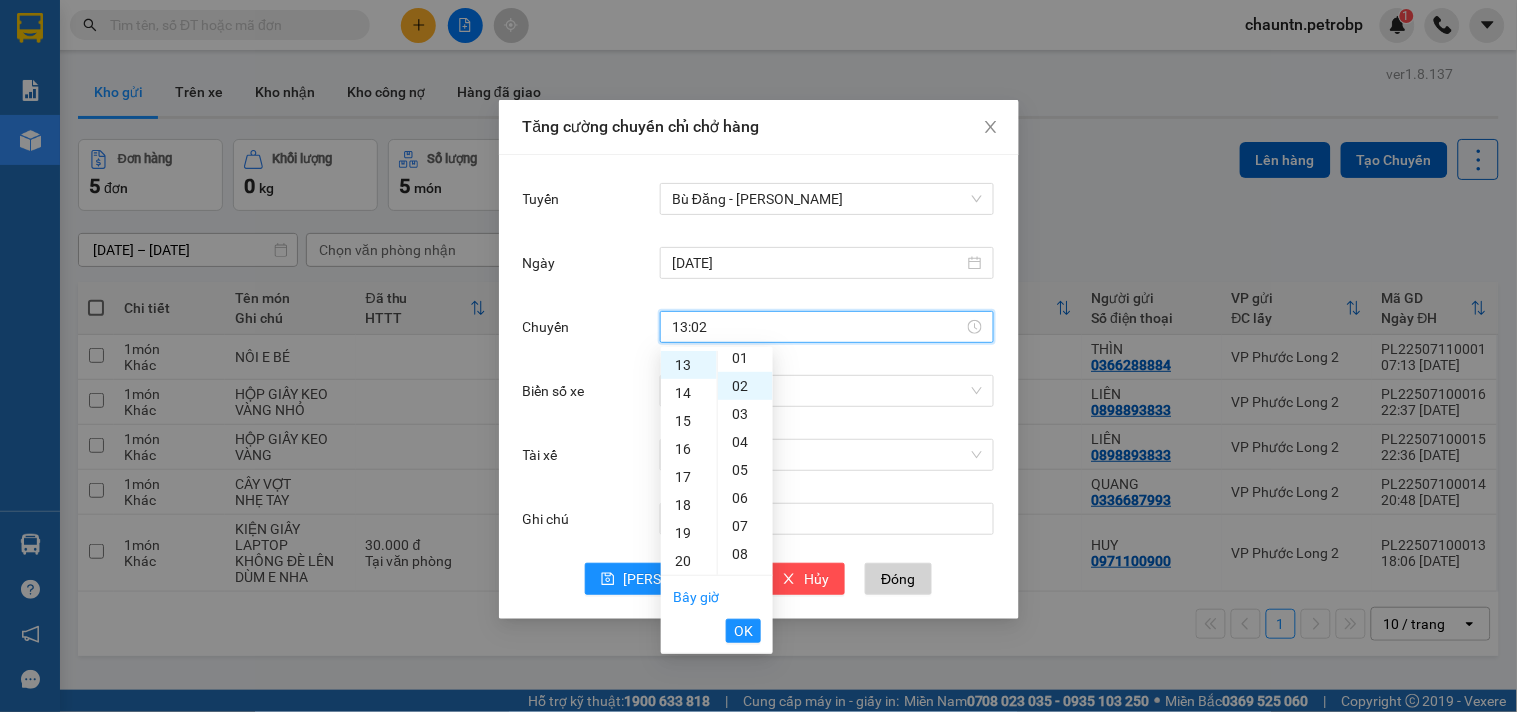 scroll, scrollTop: 55, scrollLeft: 0, axis: vertical 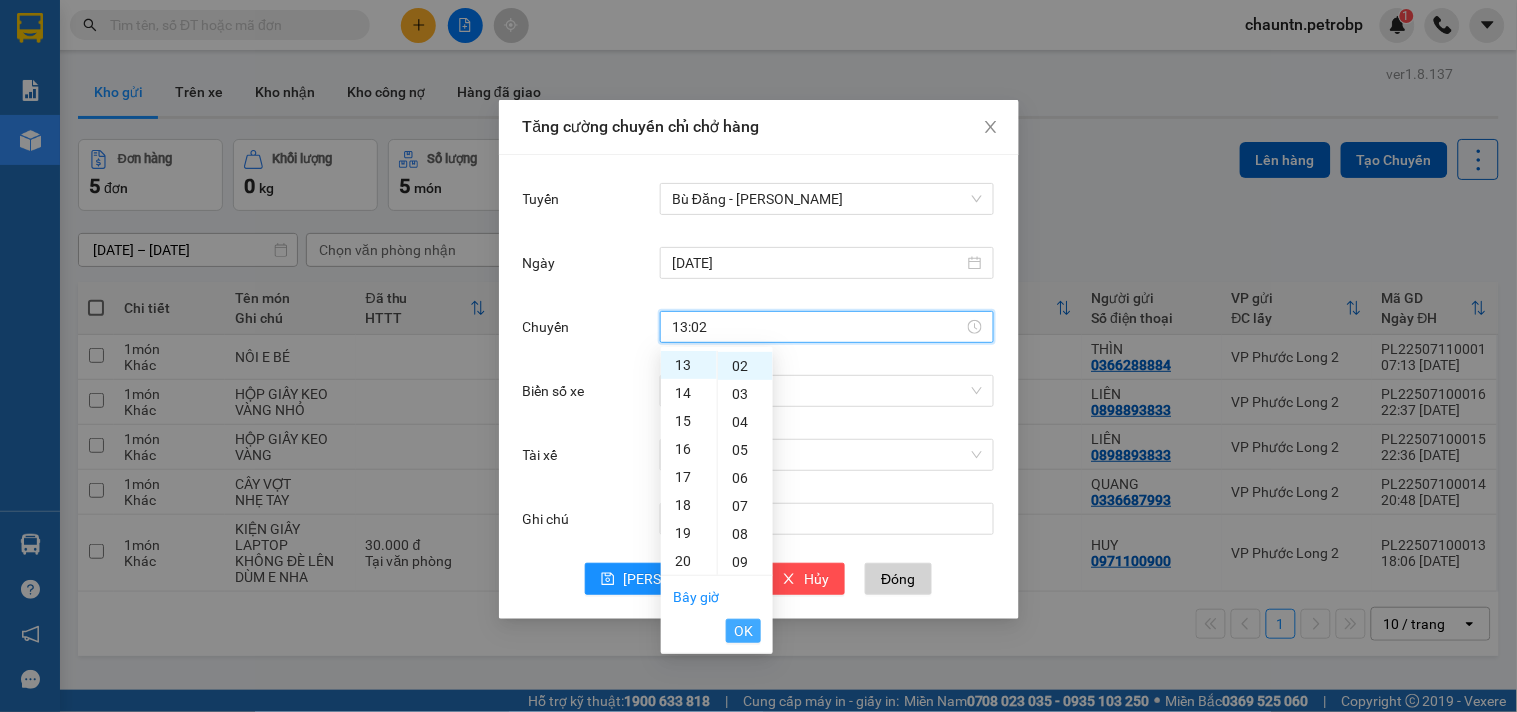 click on "OK" at bounding box center [743, 631] 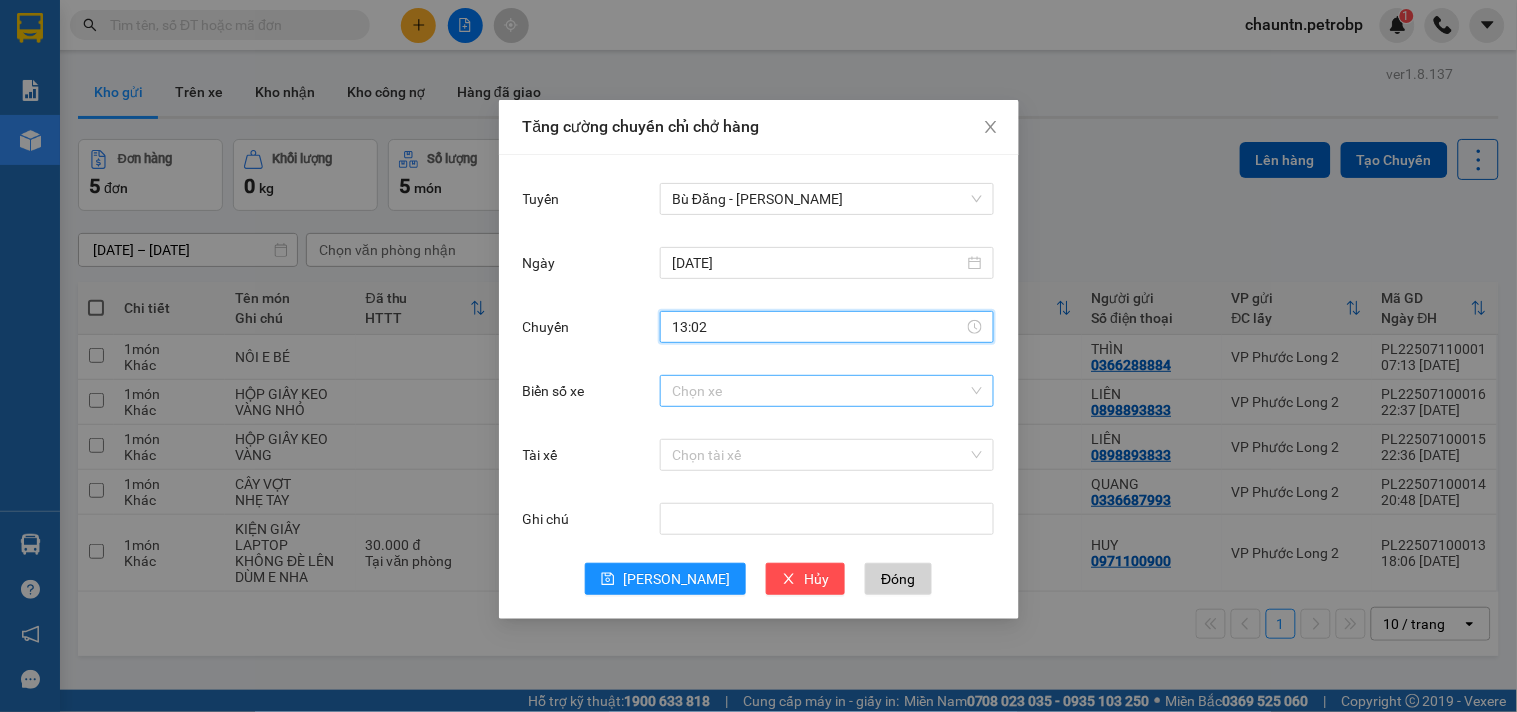 click on "Biển số xe" at bounding box center (820, 391) 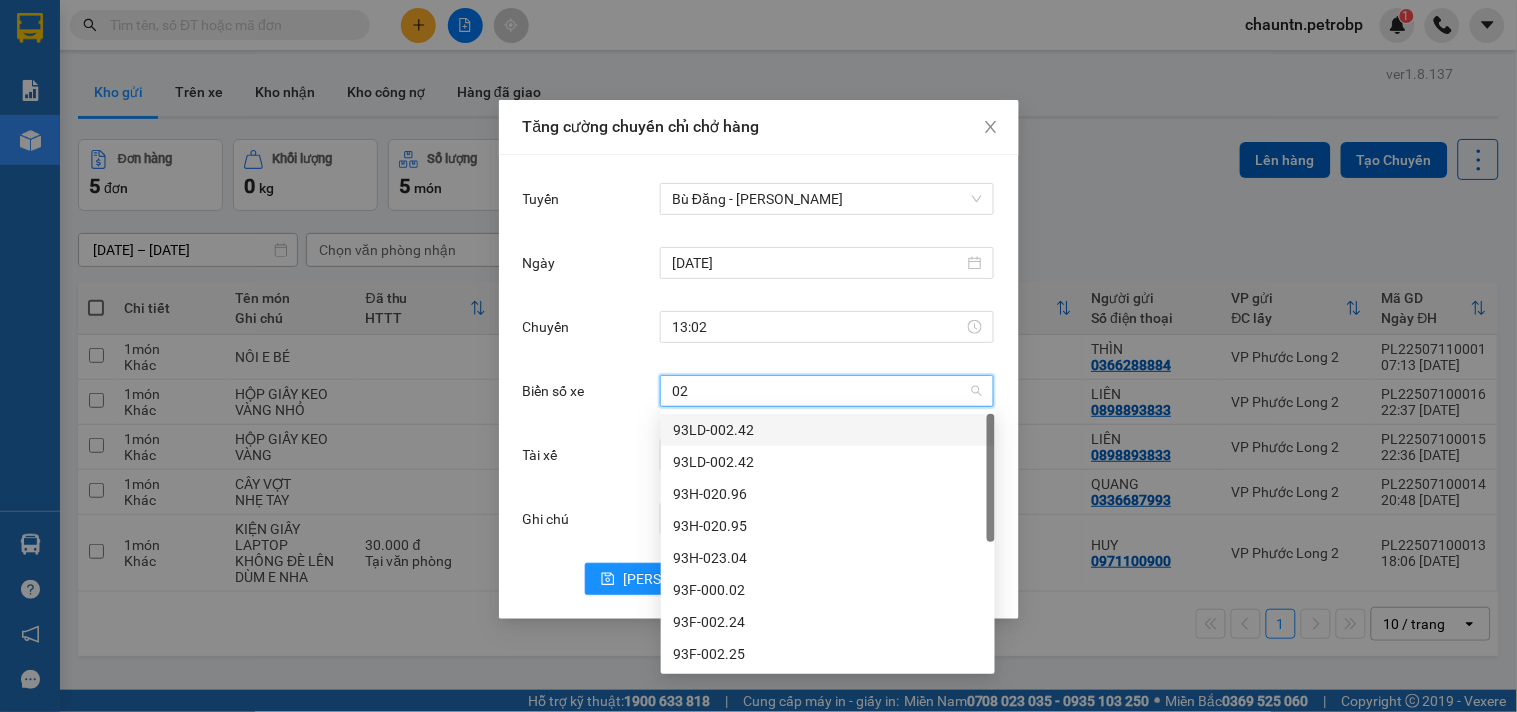 type on "020" 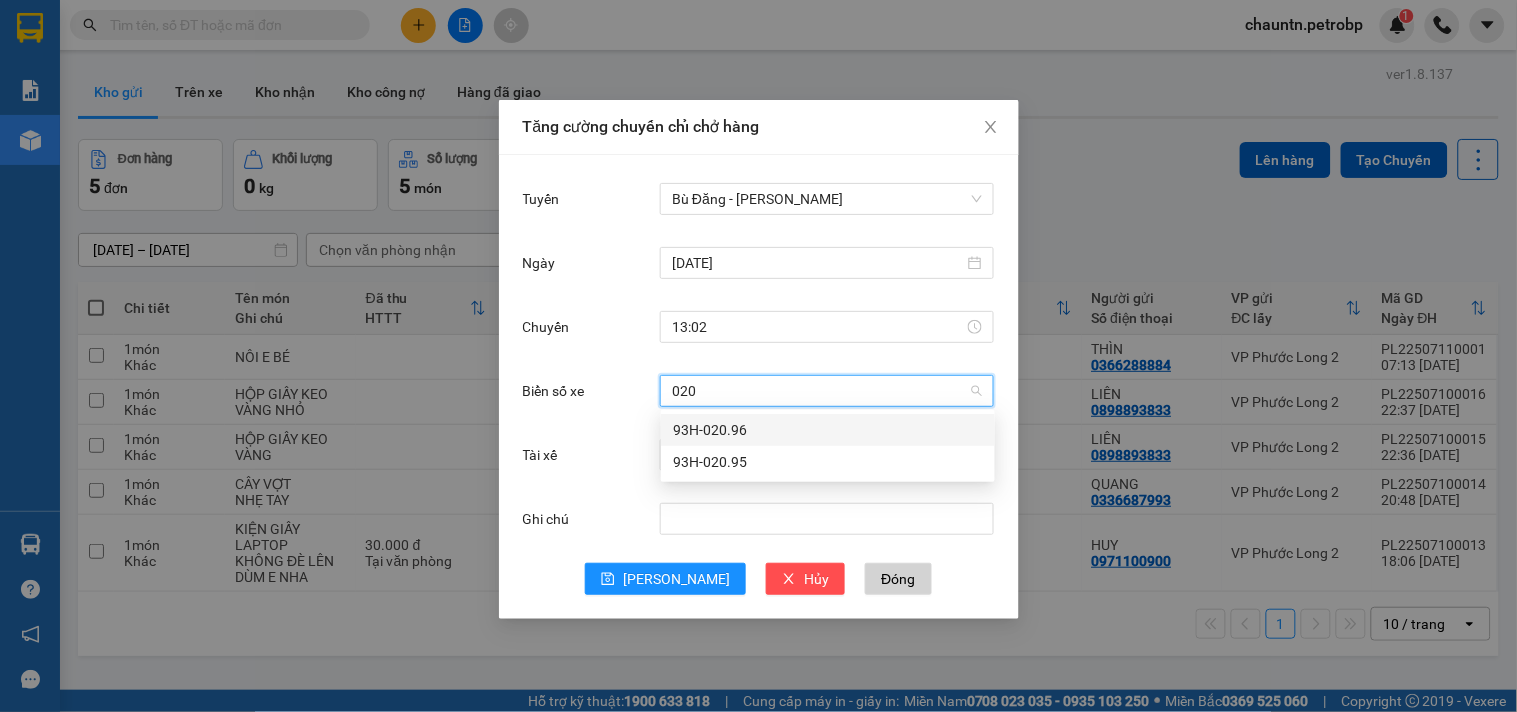click on "93H-020.96" at bounding box center [828, 430] 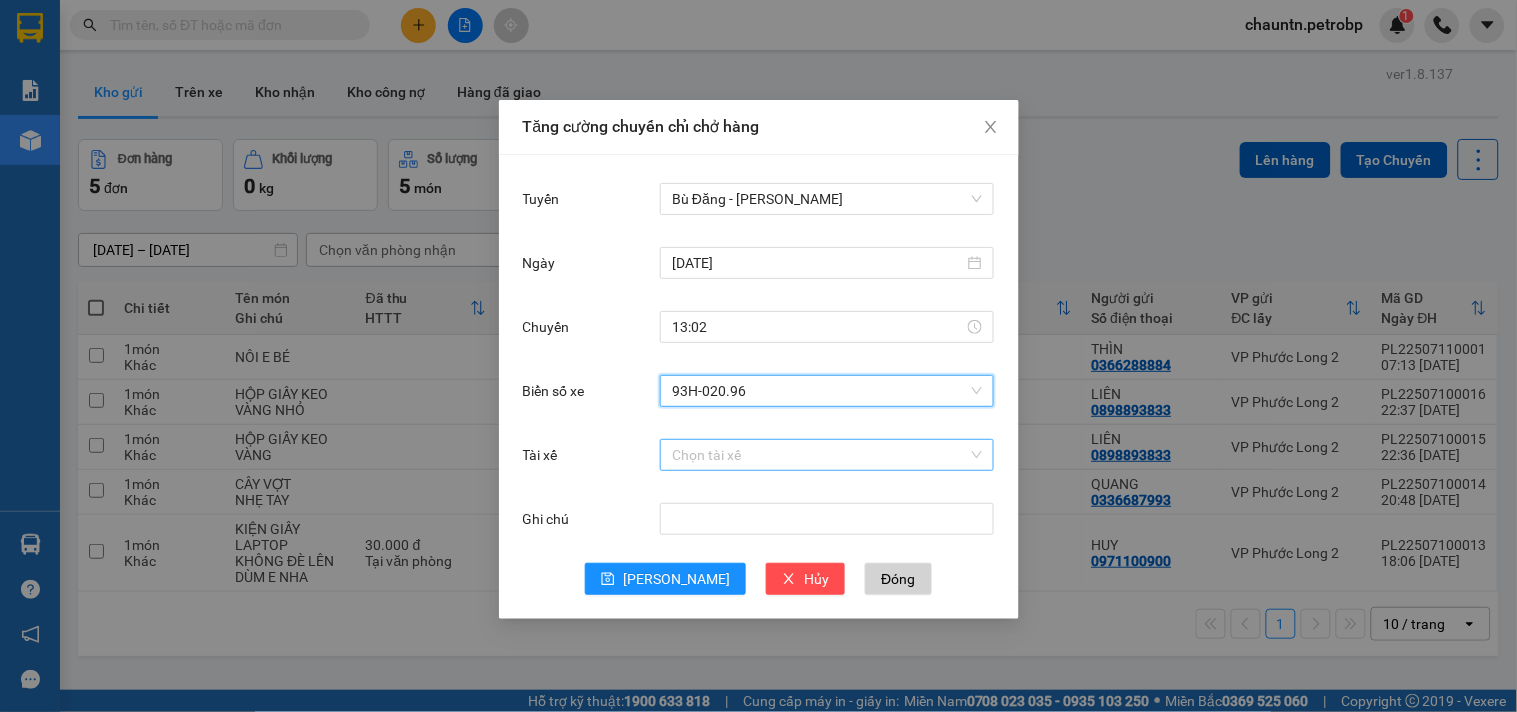 click on "Tài xế" at bounding box center (820, 455) 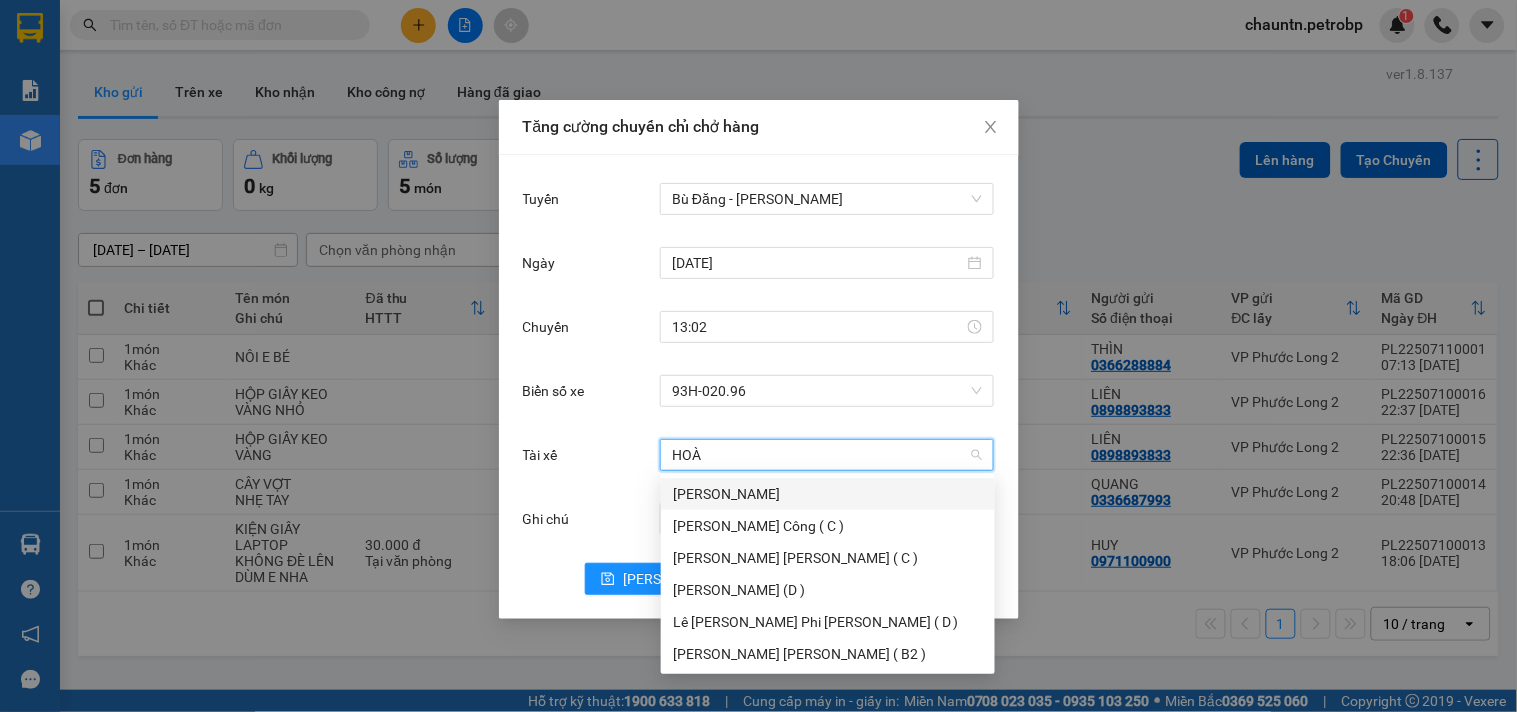 type on "HOÀI" 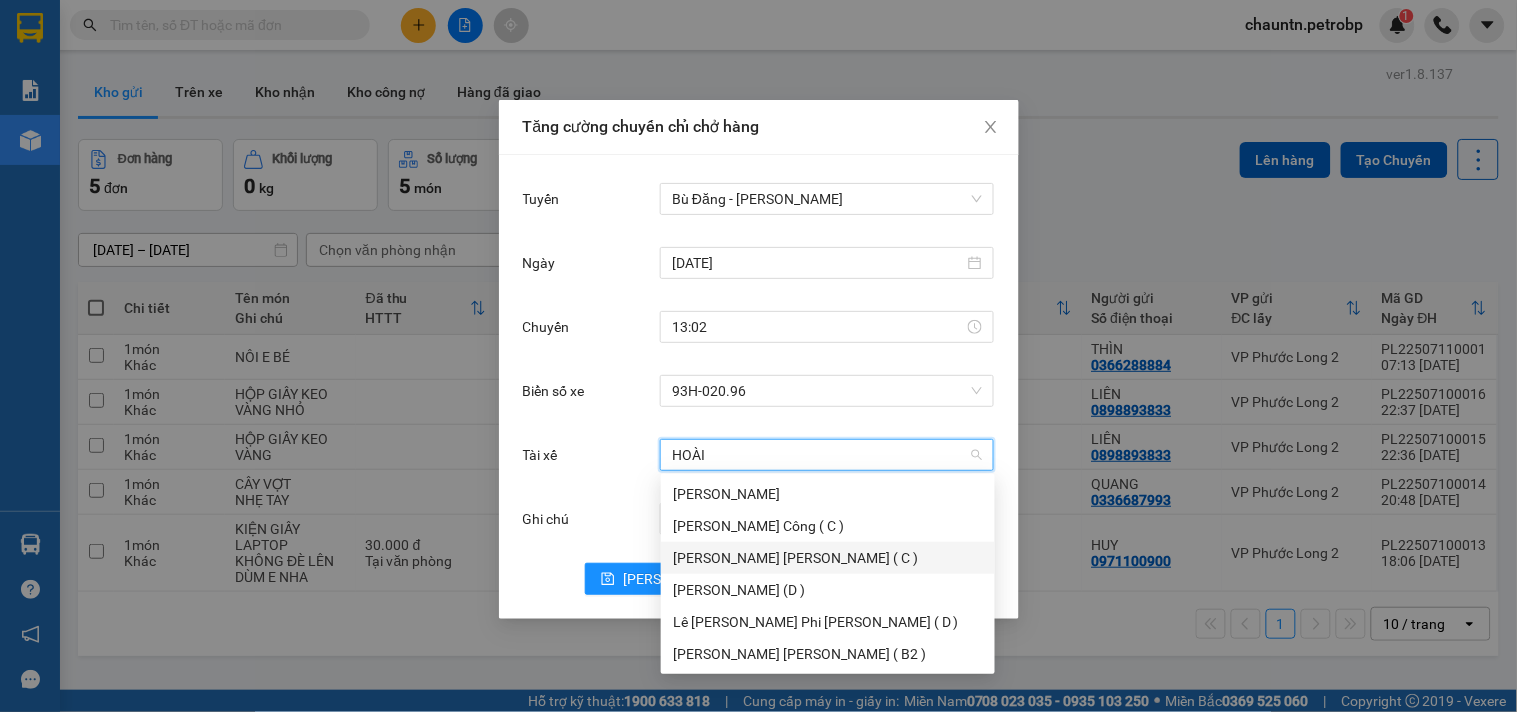 click on "Nguyễn Hoàng Thanh Hoài ( C )" at bounding box center [828, 558] 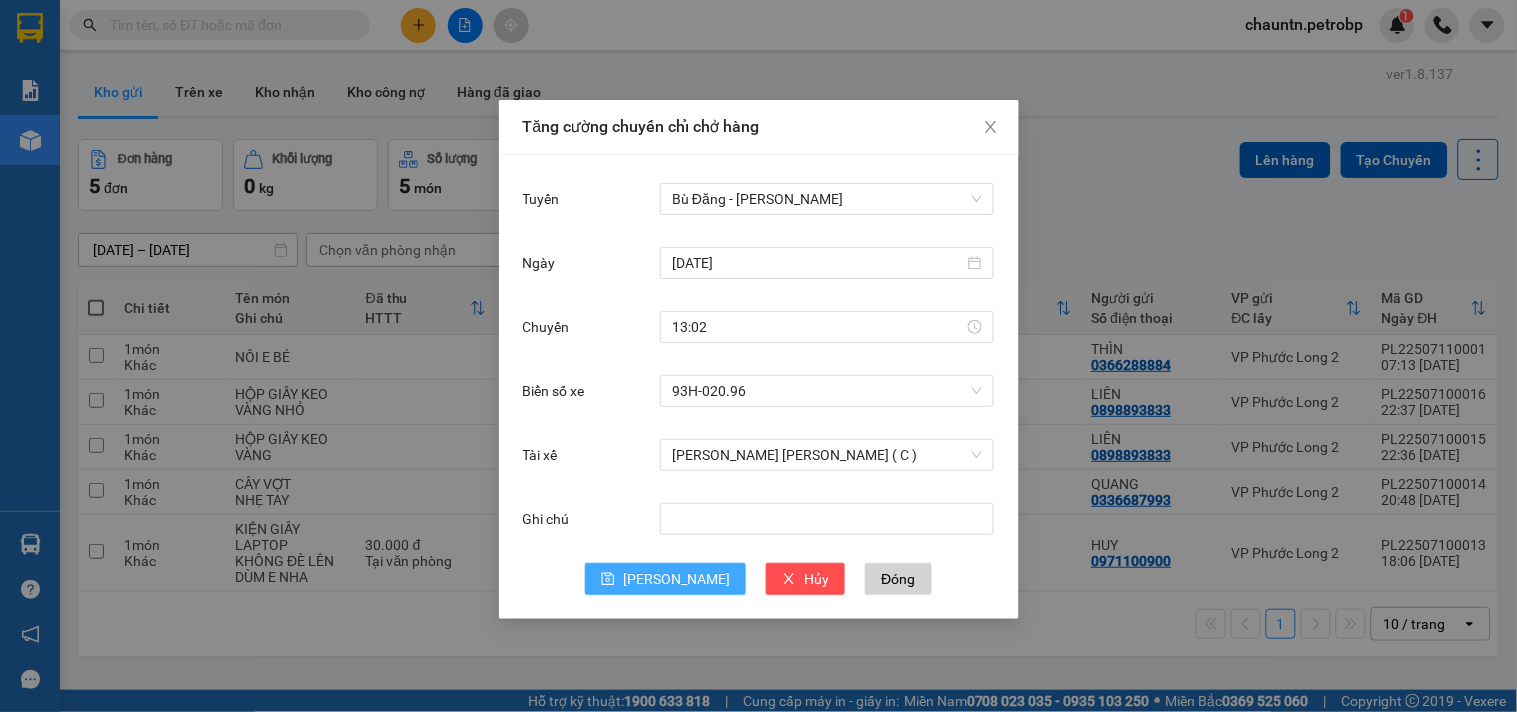click on "Lưu" at bounding box center (665, 579) 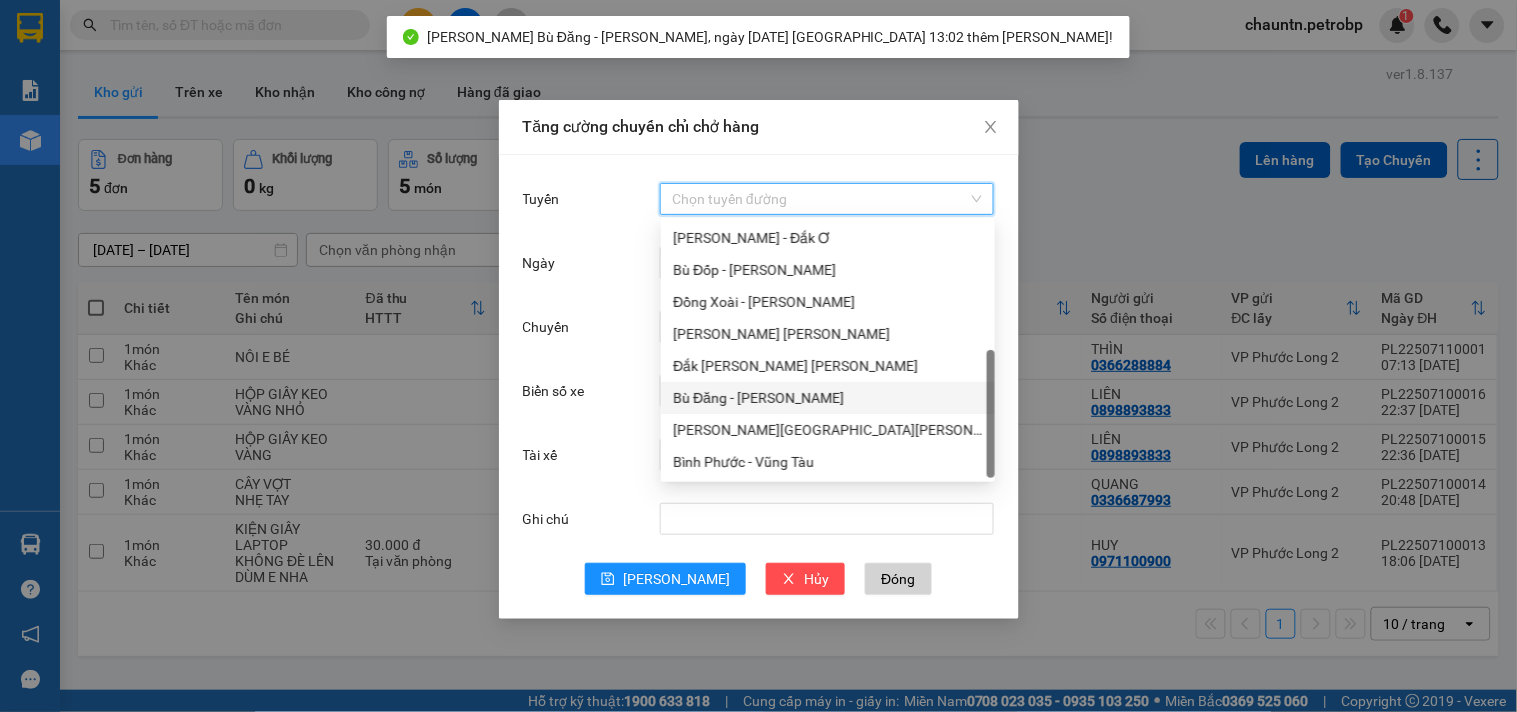 click on "Tuyến" at bounding box center [820, 199] 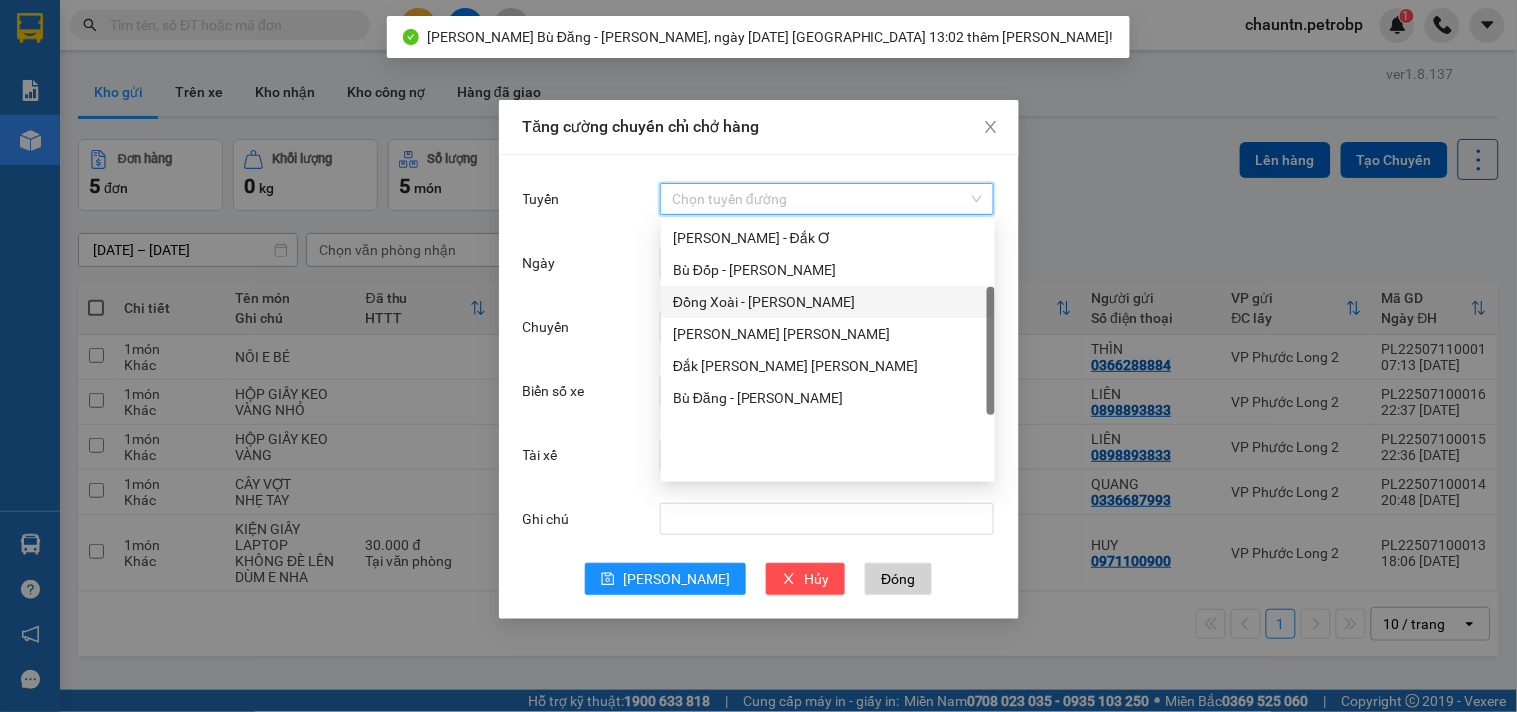 scroll, scrollTop: 113, scrollLeft: 0, axis: vertical 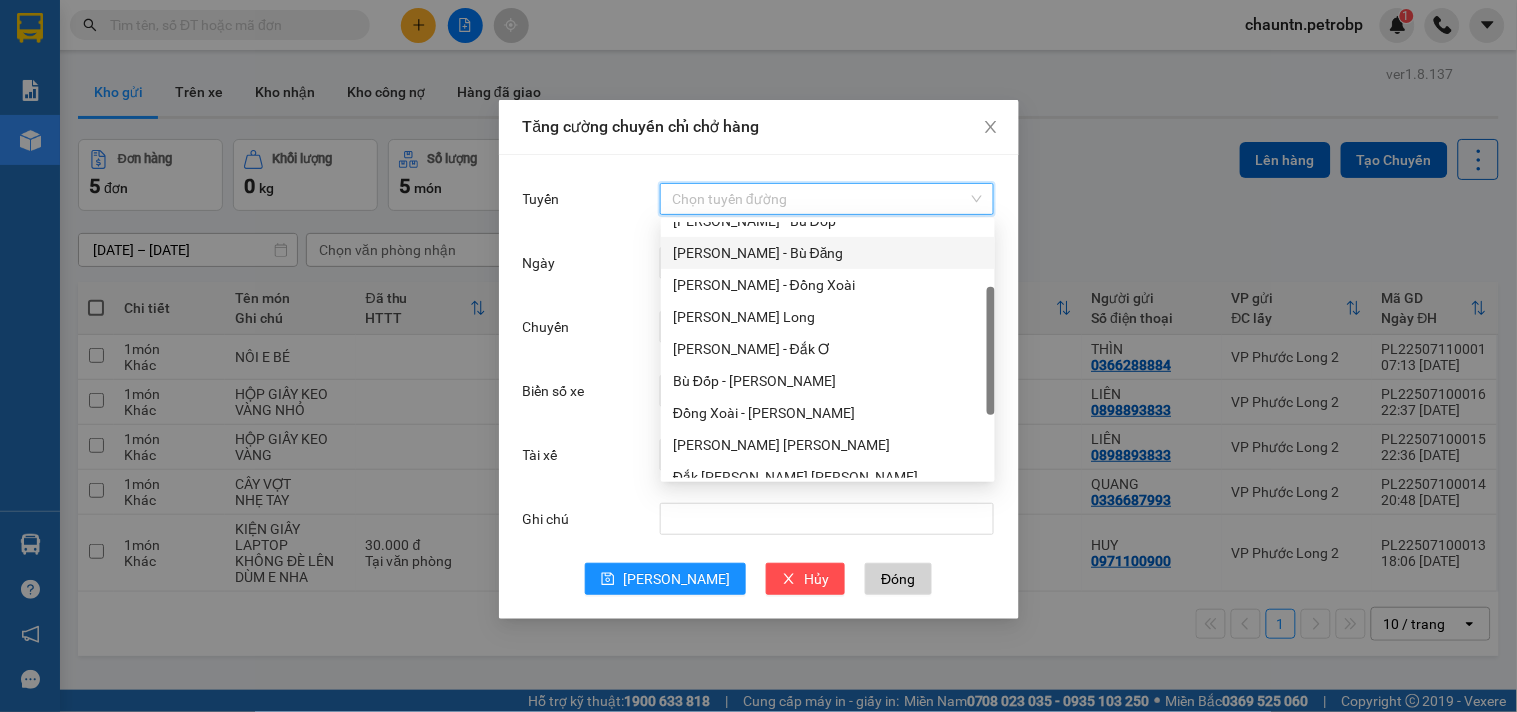 click on "Hồ Chí Minh - Bù Đăng" at bounding box center [828, 253] 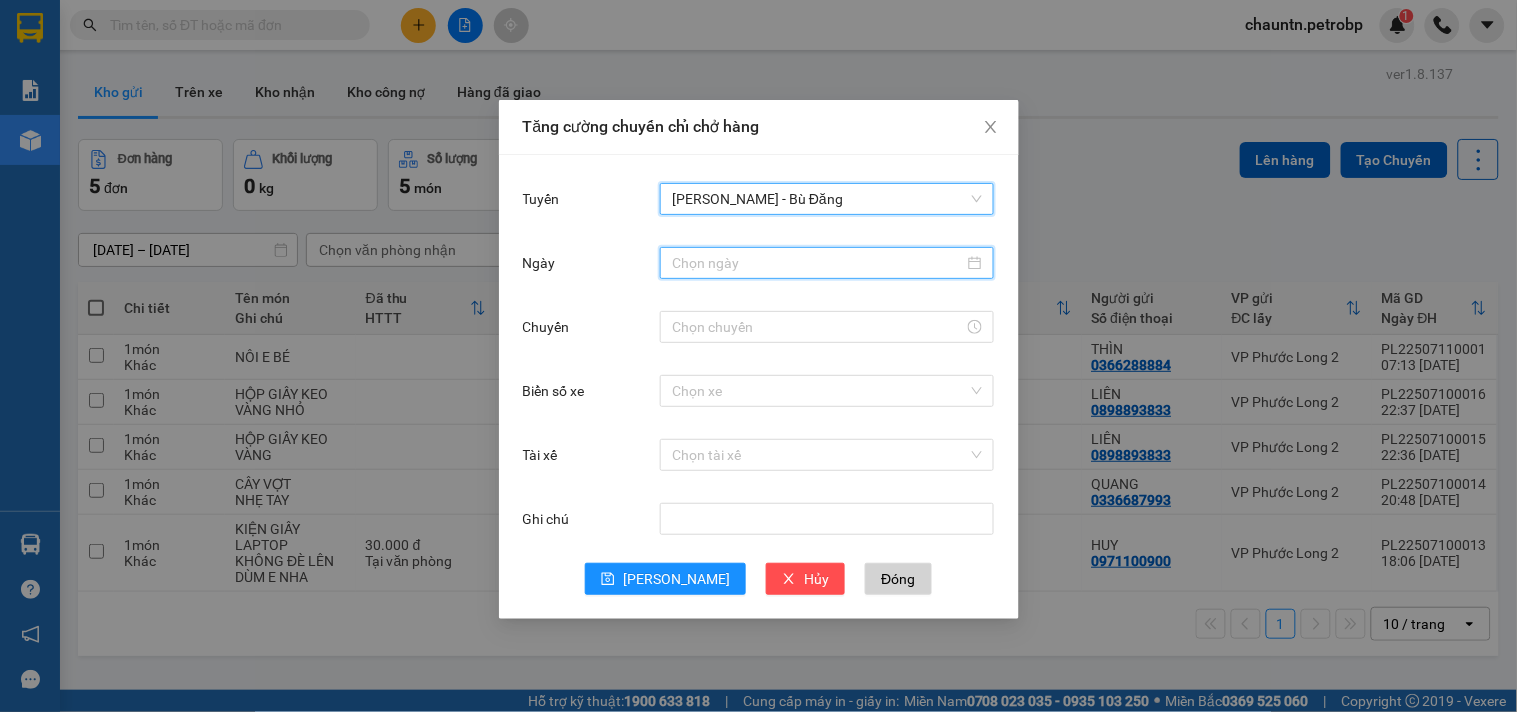 click on "Ngày" at bounding box center (818, 263) 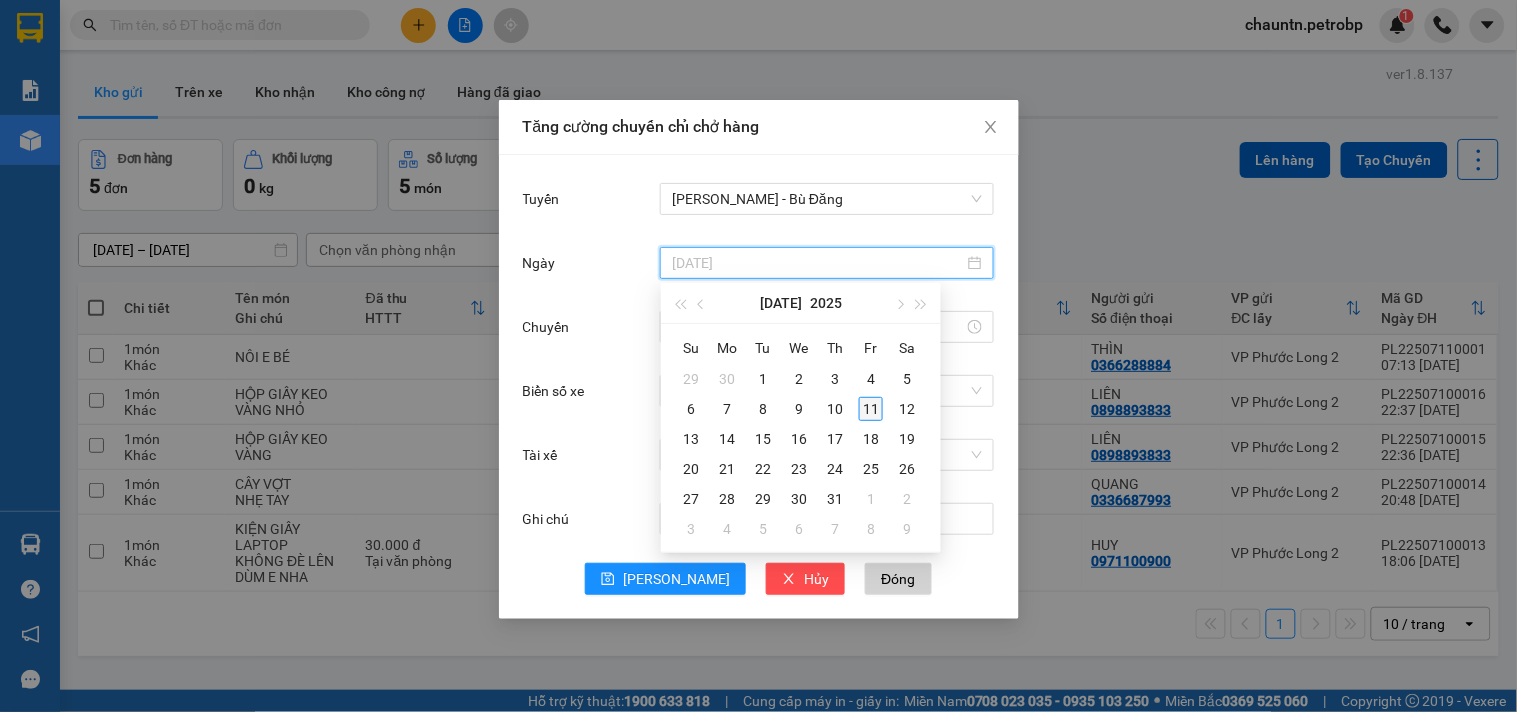 type on "11/07/2025" 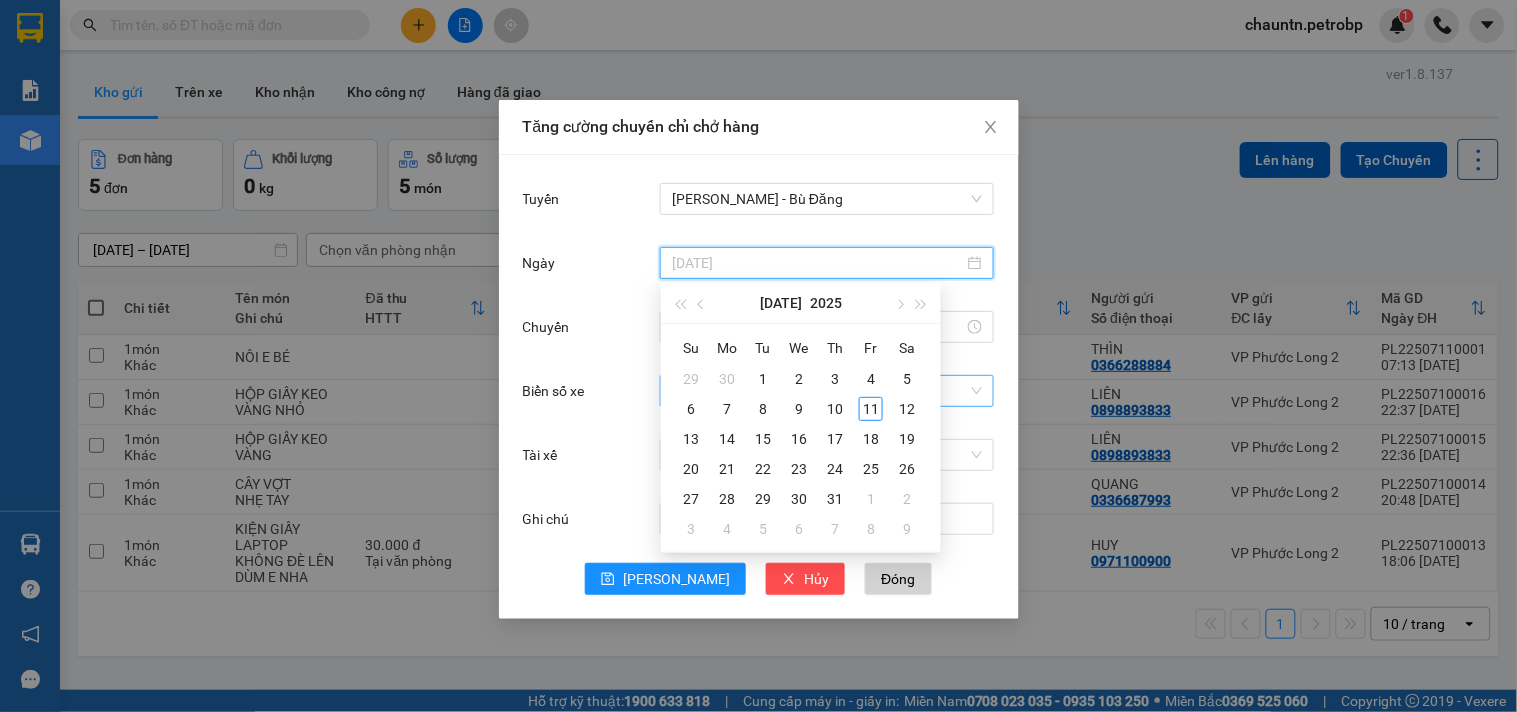 click on "11" at bounding box center (871, 409) 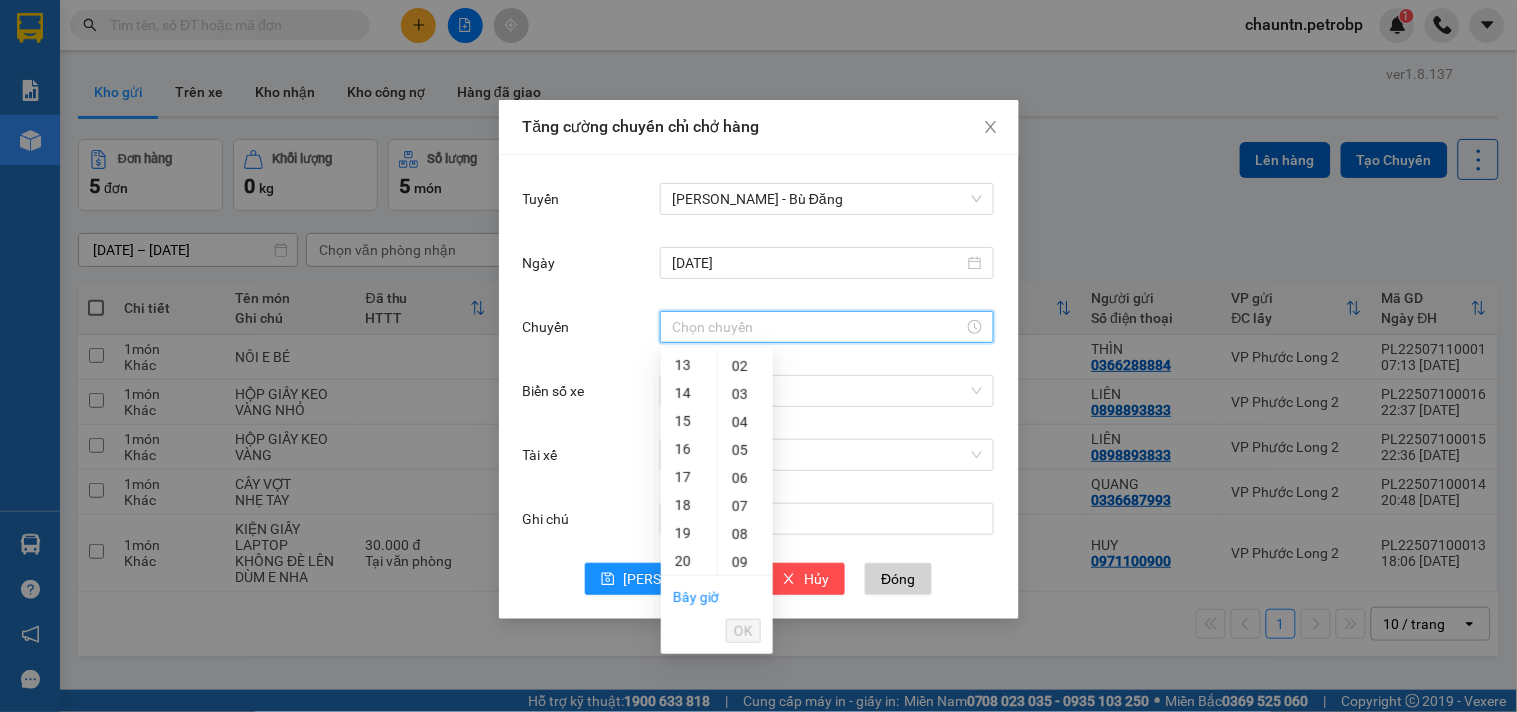 click on "Chuyến" at bounding box center (818, 327) 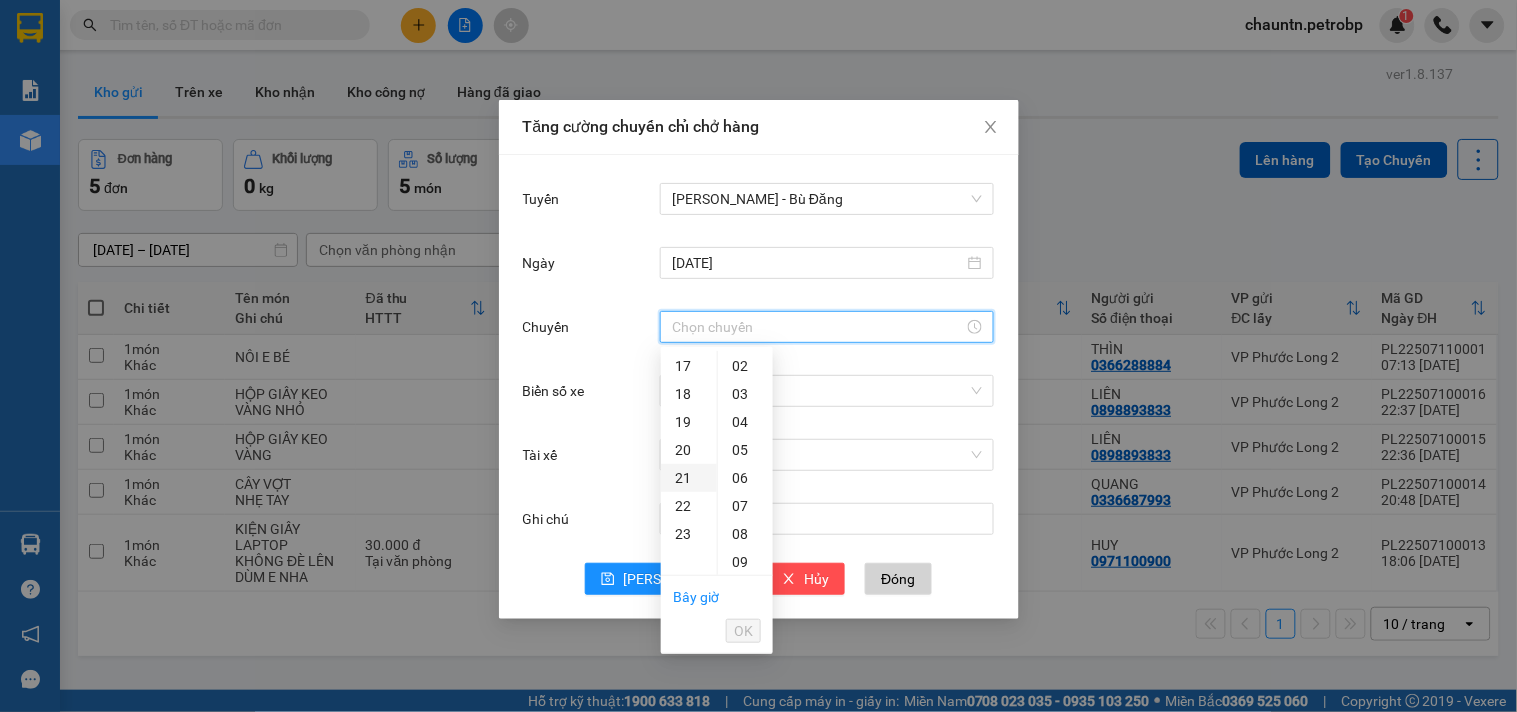 click on "21" at bounding box center [689, 478] 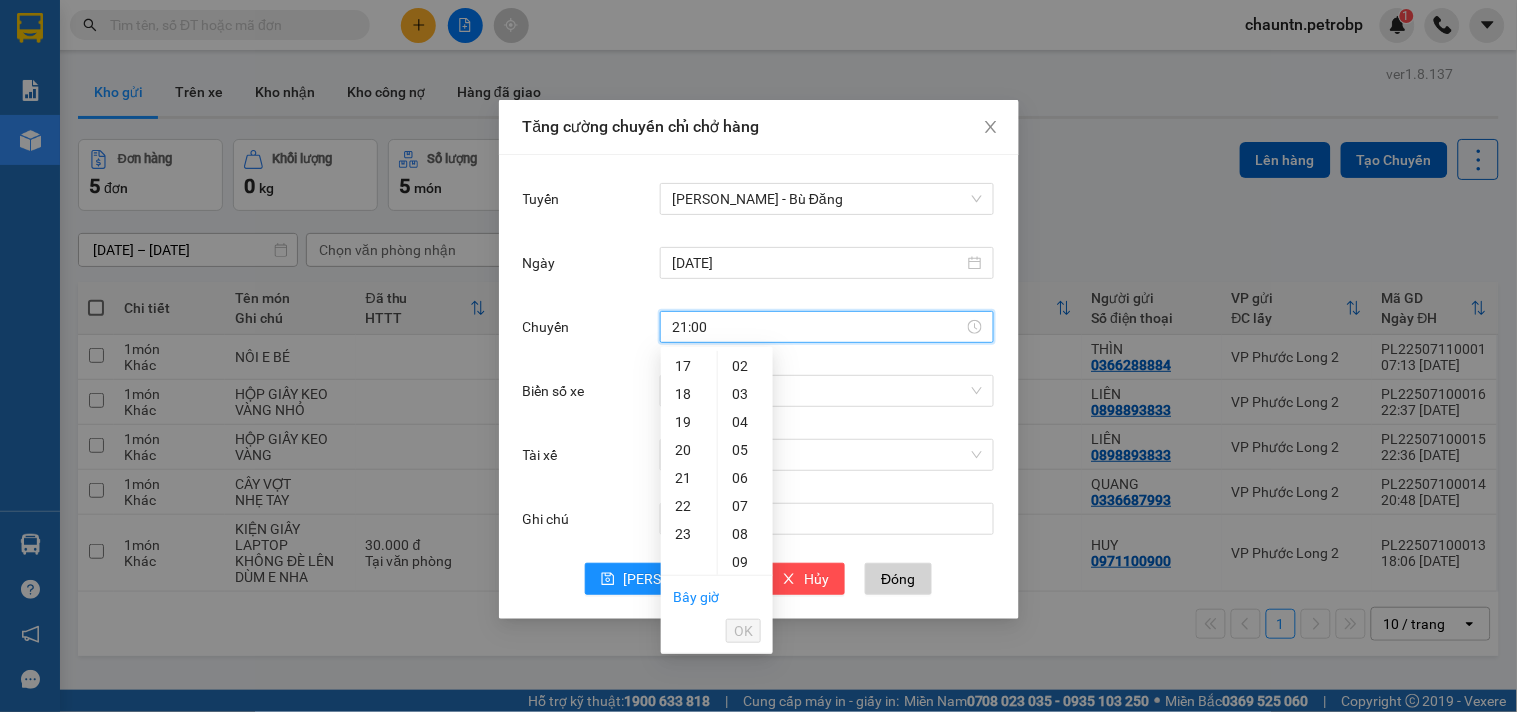 scroll, scrollTop: 550, scrollLeft: 0, axis: vertical 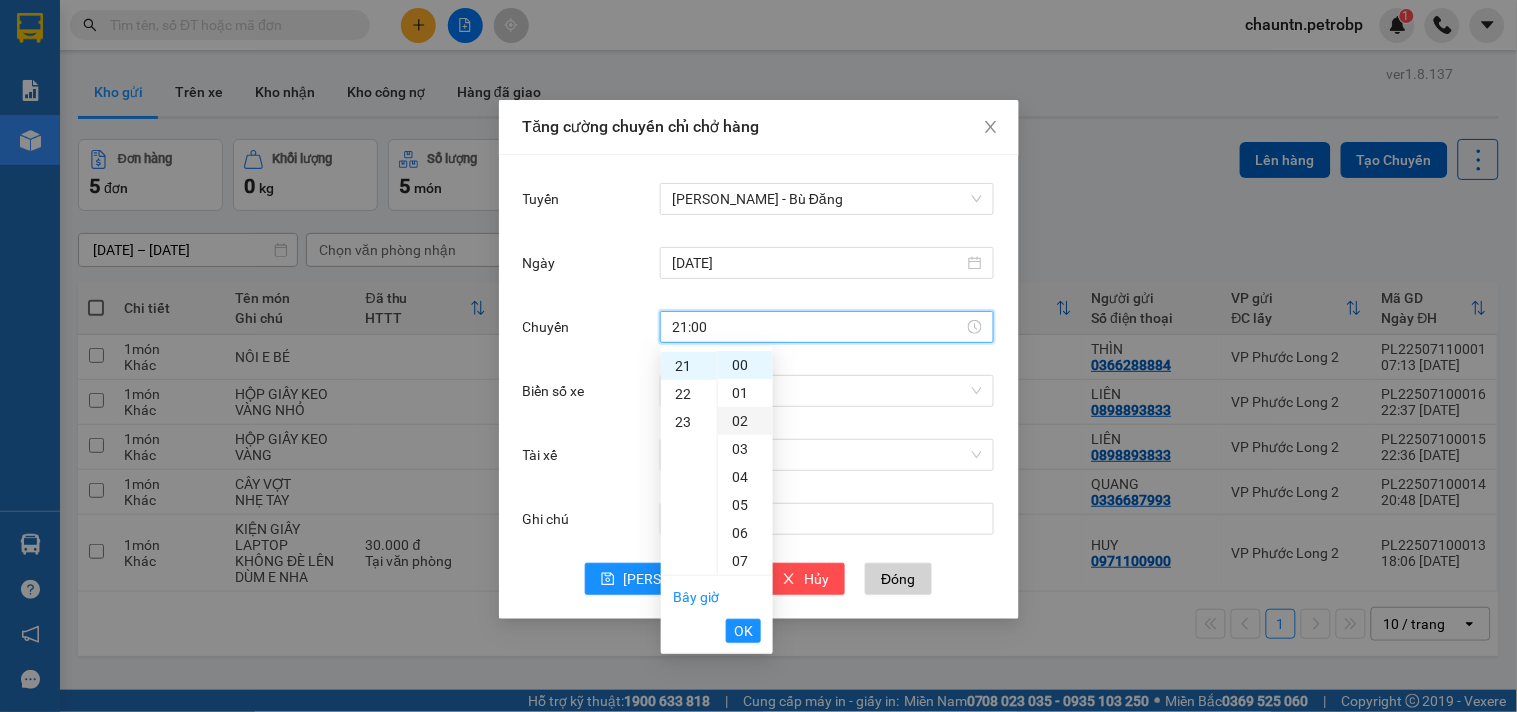 click on "02" at bounding box center [745, 421] 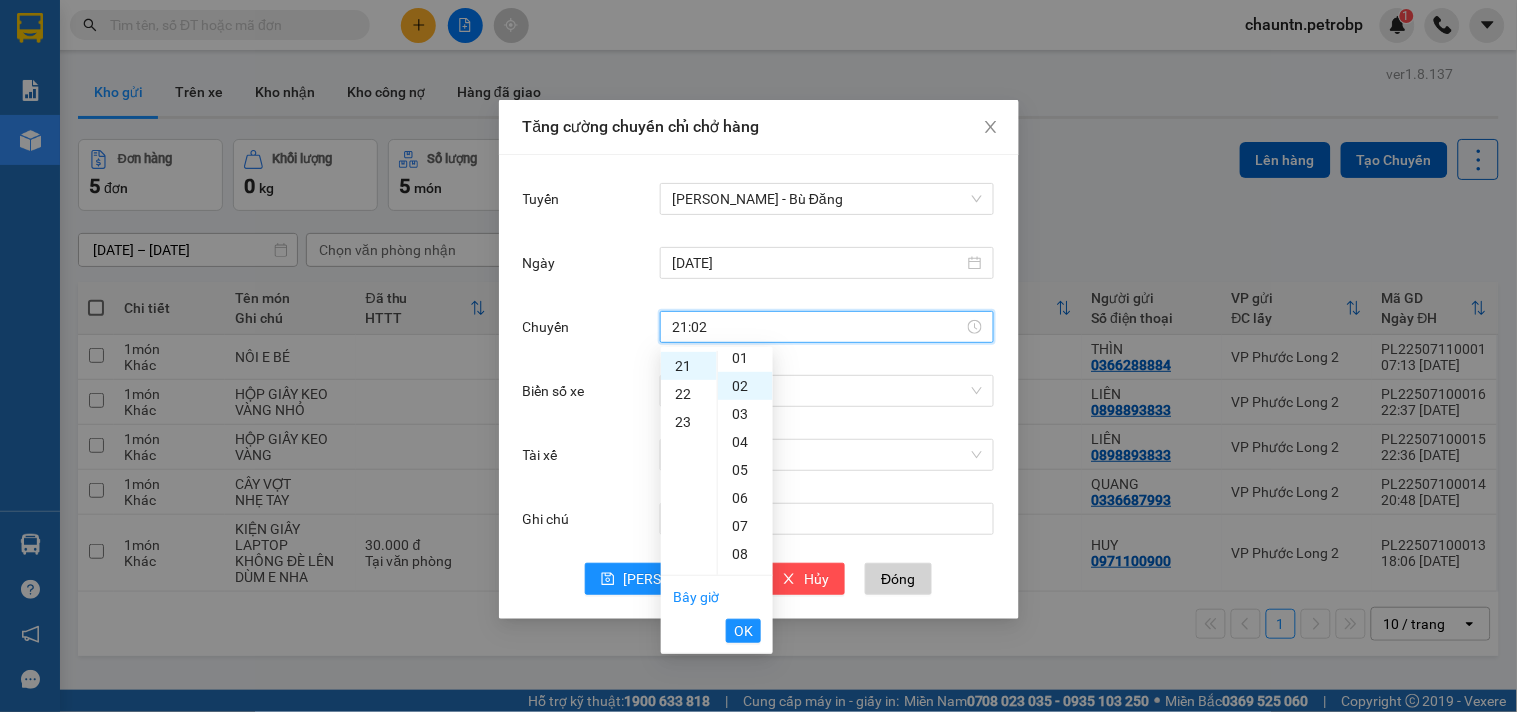 scroll, scrollTop: 55, scrollLeft: 0, axis: vertical 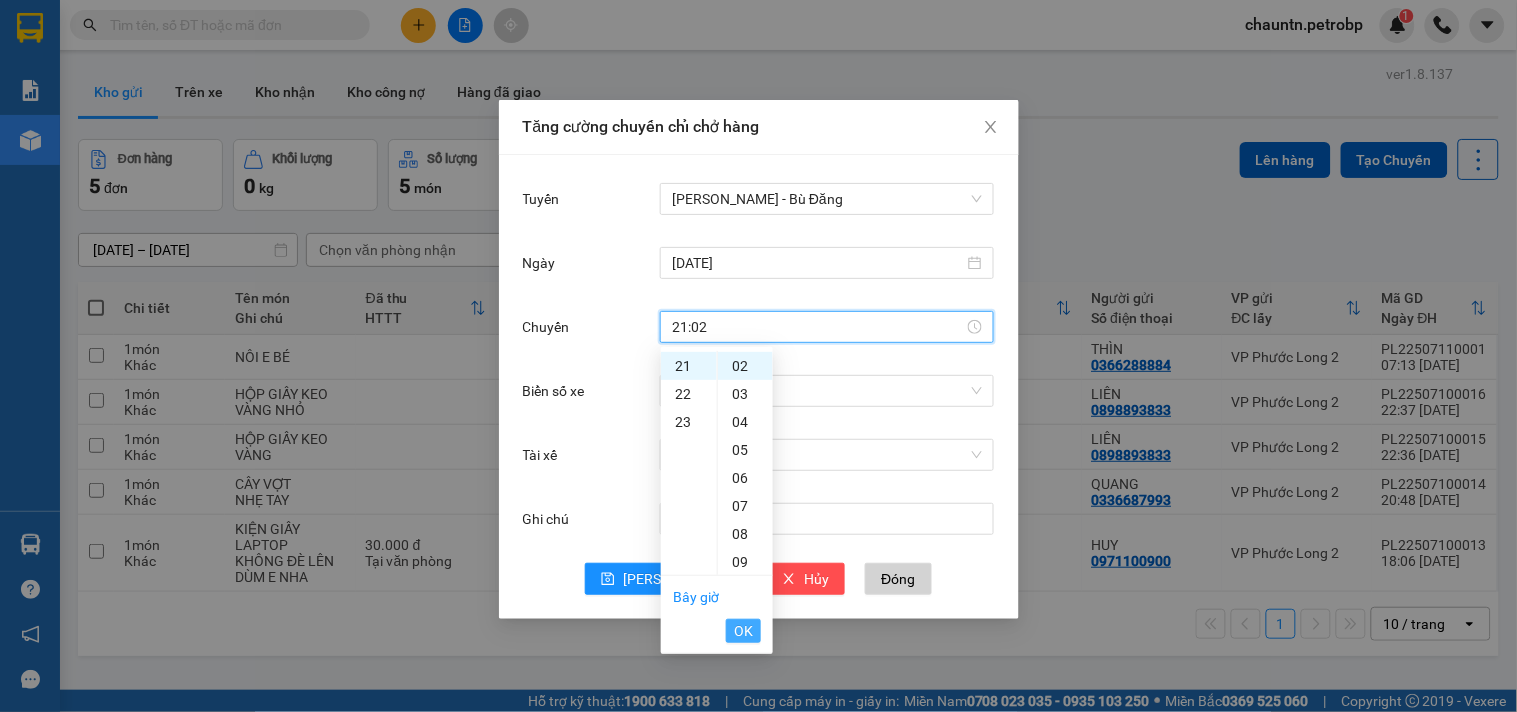 click on "OK" at bounding box center [743, 631] 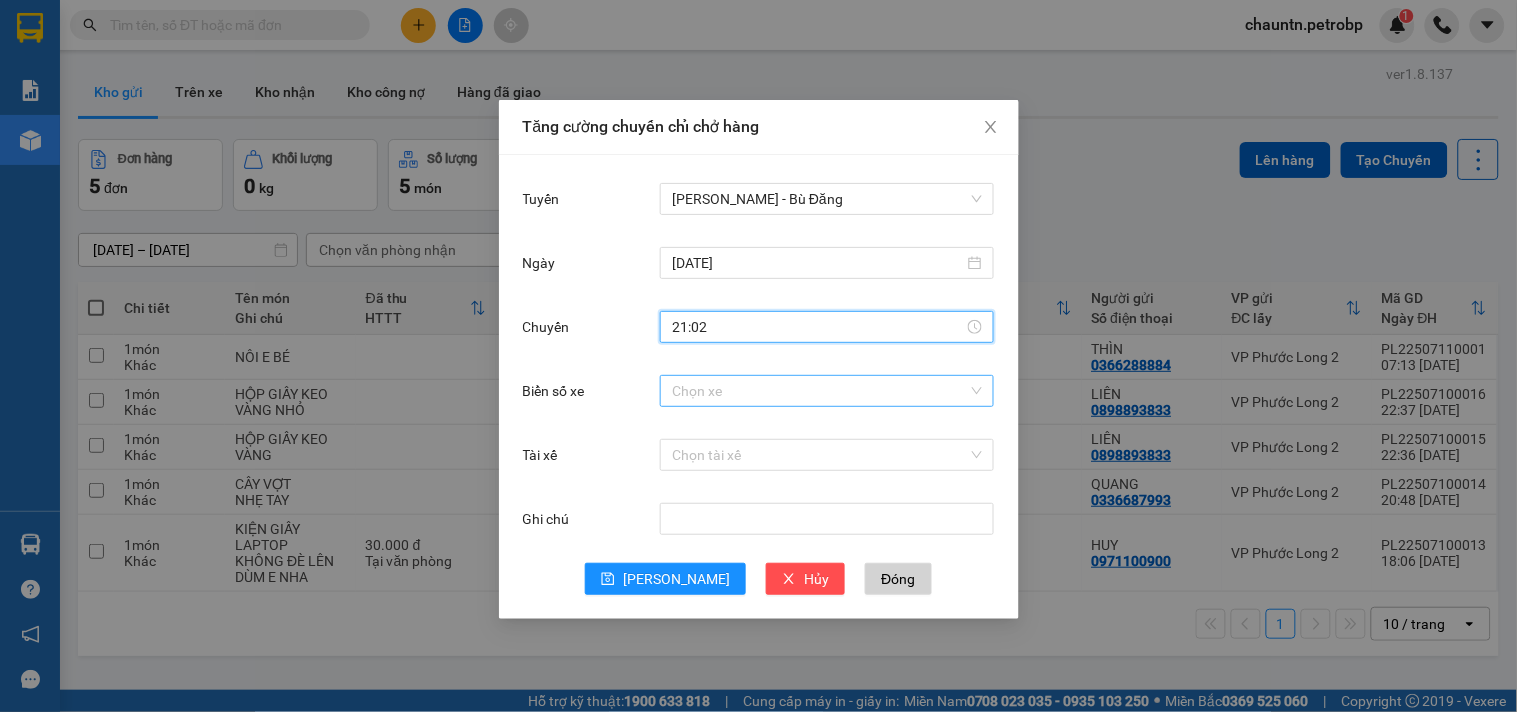 click on "Biển số xe" at bounding box center [820, 391] 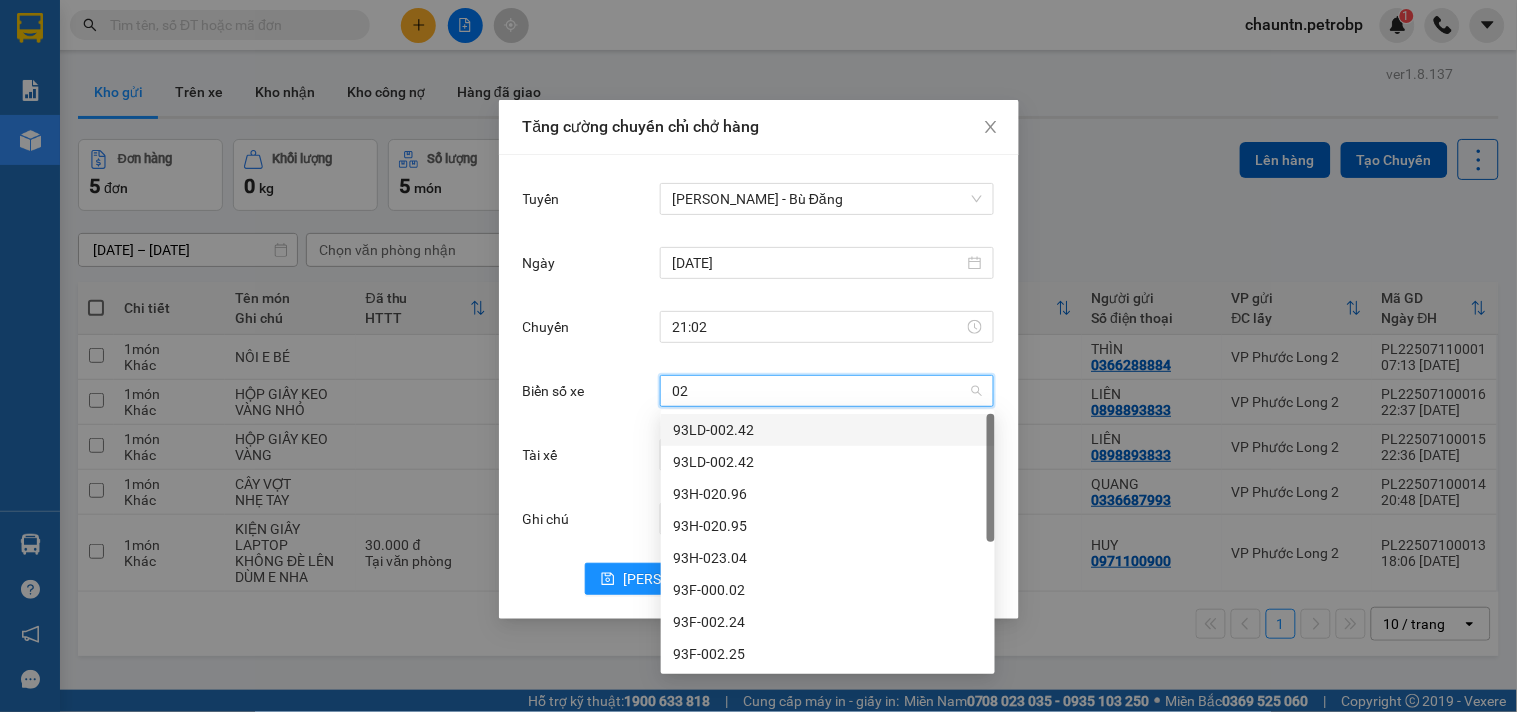 type on "020" 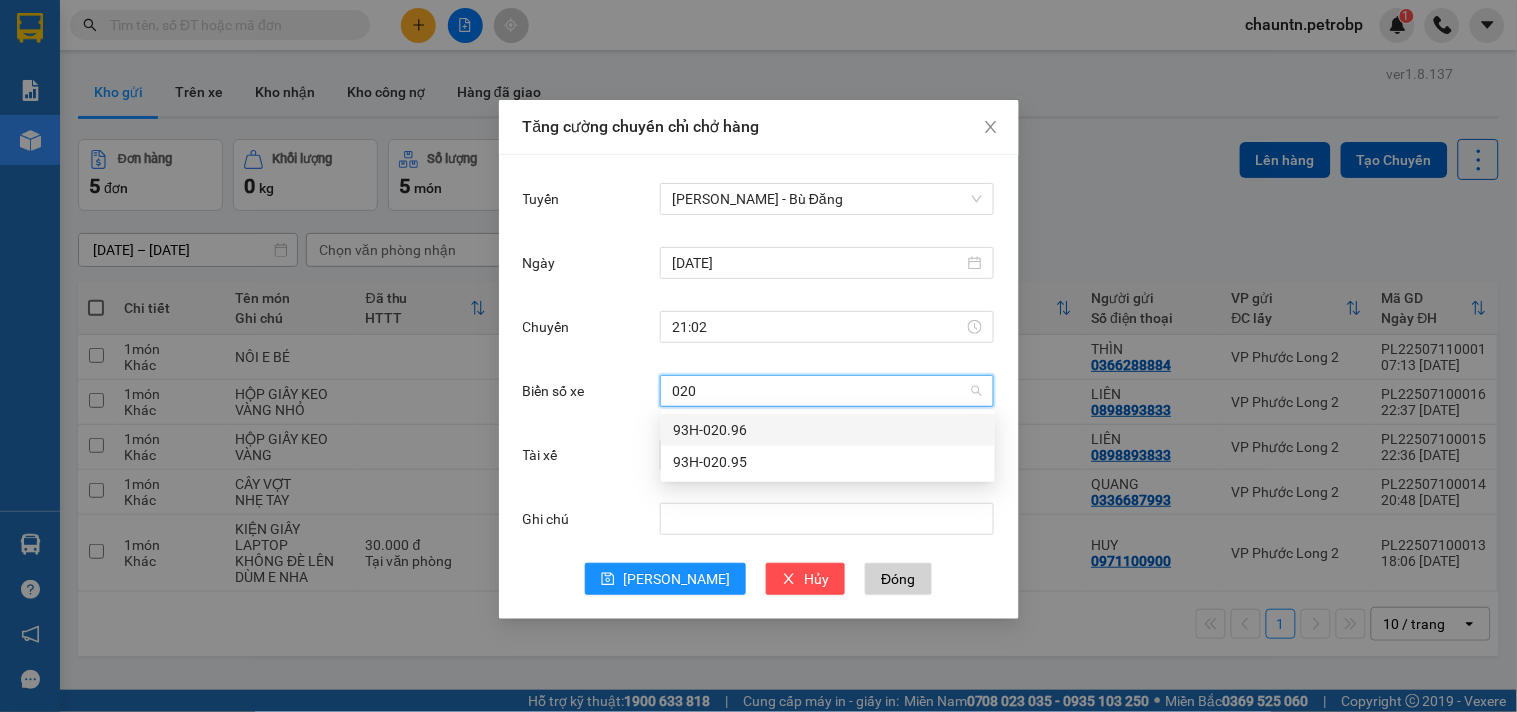 click on "93H-020.96" at bounding box center (828, 430) 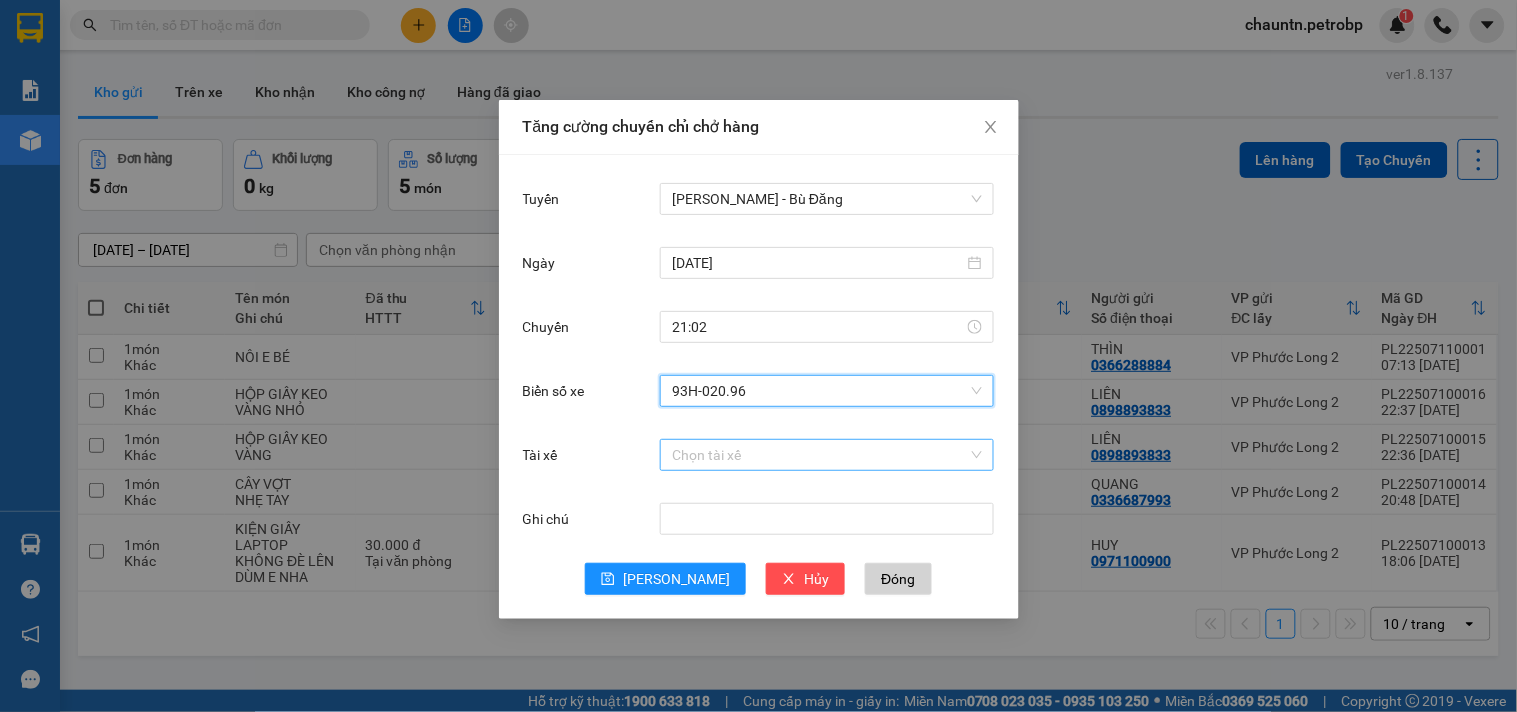 click on "Tài xế" at bounding box center (820, 455) 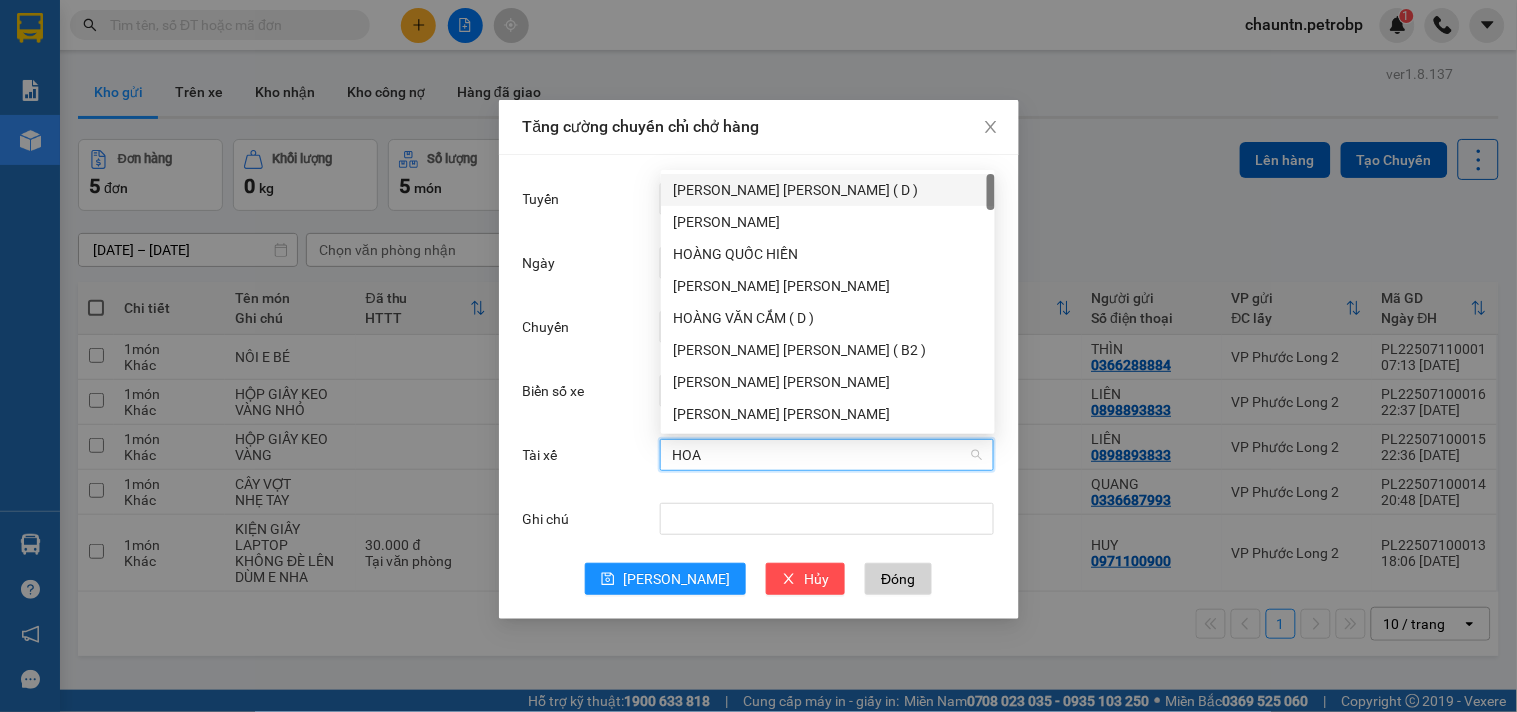 type on "HOAI" 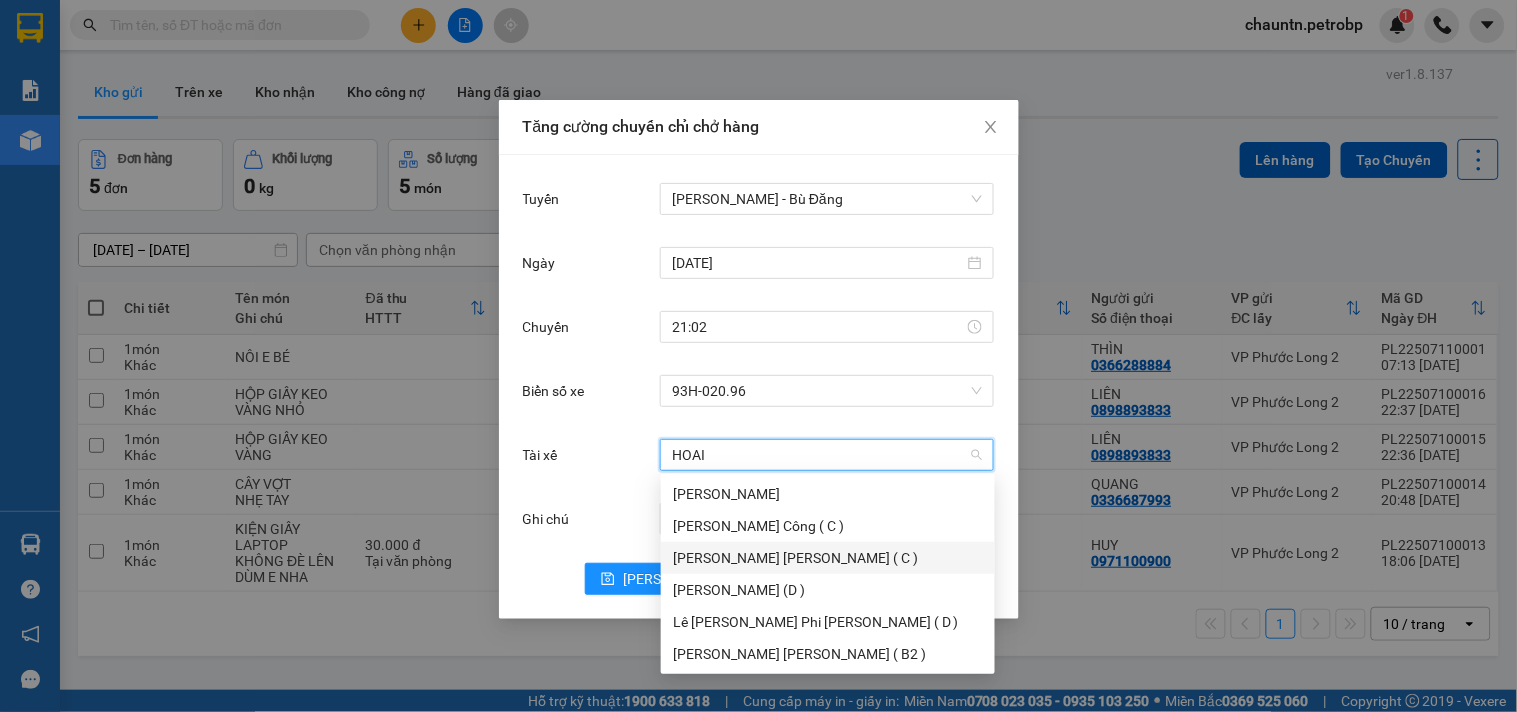 click on "Nguyễn Hoàng Thanh Hoài ( C )" at bounding box center (828, 558) 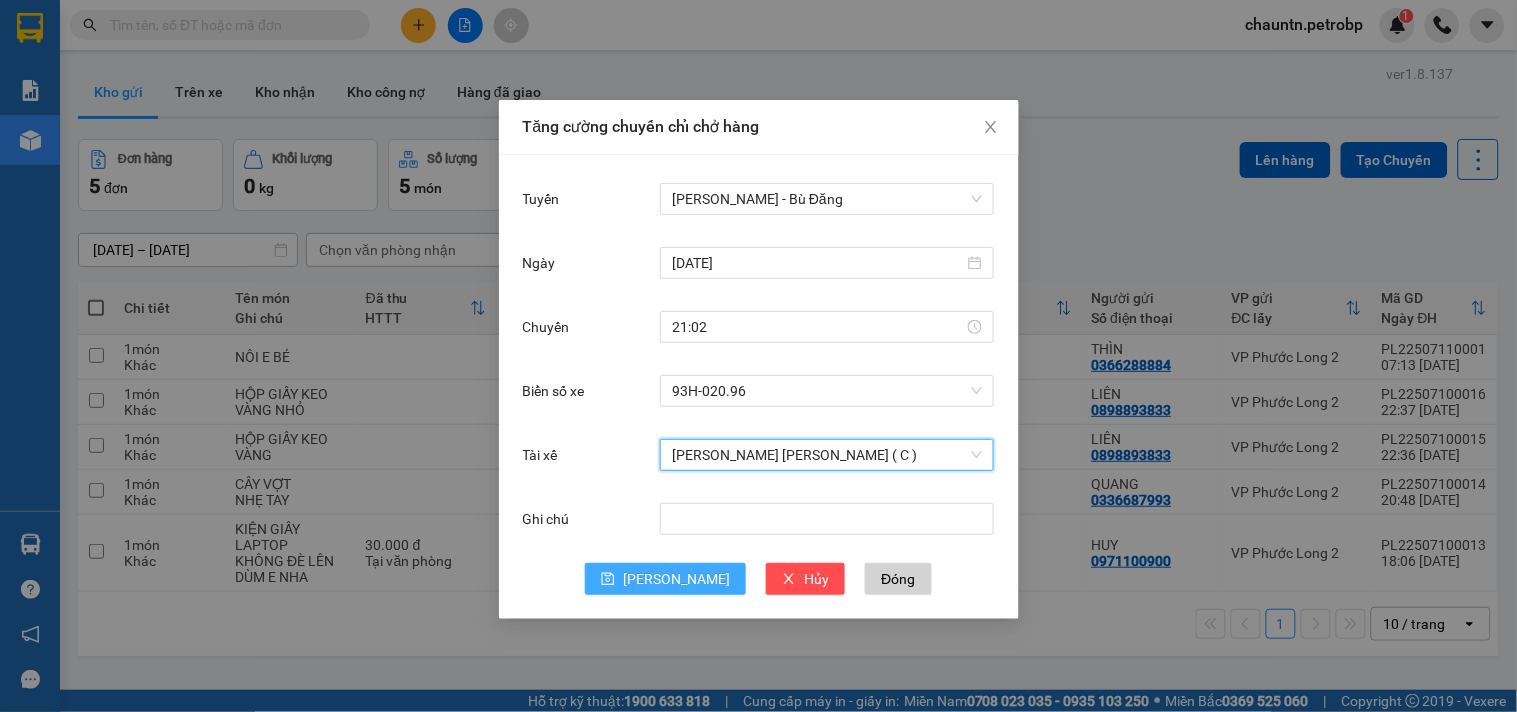 click on "Lưu" at bounding box center [665, 579] 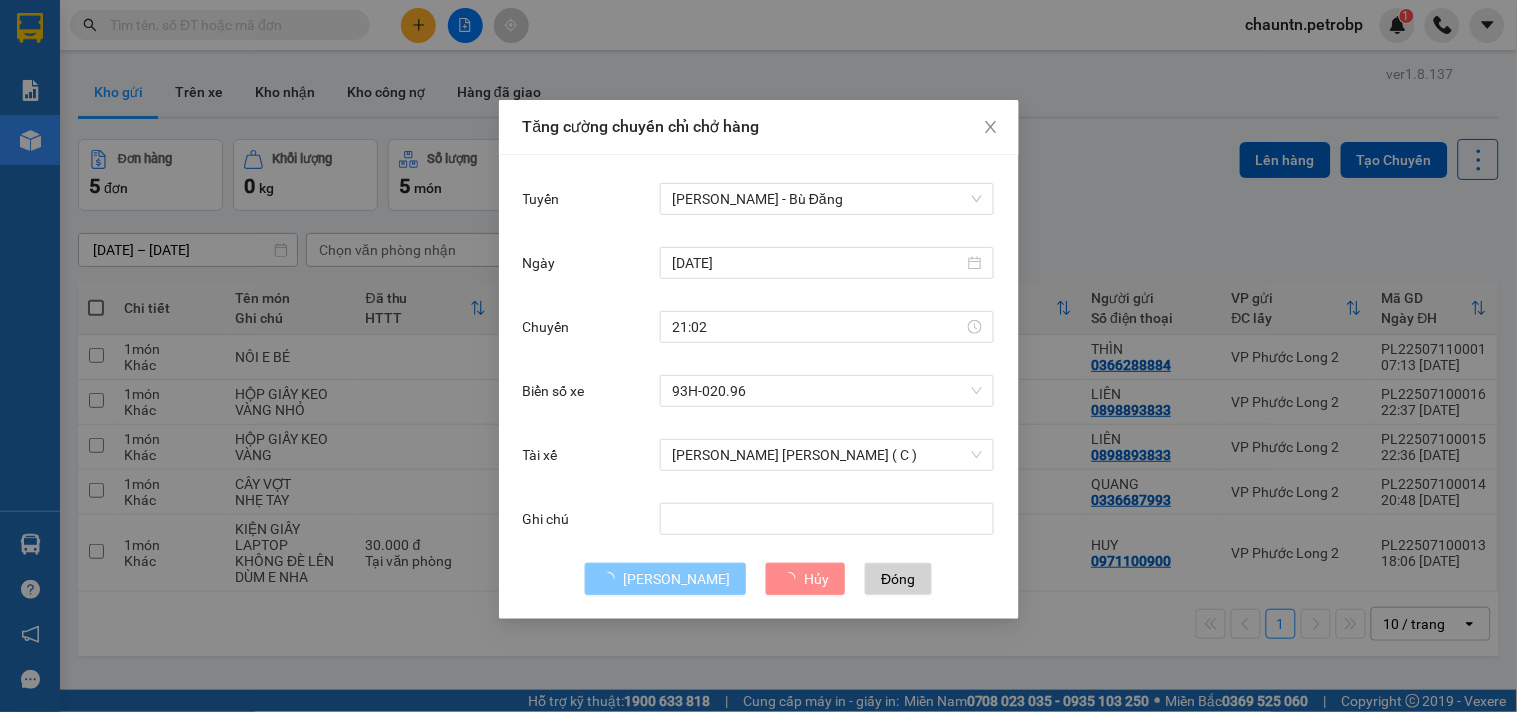 type 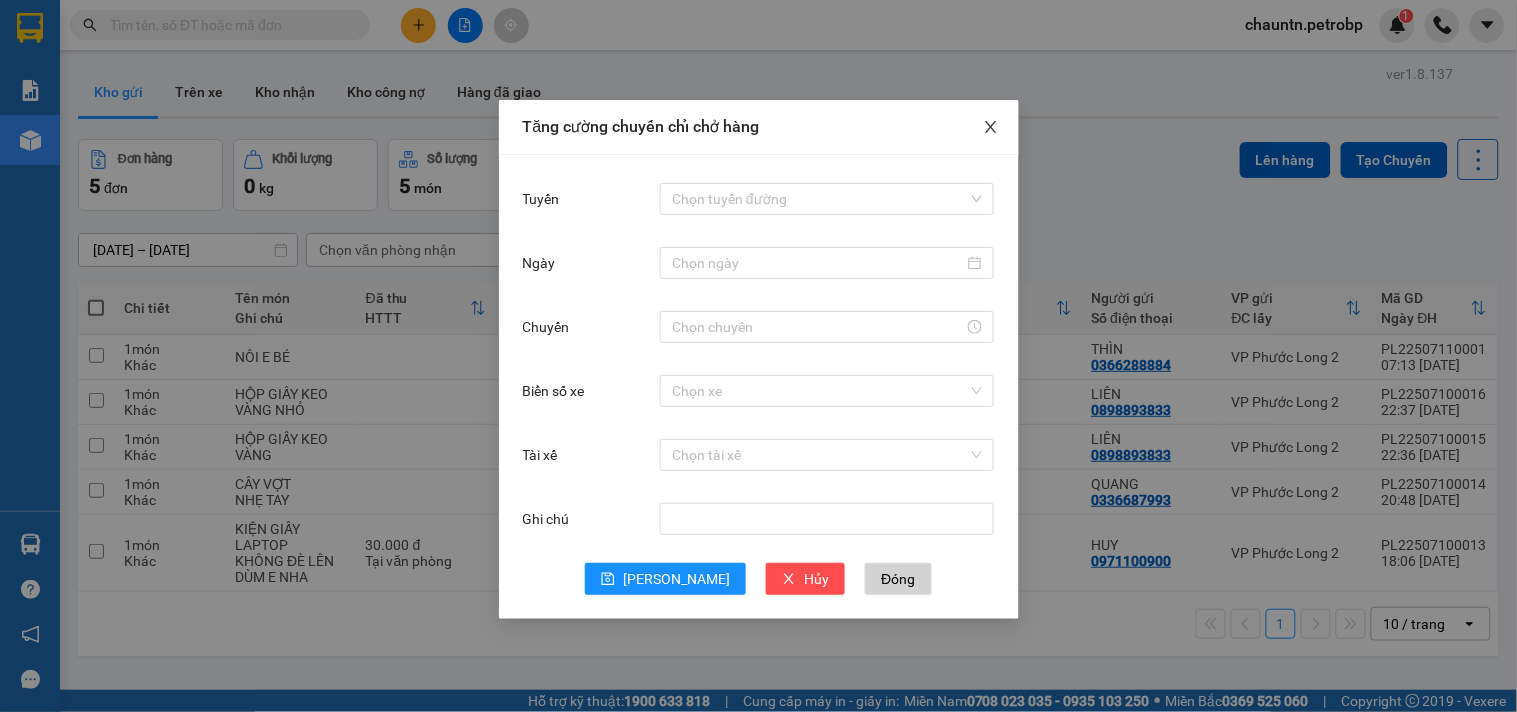 click at bounding box center [991, 128] 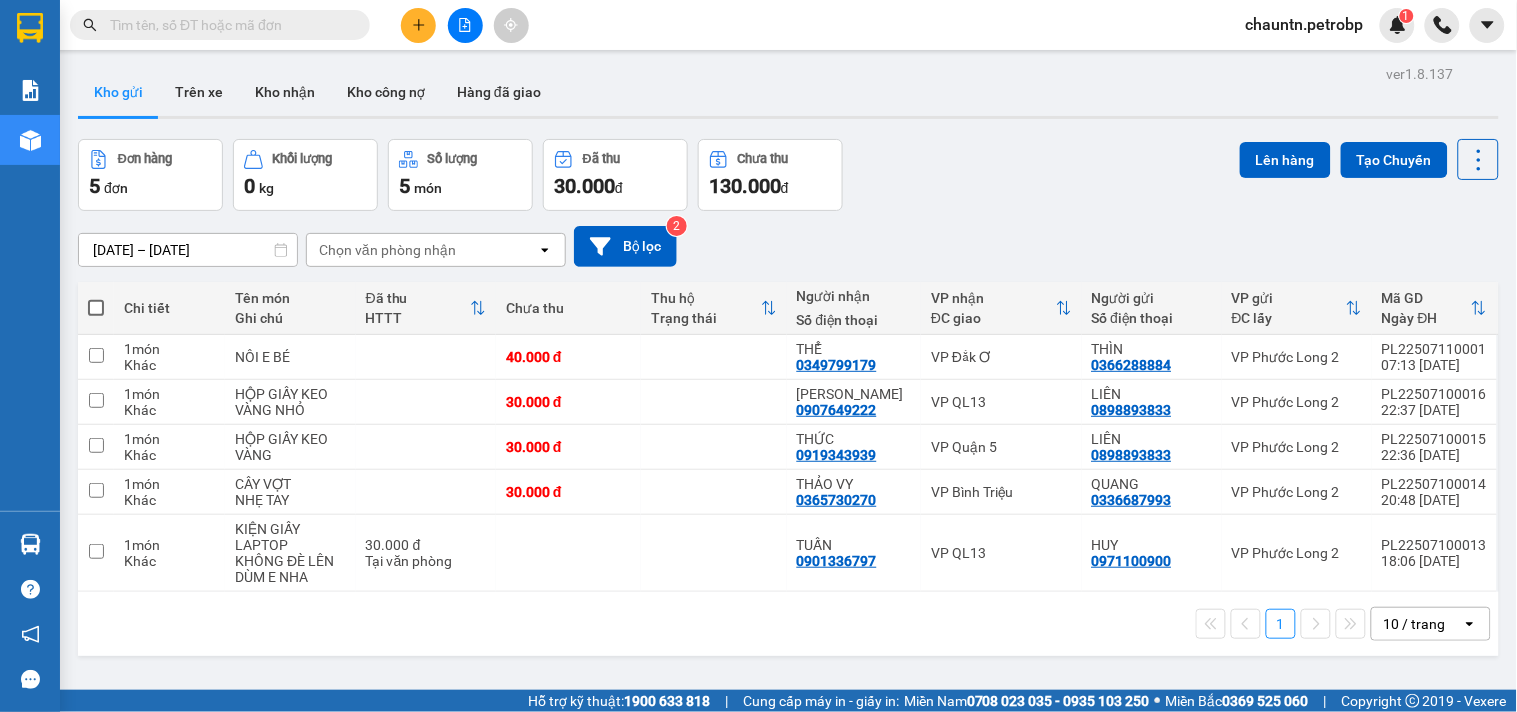 click at bounding box center [465, 25] 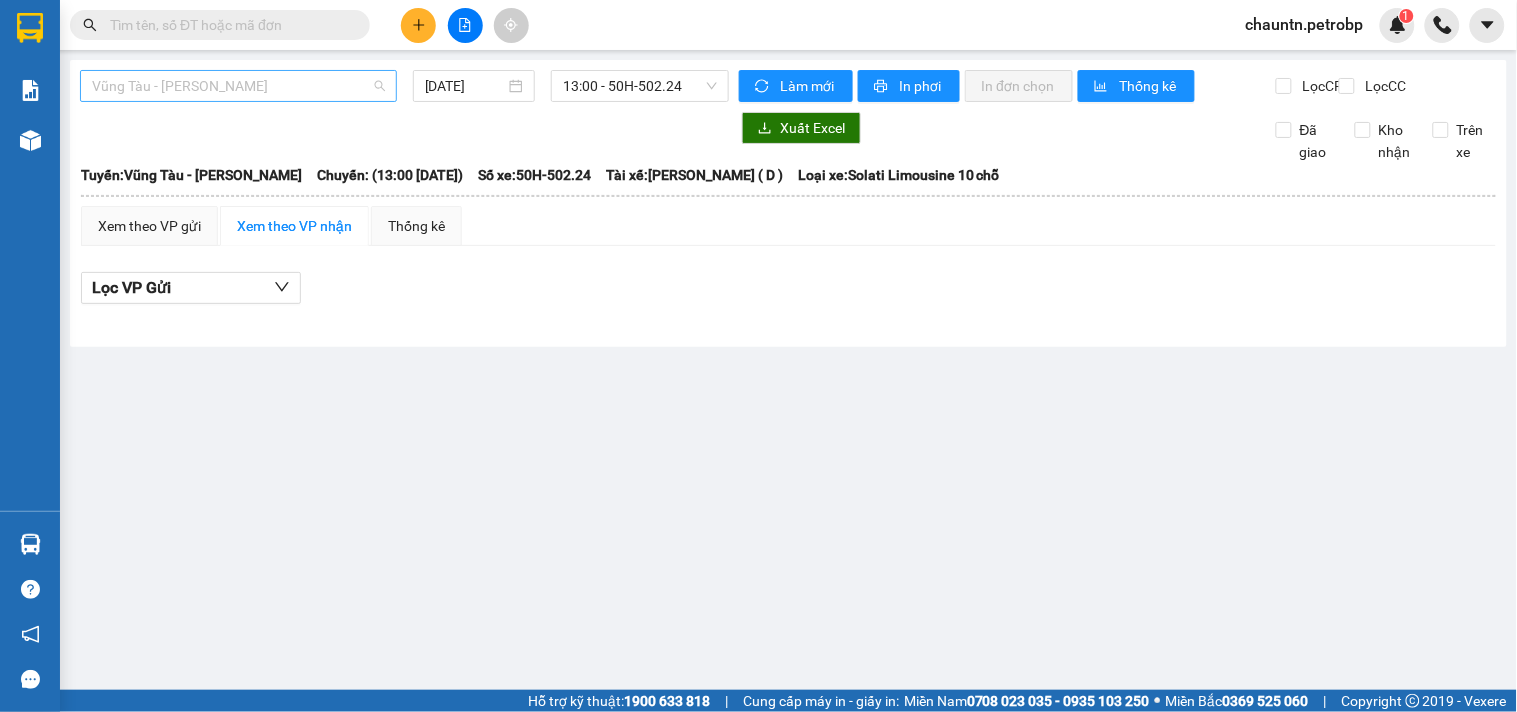 click on "Vũng Tàu - Bình Phước" at bounding box center [238, 86] 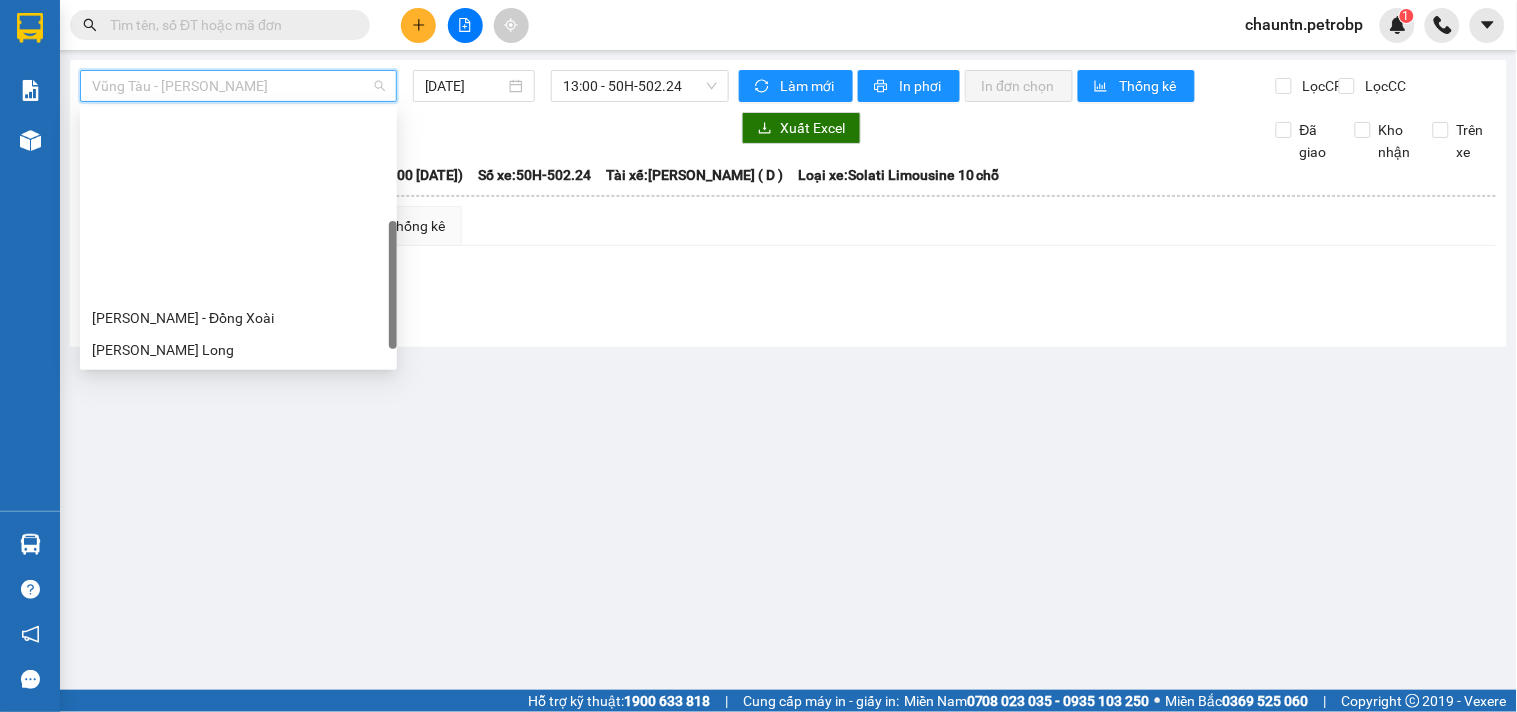 scroll, scrollTop: 222, scrollLeft: 0, axis: vertical 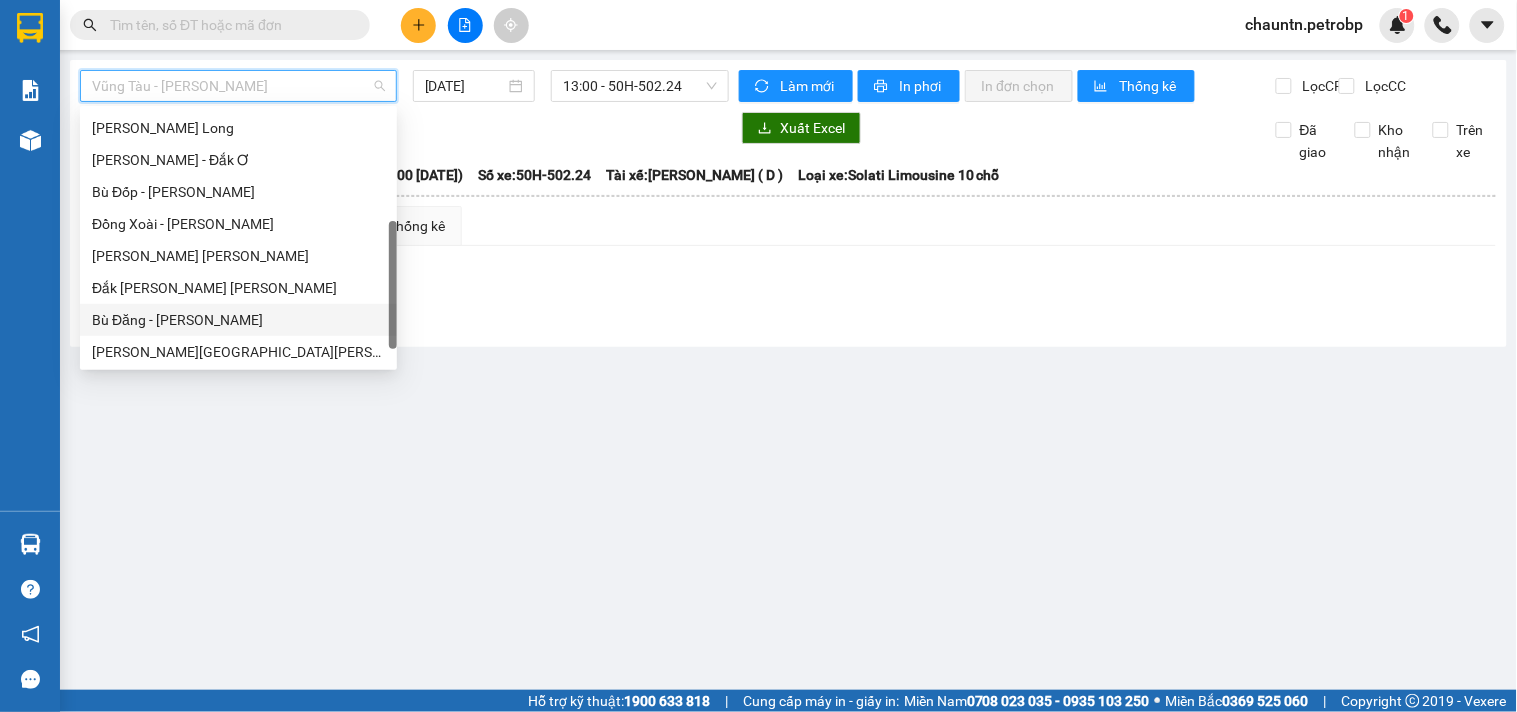 click on "Bù Đăng - Hồ Chí Minh" at bounding box center (238, 320) 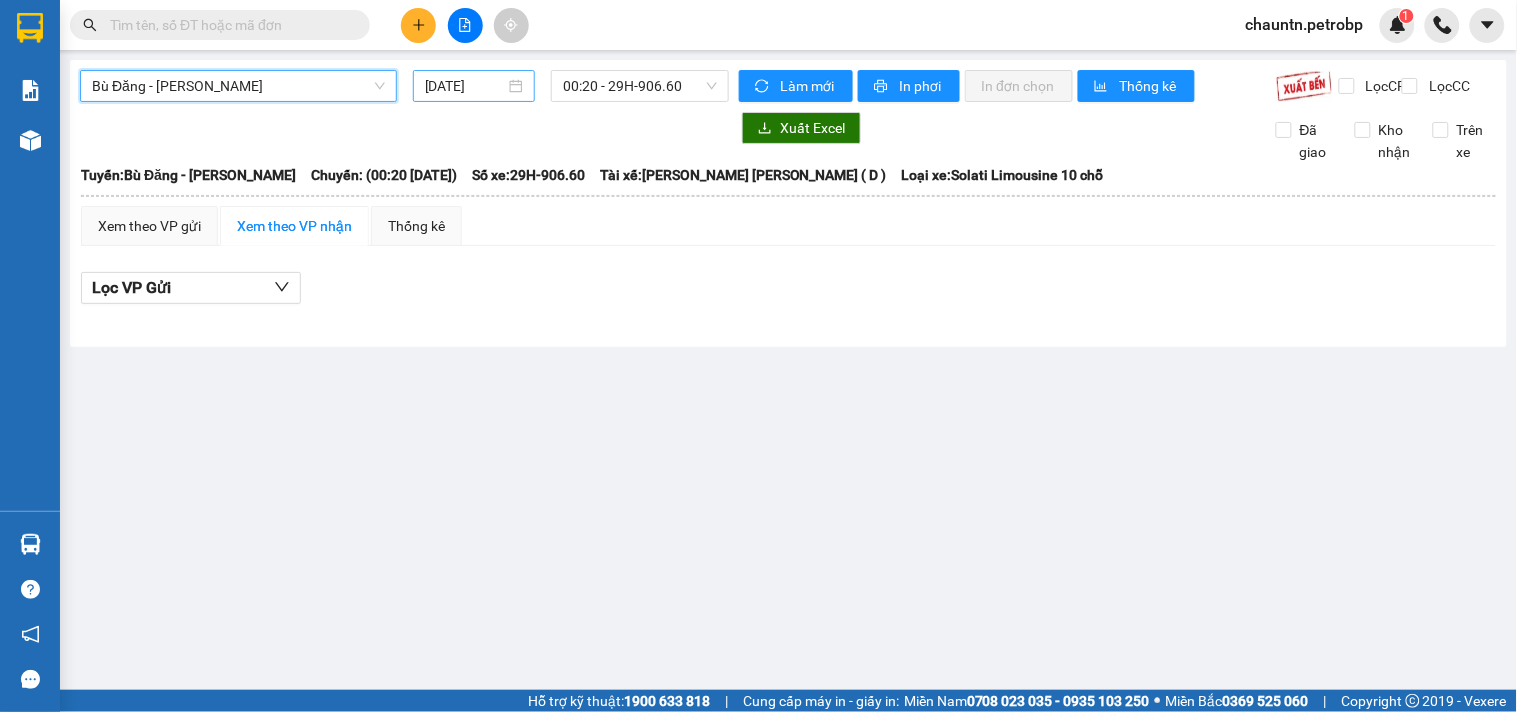 click on "11/07/2025" at bounding box center [465, 86] 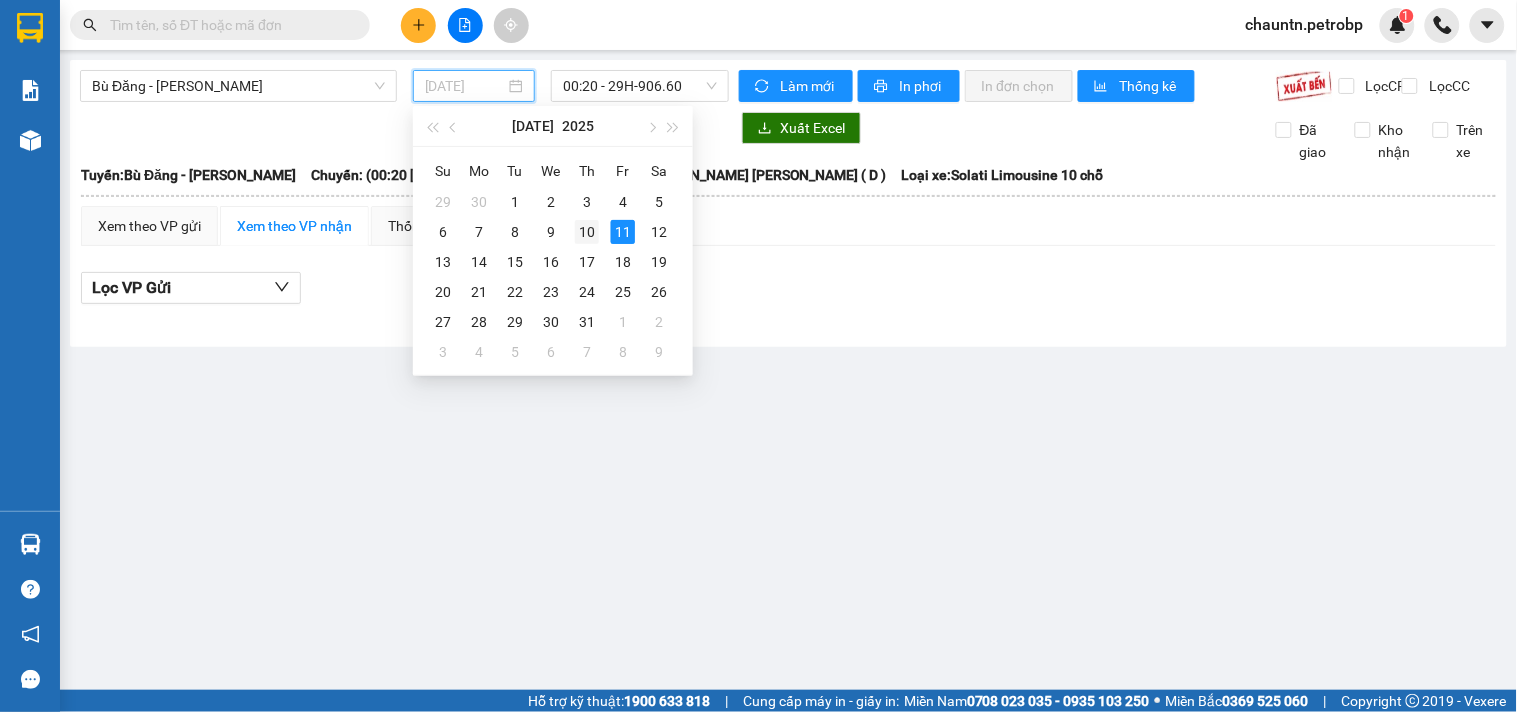 click on "10" at bounding box center (587, 232) 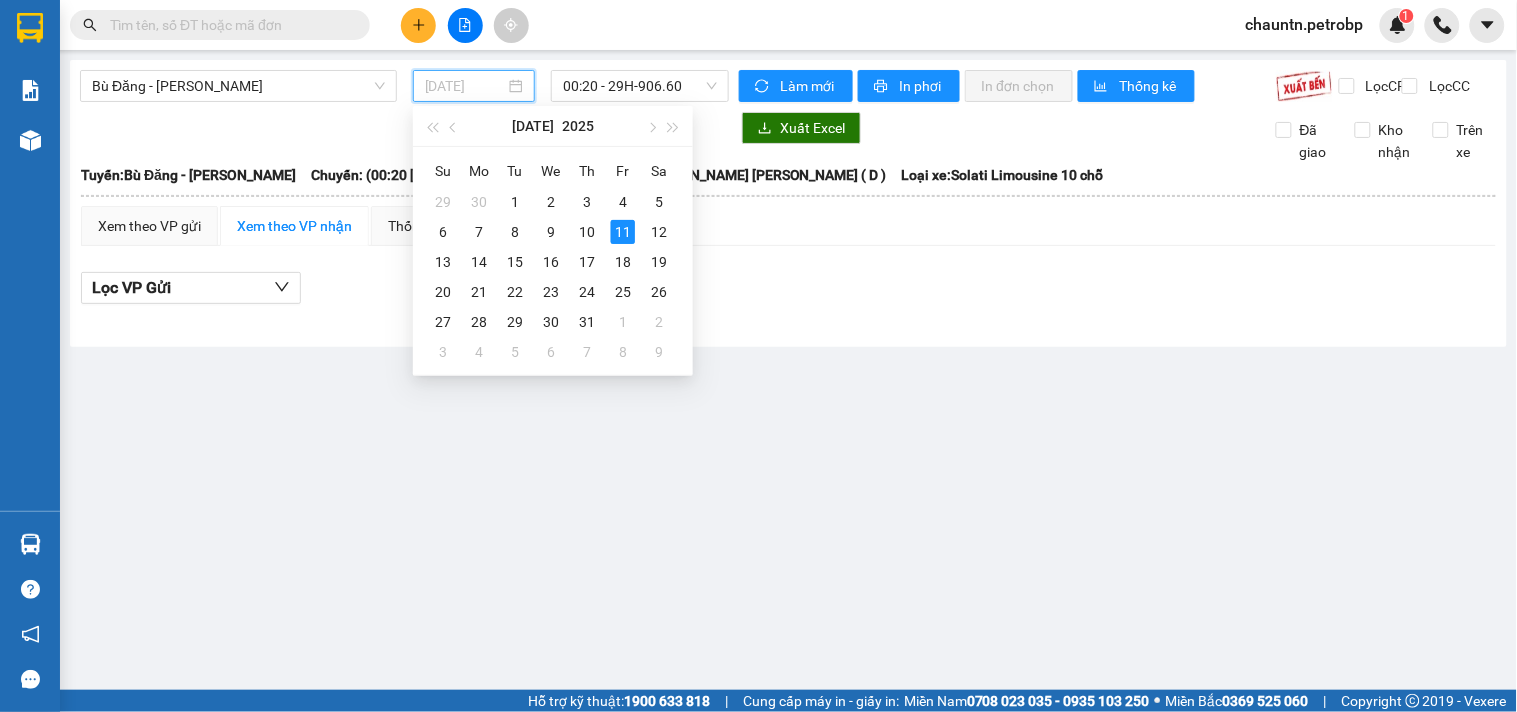 type on "10/07/2025" 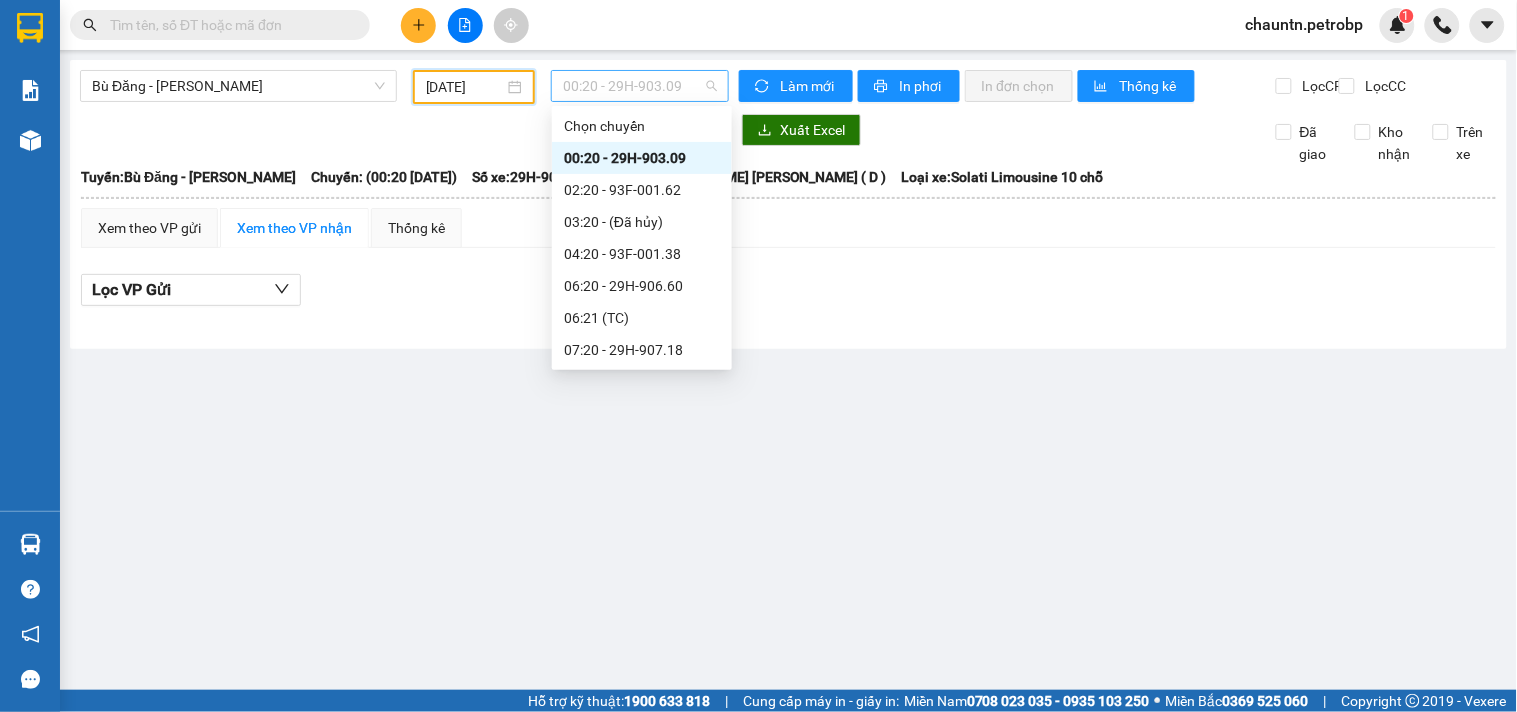 click on "00:20     - 29H-903.09" at bounding box center [640, 86] 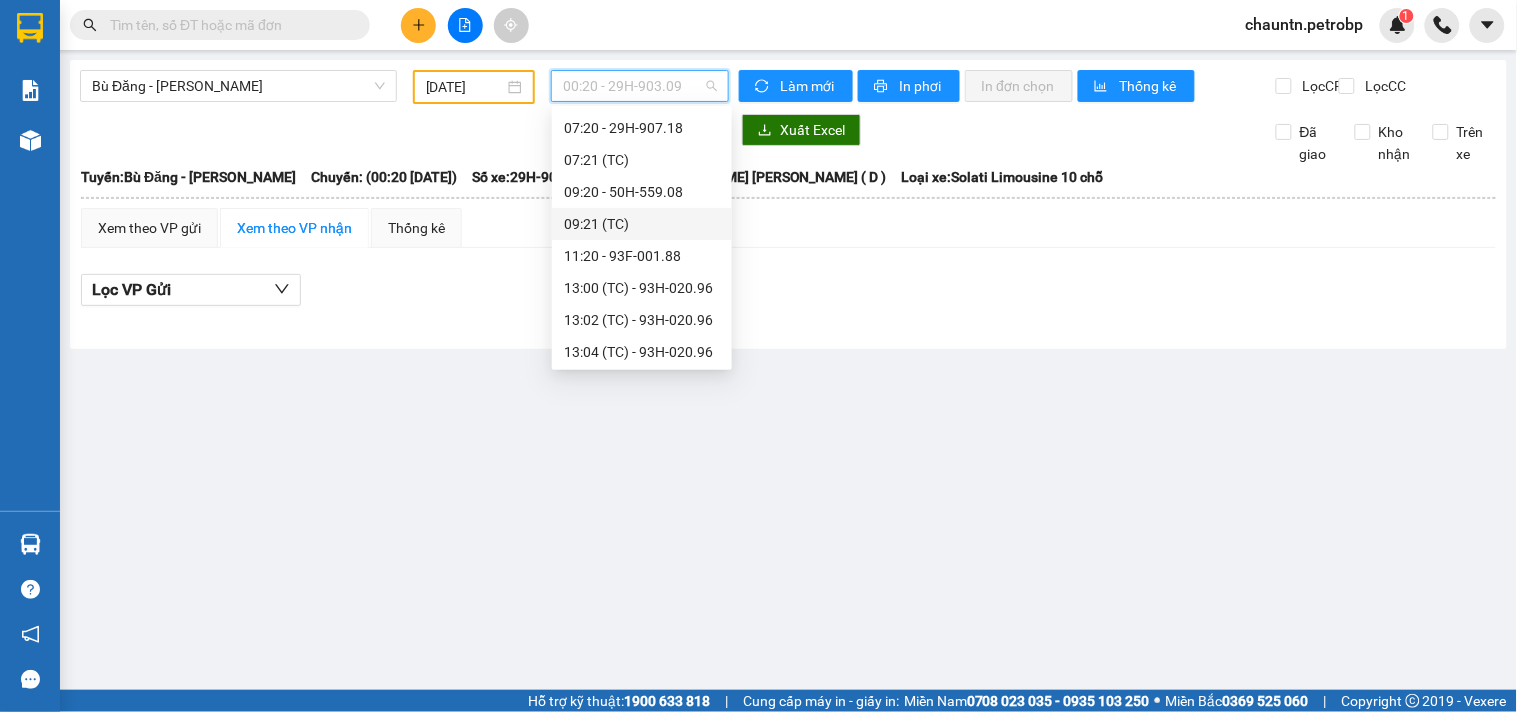 scroll, scrollTop: 333, scrollLeft: 0, axis: vertical 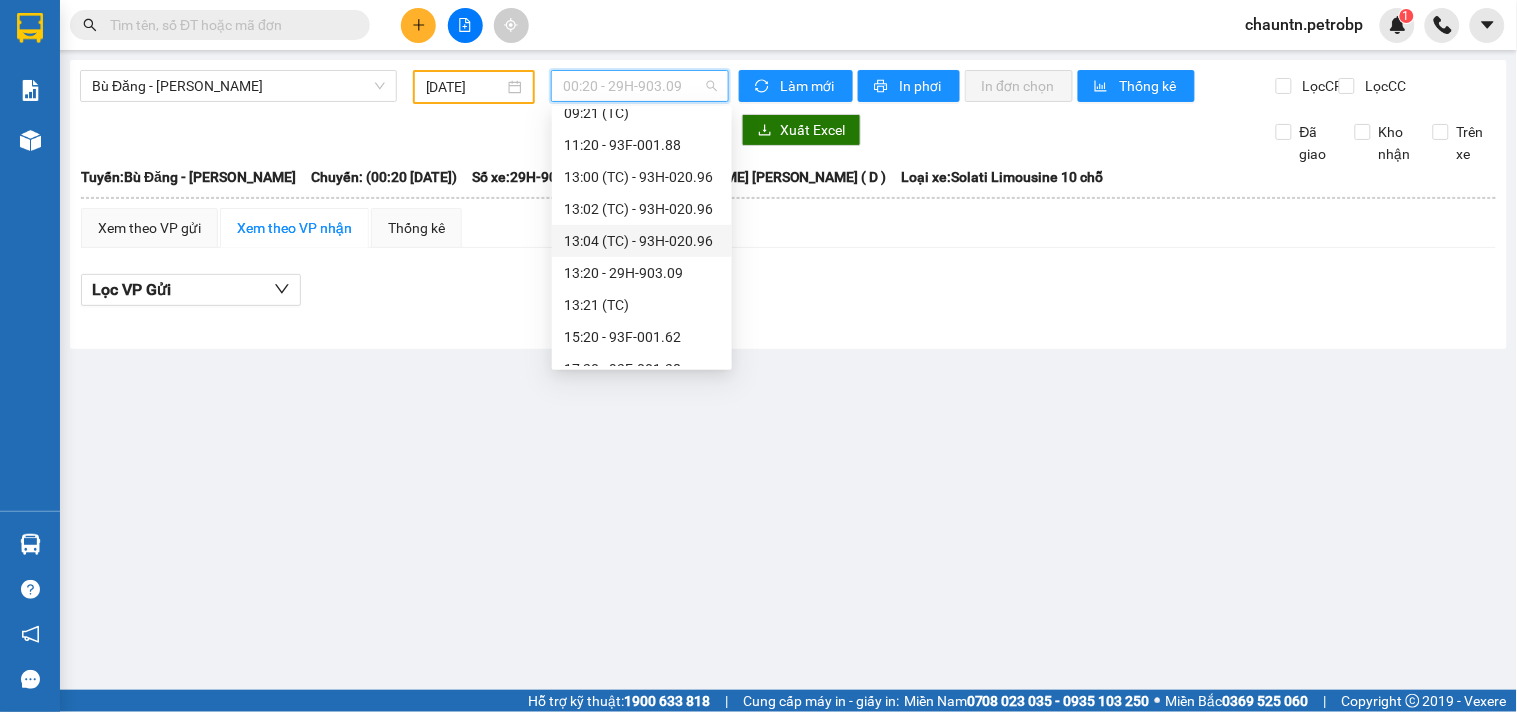 click on "13:04   (TC)   - 93H-020.96" at bounding box center [642, 241] 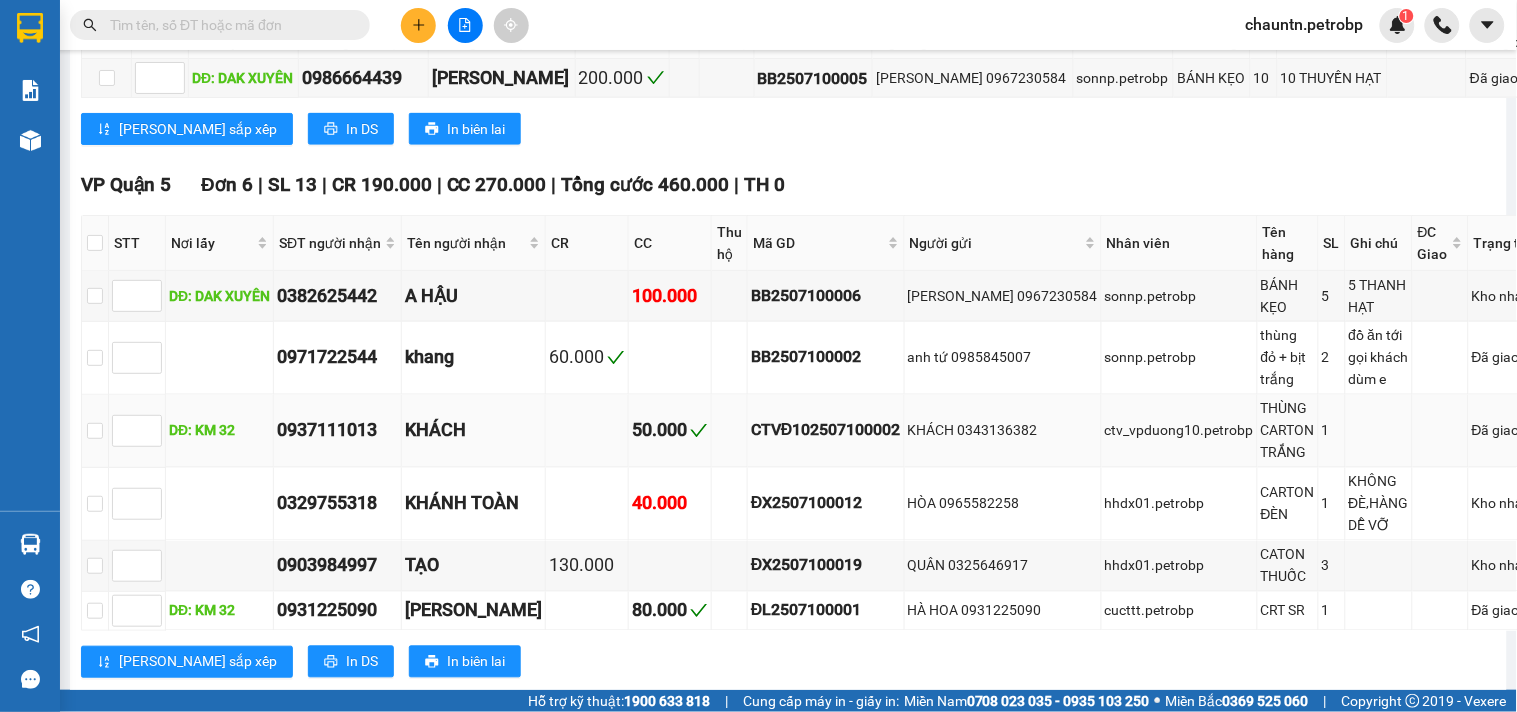 scroll, scrollTop: 0, scrollLeft: 0, axis: both 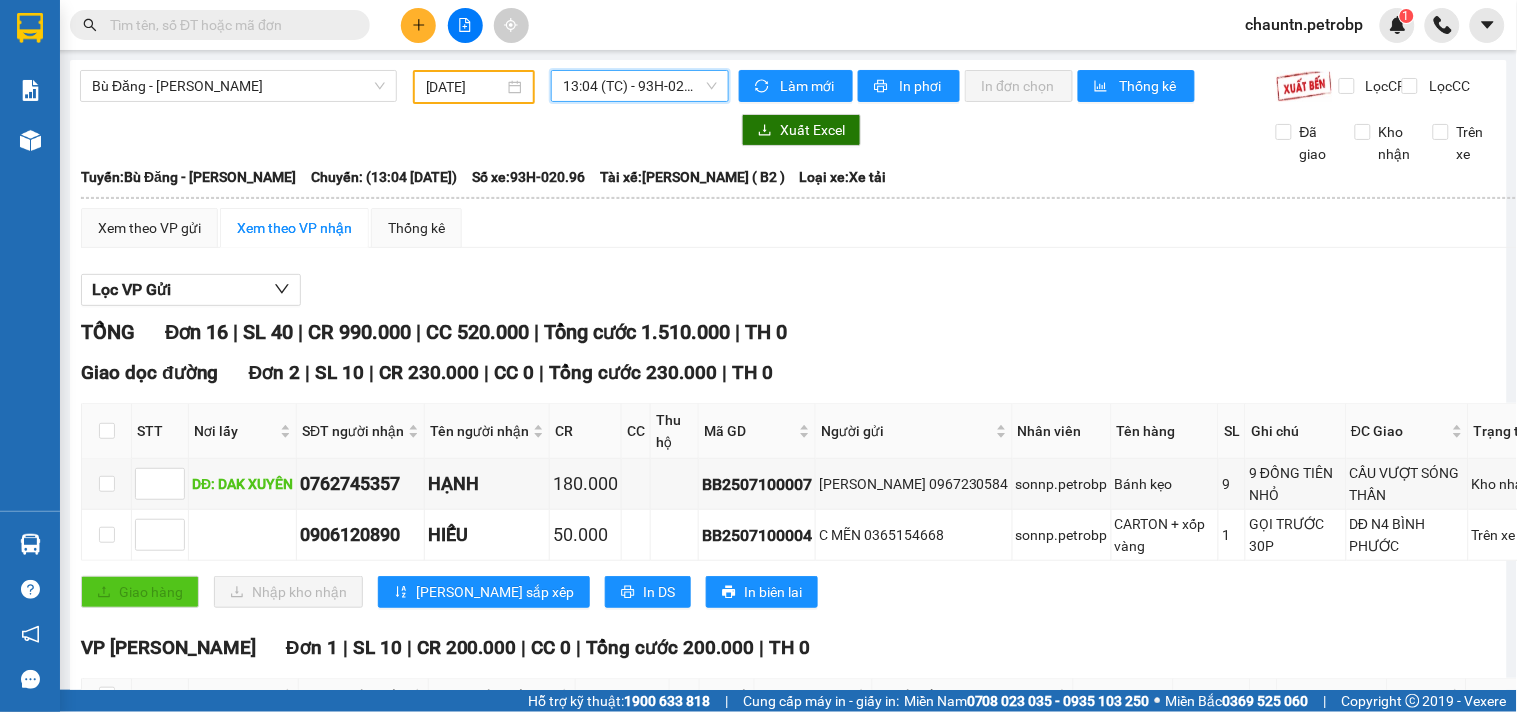 click on "13:04   (TC)   - 93H-020.96" at bounding box center (640, 86) 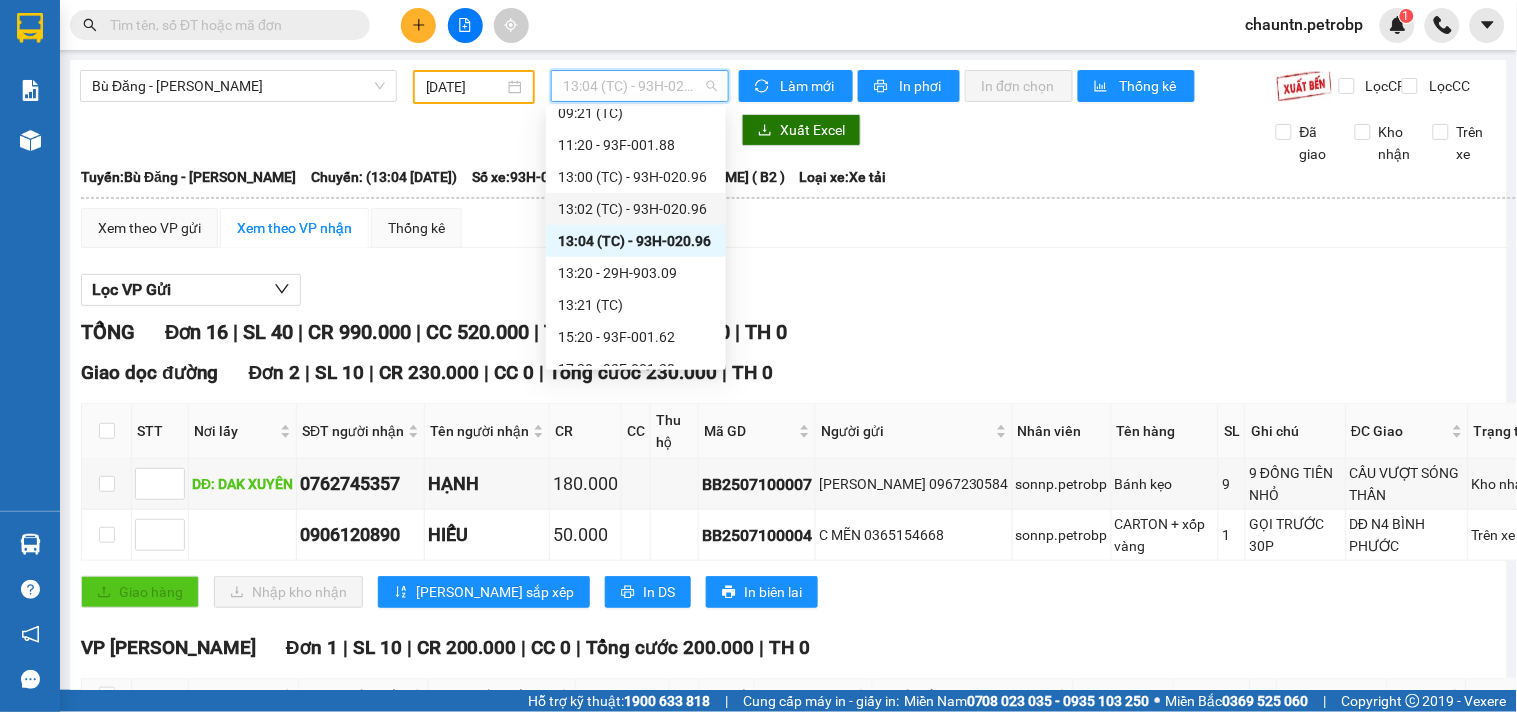 click on "13:02   (TC)   - 93H-020.96" at bounding box center [636, 209] 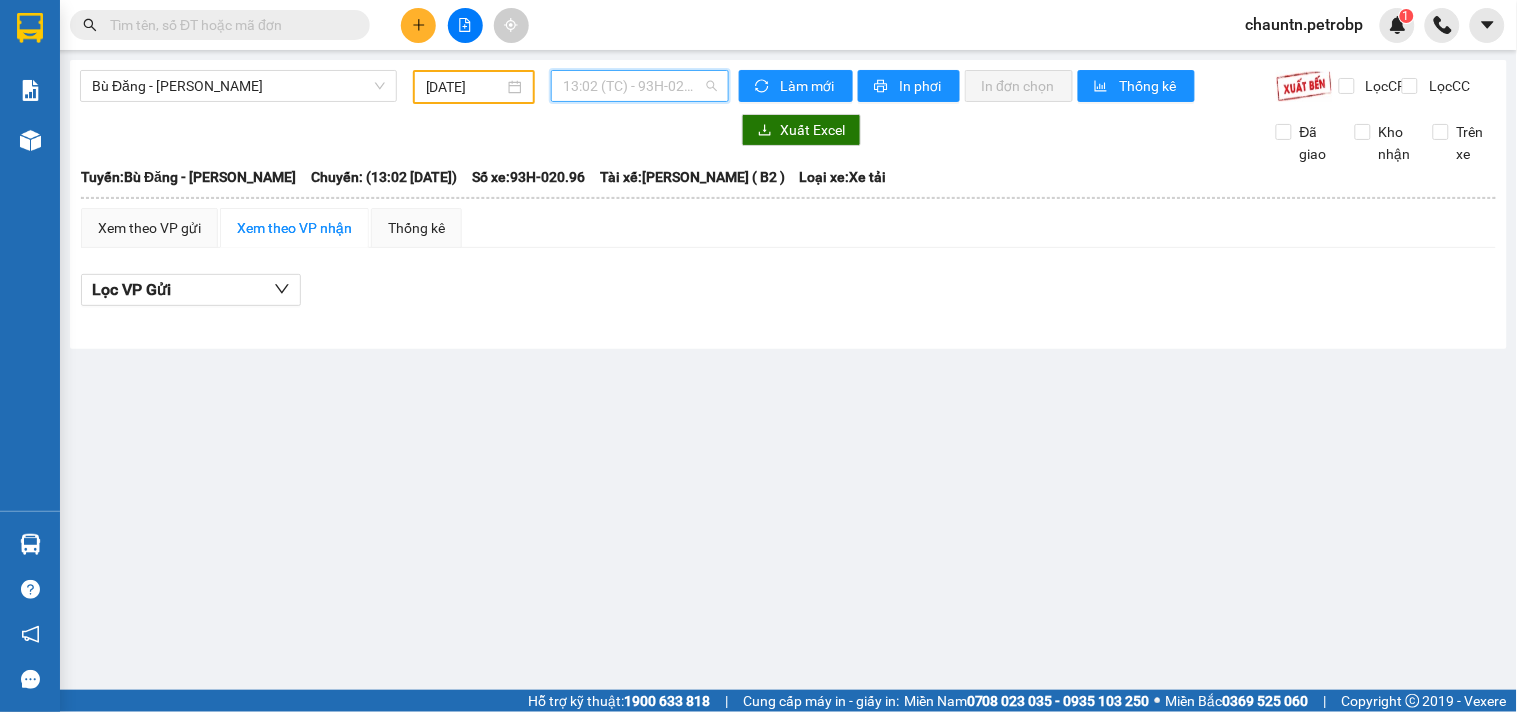 click on "13:02   (TC)   - 93H-020.96" at bounding box center (640, 86) 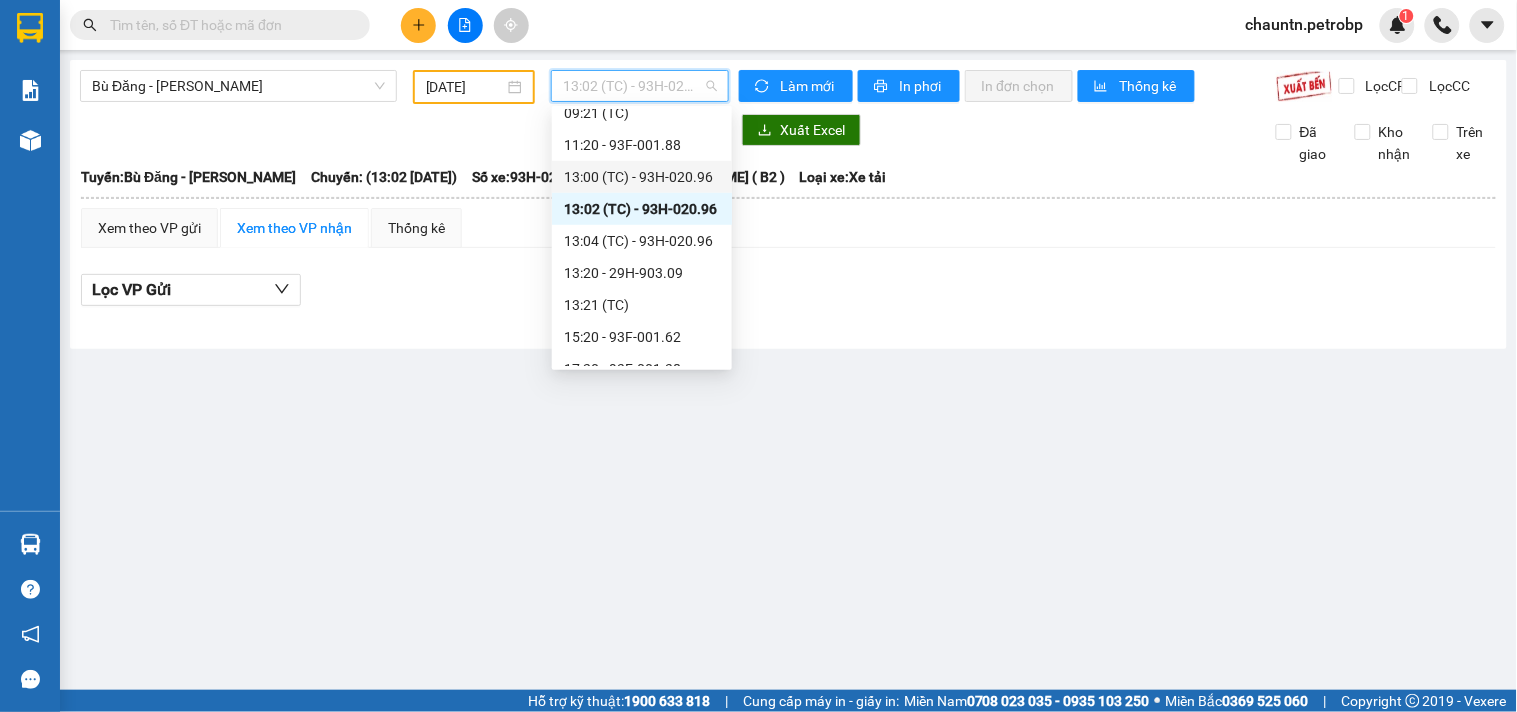 click on "13:00   (TC)   - 93H-020.96" at bounding box center [642, 177] 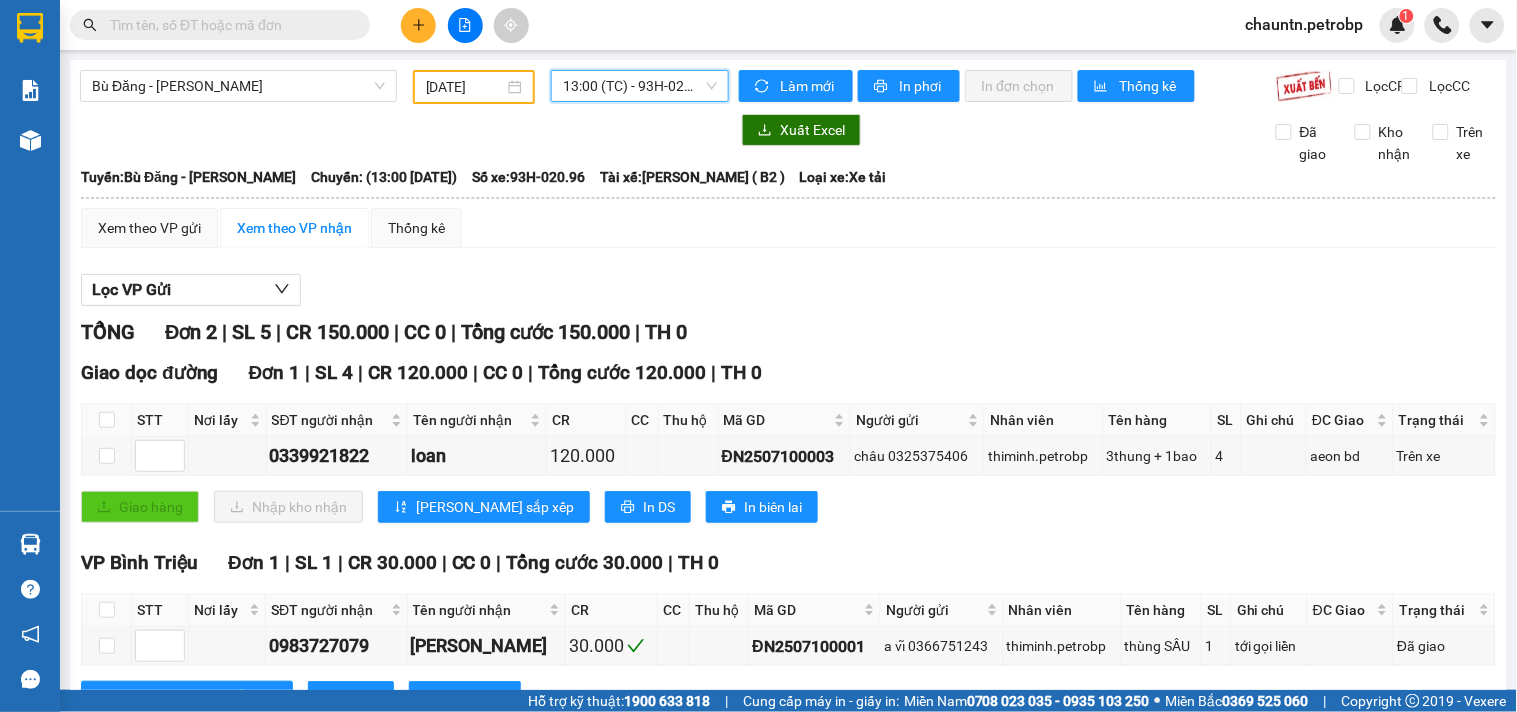 scroll, scrollTop: 95, scrollLeft: 0, axis: vertical 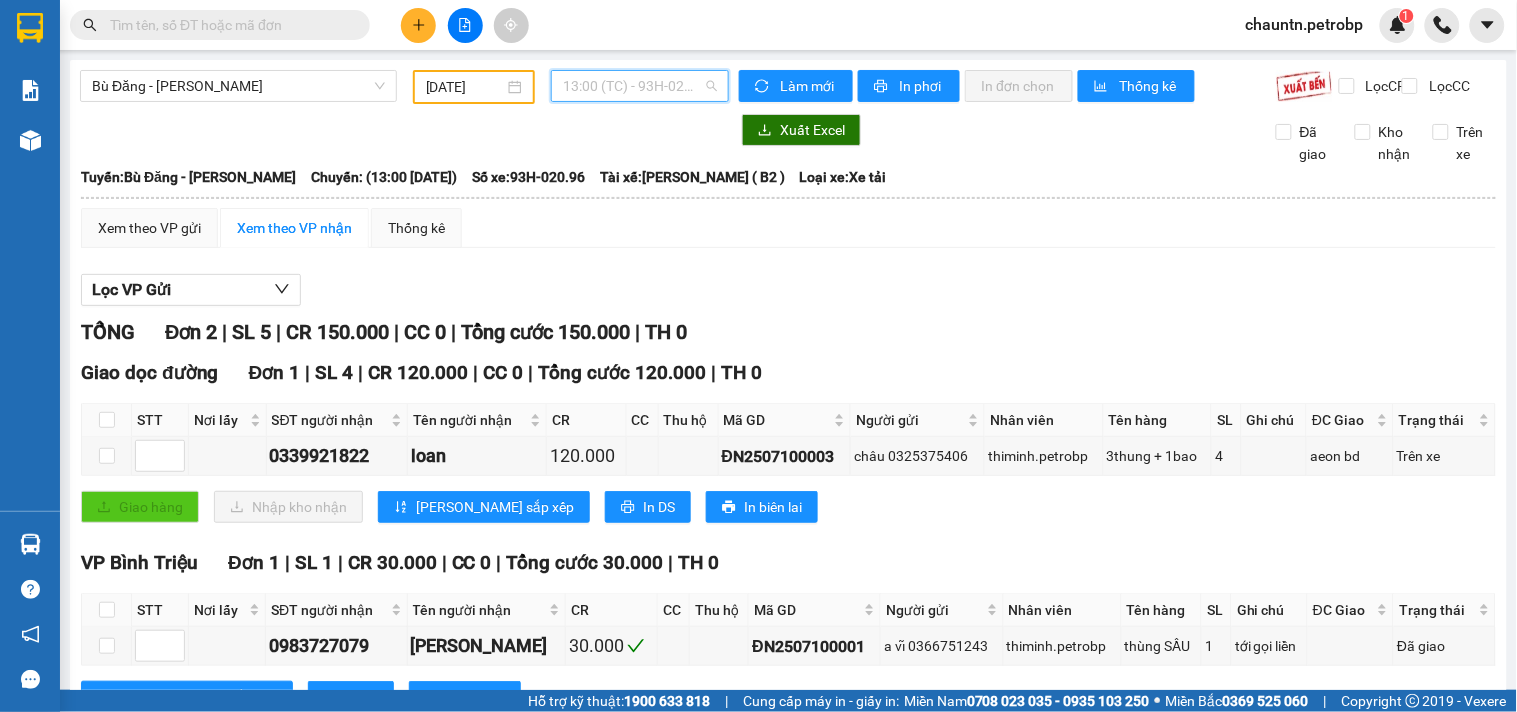click on "13:00   (TC)   - 93H-020.96" at bounding box center (640, 86) 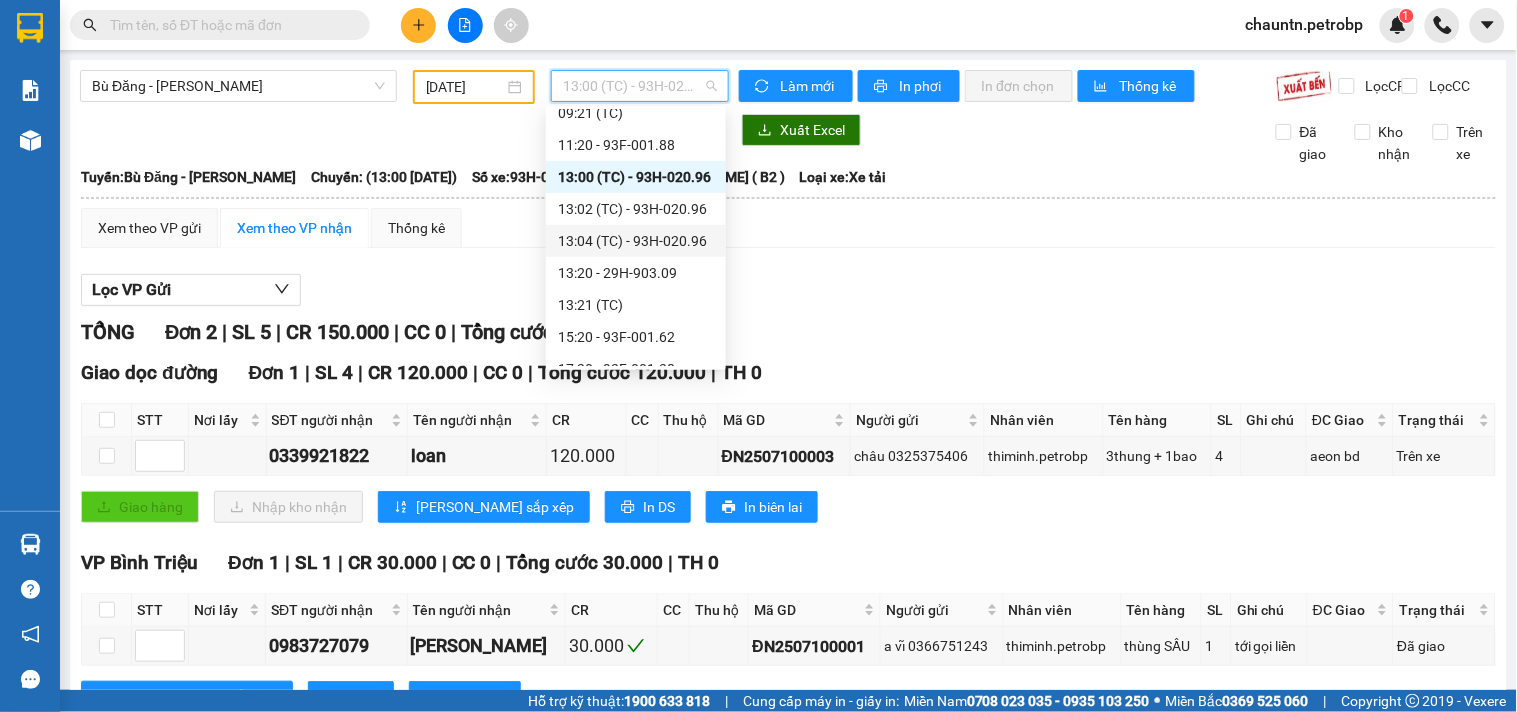 click on "13:04   (TC)   - 93H-020.96" at bounding box center (636, 241) 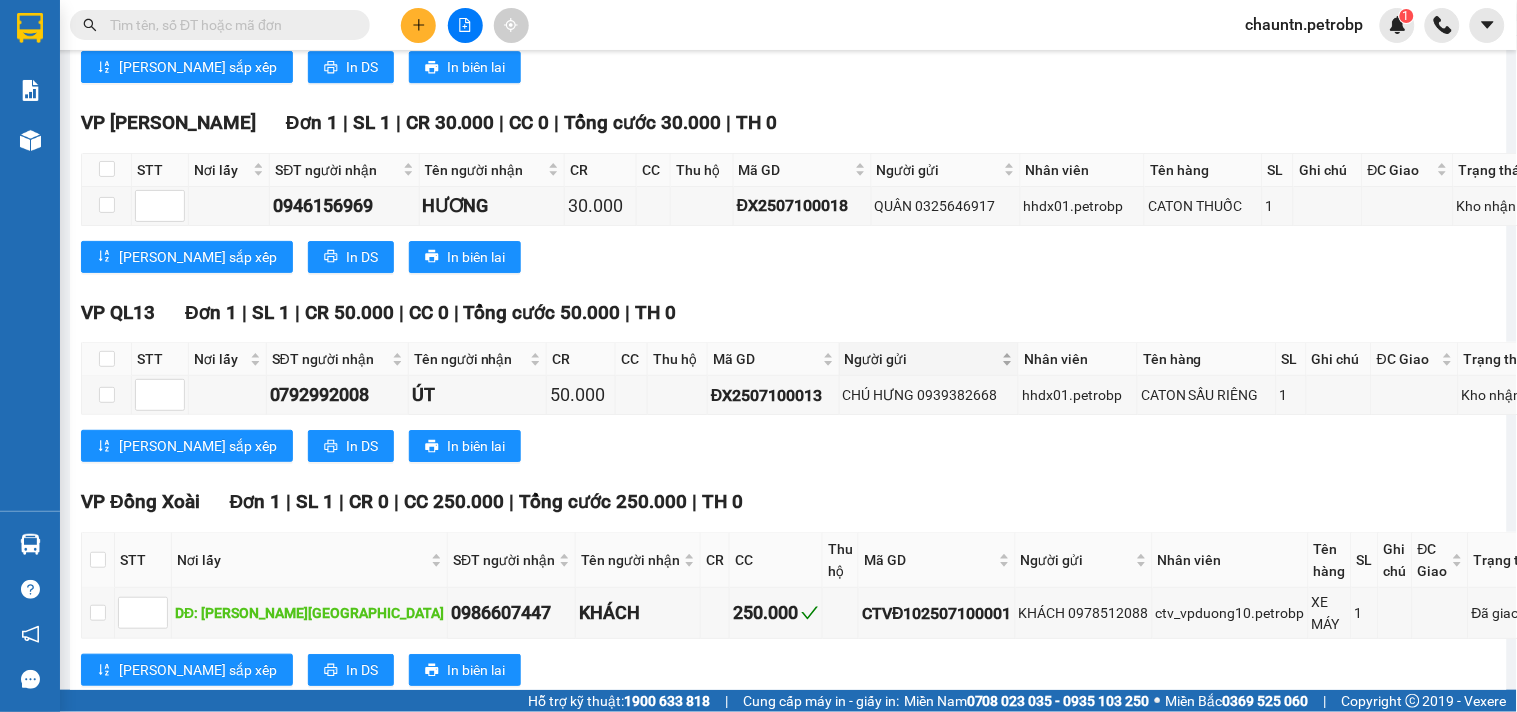 scroll, scrollTop: 1653, scrollLeft: 0, axis: vertical 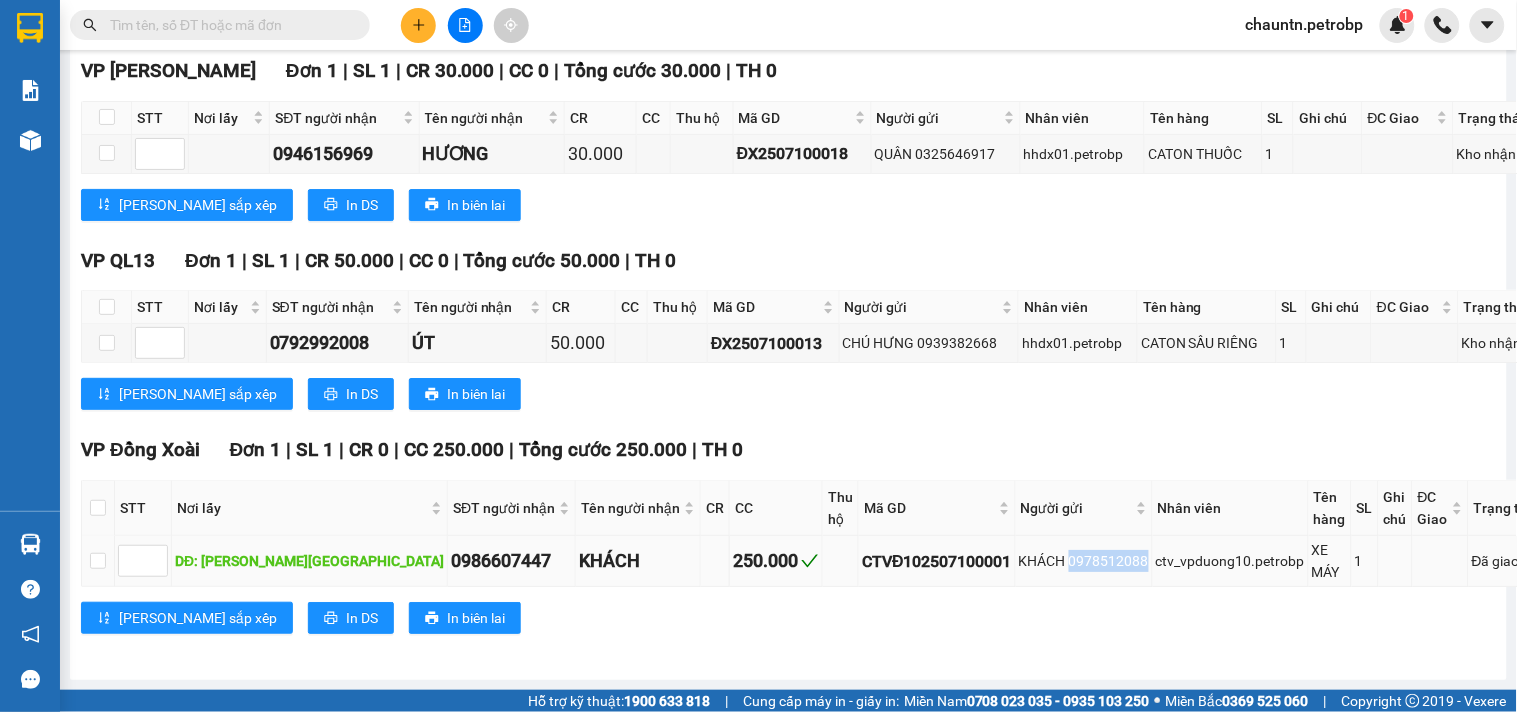 drag, startPoint x: 956, startPoint y: 547, endPoint x: 1031, endPoint y: 547, distance: 75 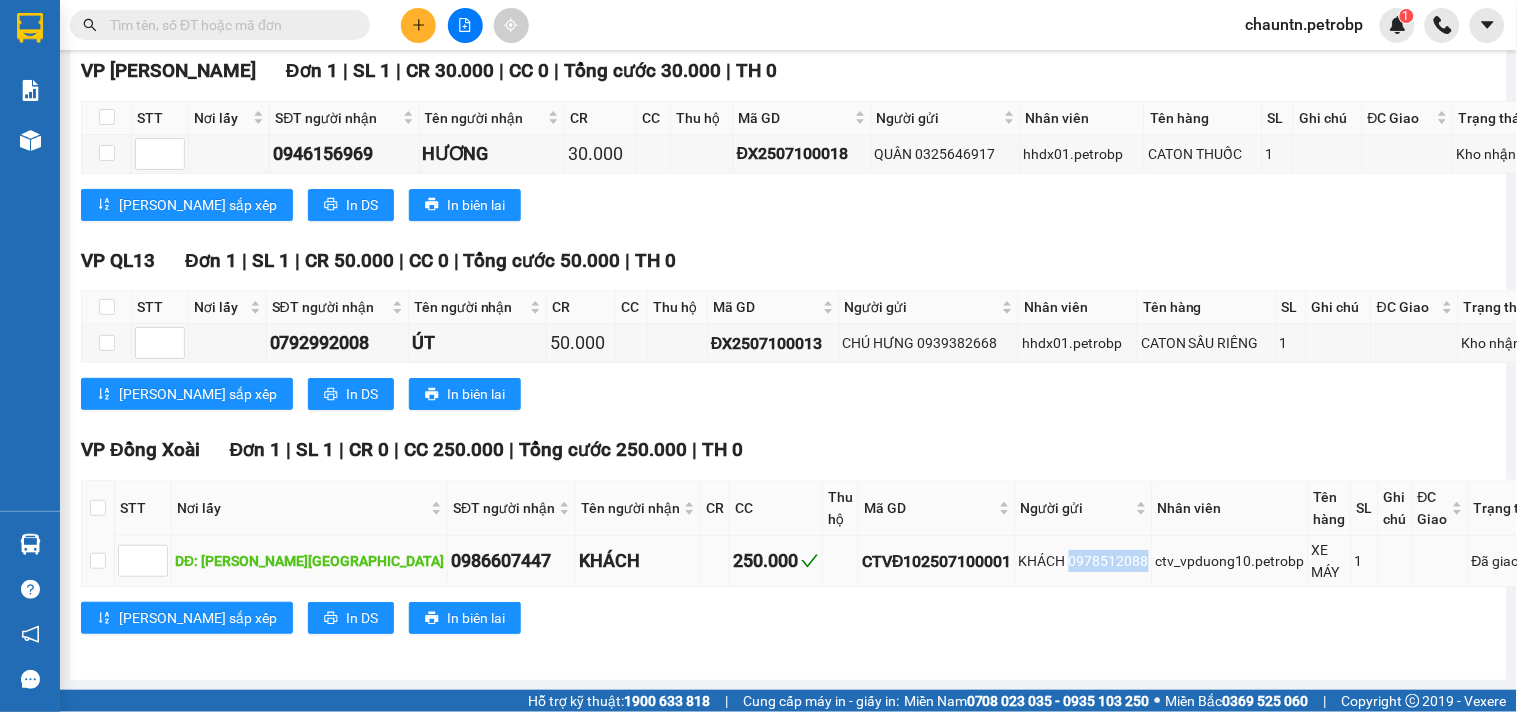 copy on "0978512088" 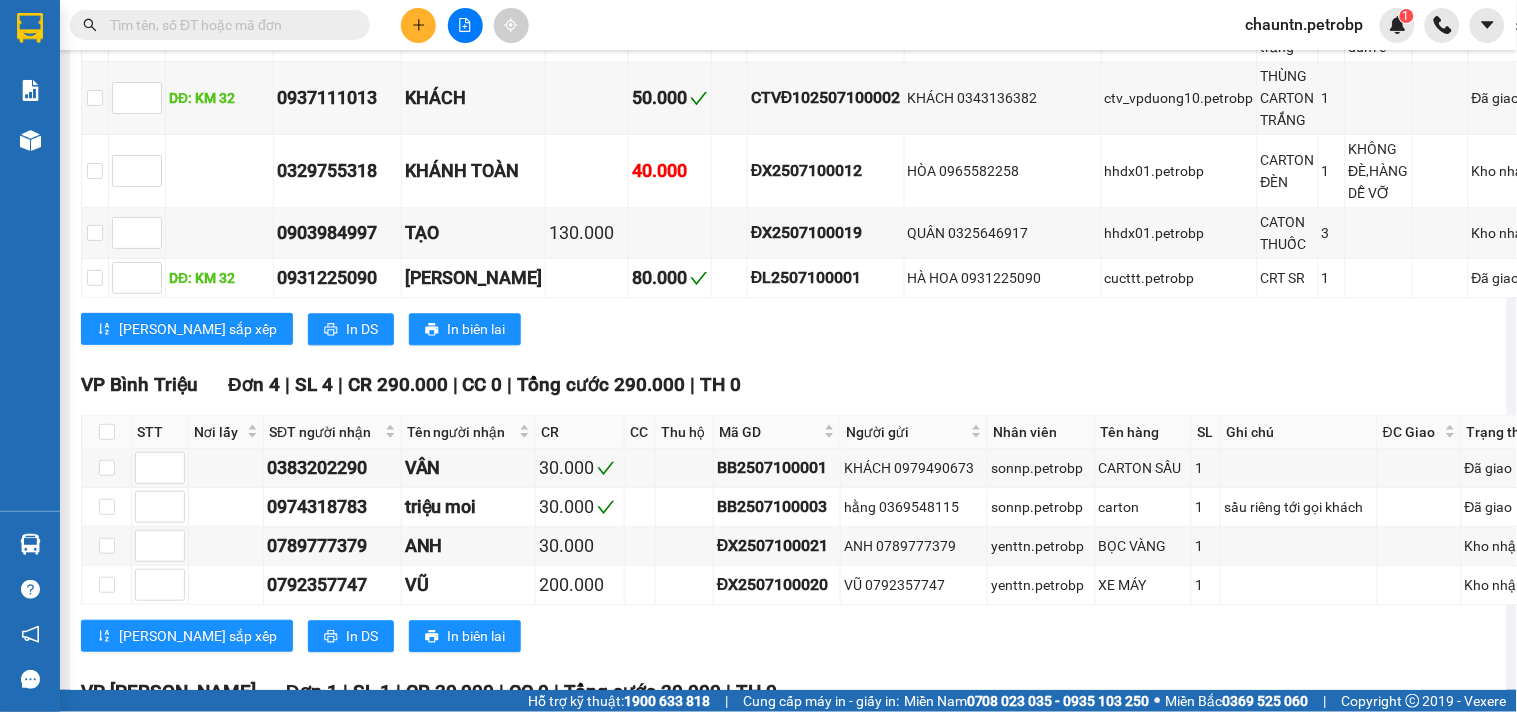 scroll, scrollTop: 875, scrollLeft: 0, axis: vertical 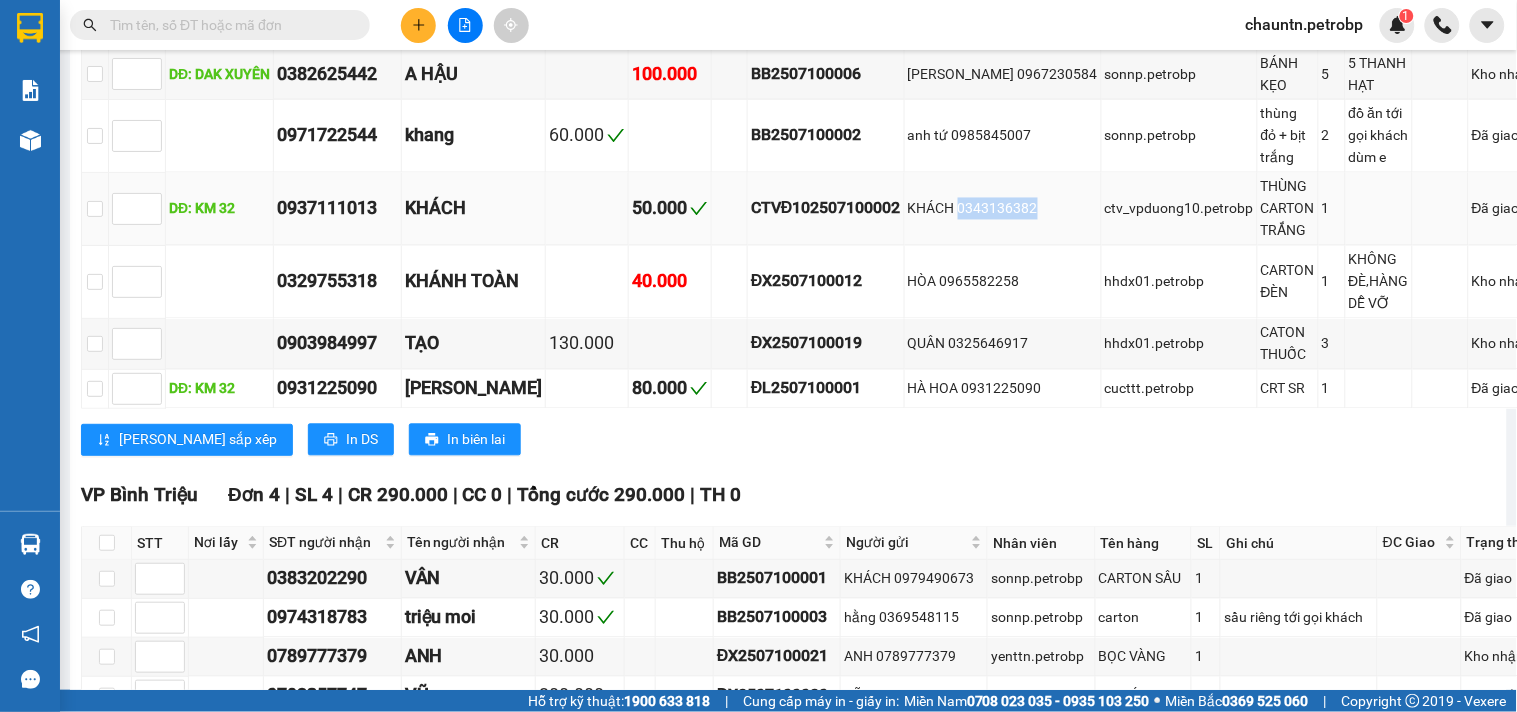 drag, startPoint x: 946, startPoint y: 243, endPoint x: 1022, endPoint y: 245, distance: 76.02631 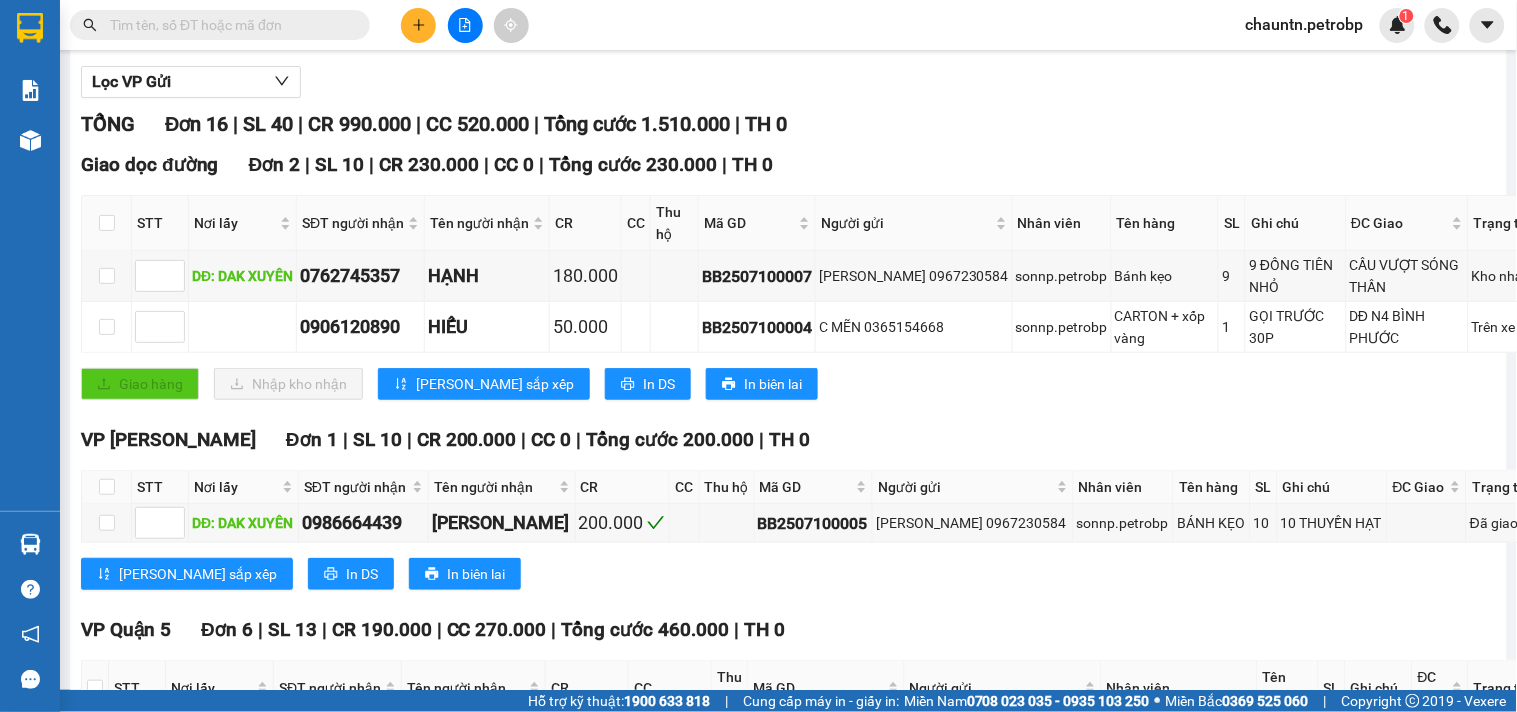 scroll, scrollTop: 0, scrollLeft: 0, axis: both 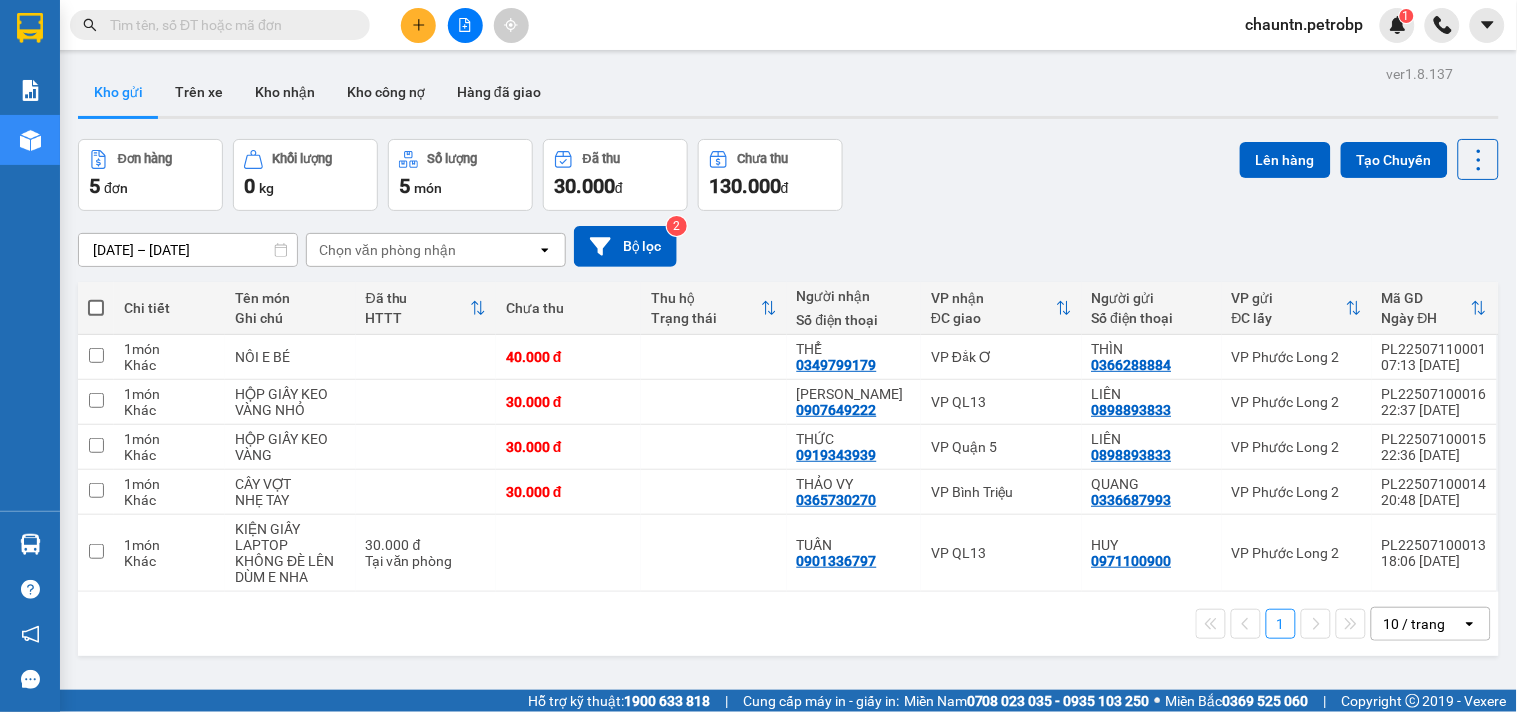 click at bounding box center (418, 25) 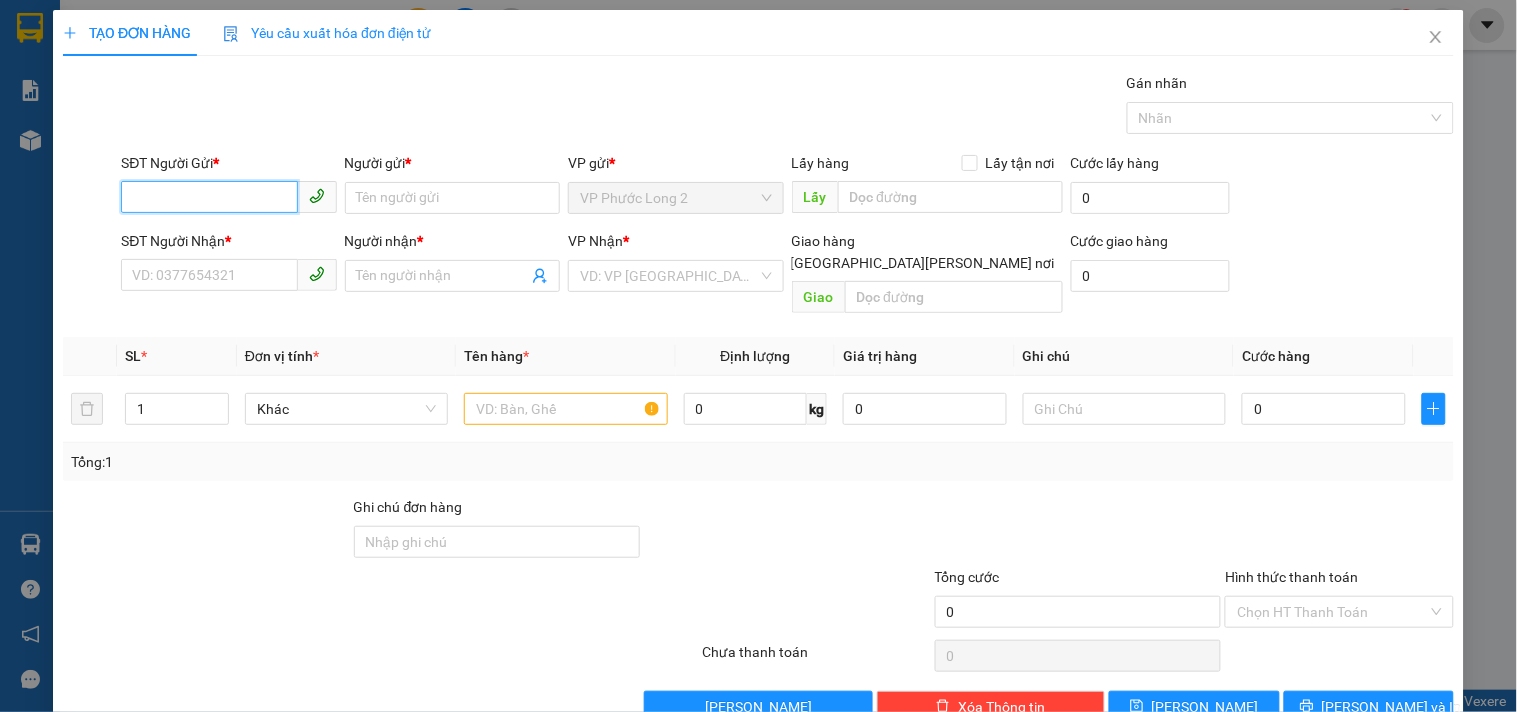 click on "SĐT Người Gửi  *" at bounding box center (209, 197) 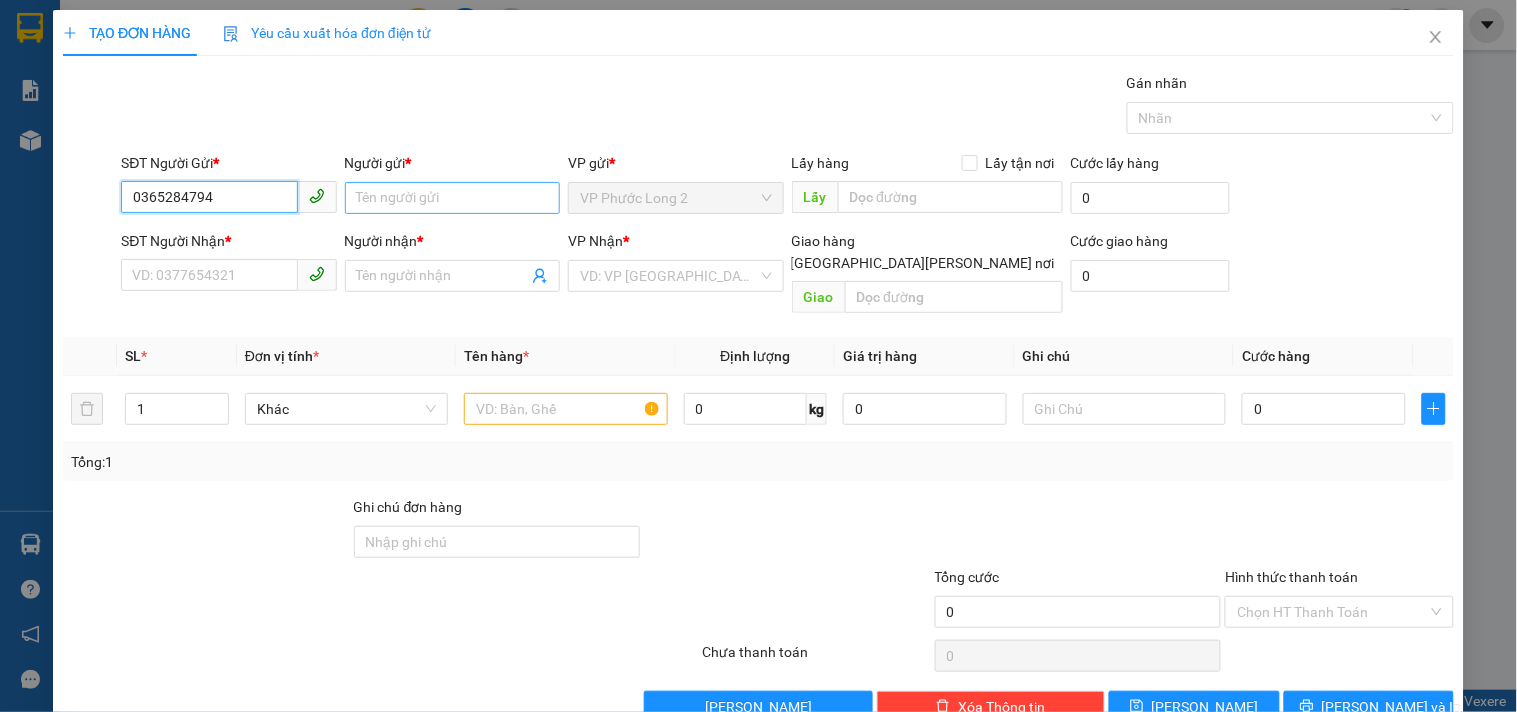 type on "0365284794" 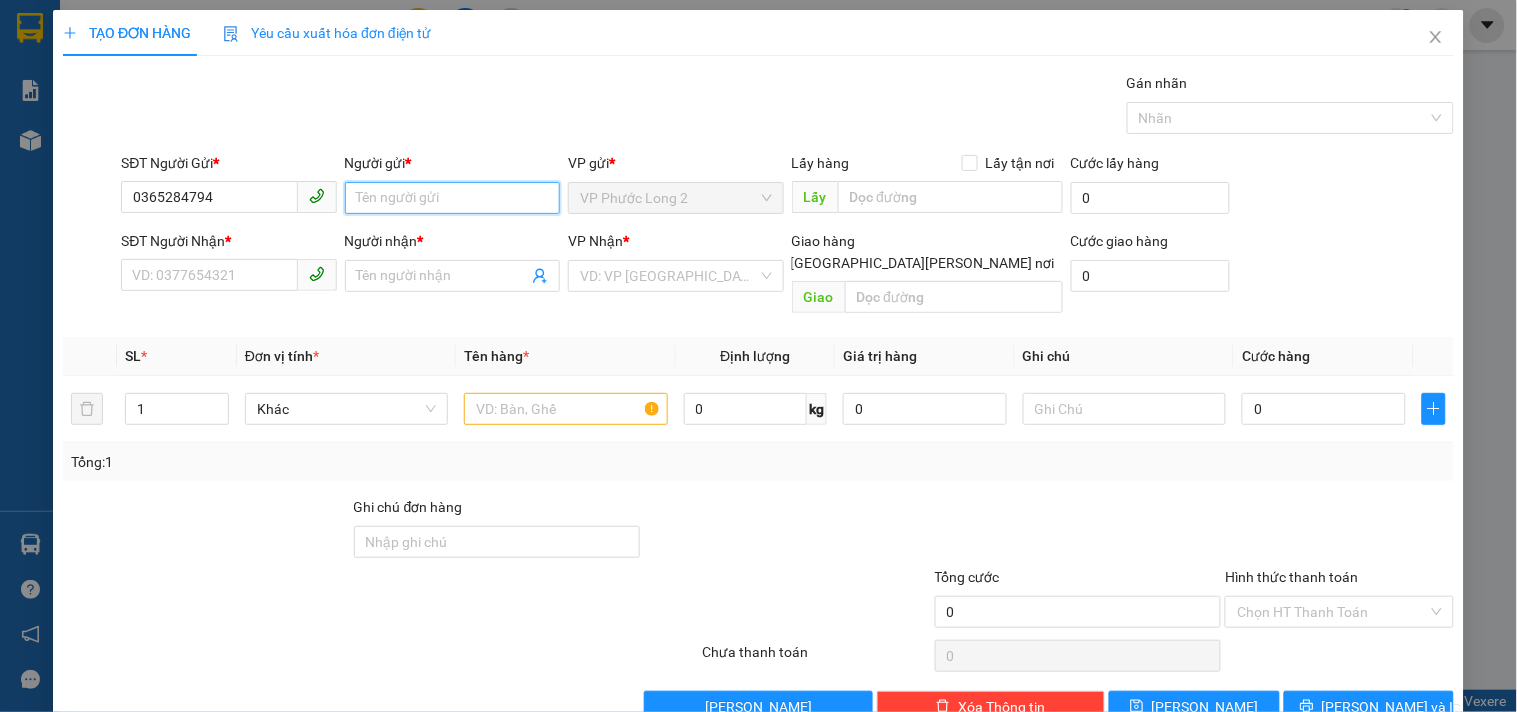 click on "Người gửi  *" at bounding box center (452, 198) 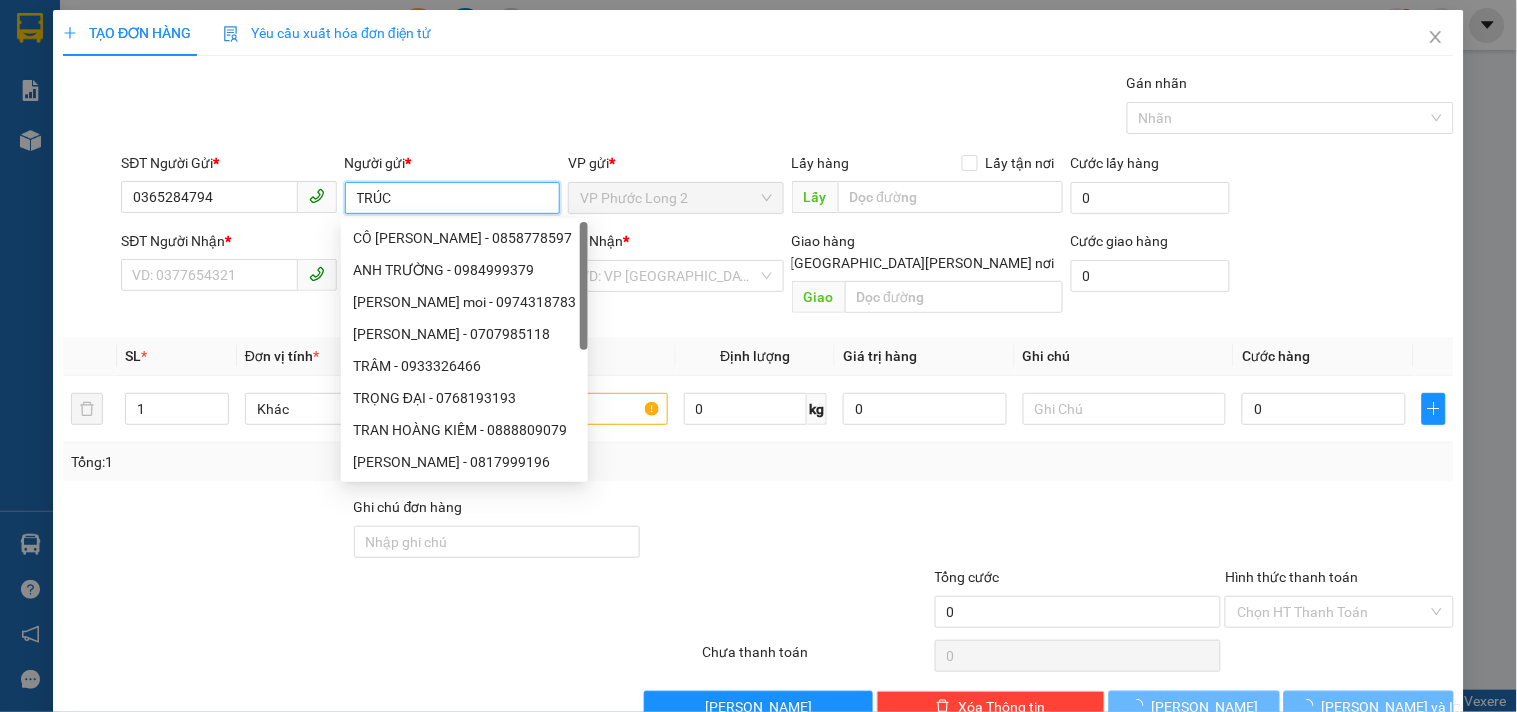 type on "TRÚC" 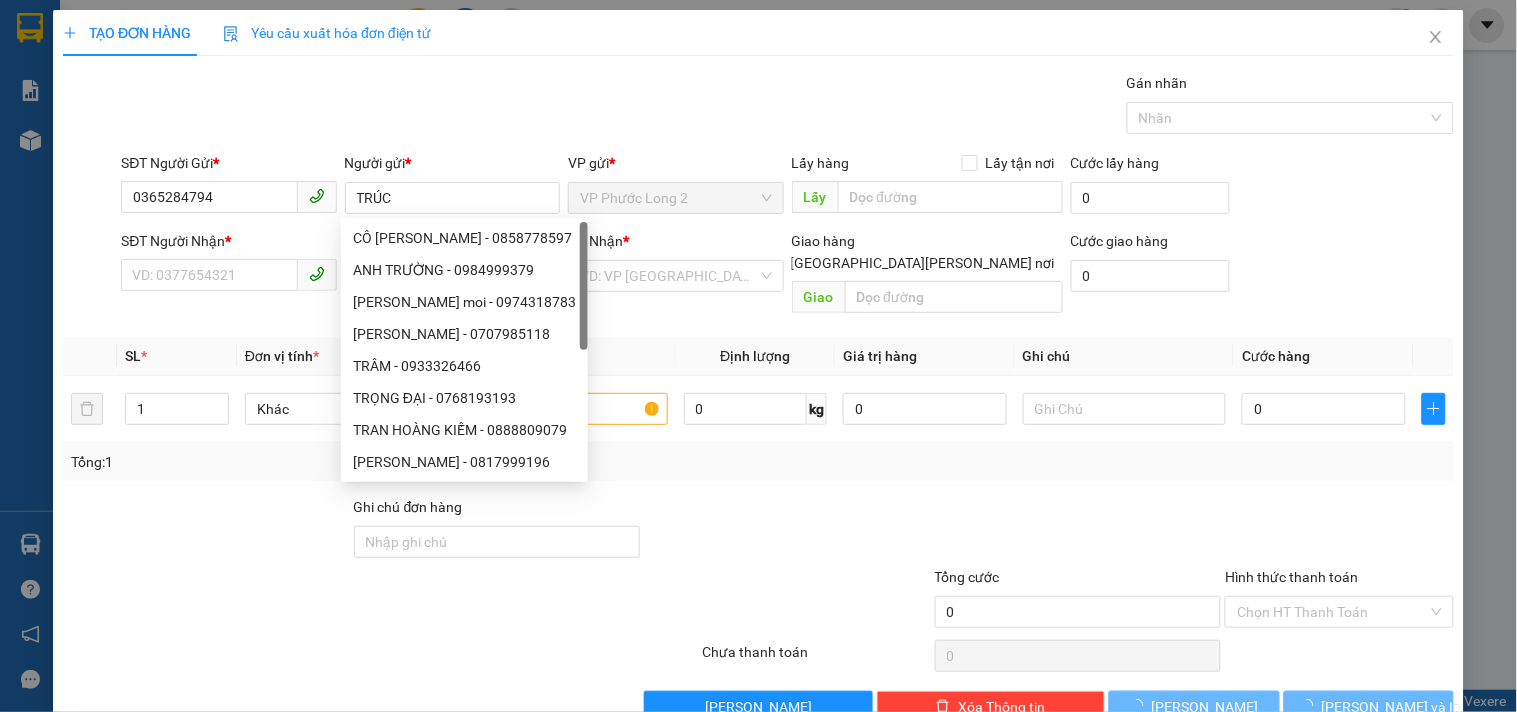 click at bounding box center (206, 531) 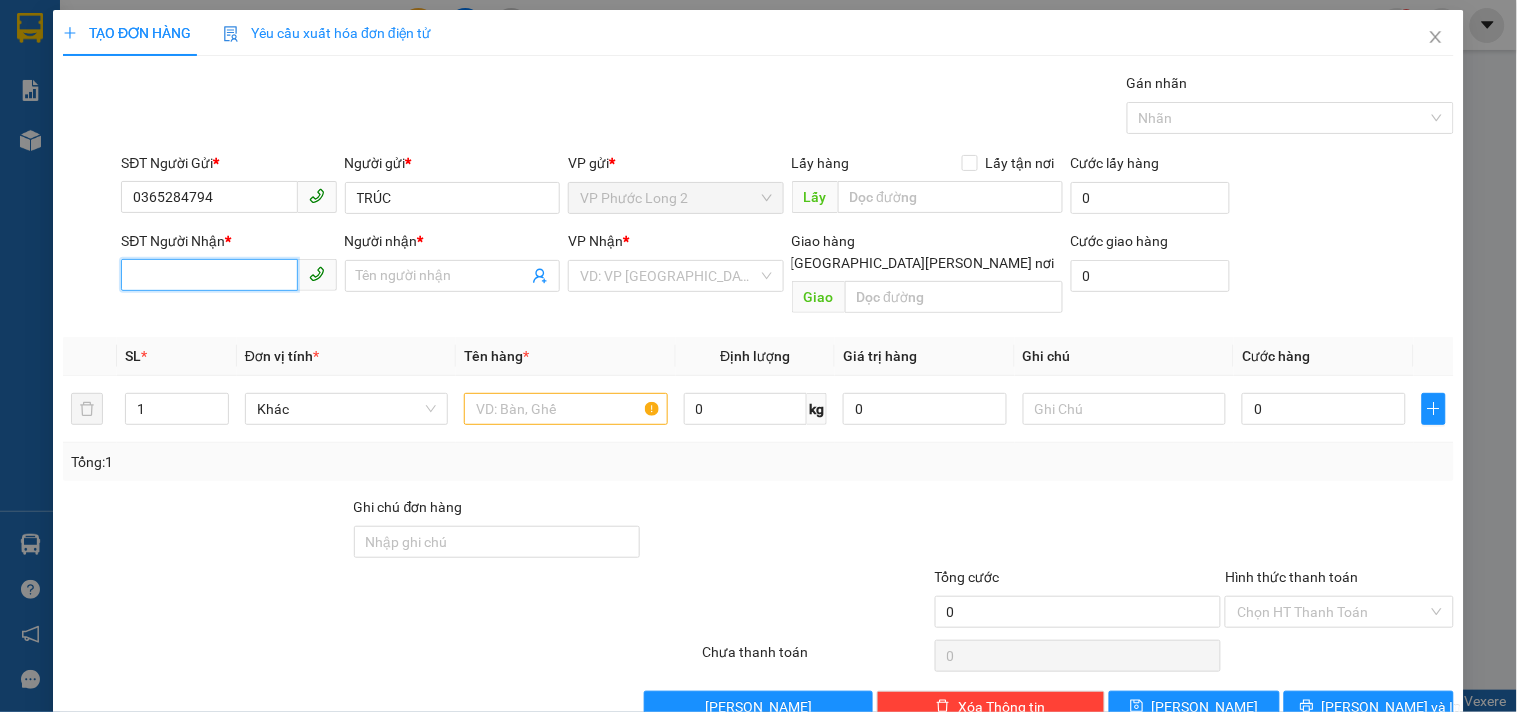 click on "SĐT Người Nhận  *" at bounding box center (209, 275) 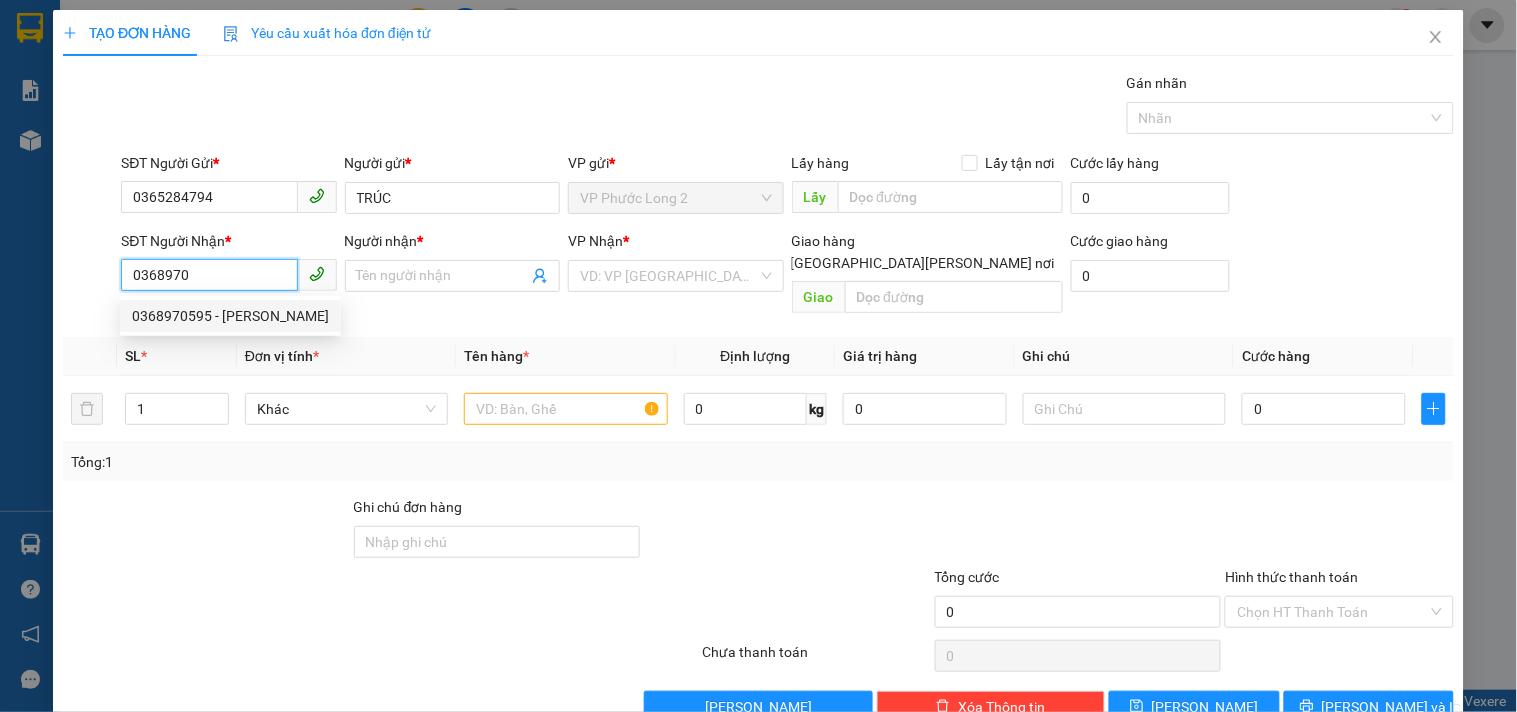 click on "0368970595 - C LINH" at bounding box center (230, 316) 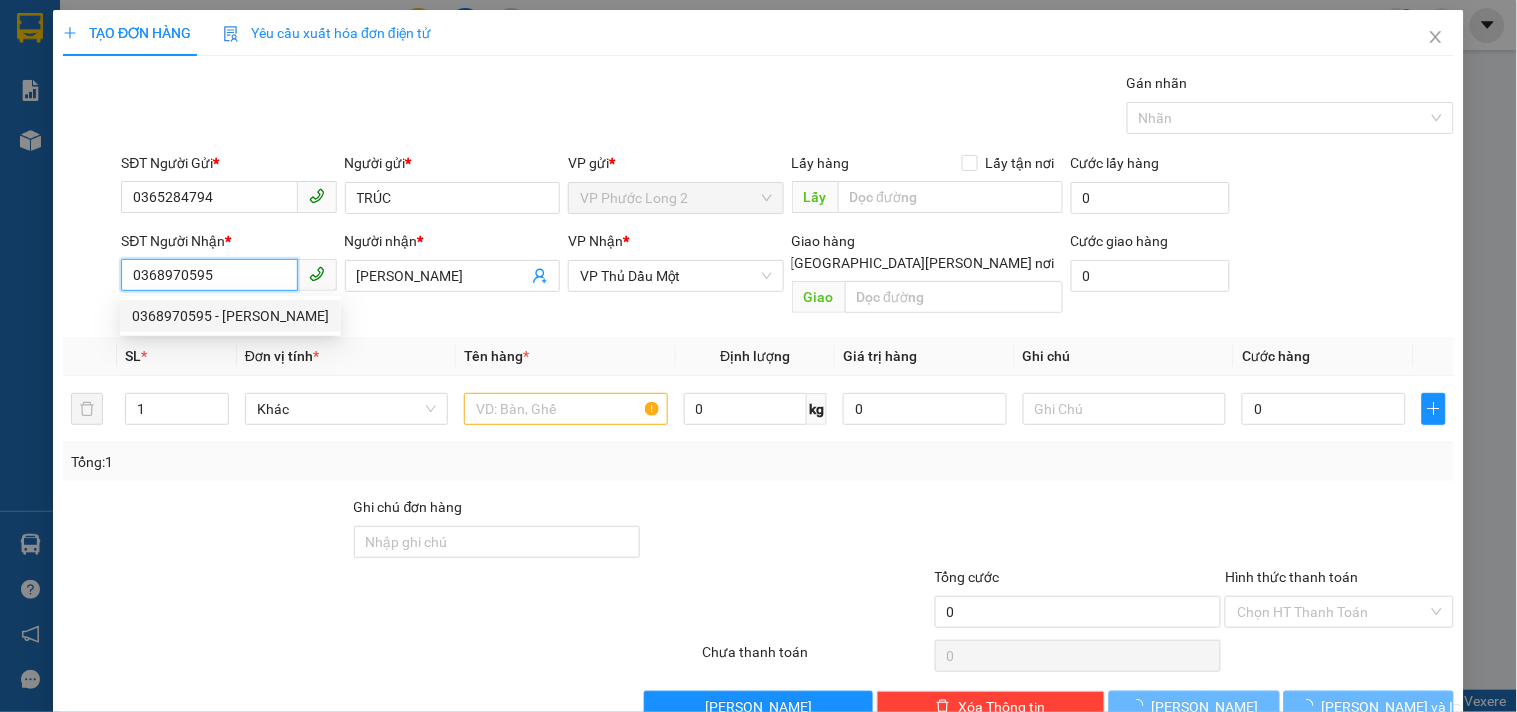 type on "300.000" 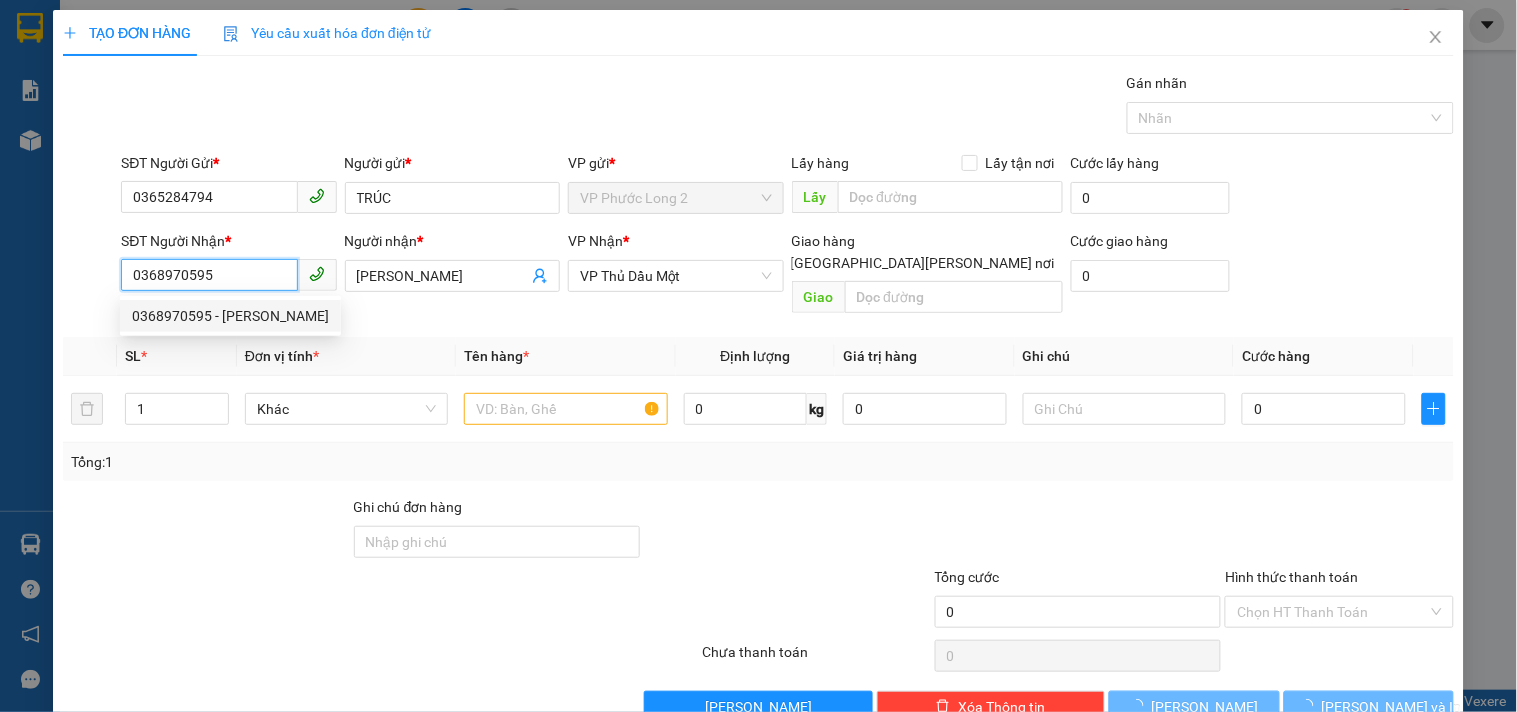 type on "300.000" 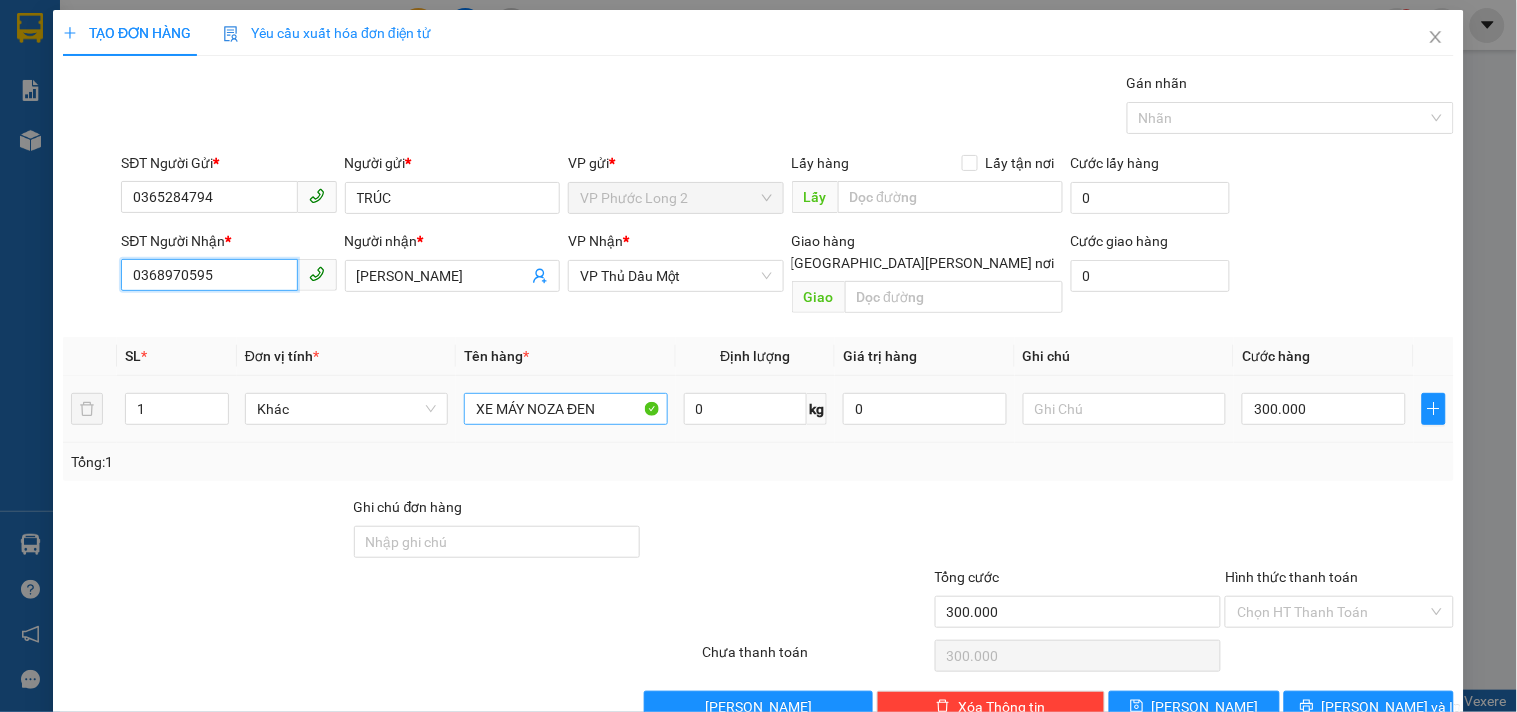 type on "0368970595" 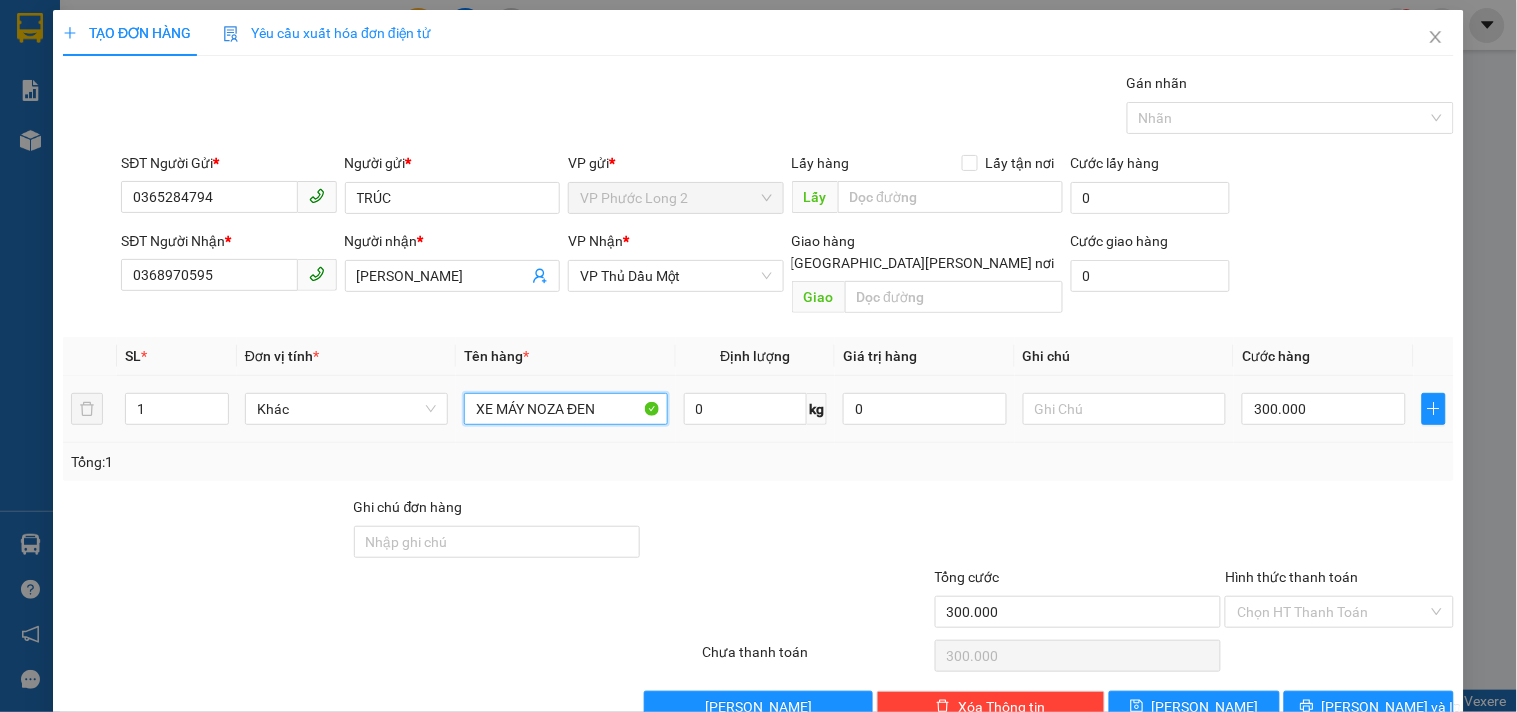 click on "XE MÁY NOZA ĐEN" at bounding box center [565, 409] 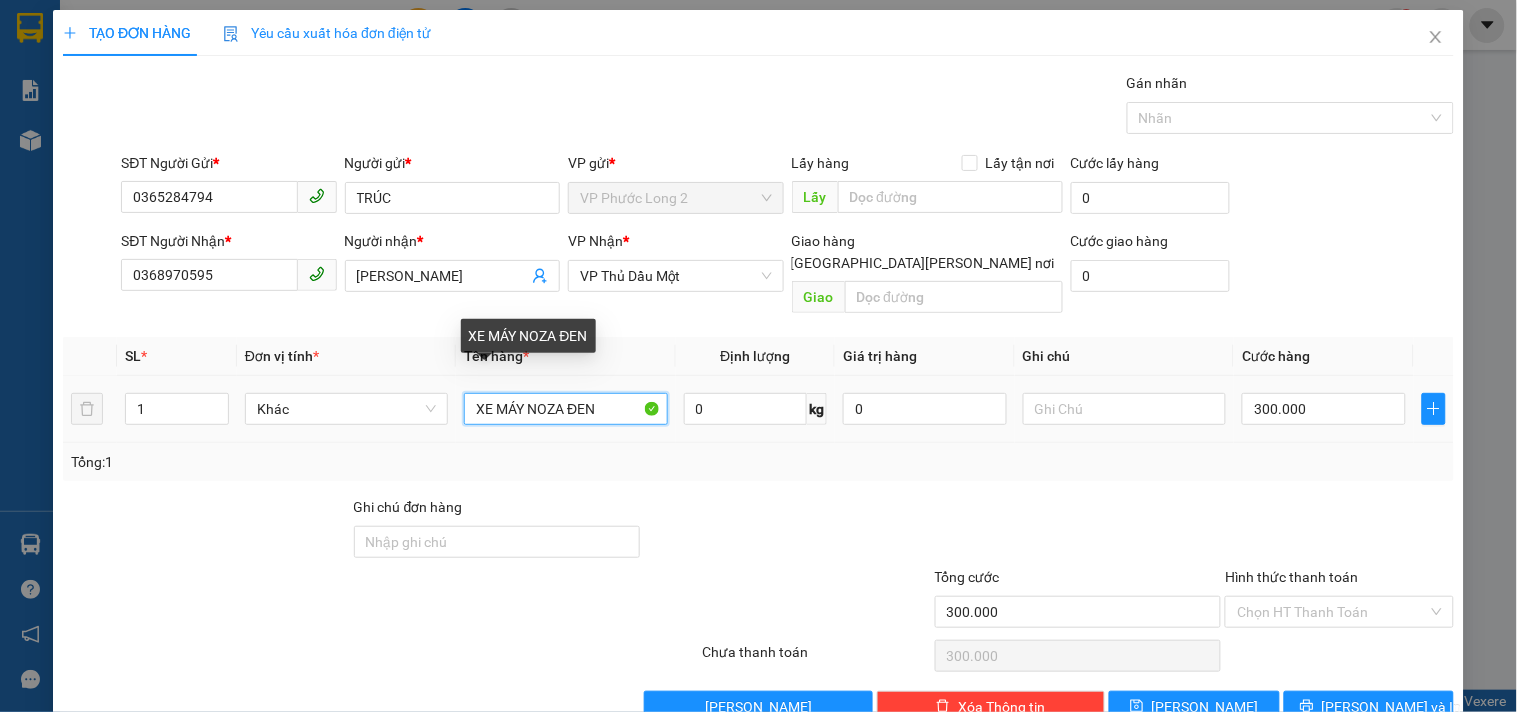 click on "XE MÁY NOZA ĐEN" at bounding box center (565, 409) 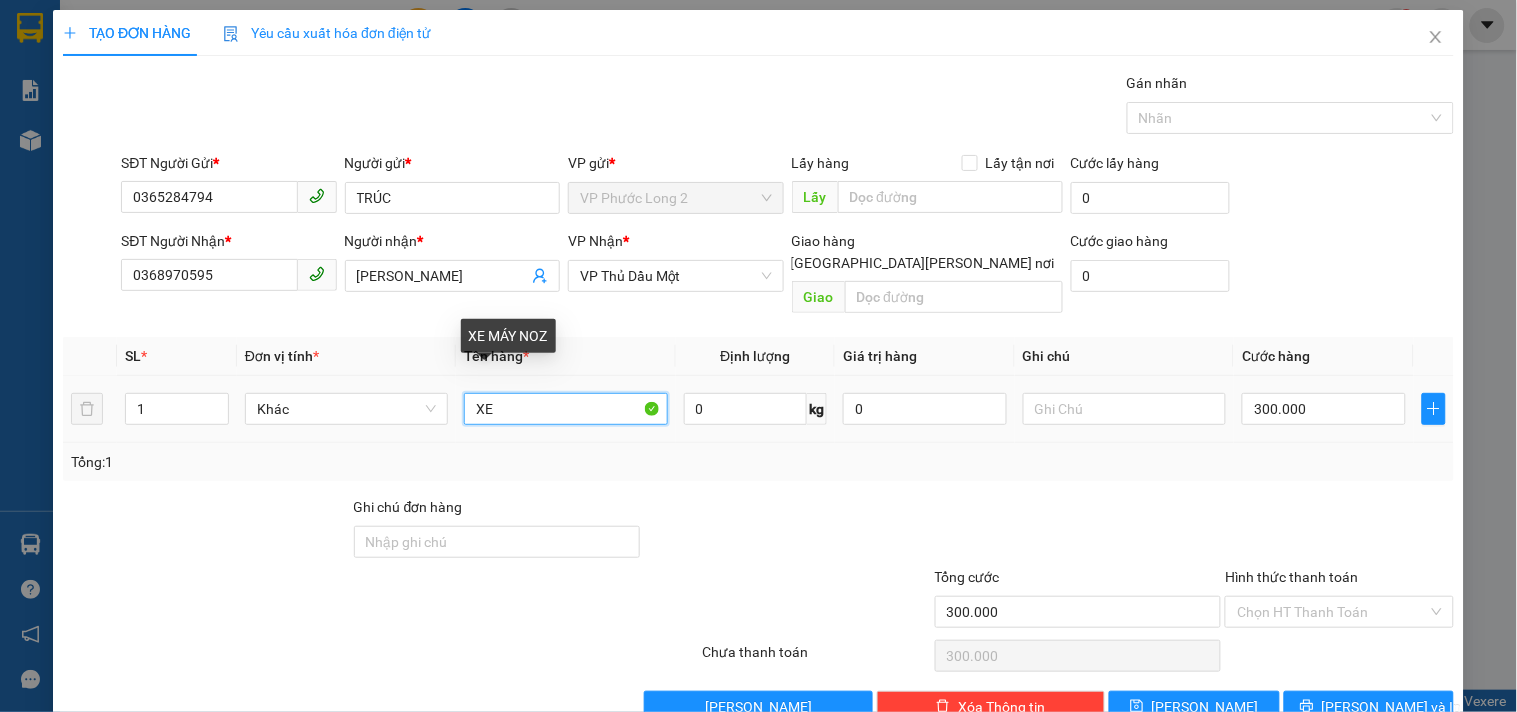 type on "X" 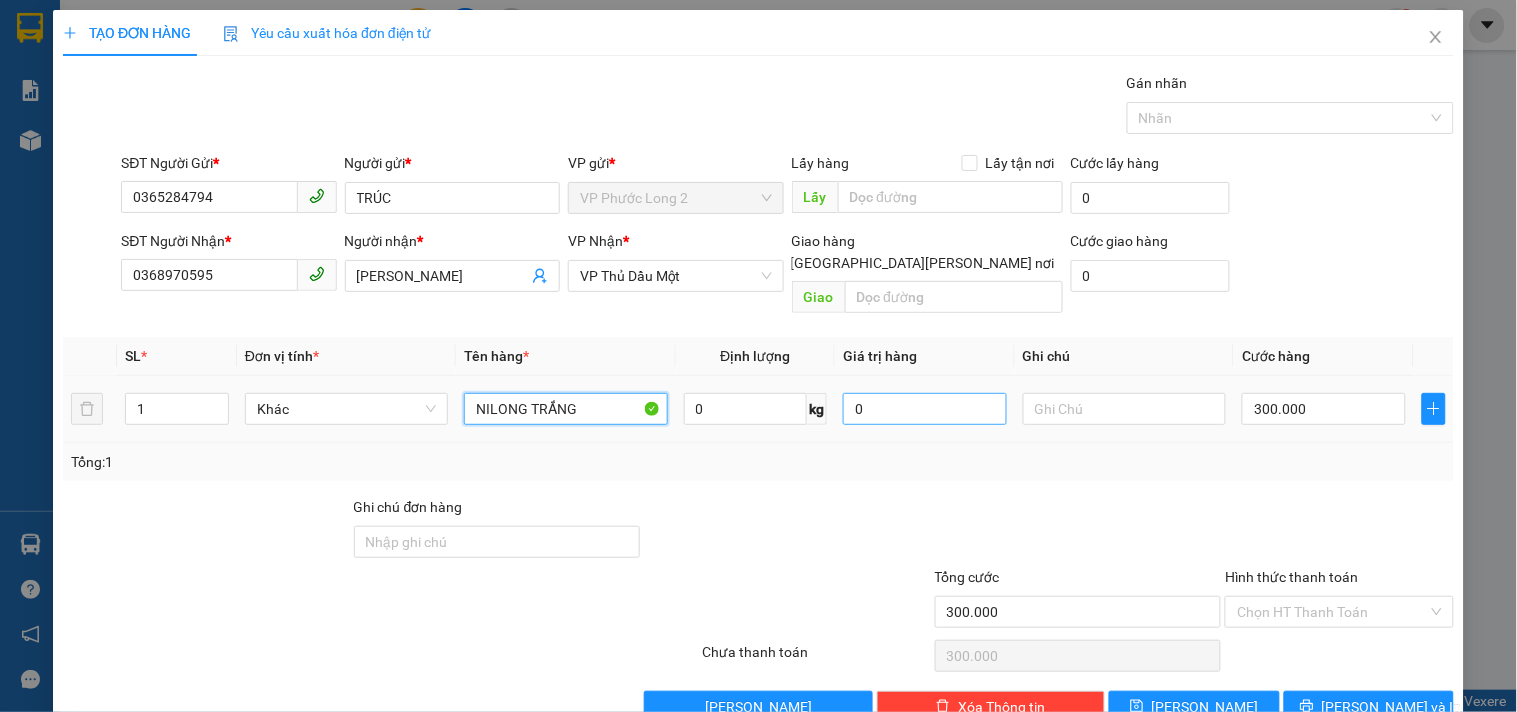 type on "NILONG TRẮNG" 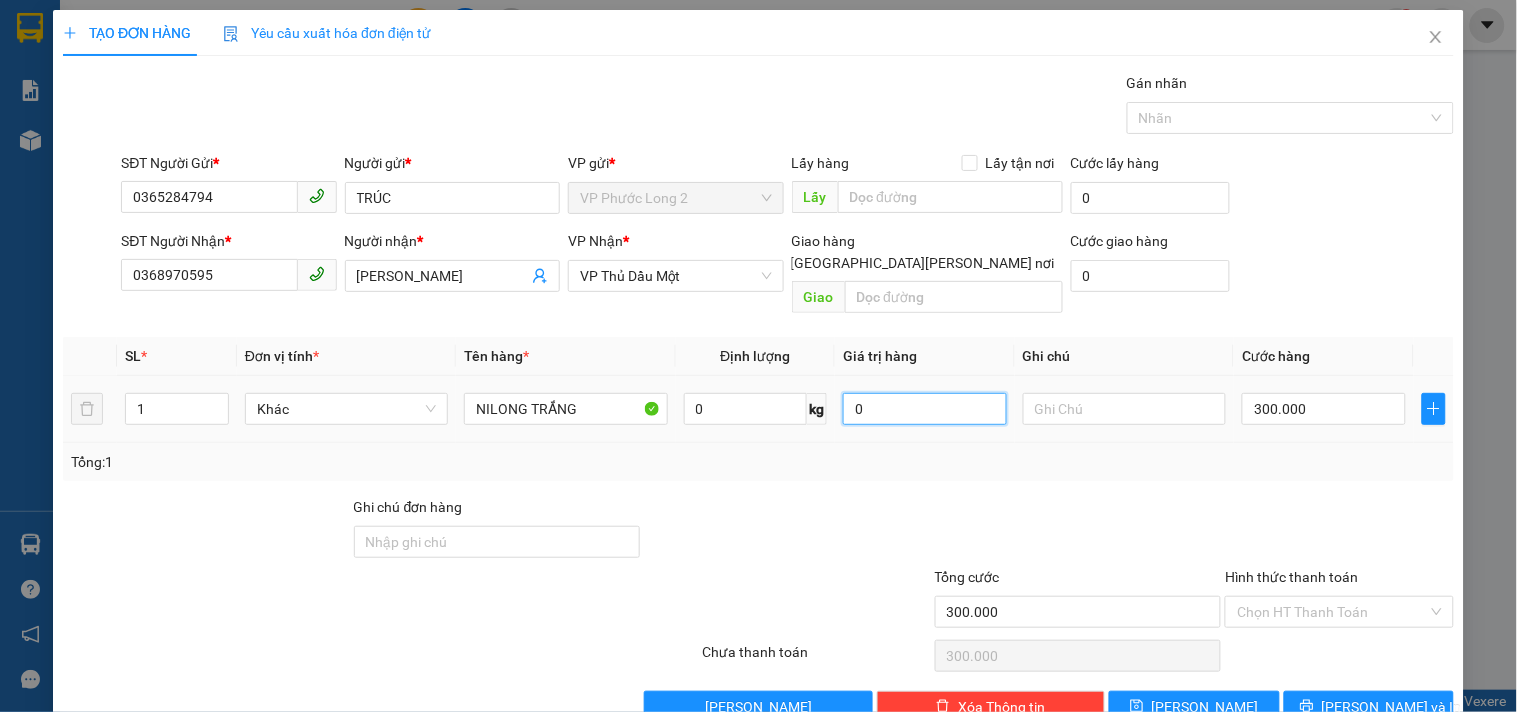 click on "0" at bounding box center (925, 409) 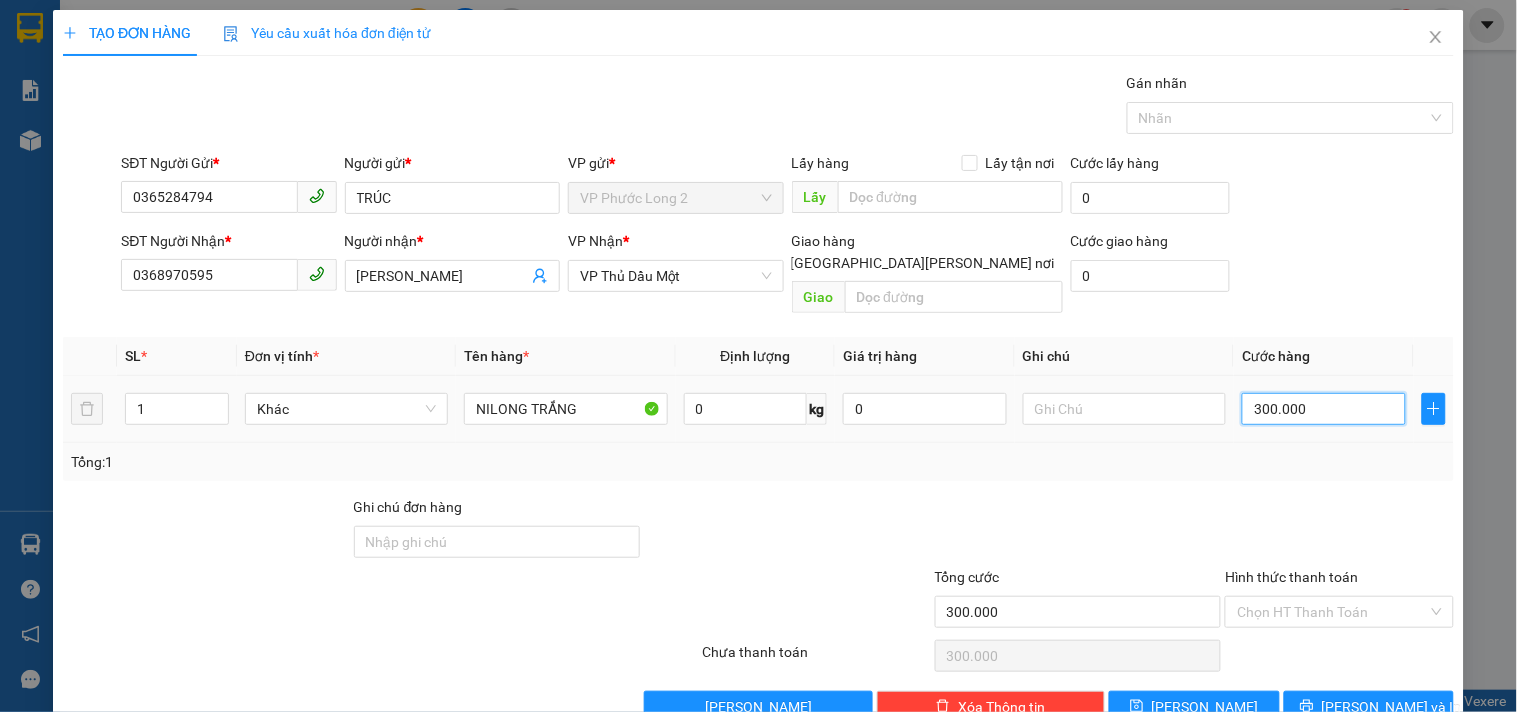 click on "300.000" at bounding box center [1324, 409] 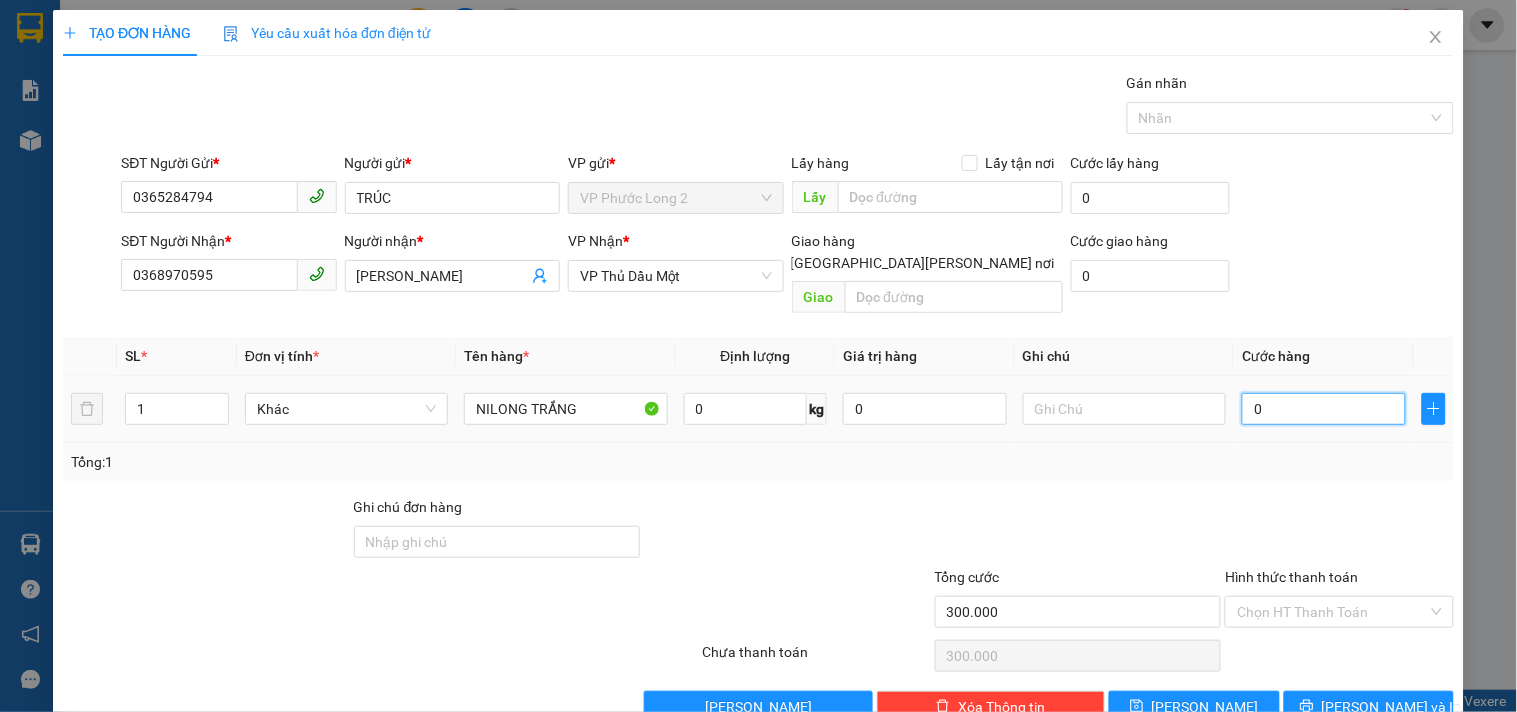 type on "0" 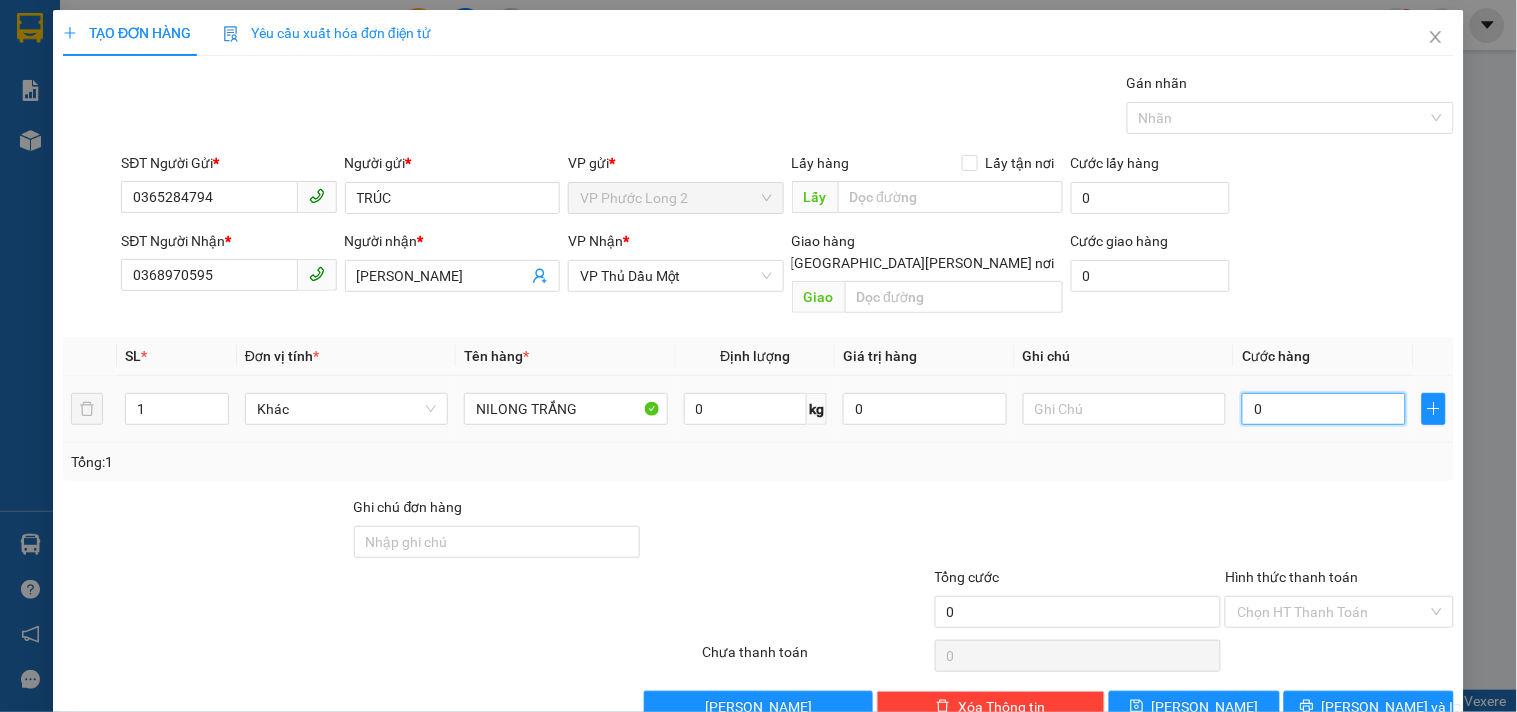 type on "4" 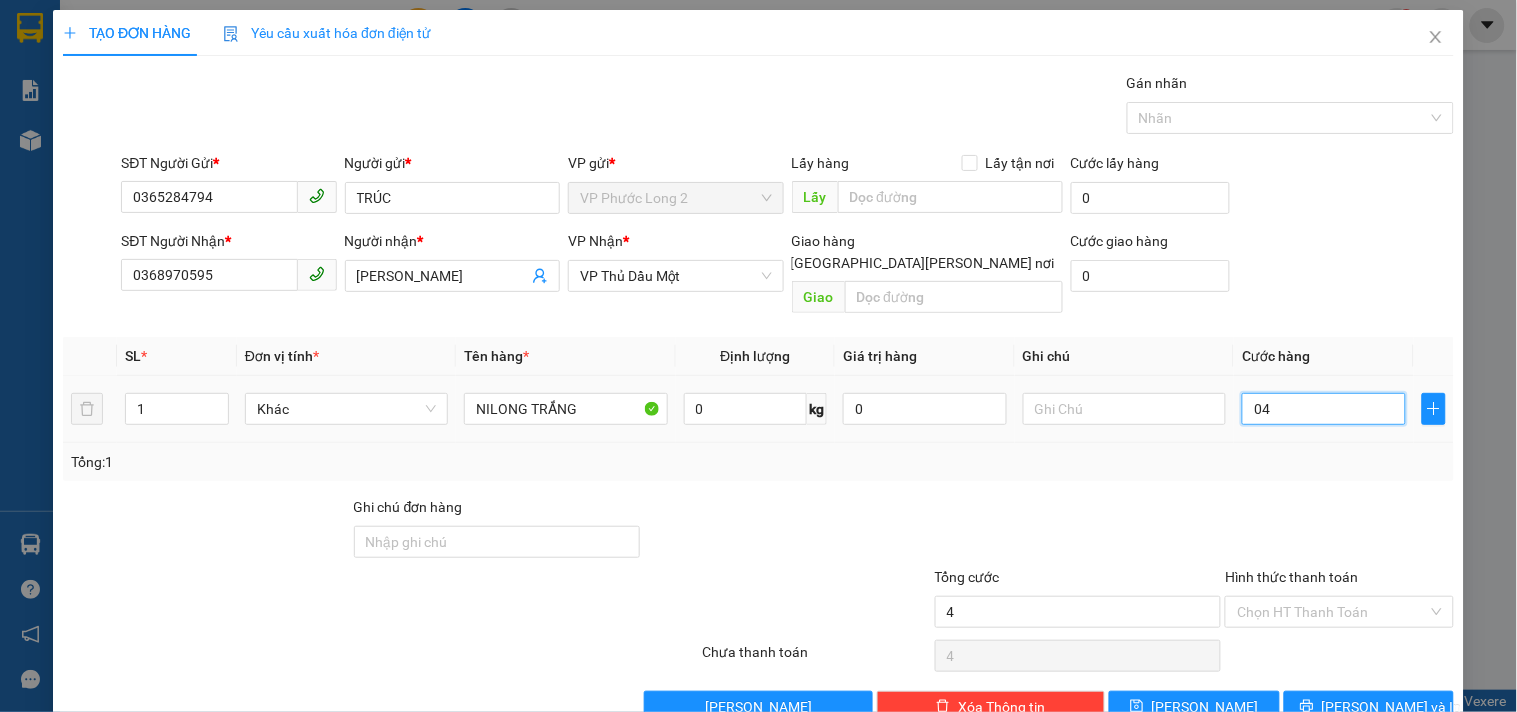 type on "40" 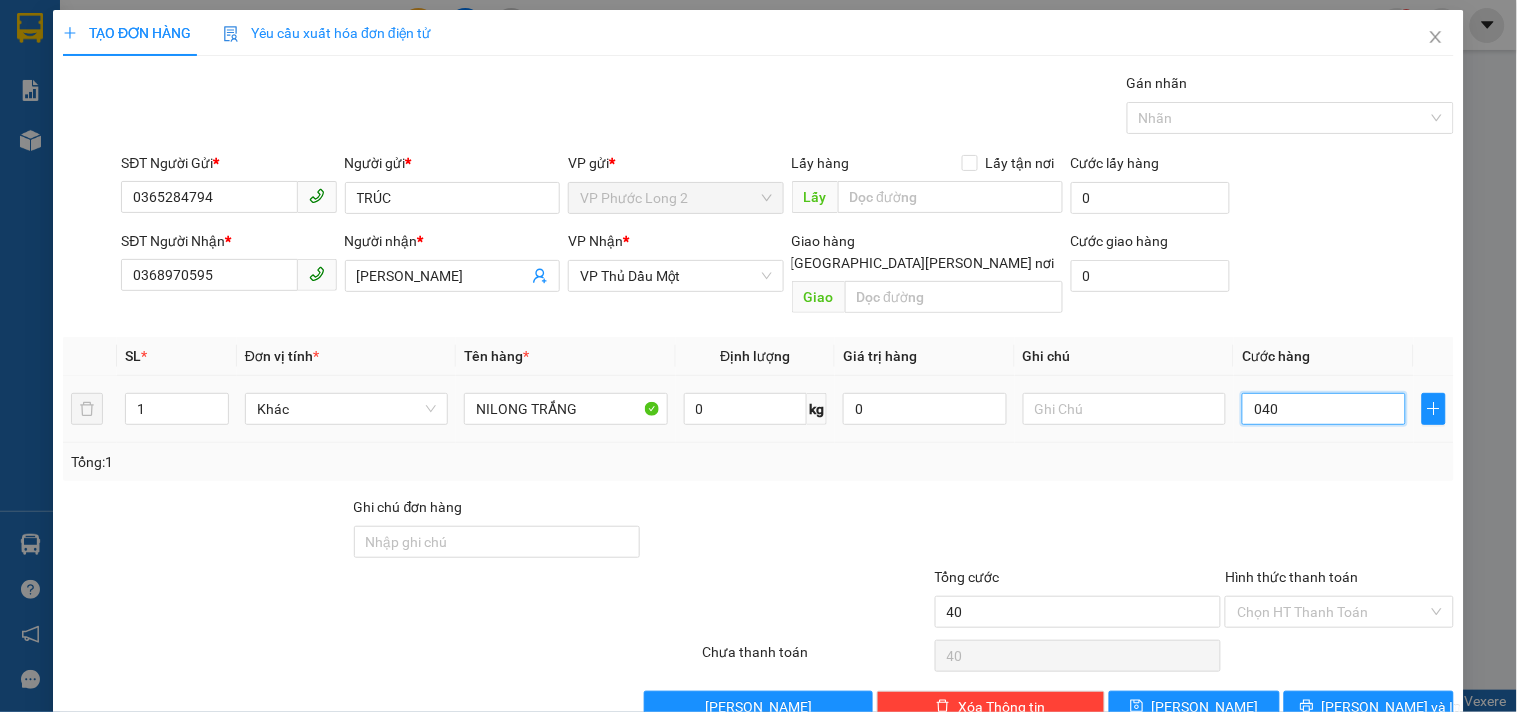 type on "4" 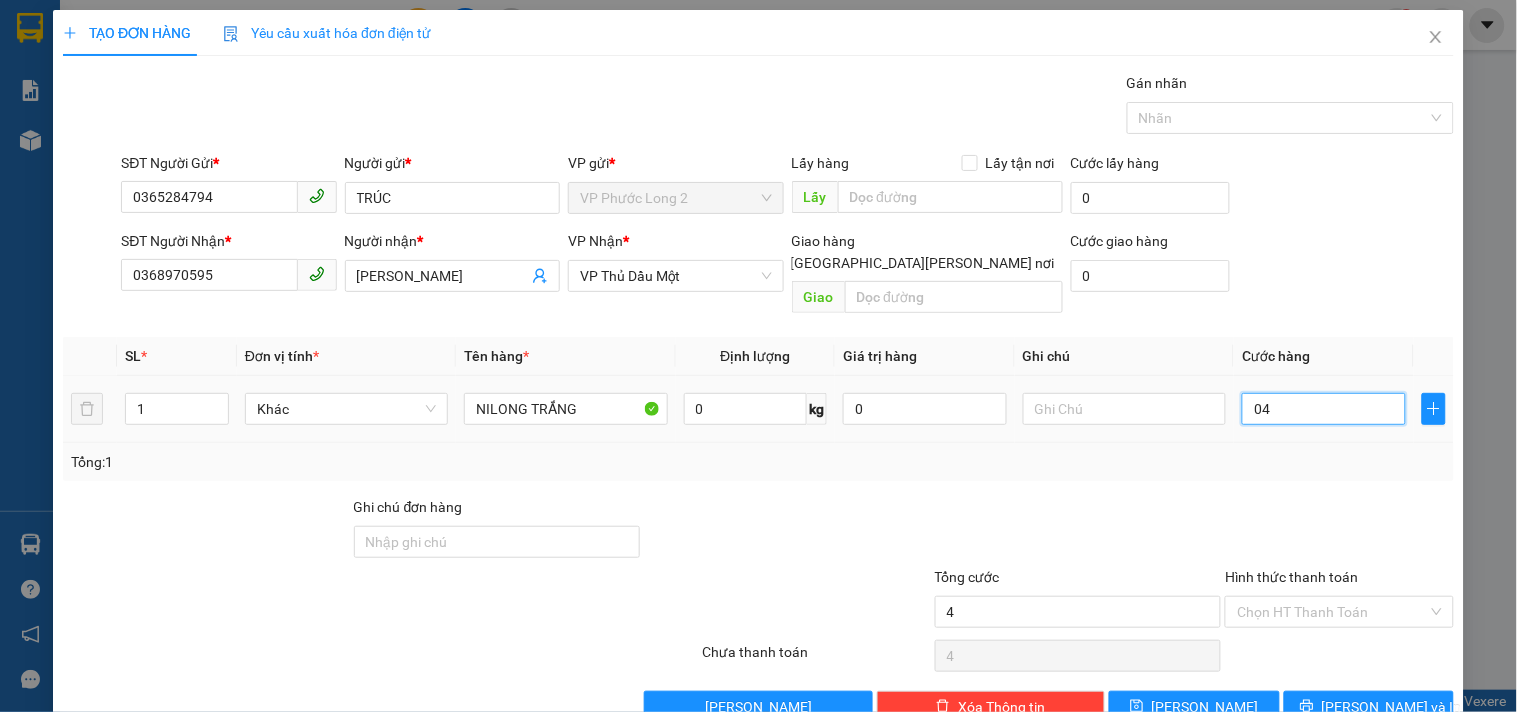 type on "0" 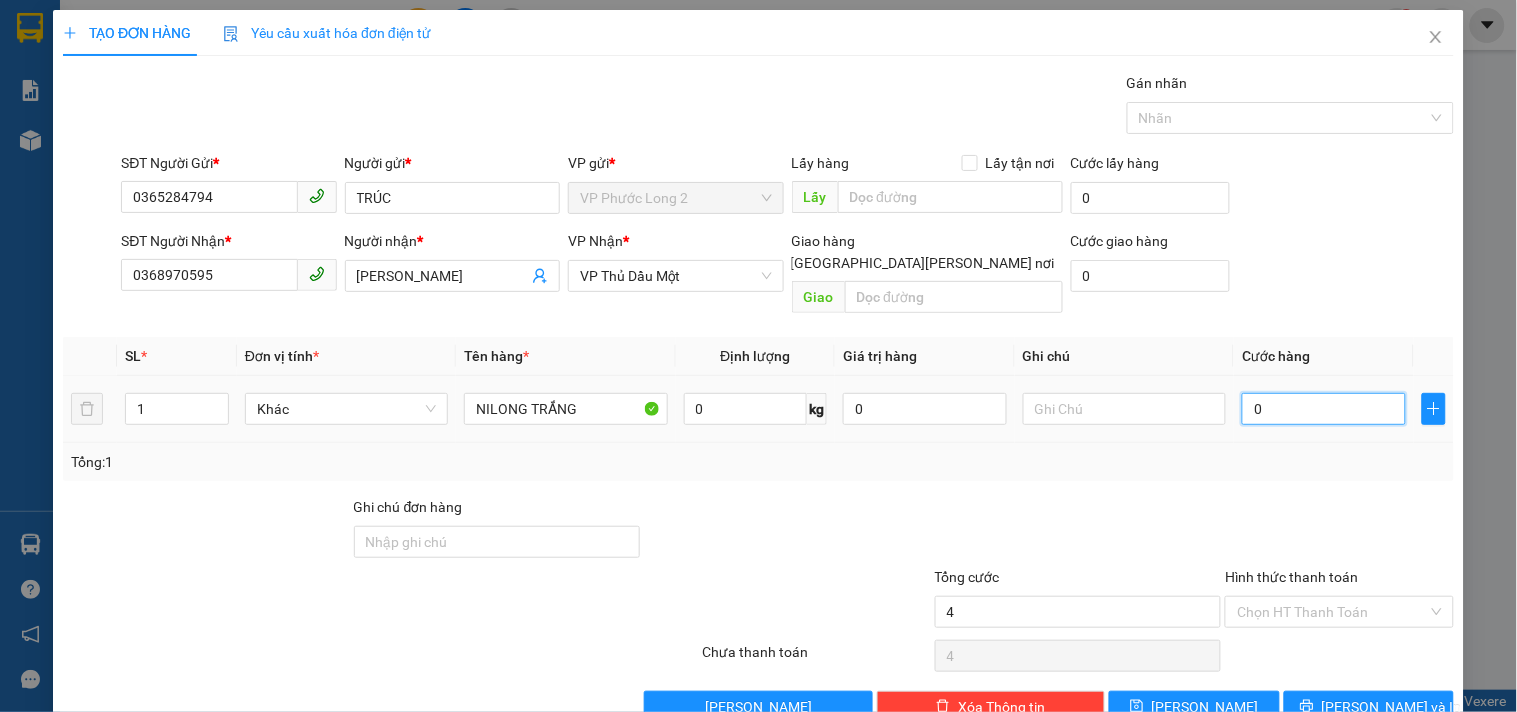 type on "0" 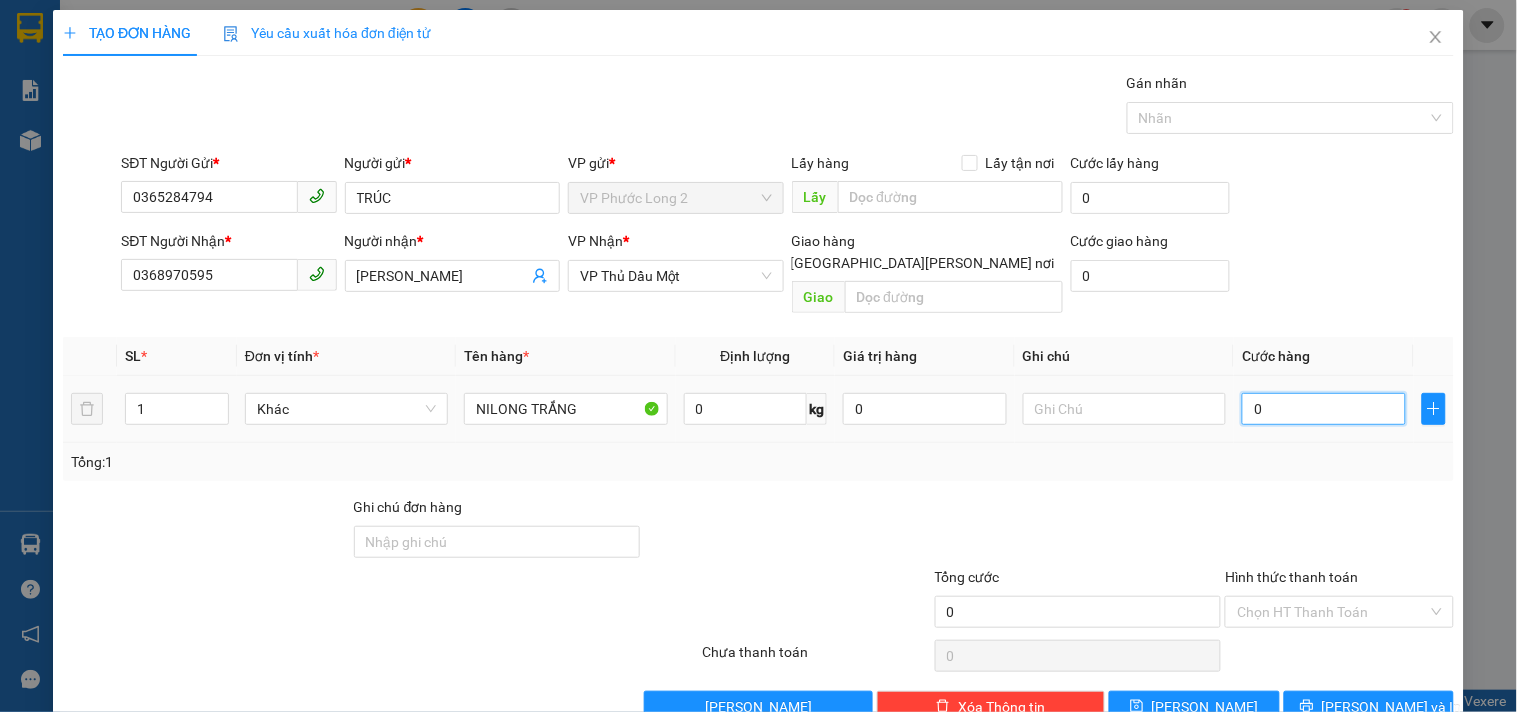 type on "0" 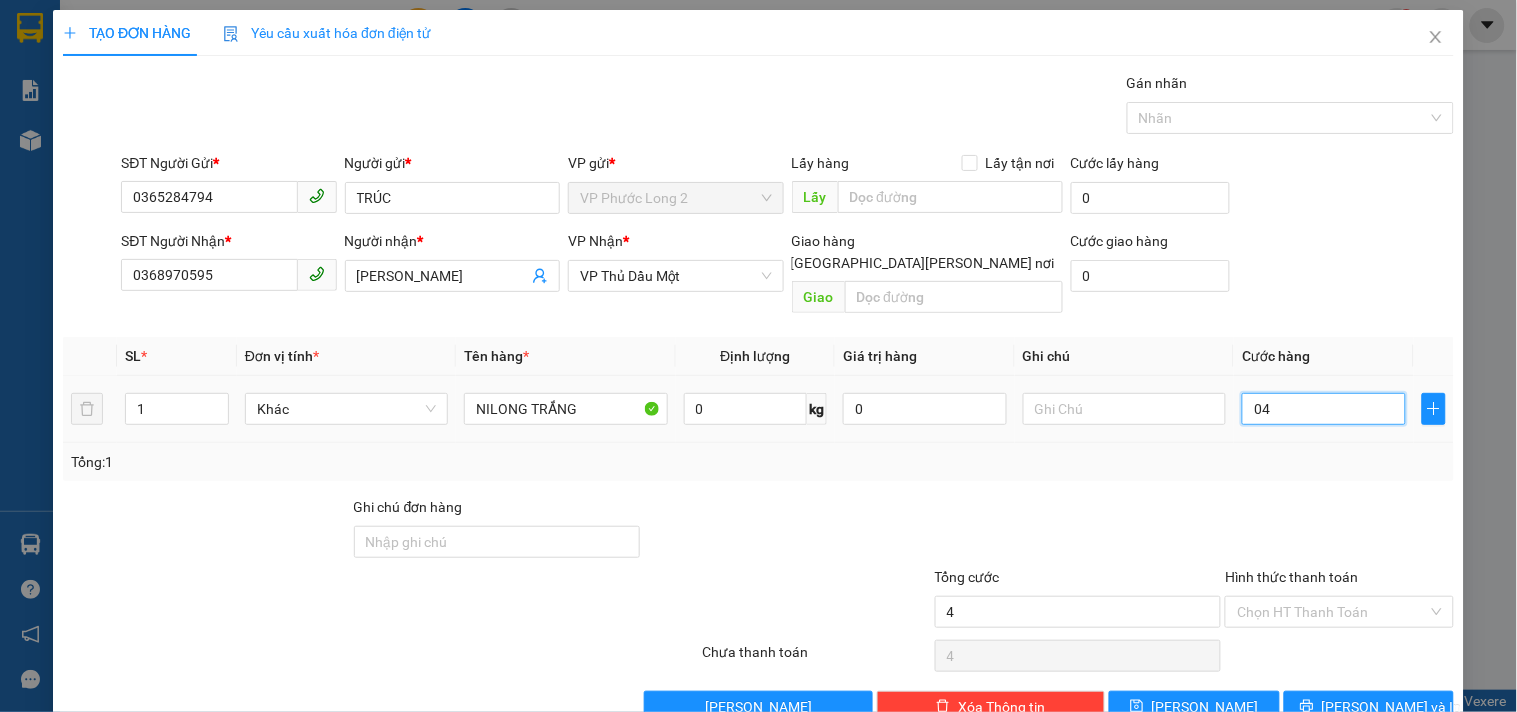 type on "40" 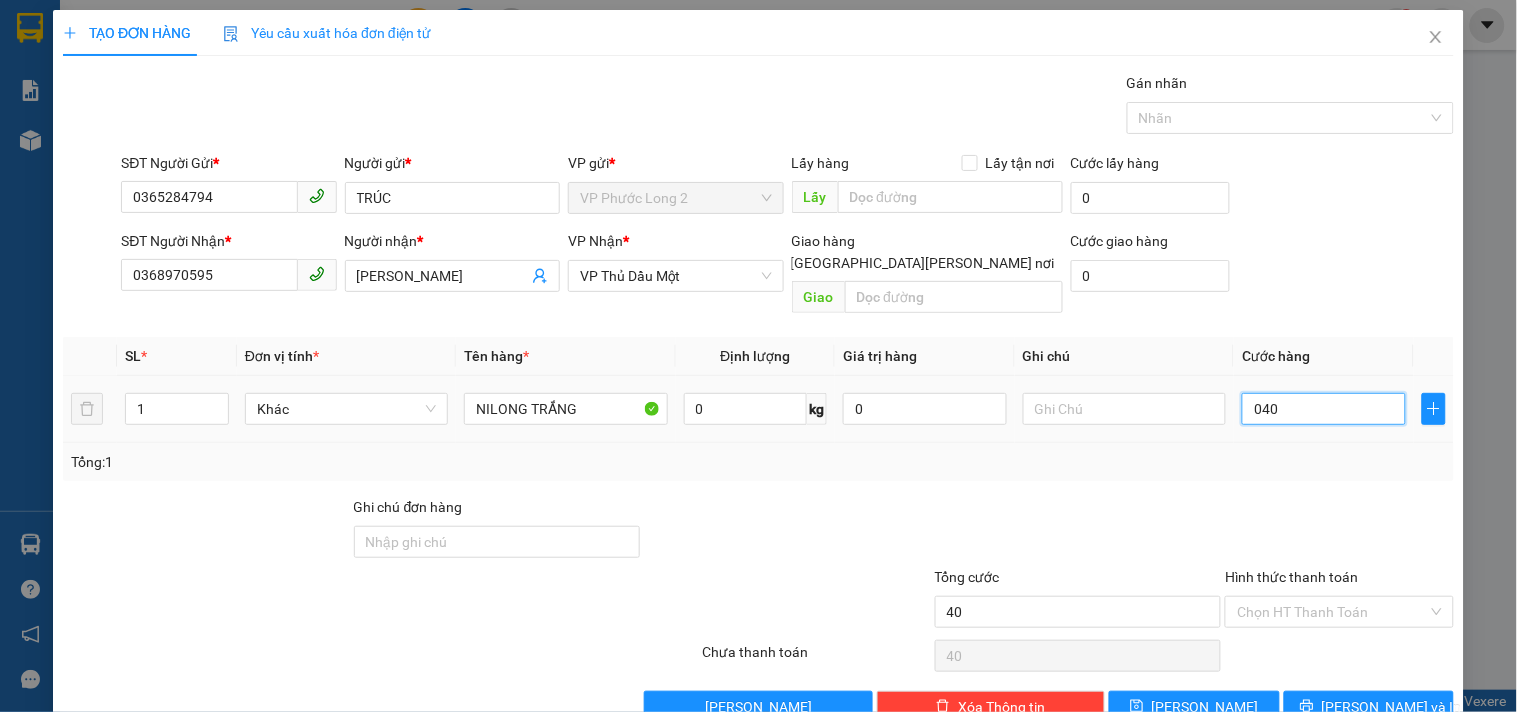 type on "4" 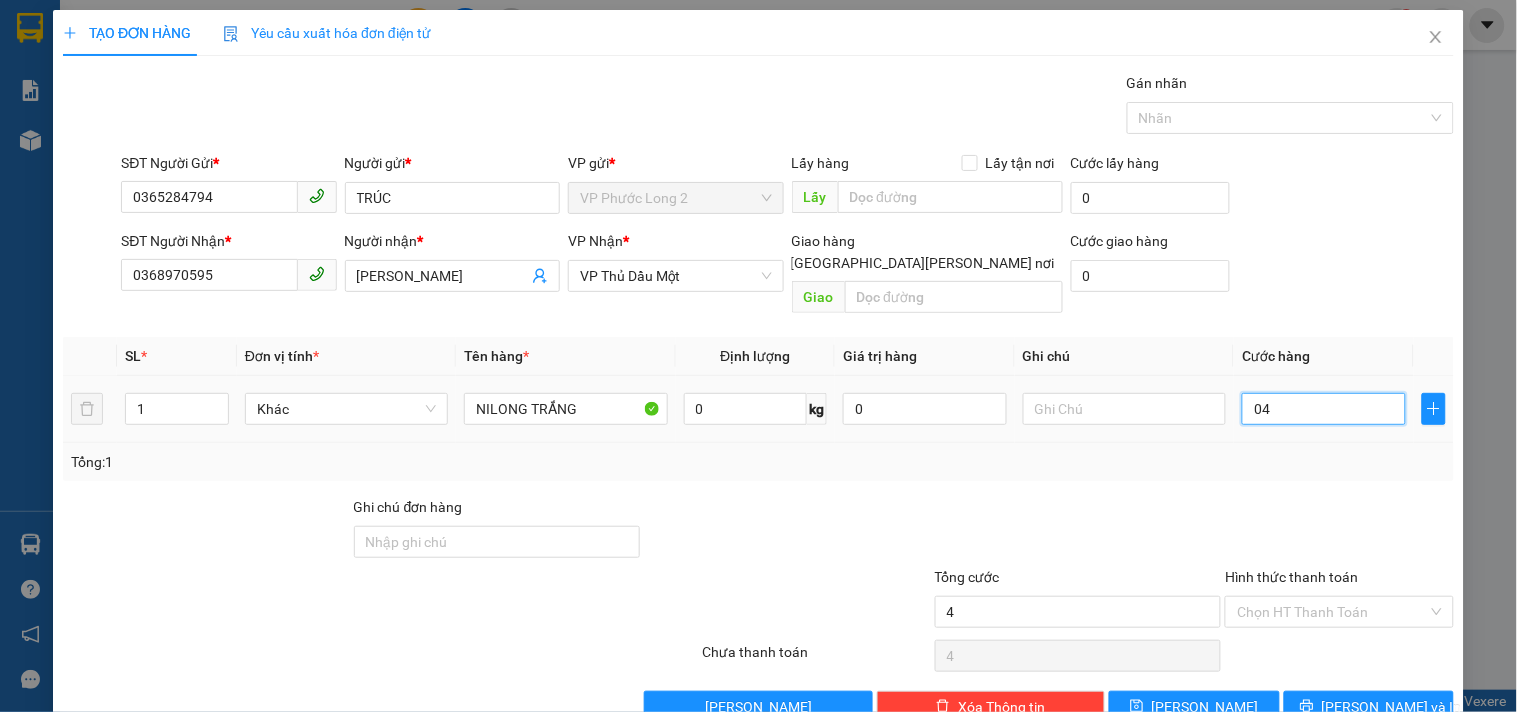 type on "0" 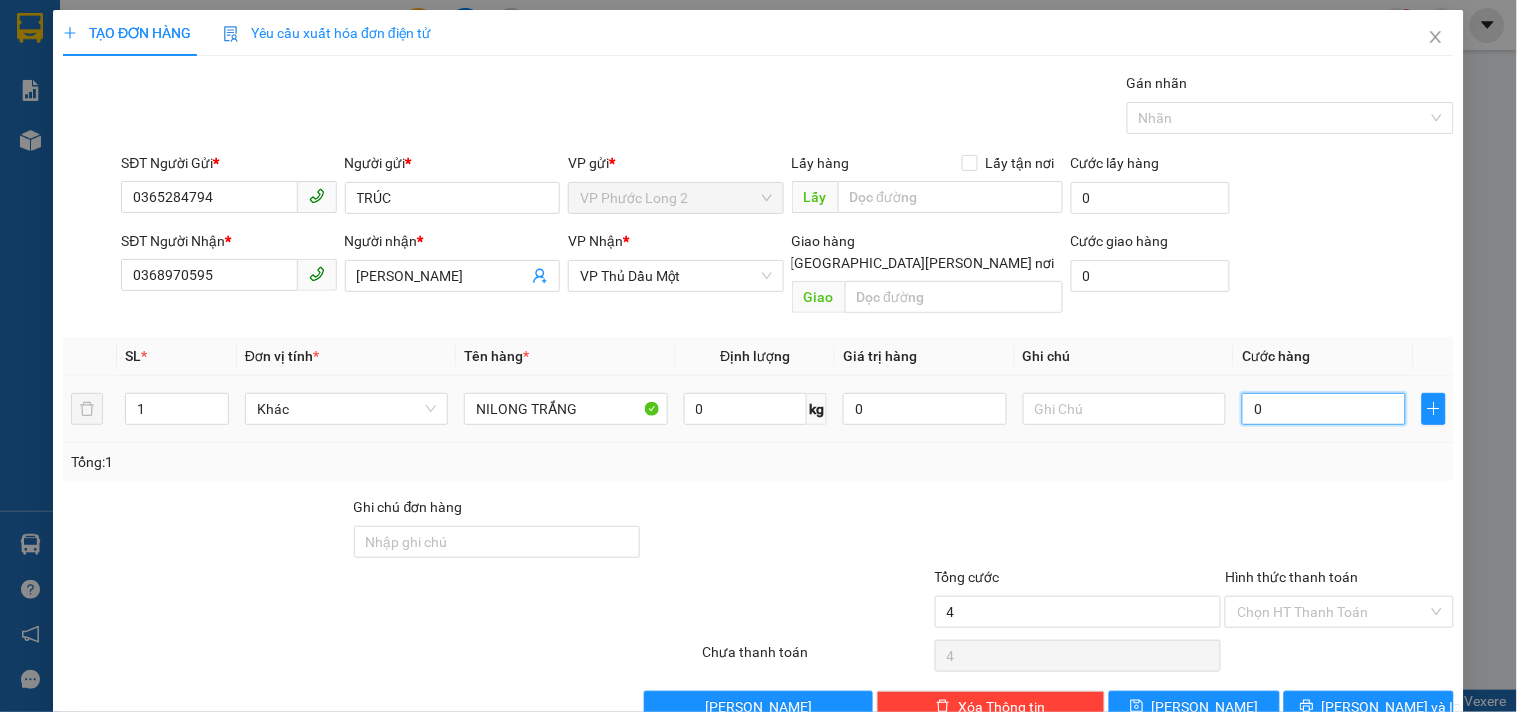 type on "0" 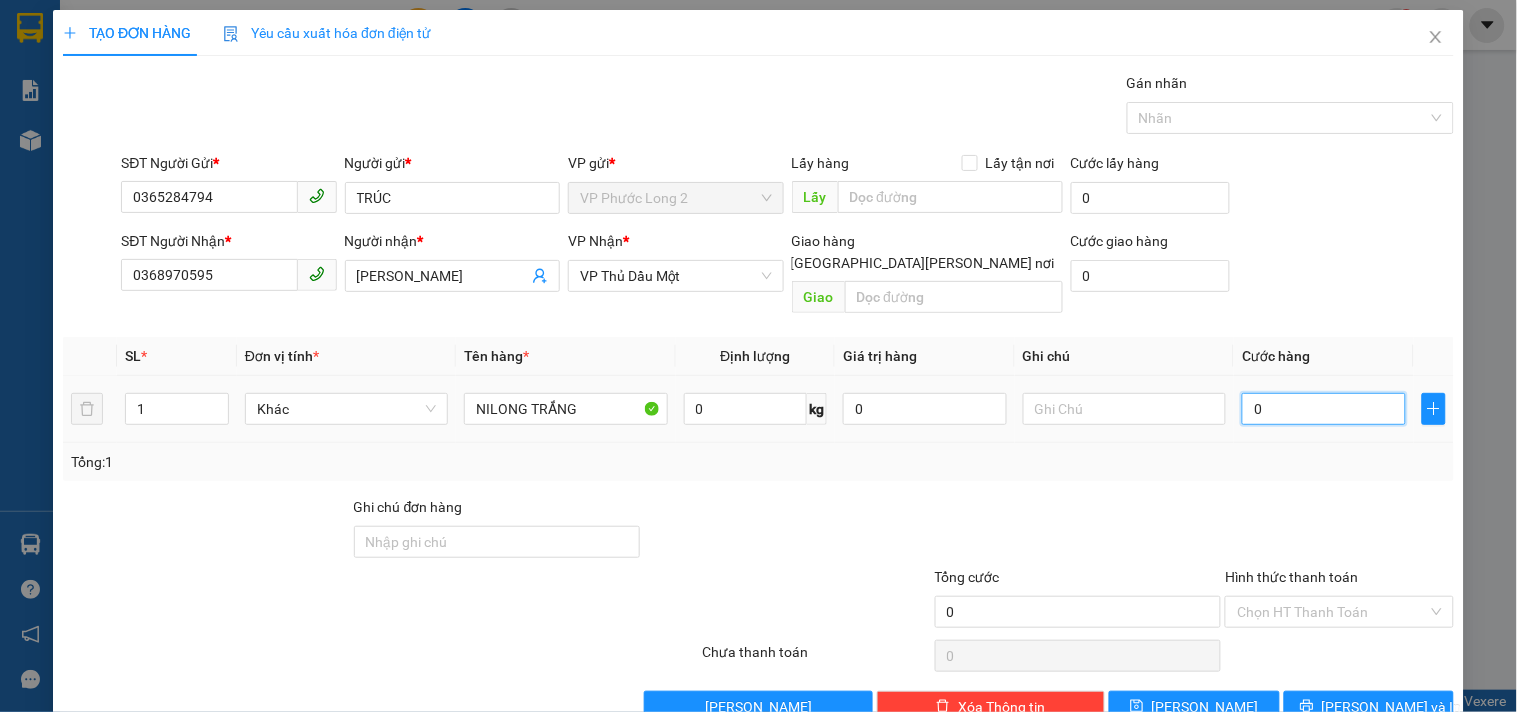 type on "0" 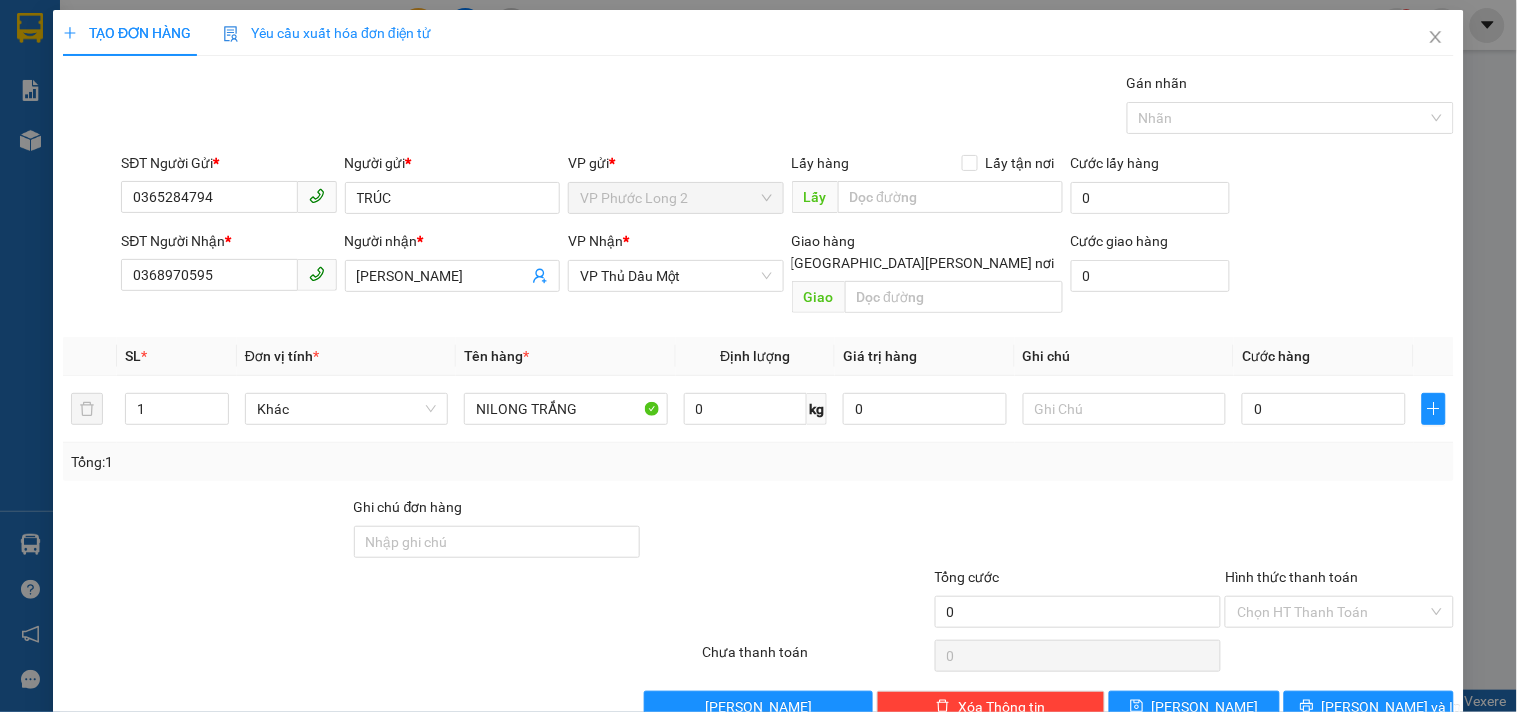 click on "Cước hàng" at bounding box center [1324, 356] 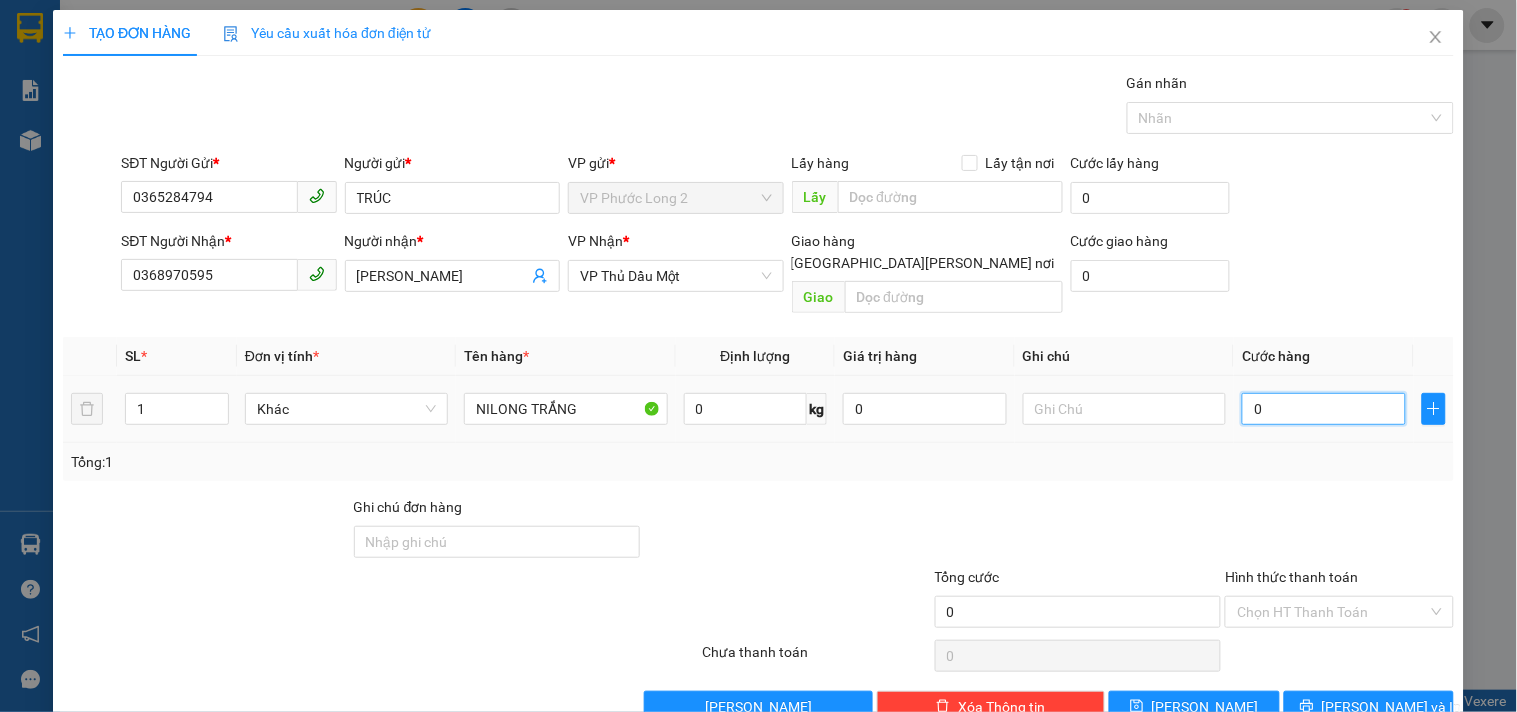 click on "0" at bounding box center (1324, 409) 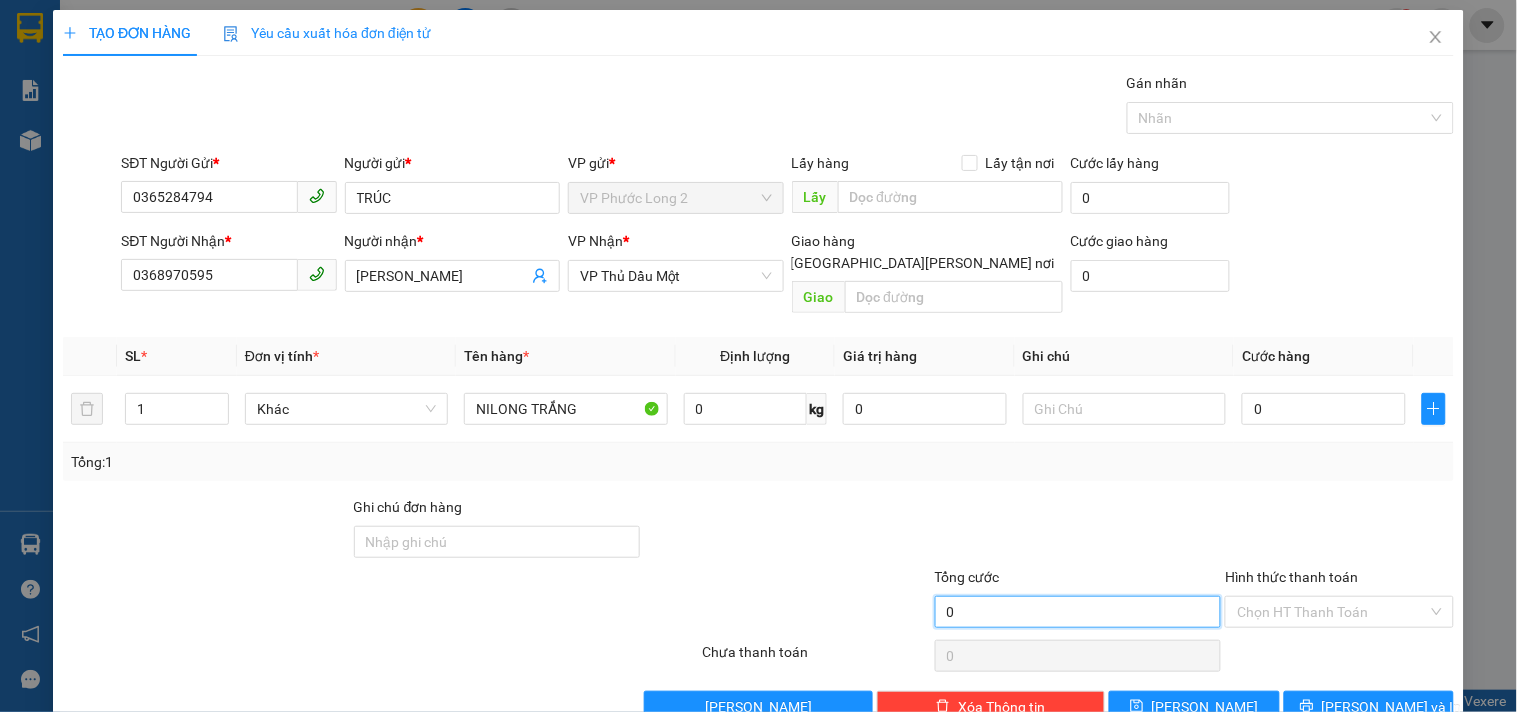 click on "0" at bounding box center [1078, 612] 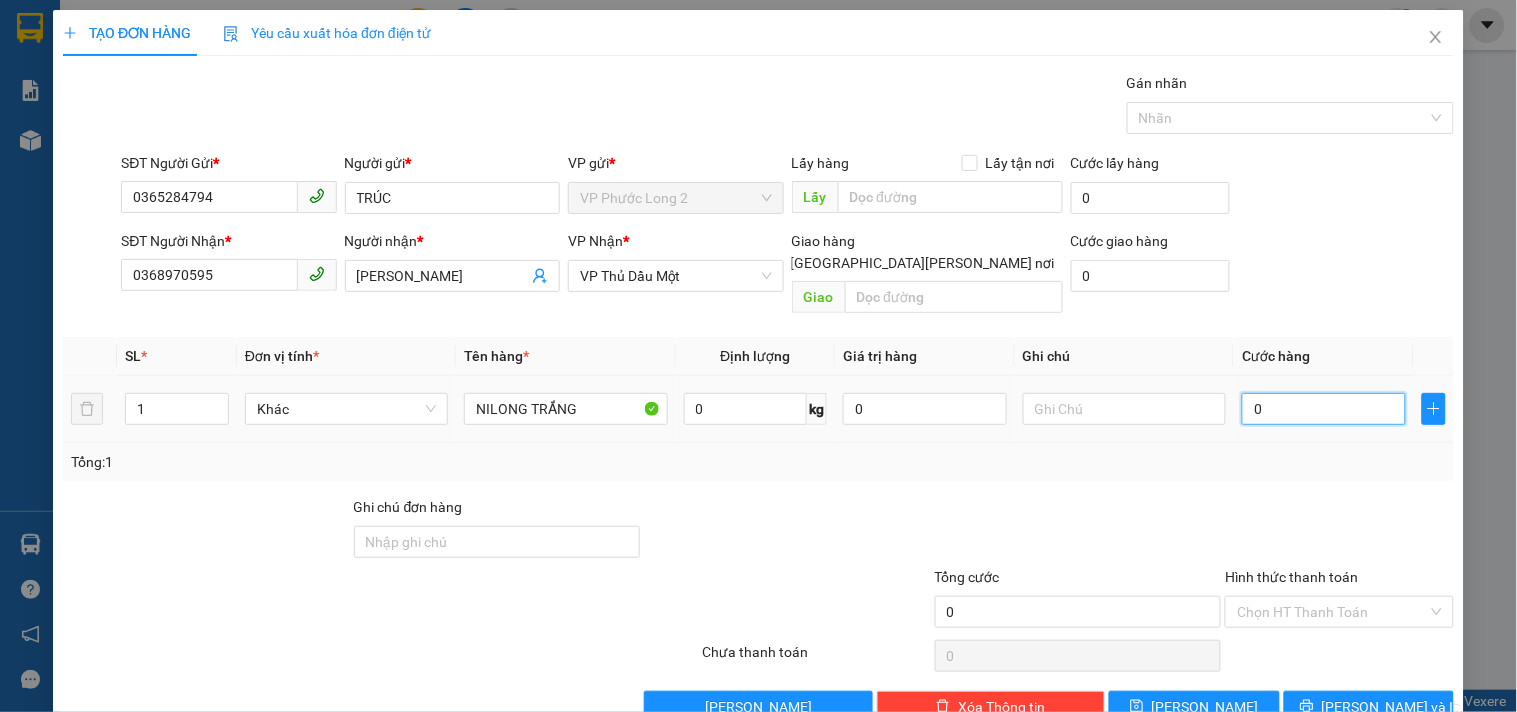 click on "0" at bounding box center (1324, 409) 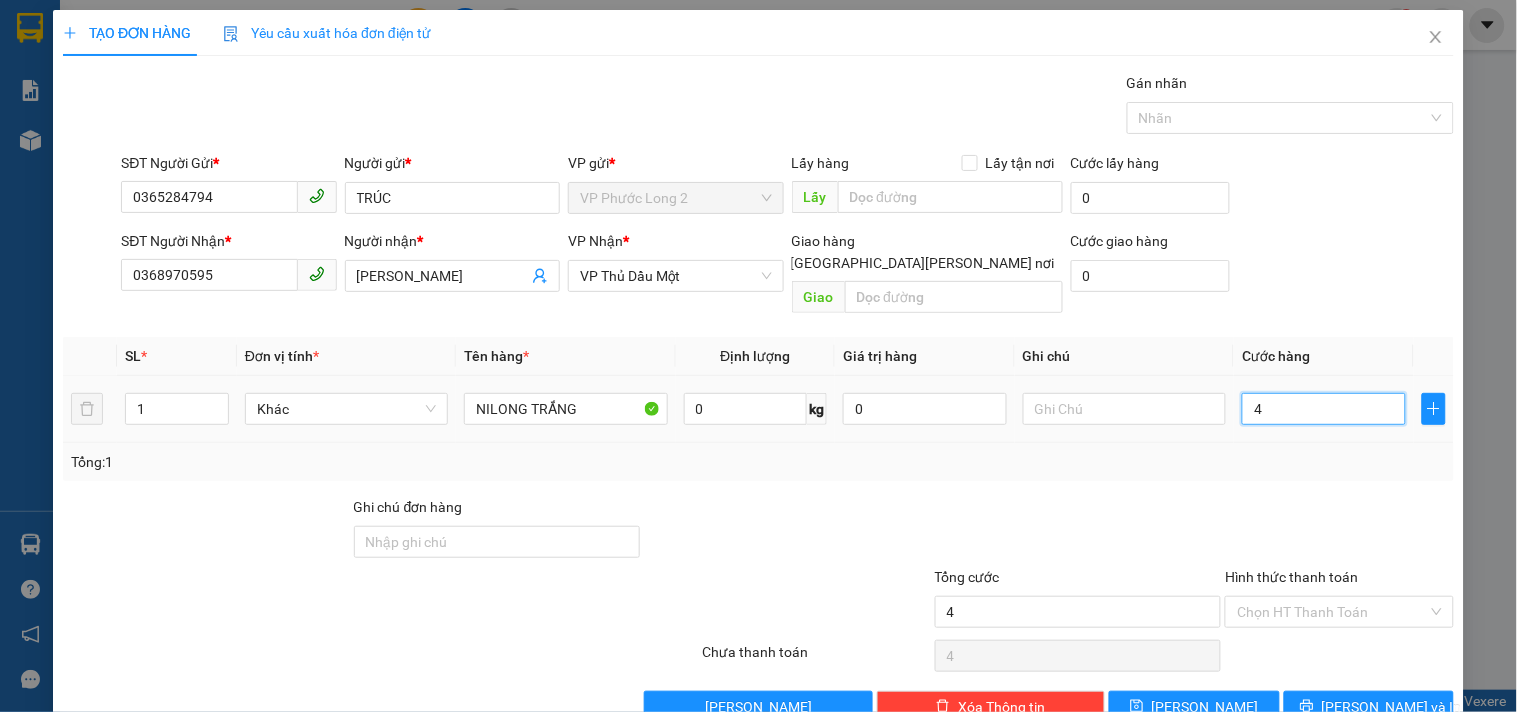 type on "40" 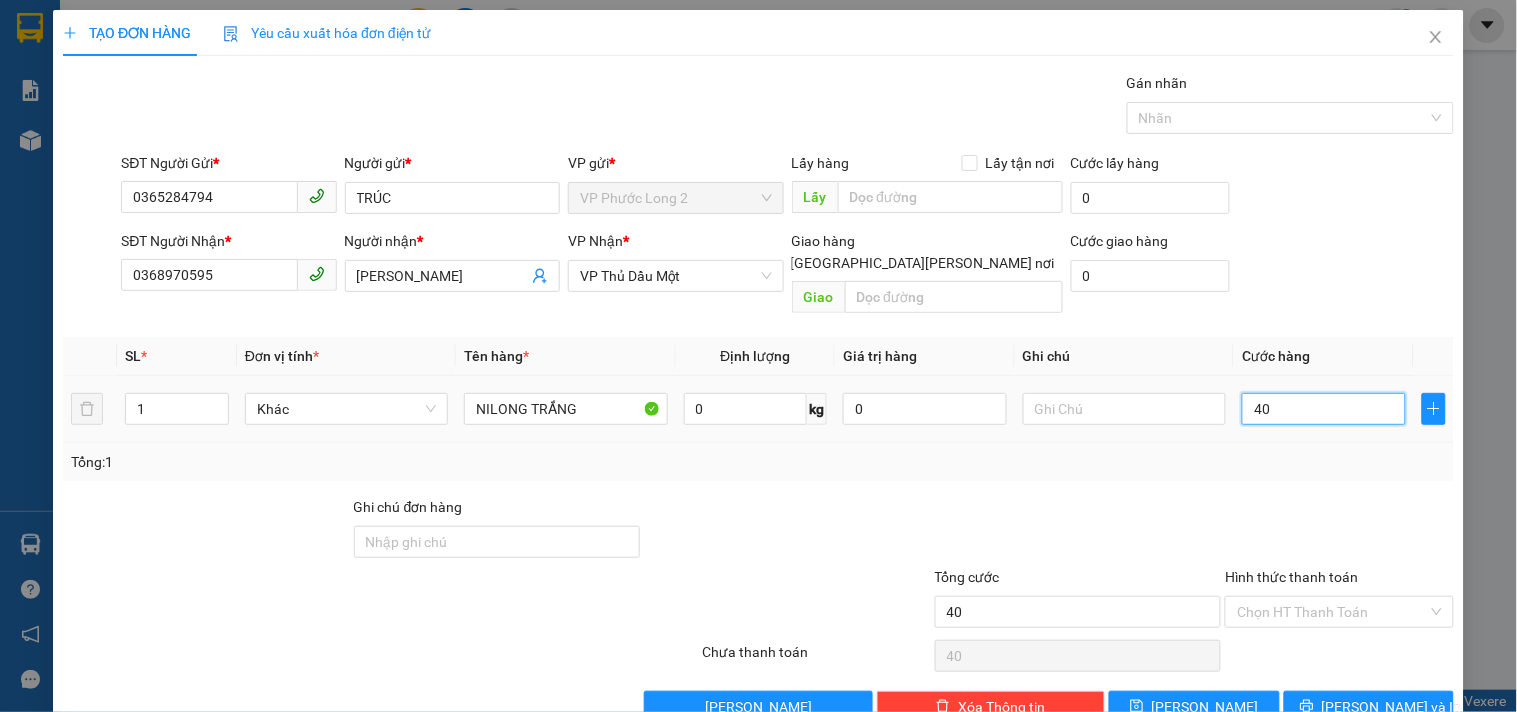 type on "400" 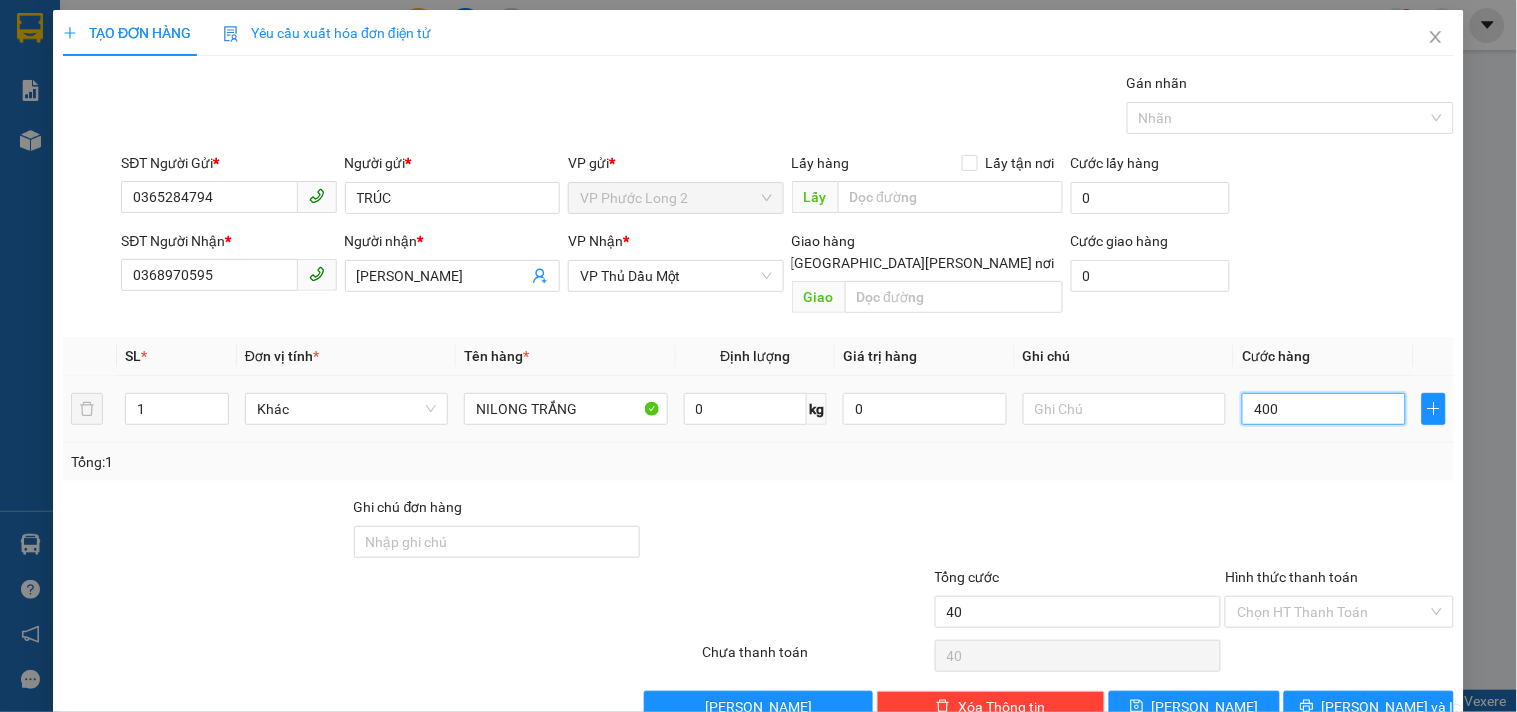 type on "400" 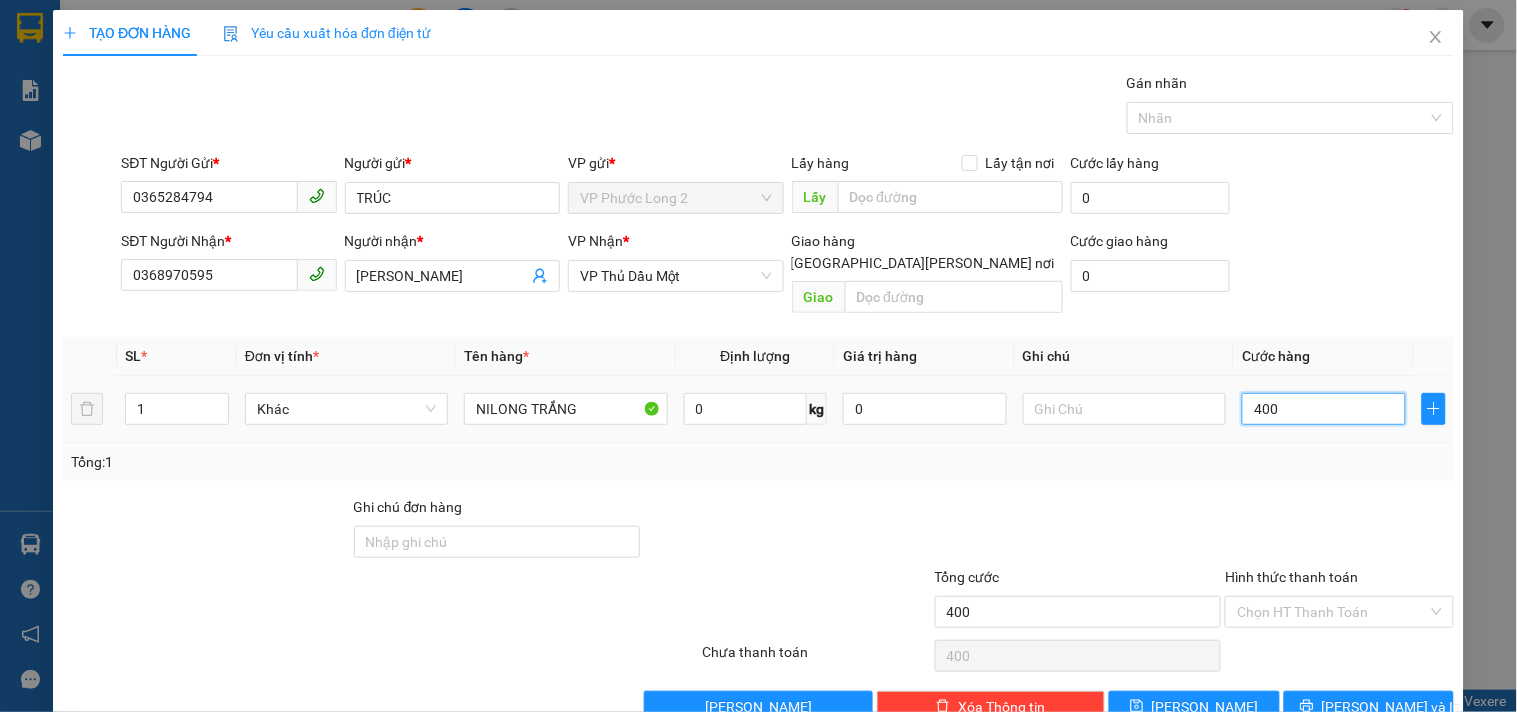 type on "4.000" 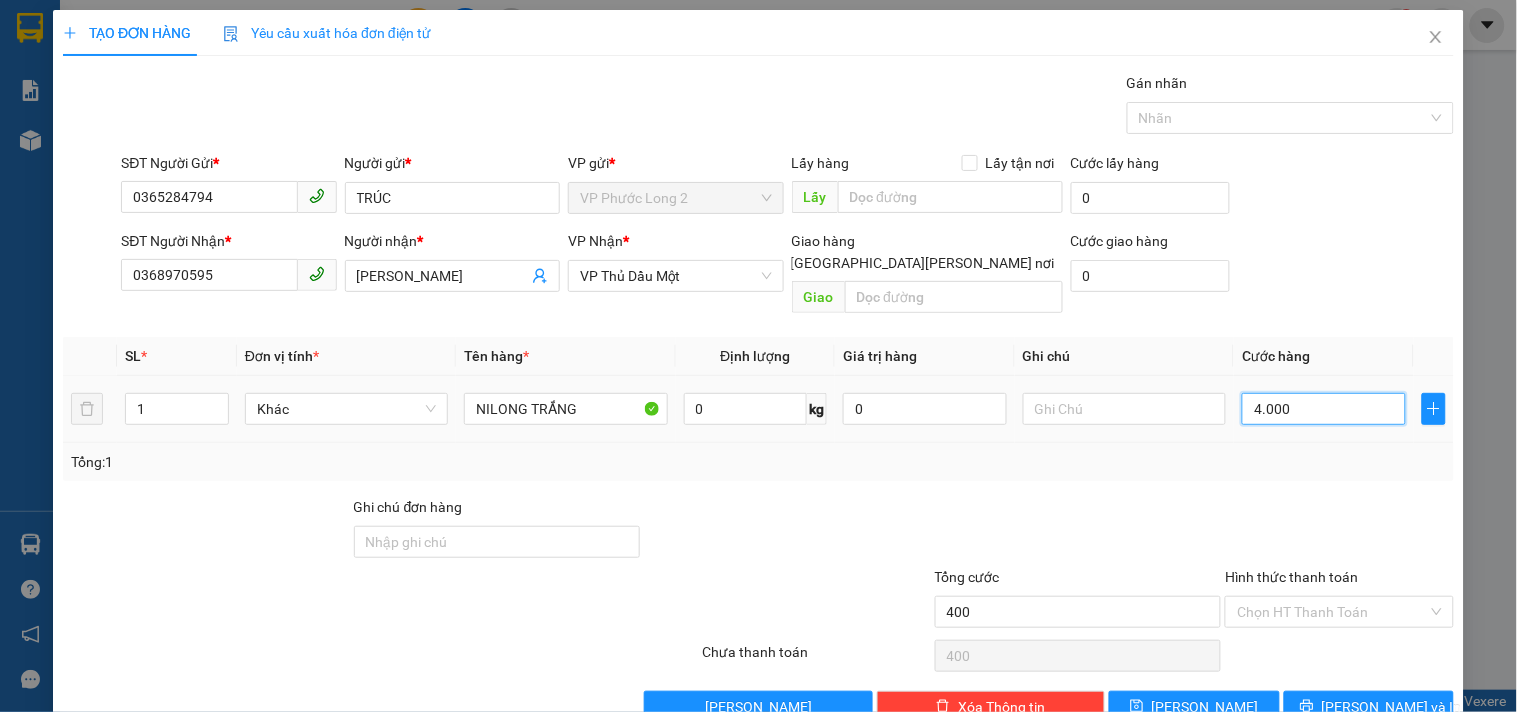 type on "4.000" 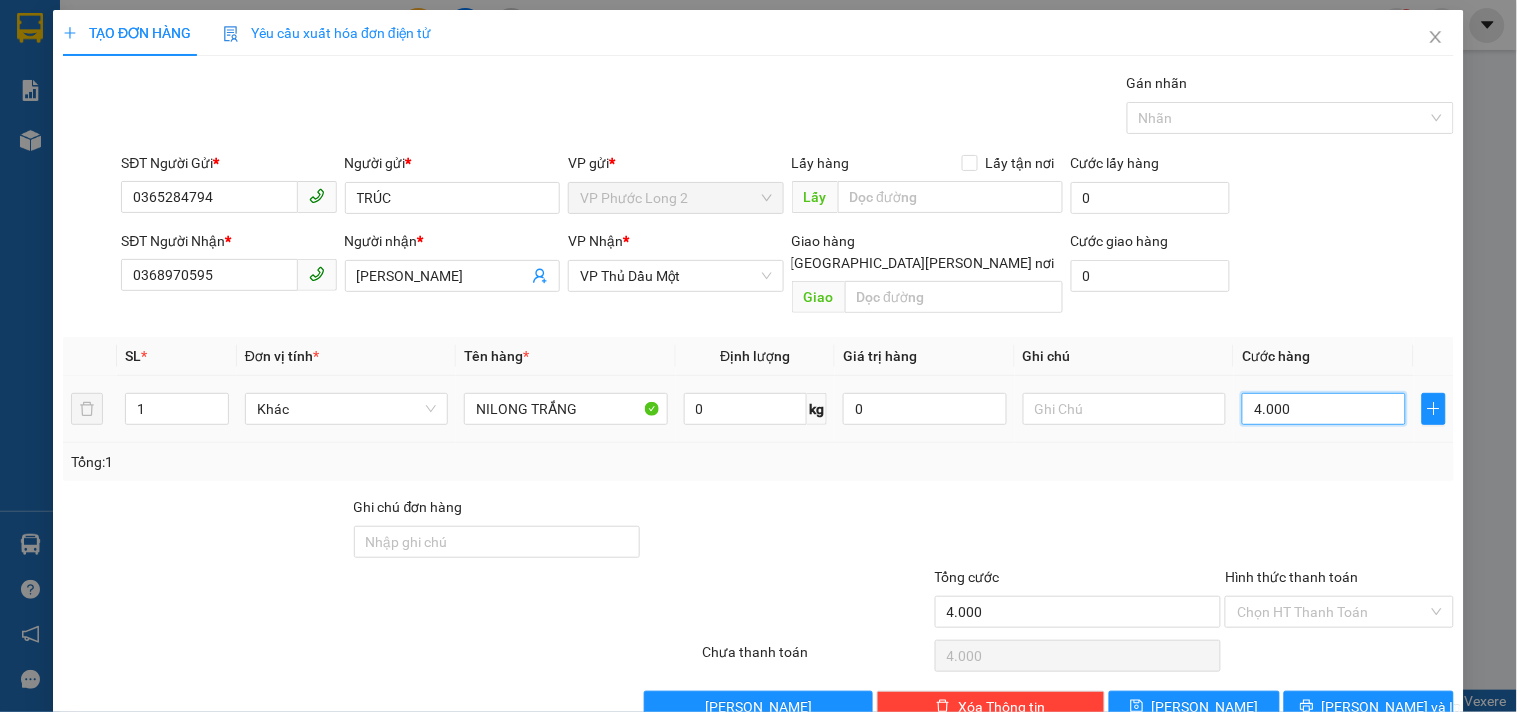 type on "40.000" 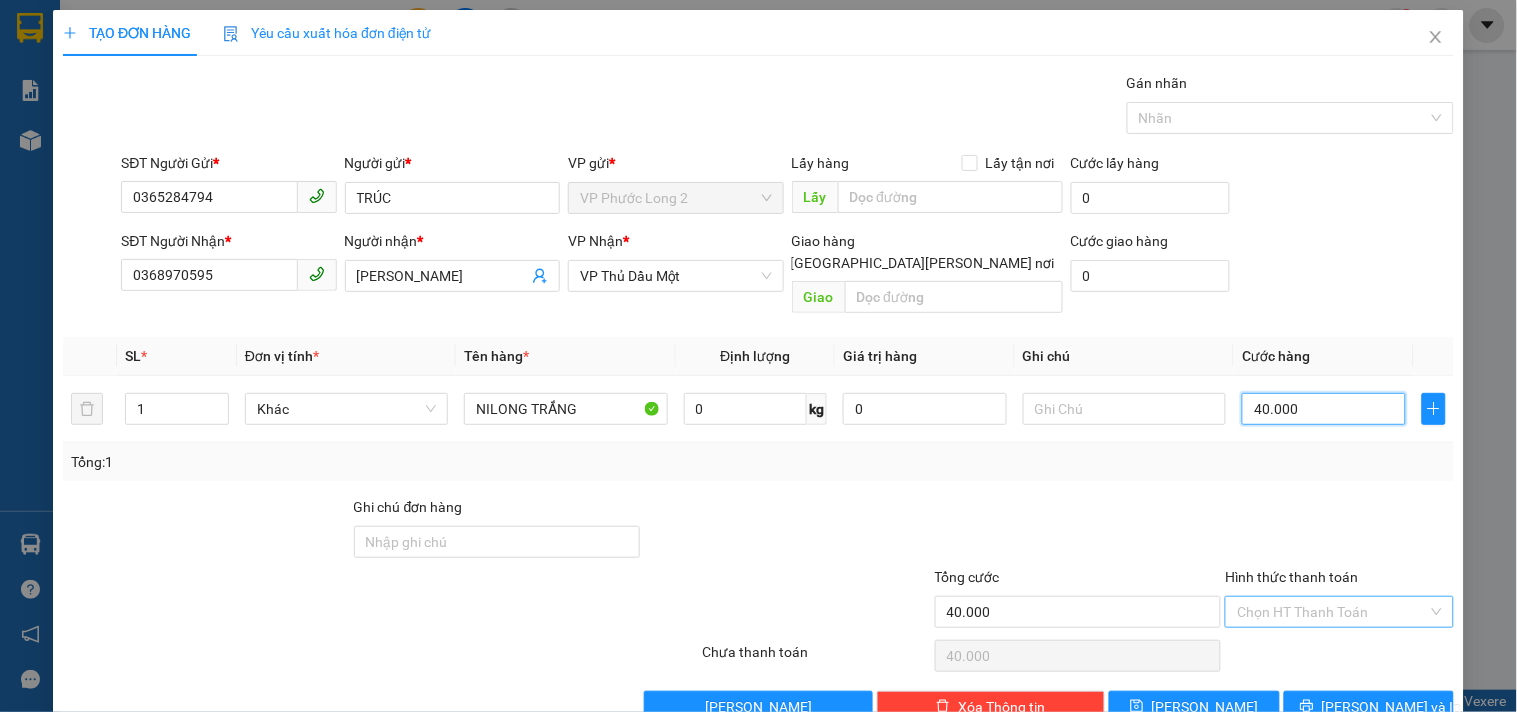 type on "40.000" 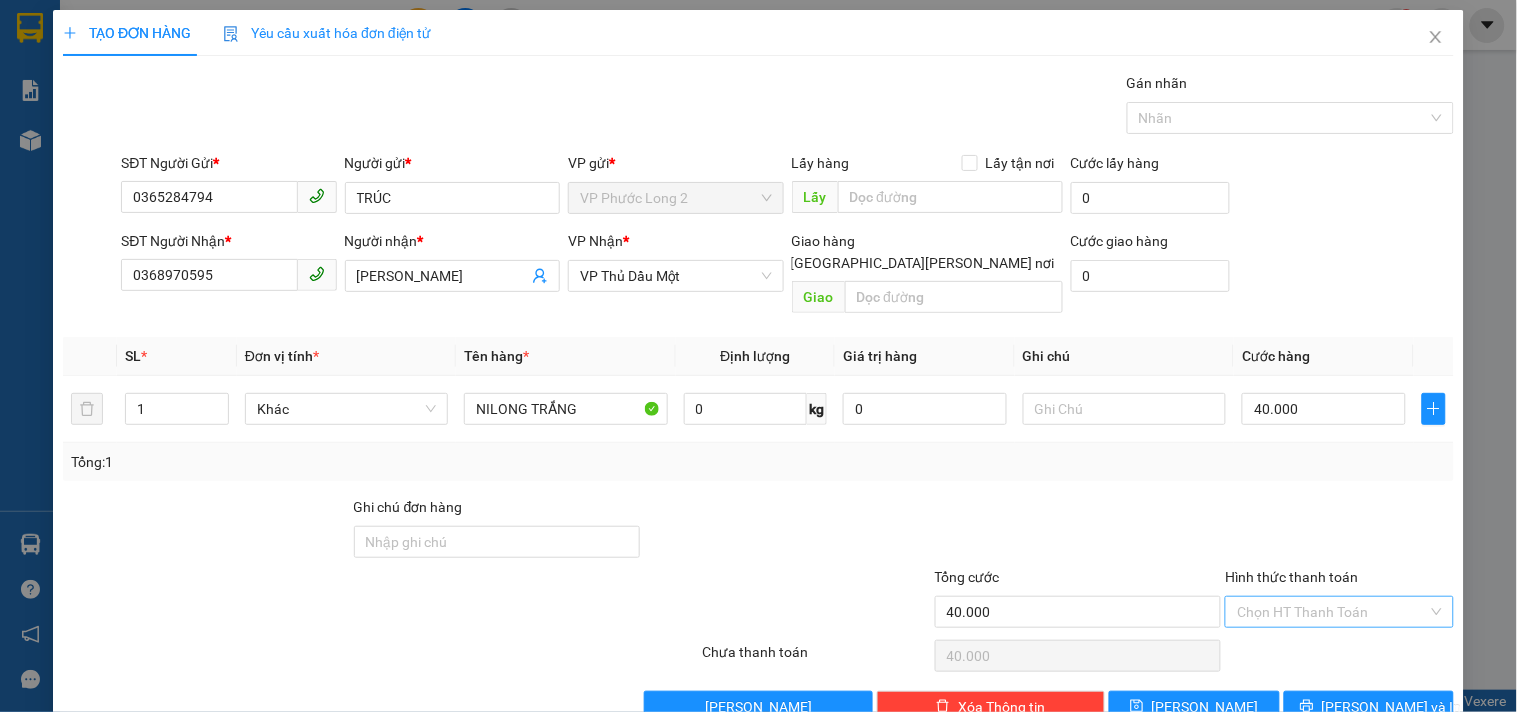 click on "Hình thức thanh toán" at bounding box center [1332, 612] 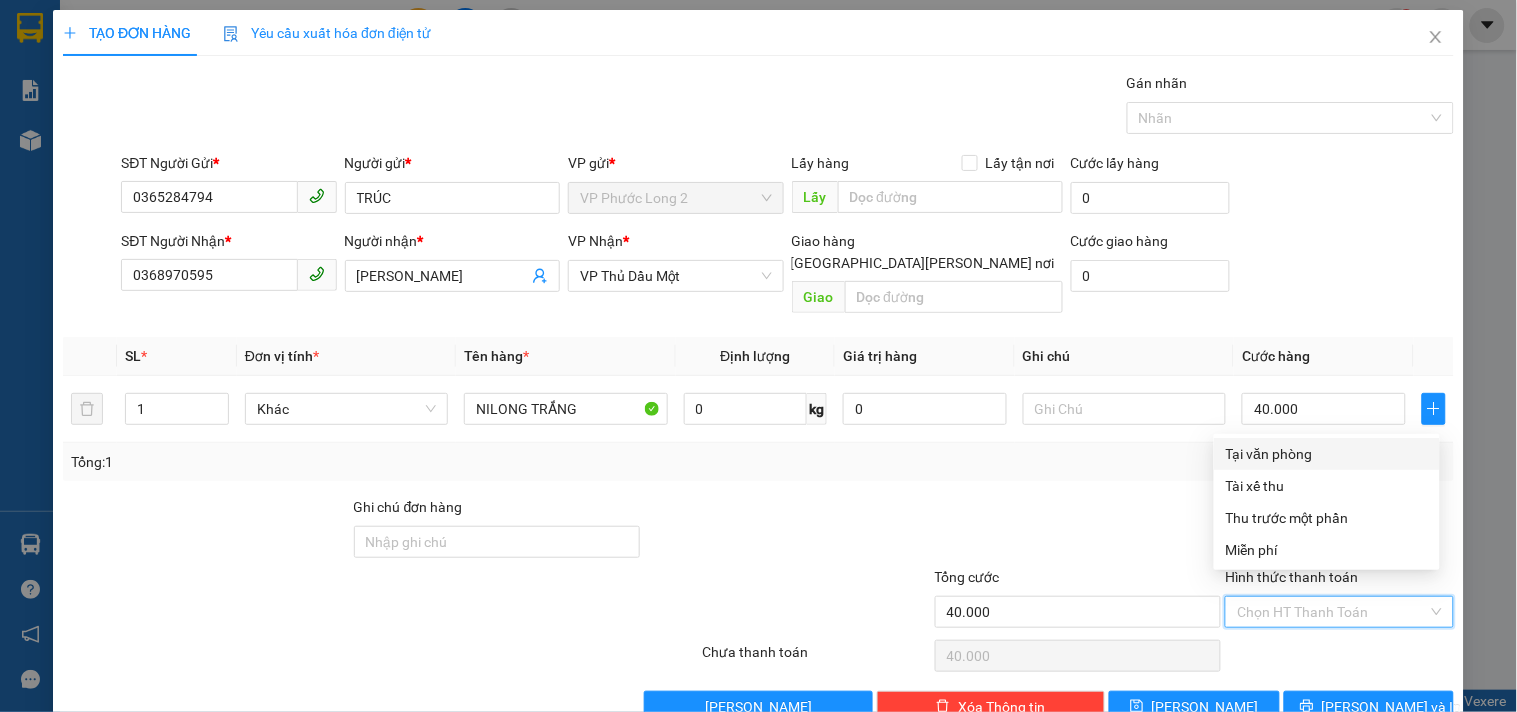 click on "Tại văn phòng" at bounding box center (1327, 454) 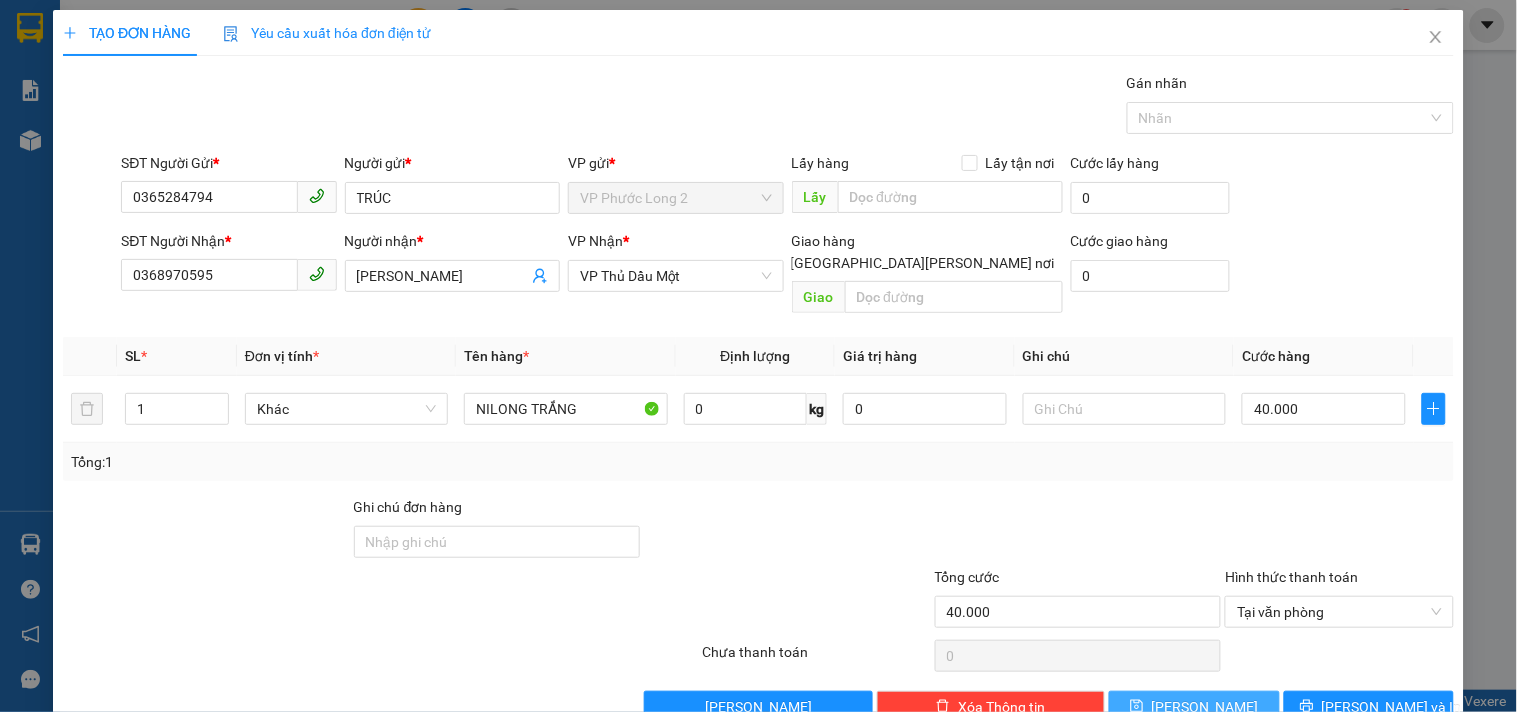 click on "Lưu" at bounding box center [1205, 707] 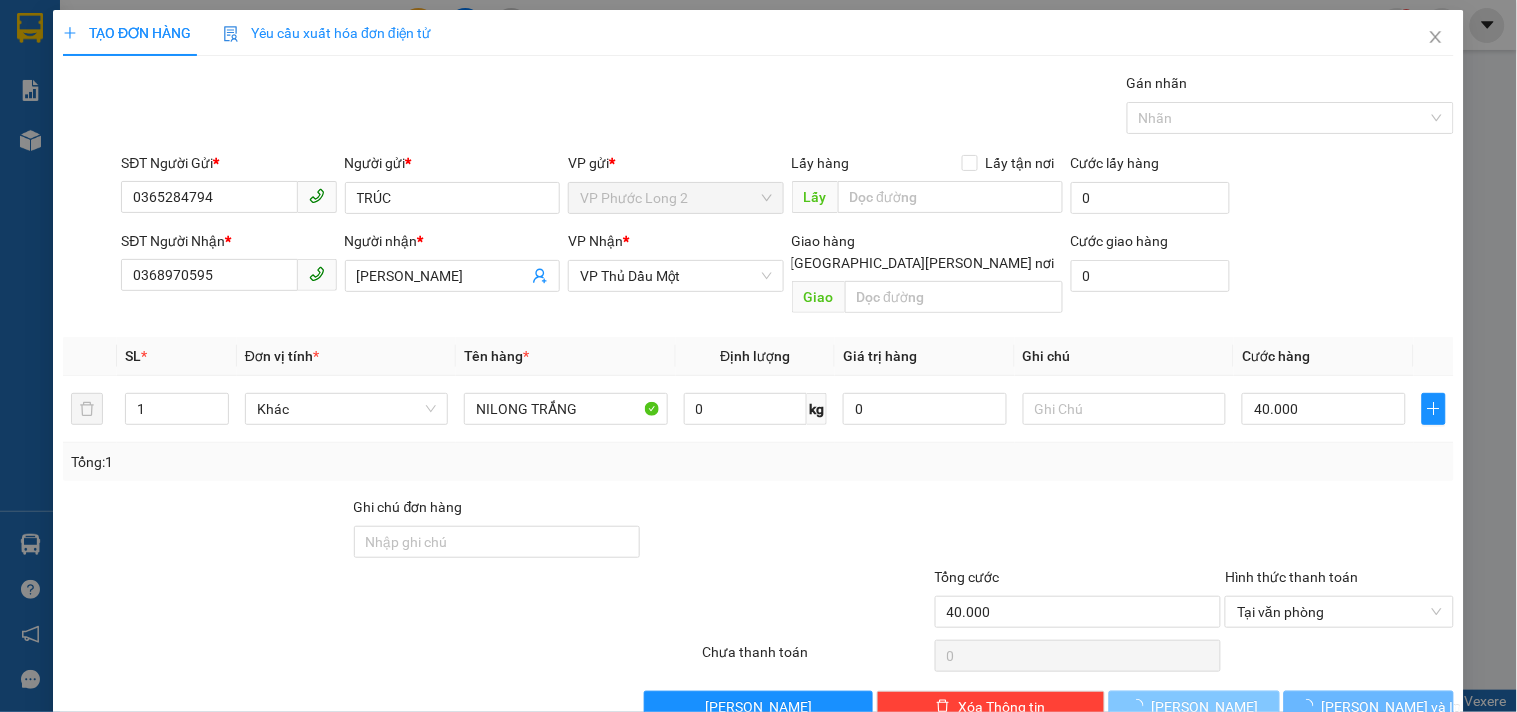 type 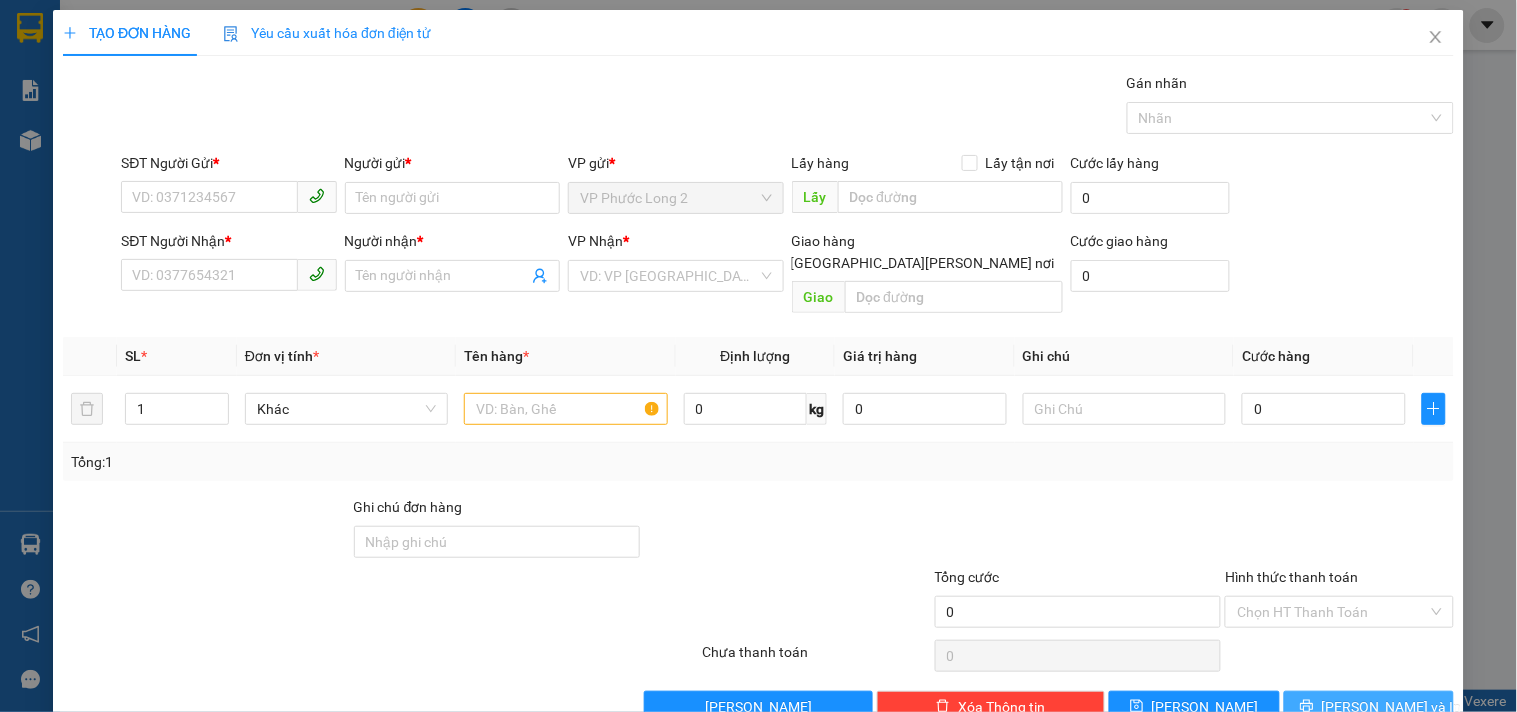 click on "Lưu và In" at bounding box center (1392, 707) 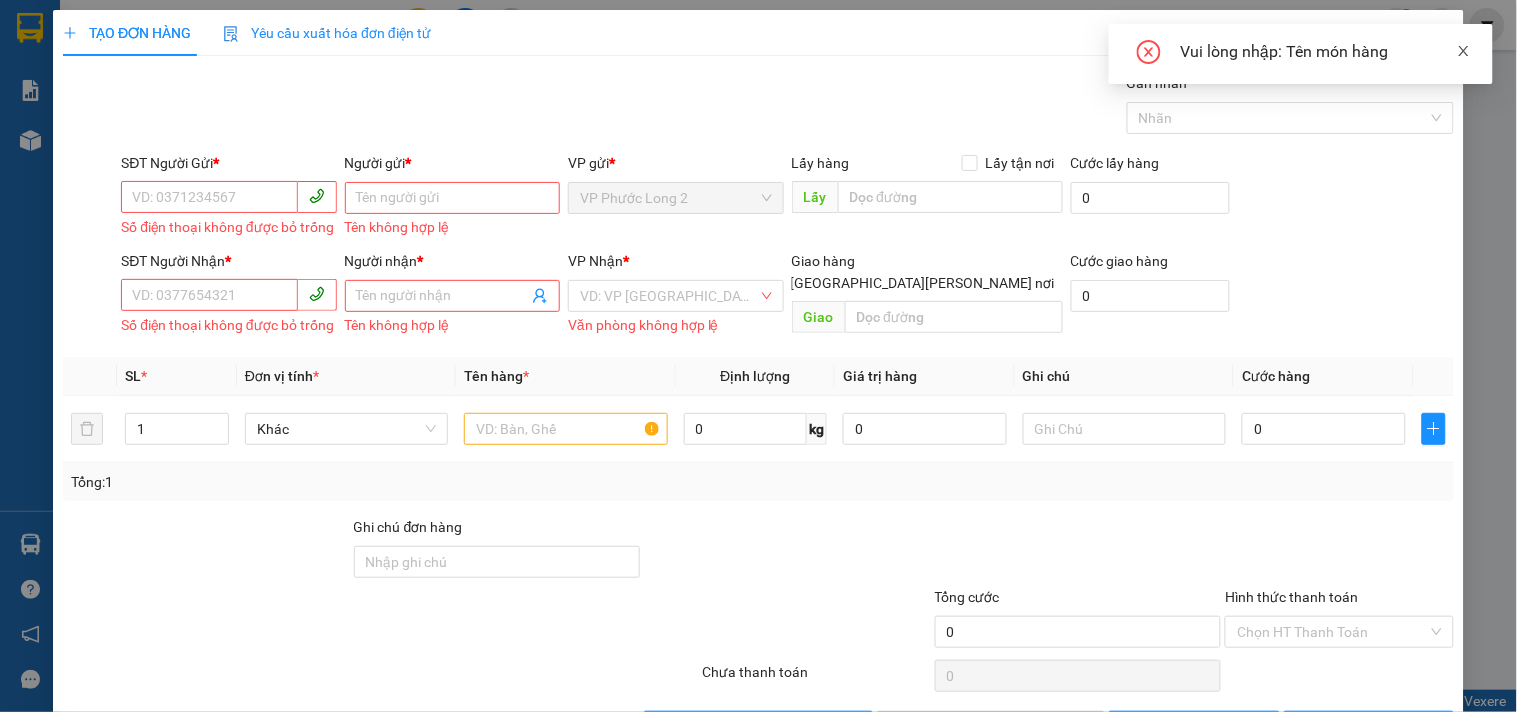 click 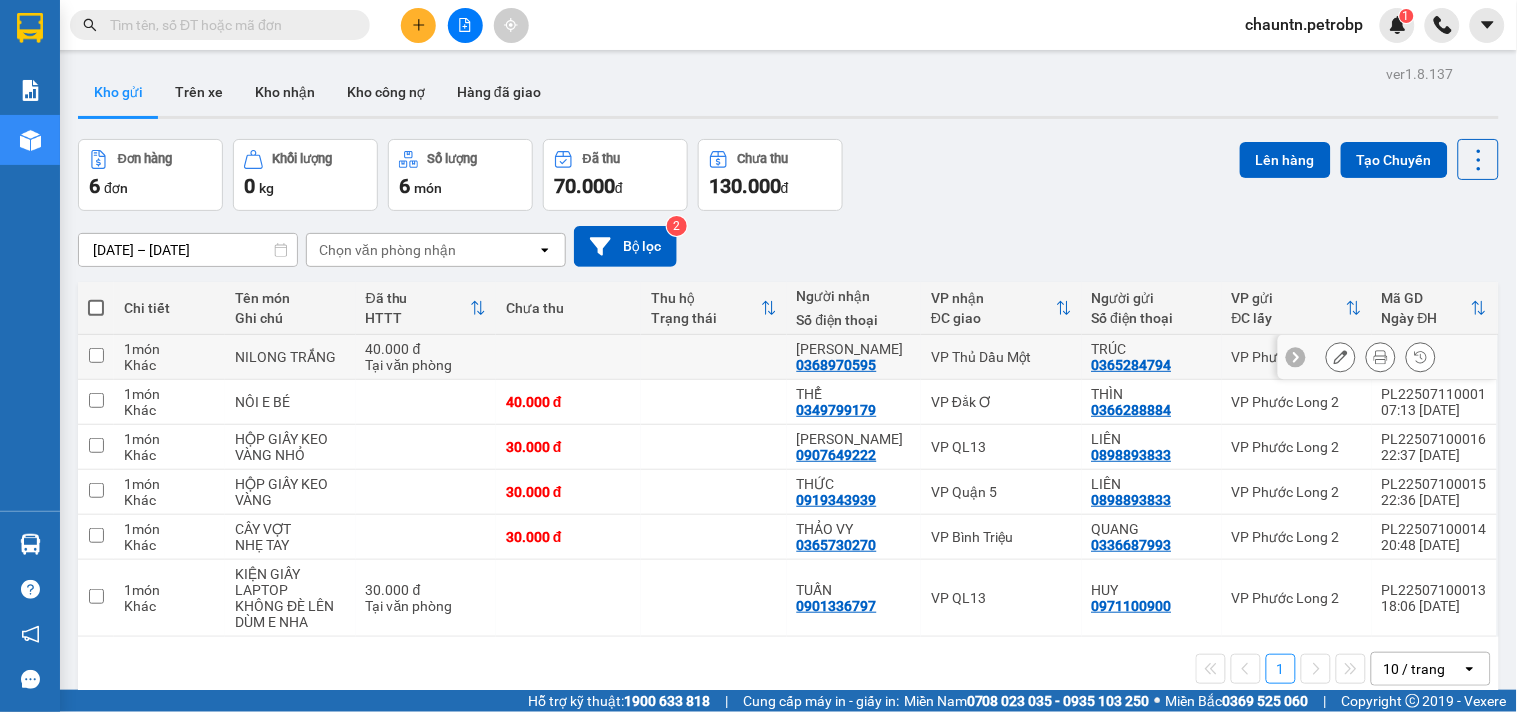 click at bounding box center (1381, 357) 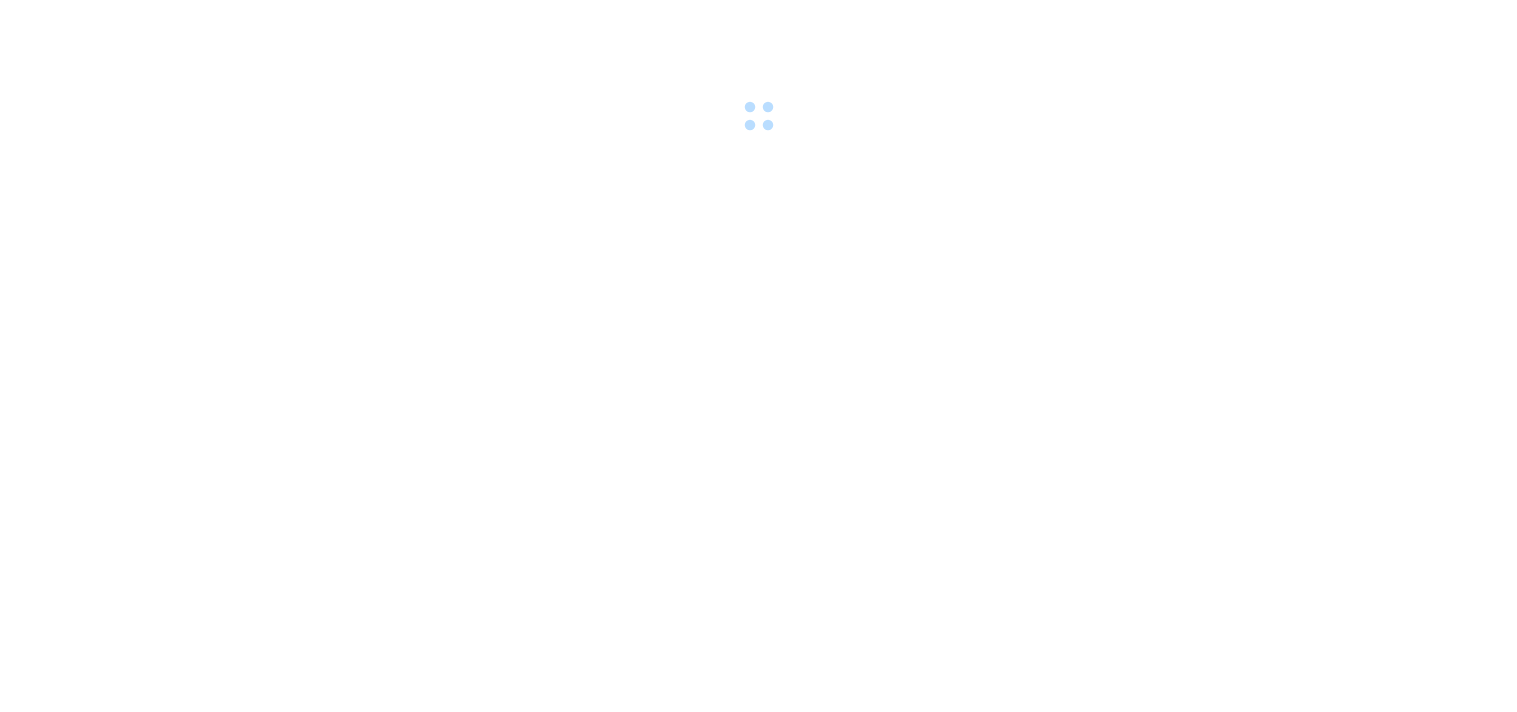 scroll, scrollTop: 0, scrollLeft: 0, axis: both 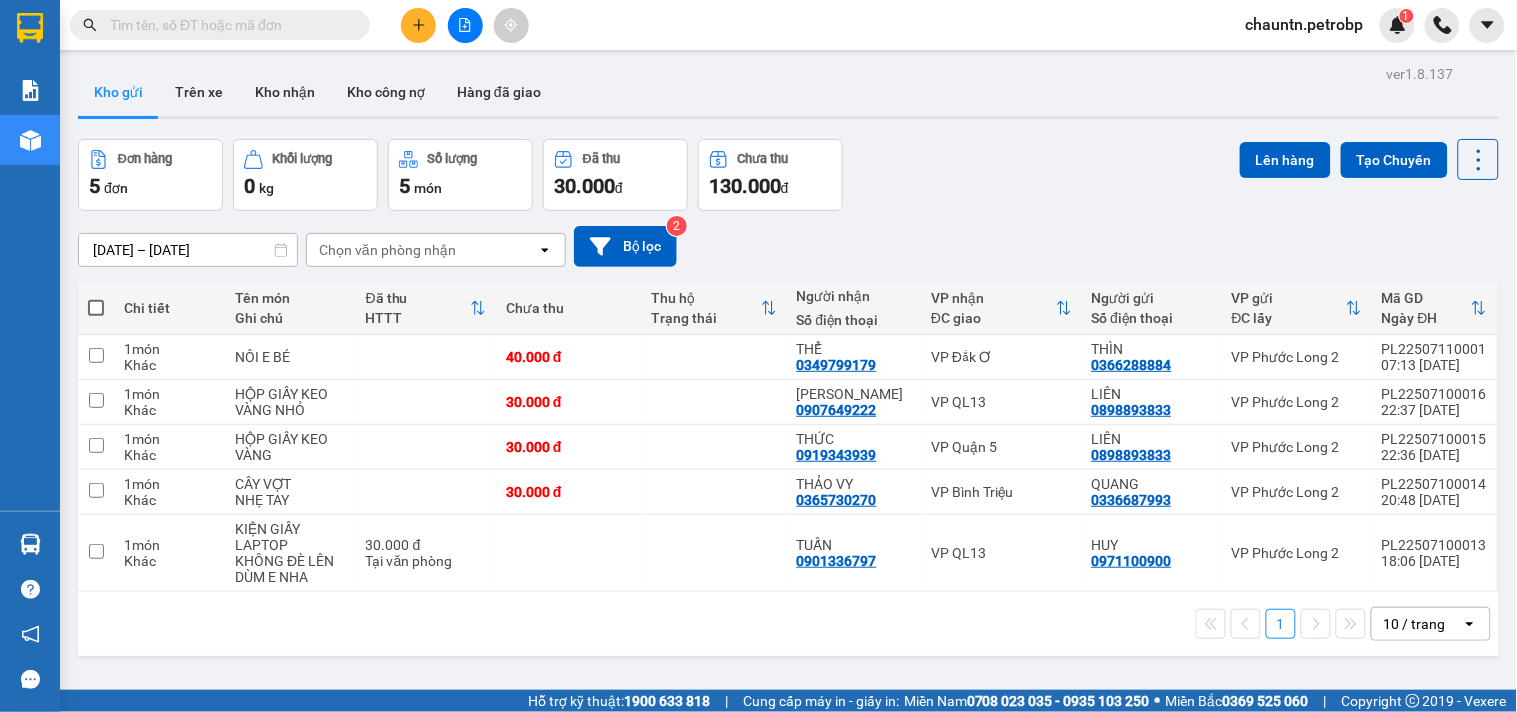 click at bounding box center (228, 25) 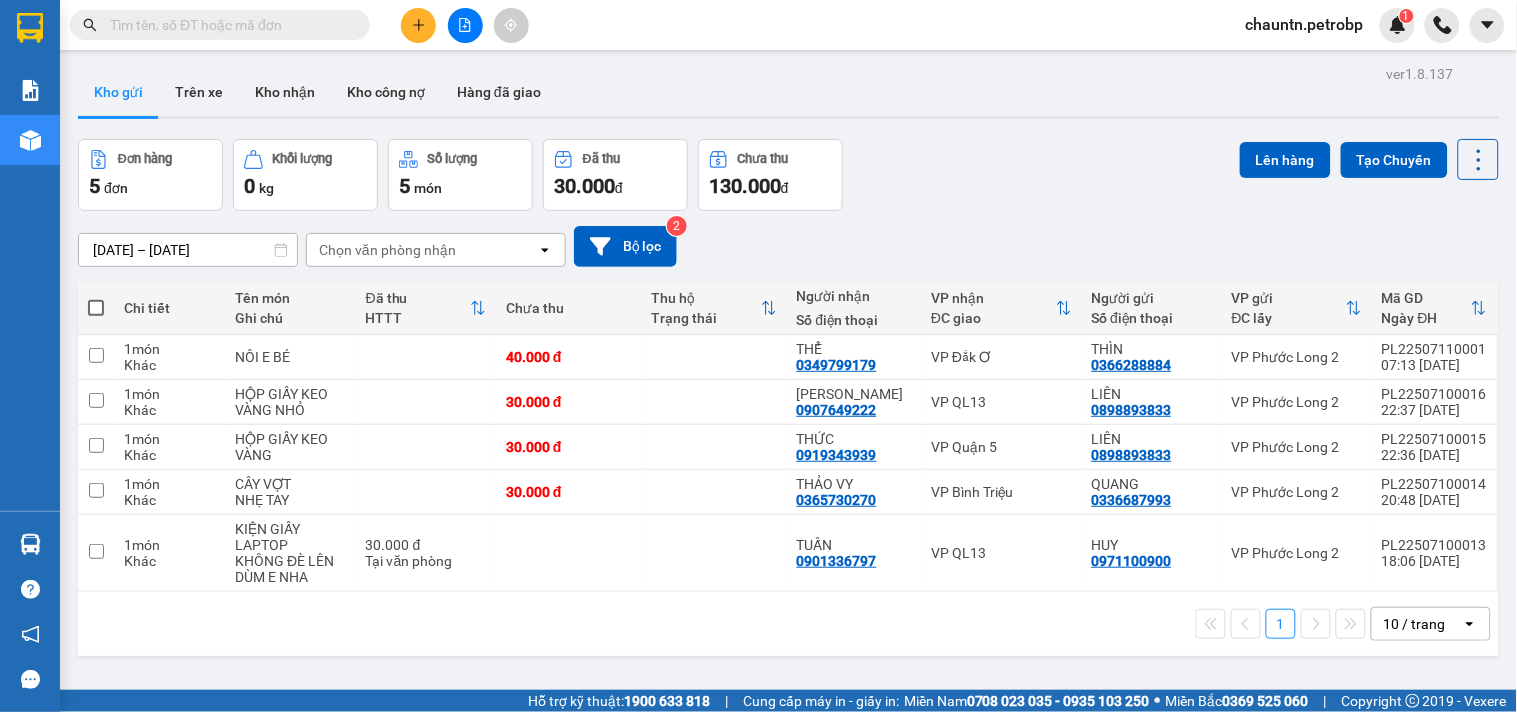 paste on "0978512088" 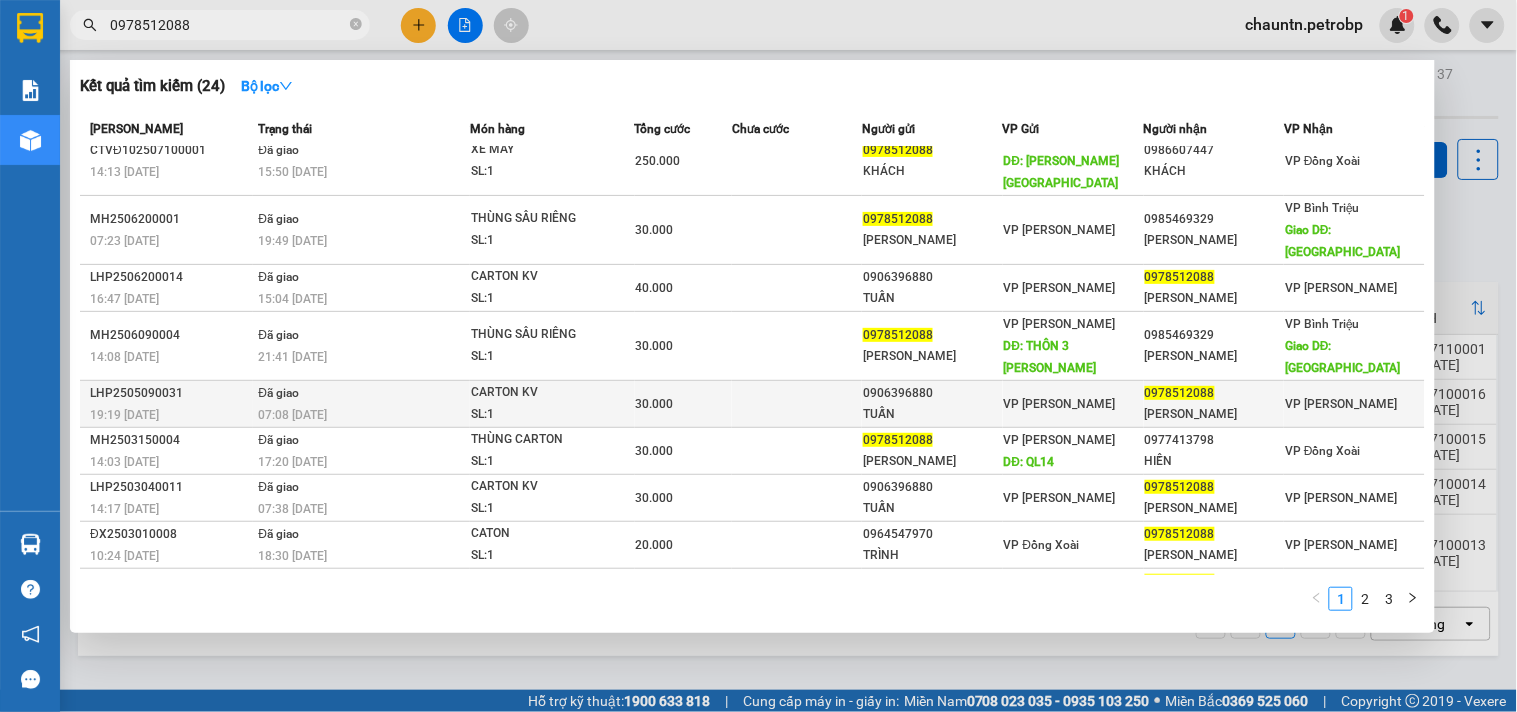 scroll, scrollTop: 0, scrollLeft: 0, axis: both 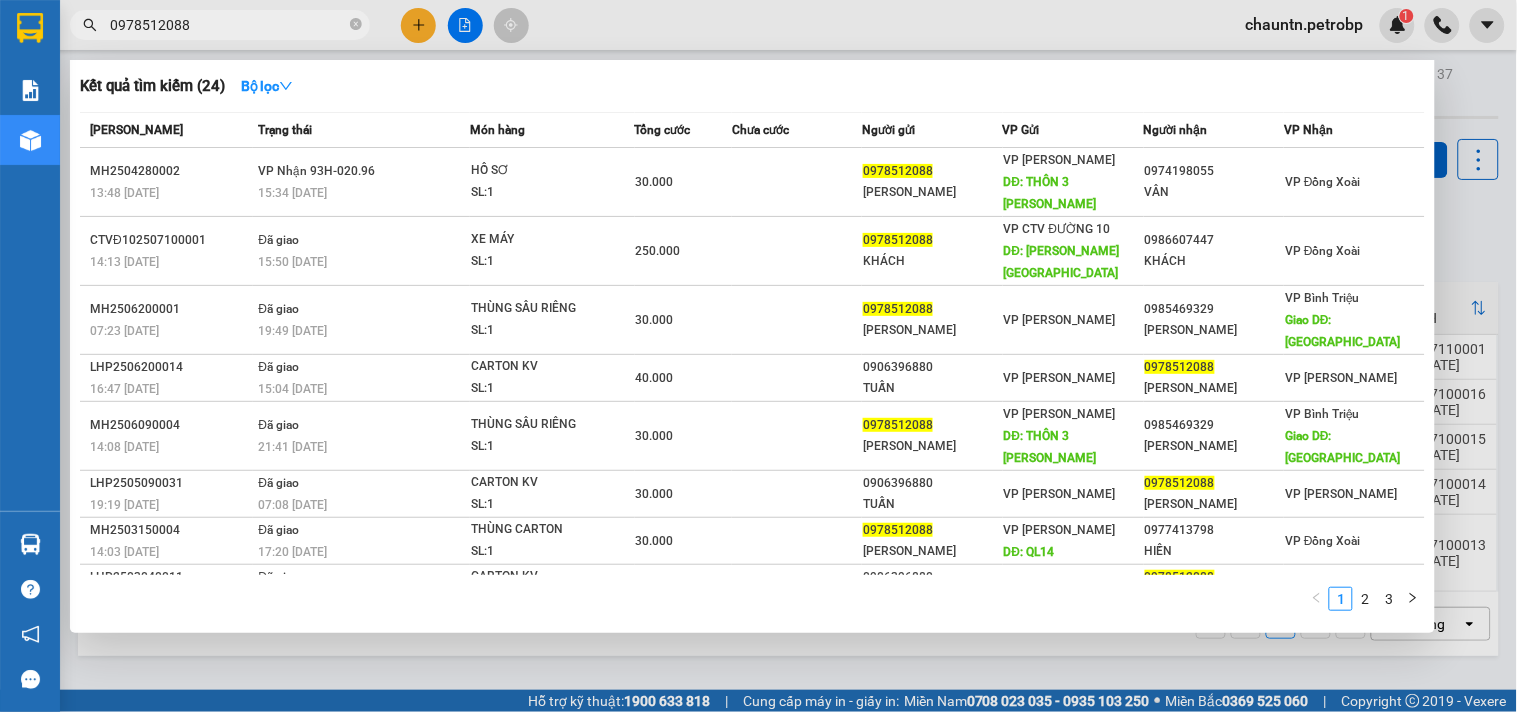 type on "0978512088" 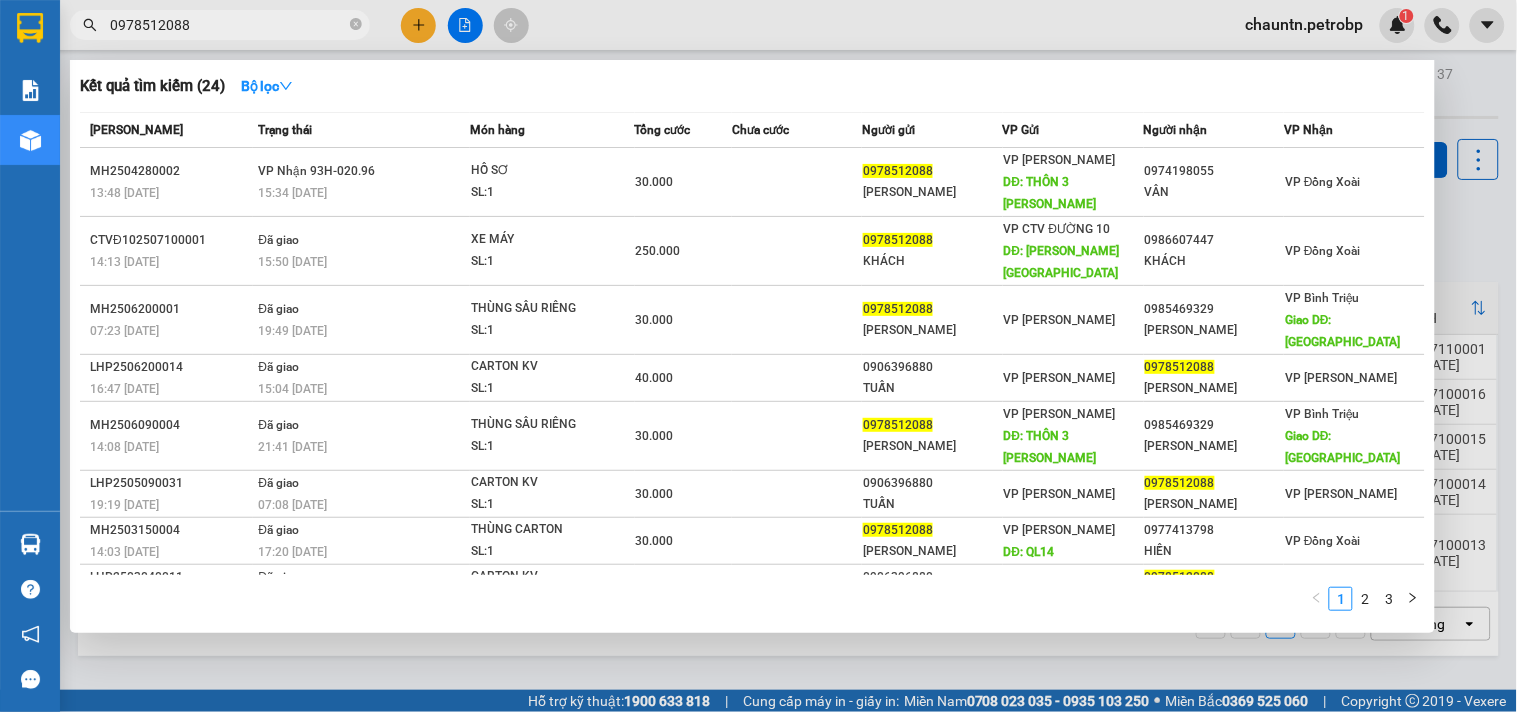 click on "0978512088" at bounding box center [228, 25] 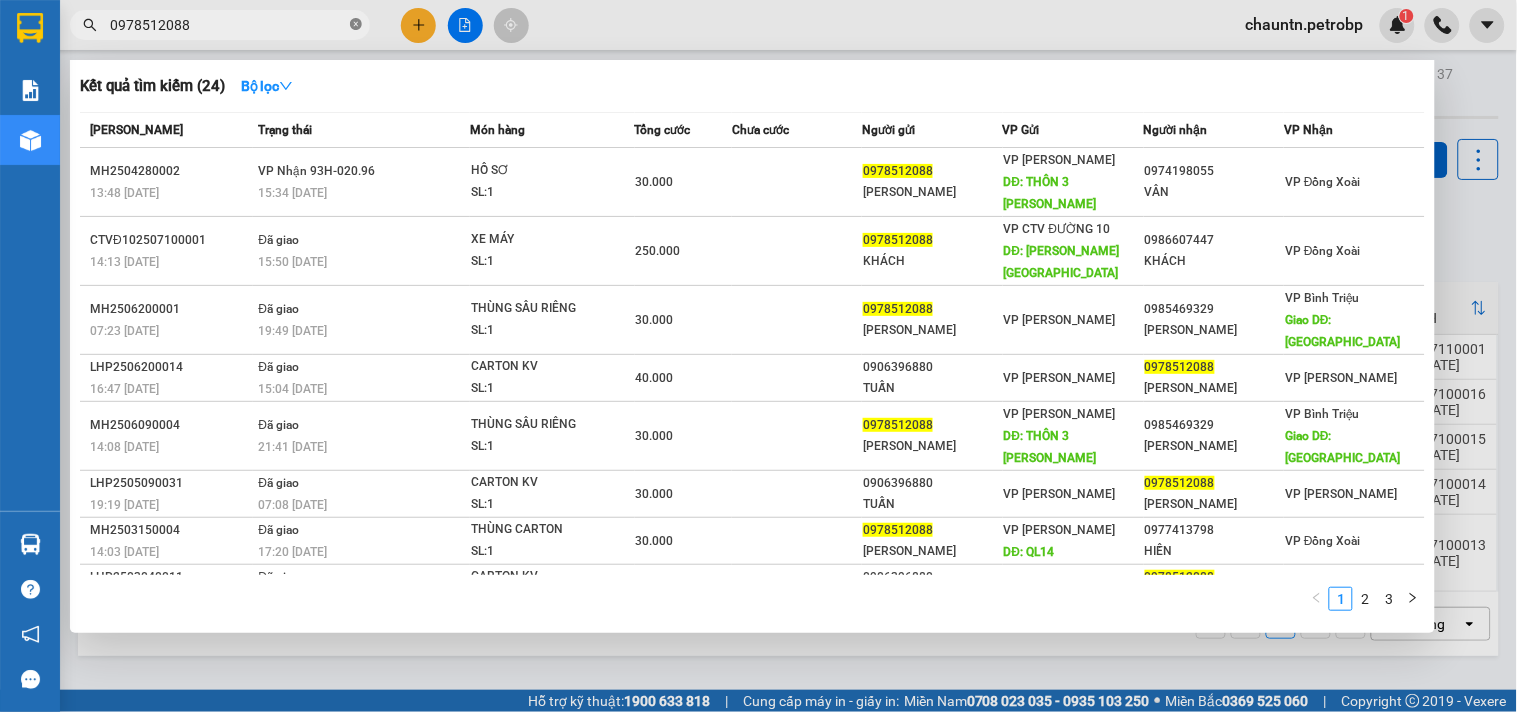 click 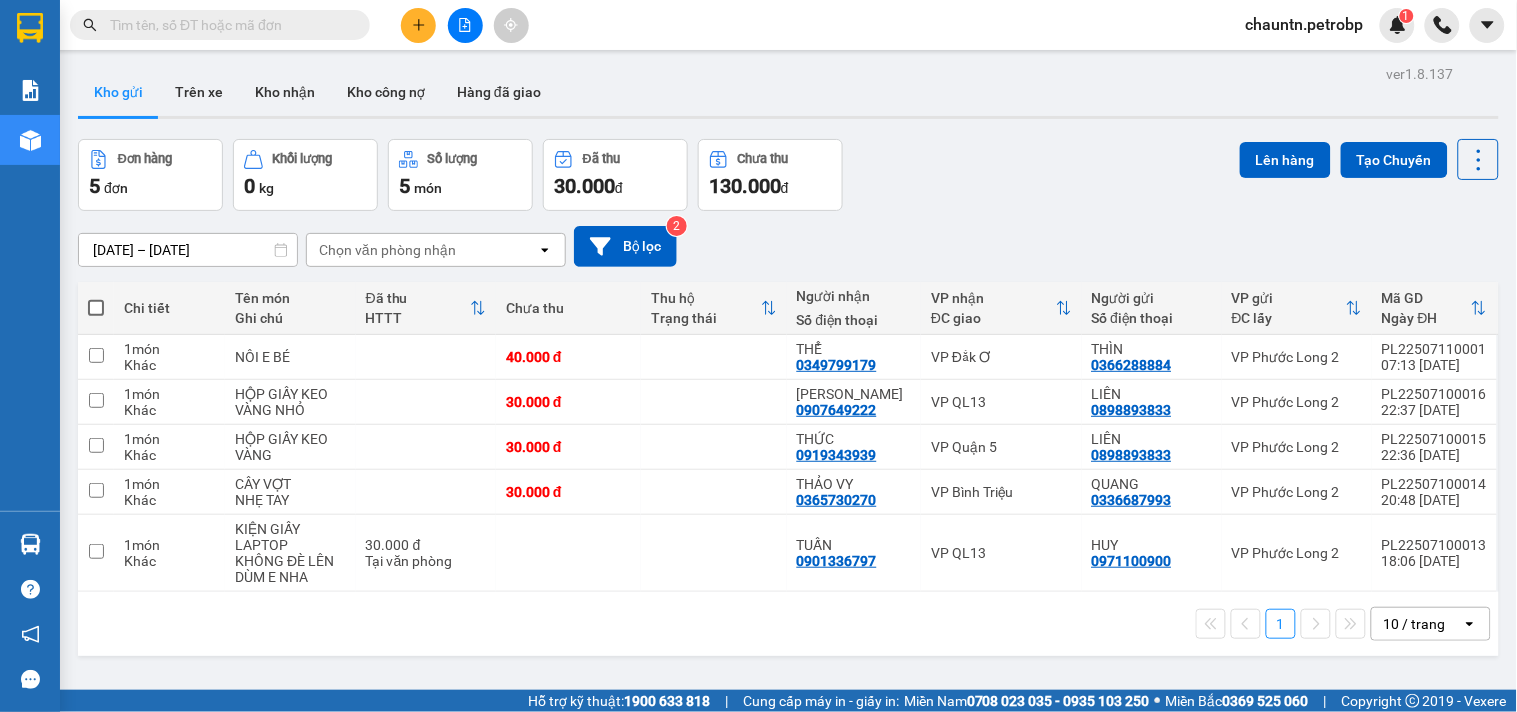 click at bounding box center (228, 25) 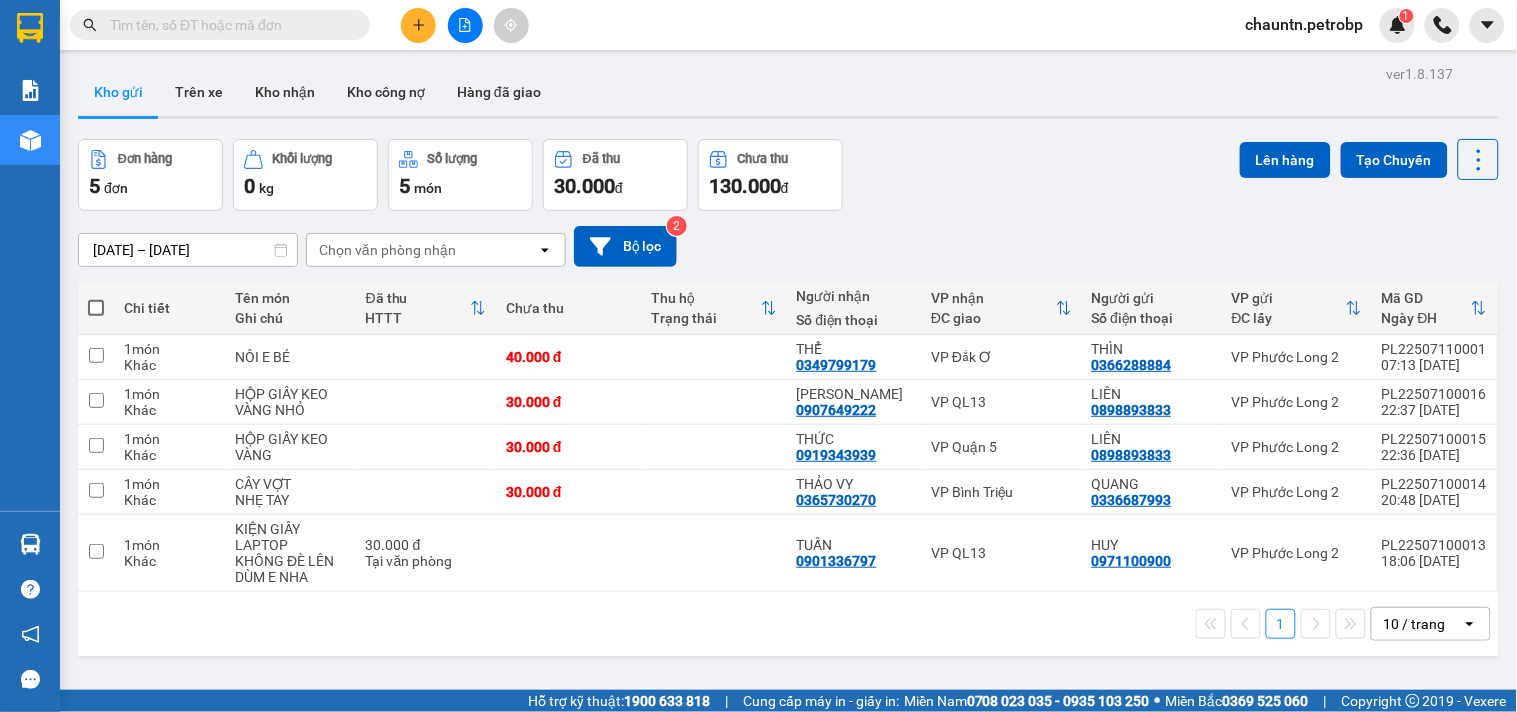 paste on "0343136382" 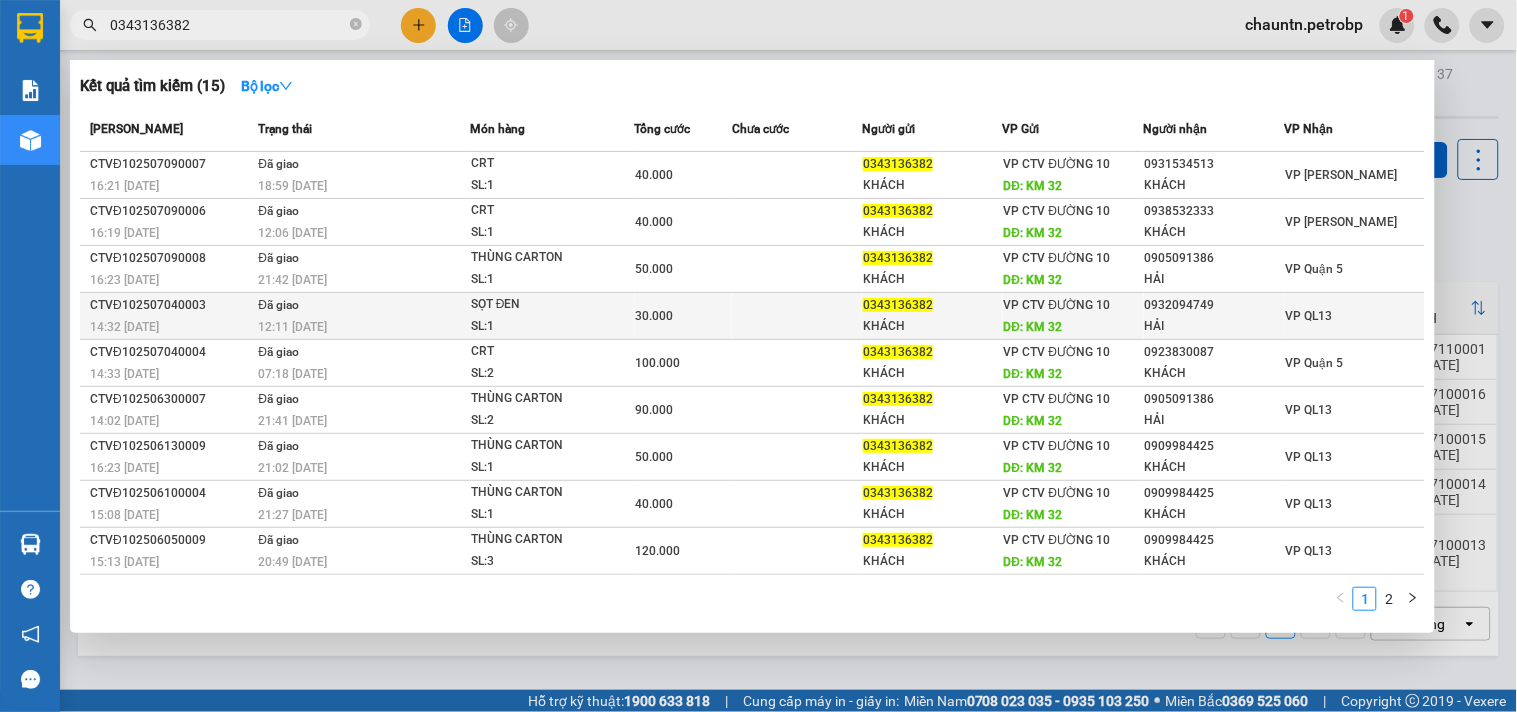 scroll, scrollTop: 0, scrollLeft: 0, axis: both 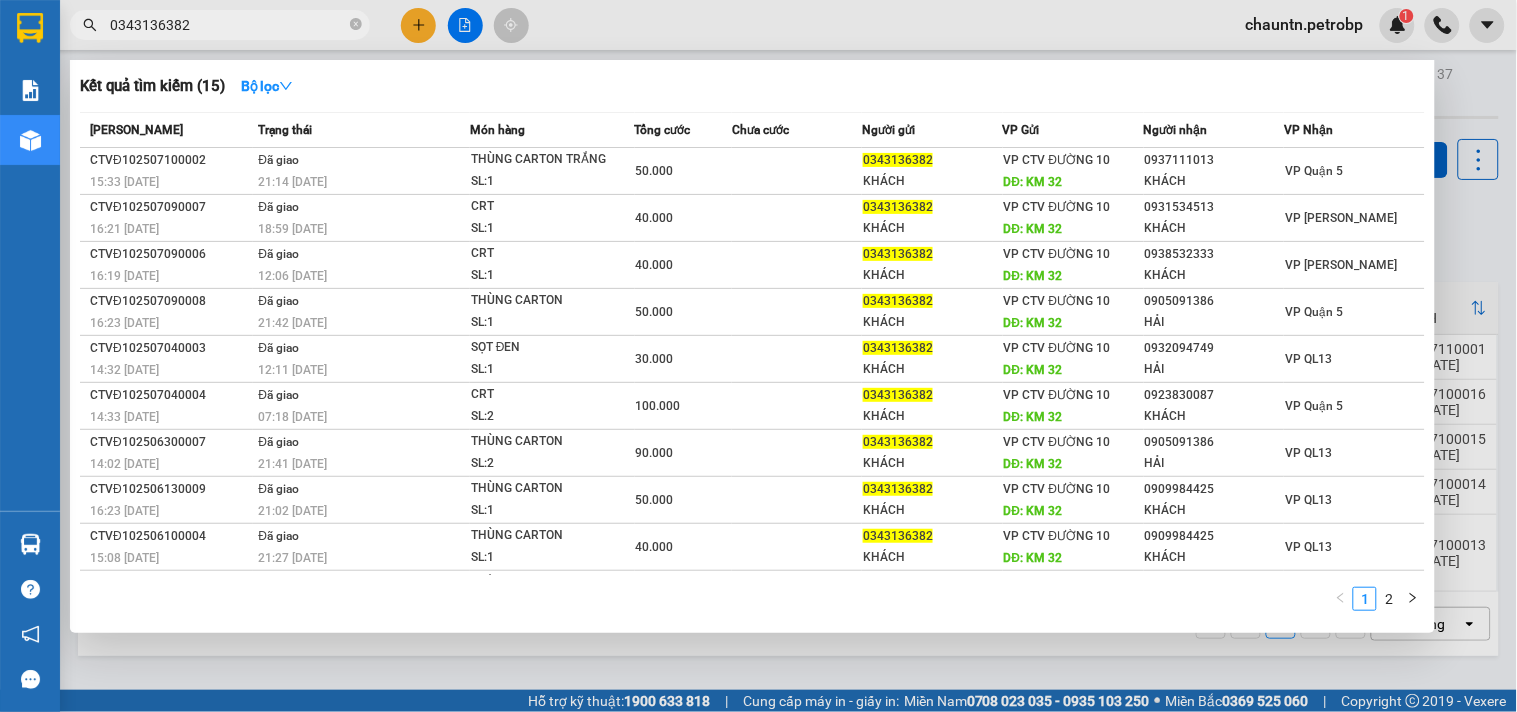 type on "0343136382" 